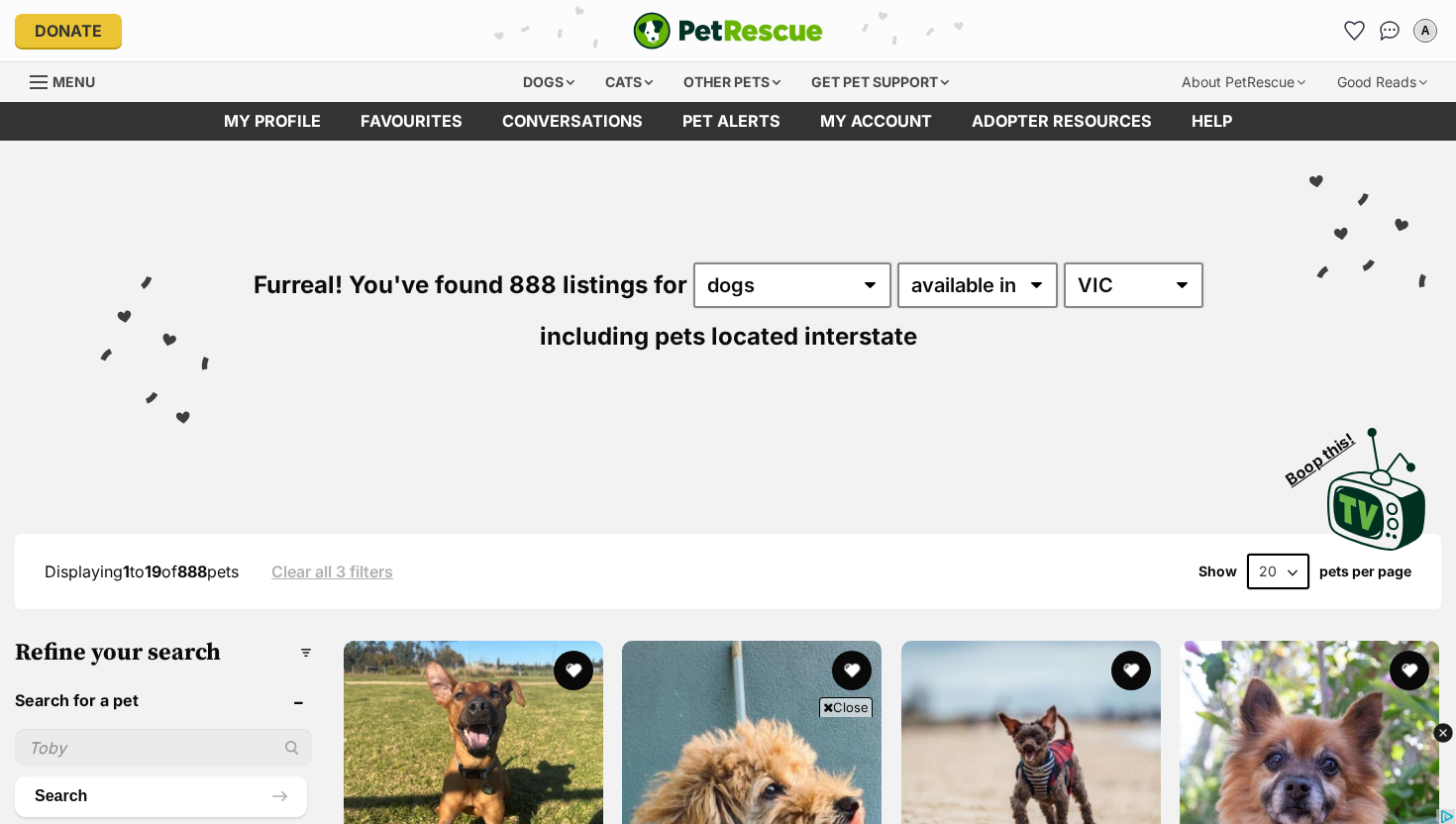 scroll, scrollTop: 3335, scrollLeft: 0, axis: vertical 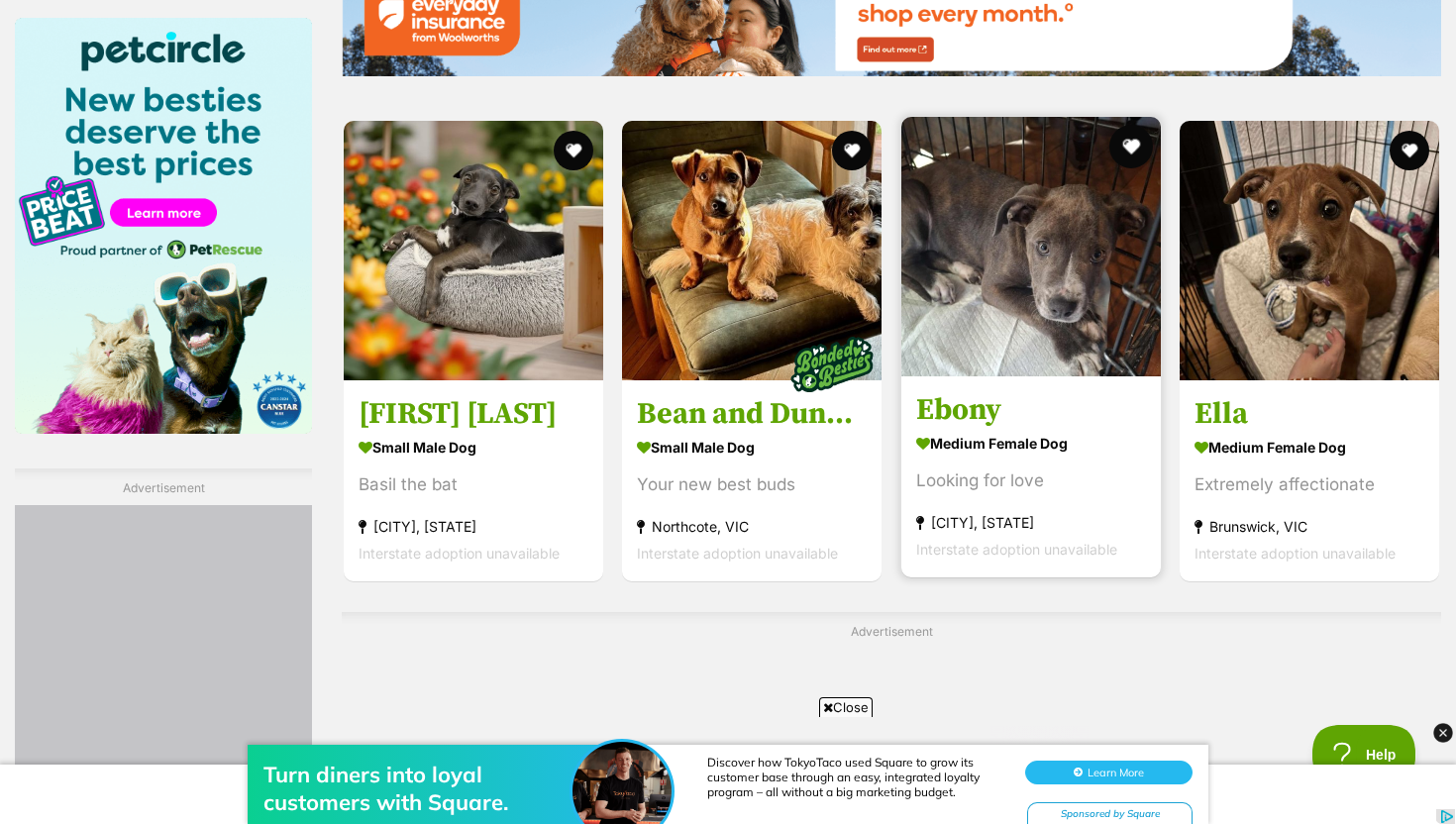 click at bounding box center (1131, 147) 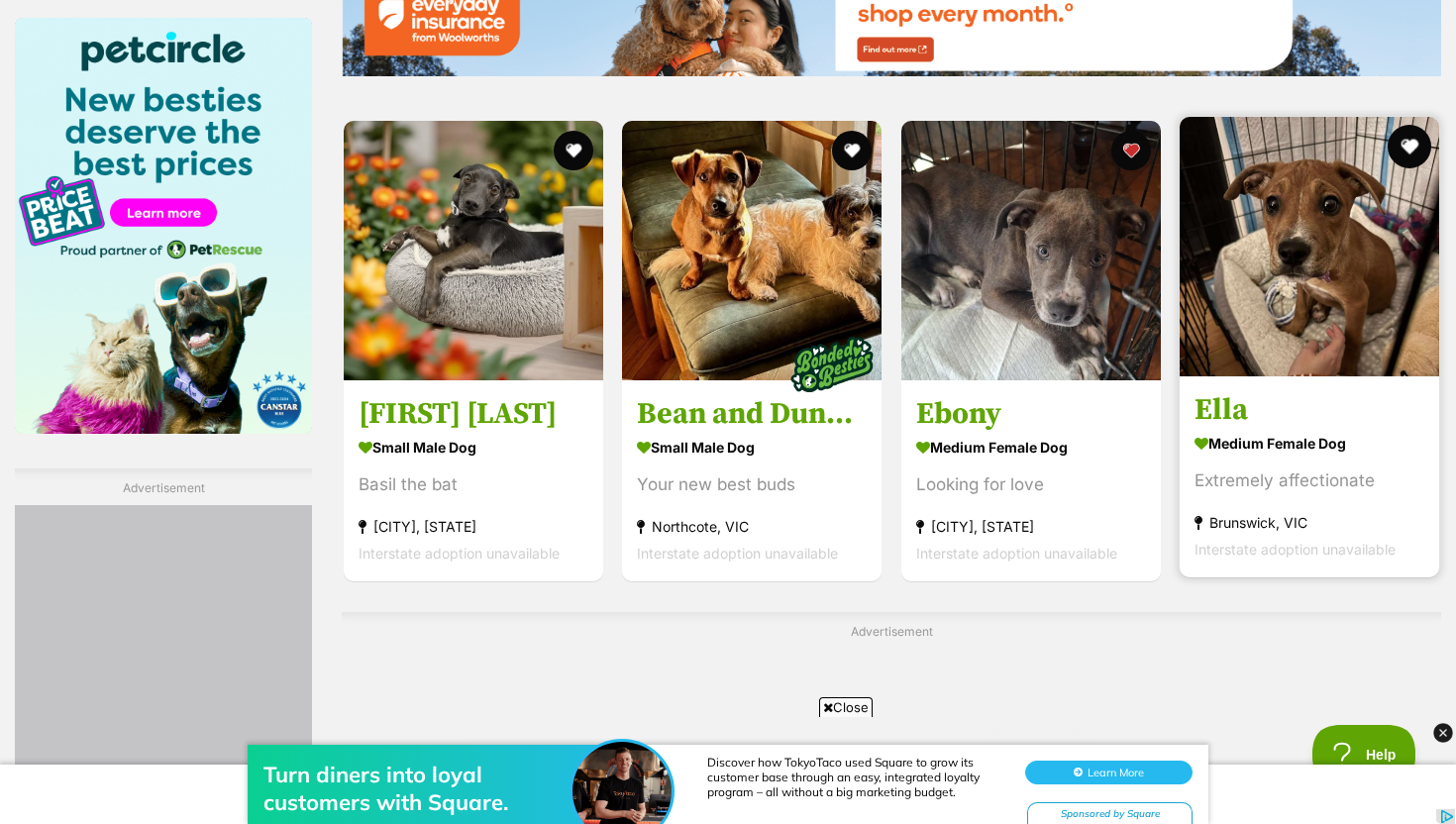 click at bounding box center (1409, 147) 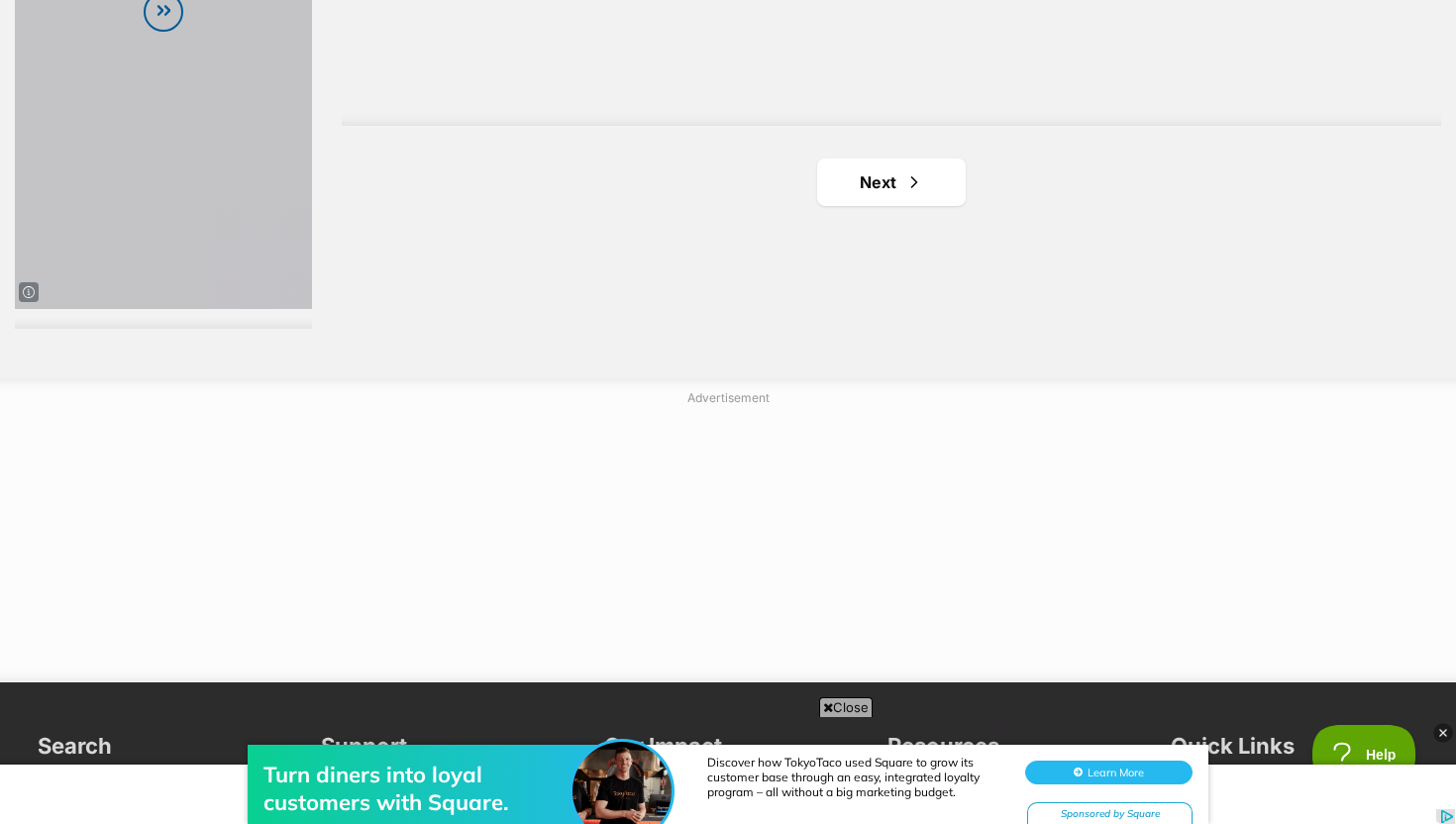 scroll, scrollTop: 3766, scrollLeft: 0, axis: vertical 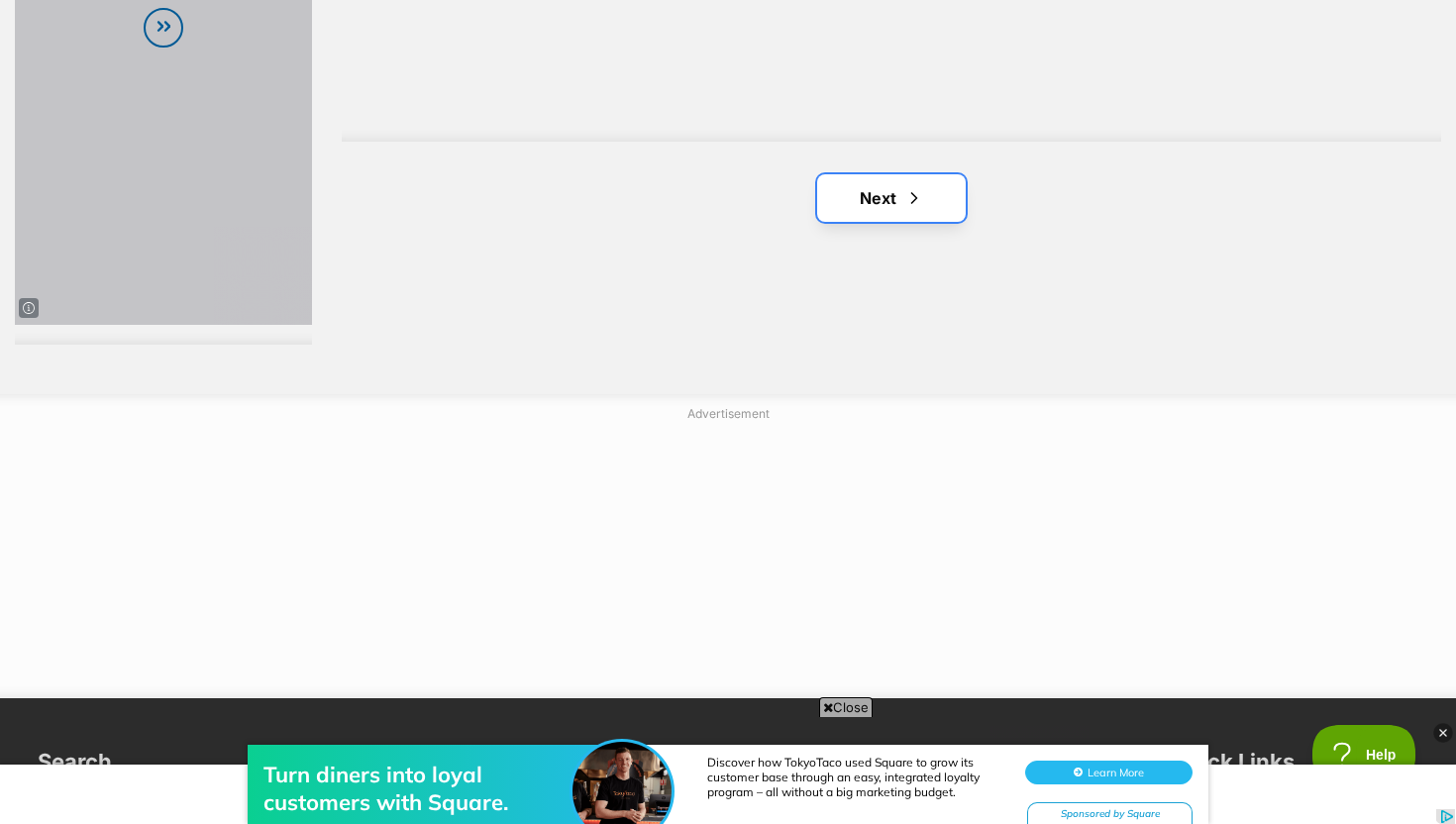 click on "Next" at bounding box center [891, 198] 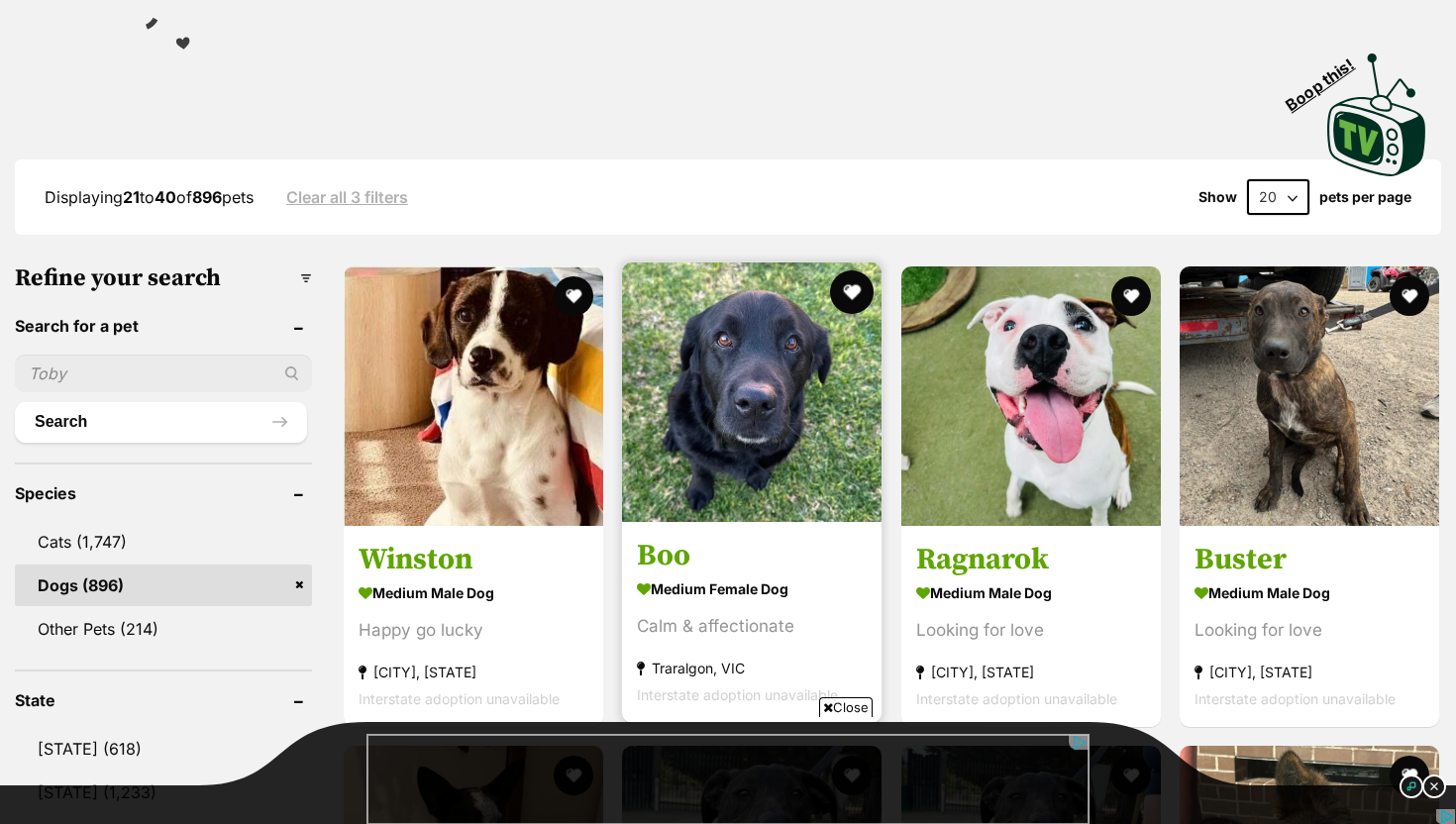 scroll, scrollTop: 0, scrollLeft: 0, axis: both 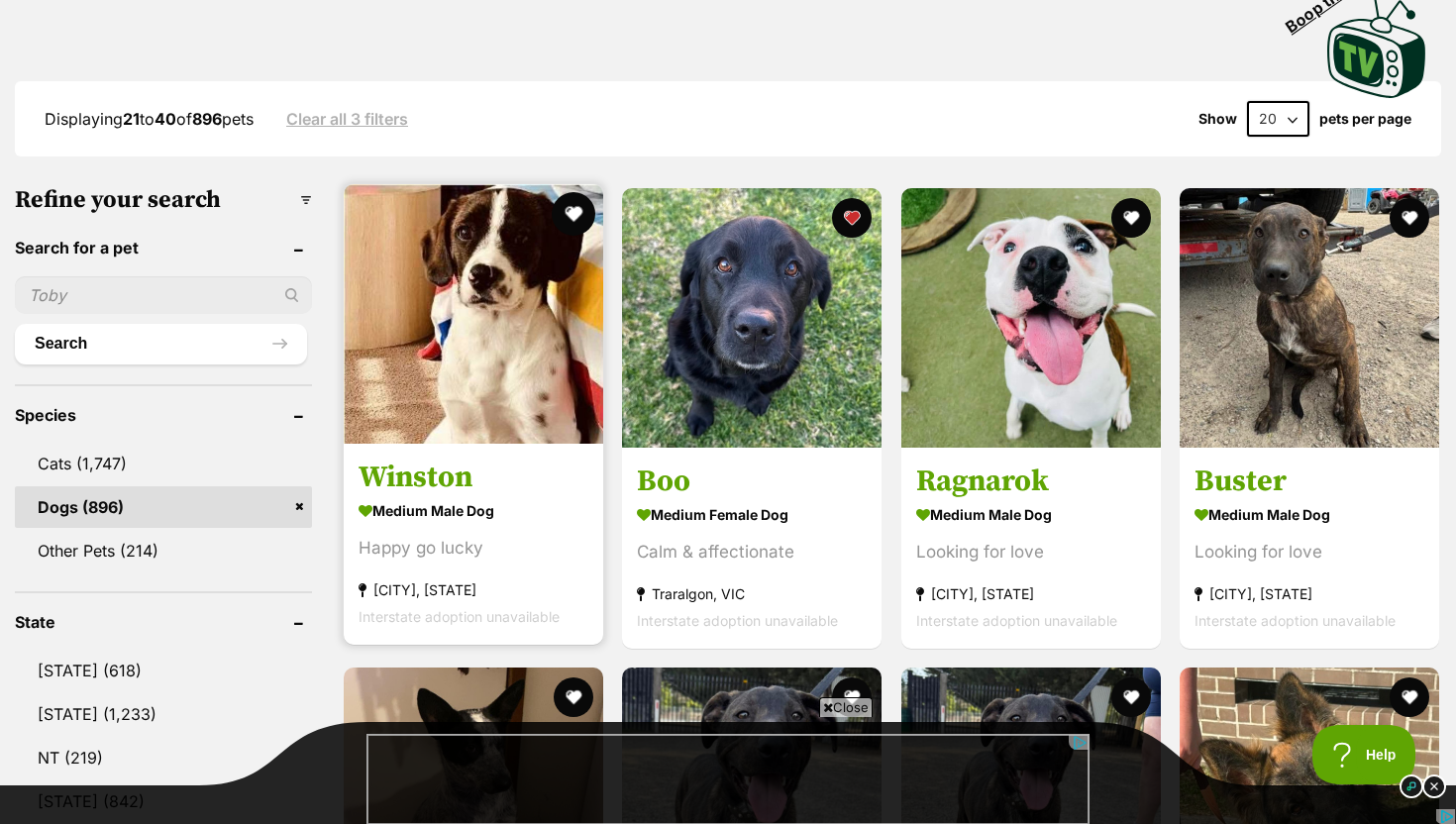 click at bounding box center (573, 214) 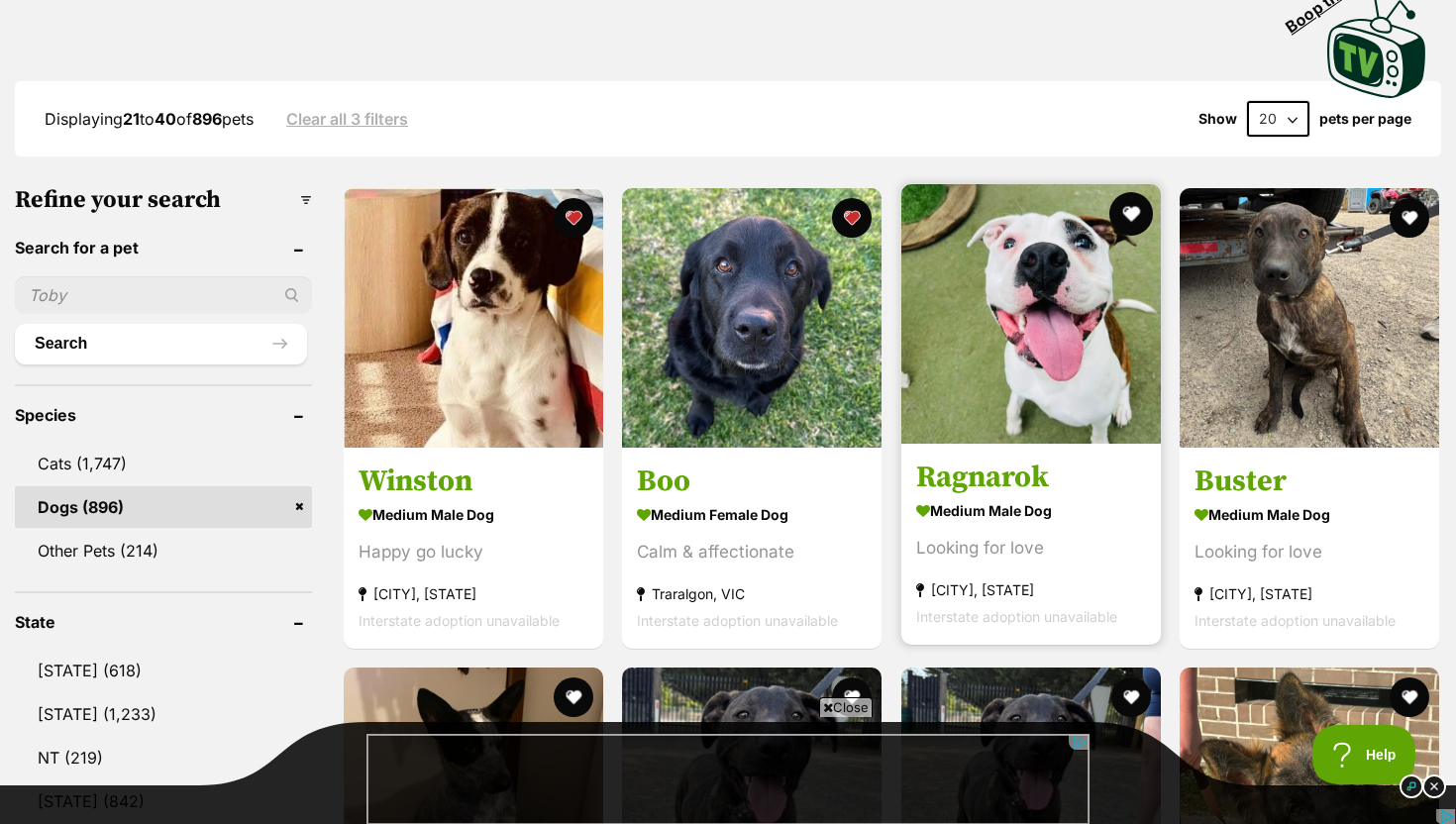 click at bounding box center (1131, 214) 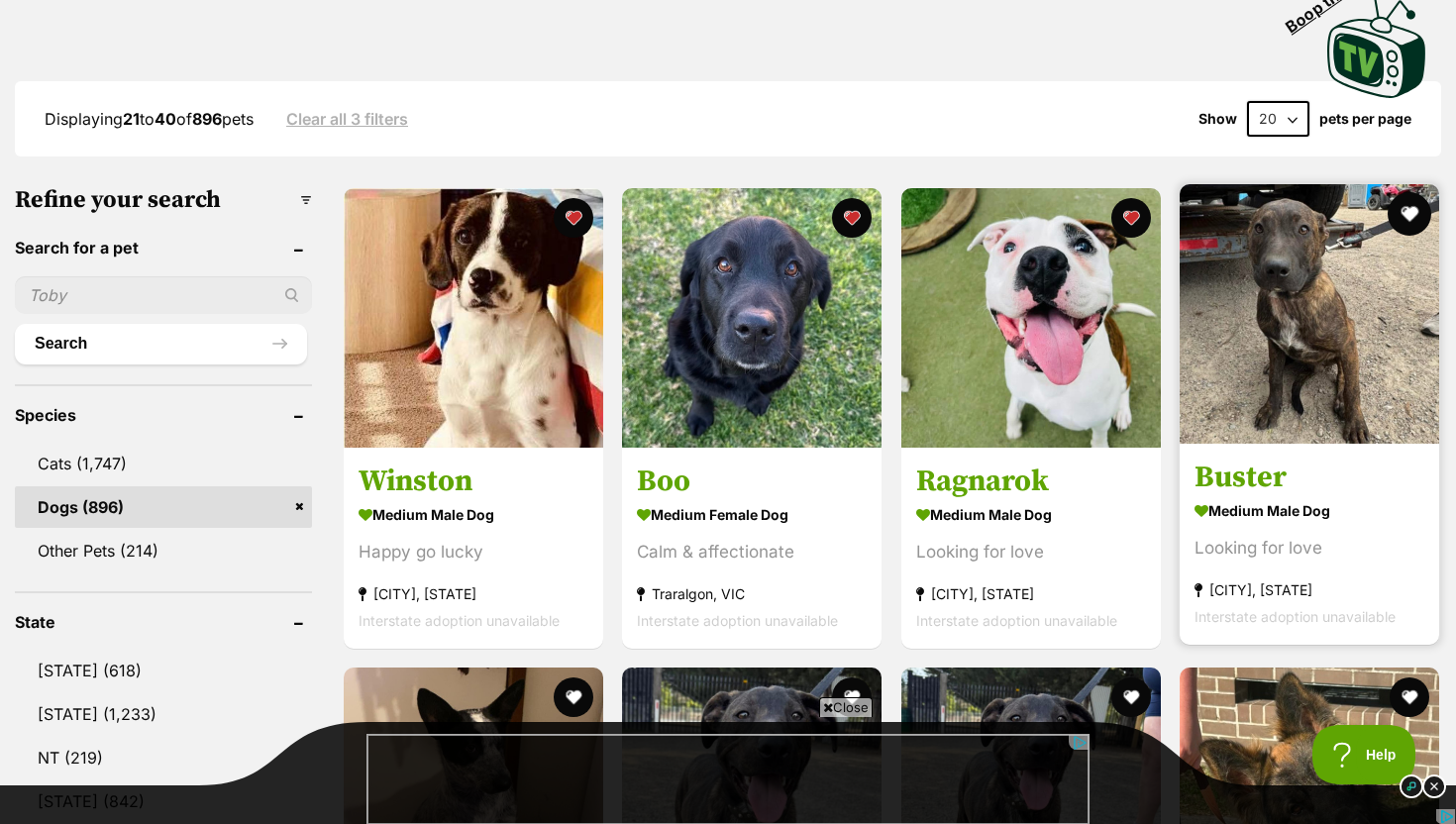 click at bounding box center [1409, 214] 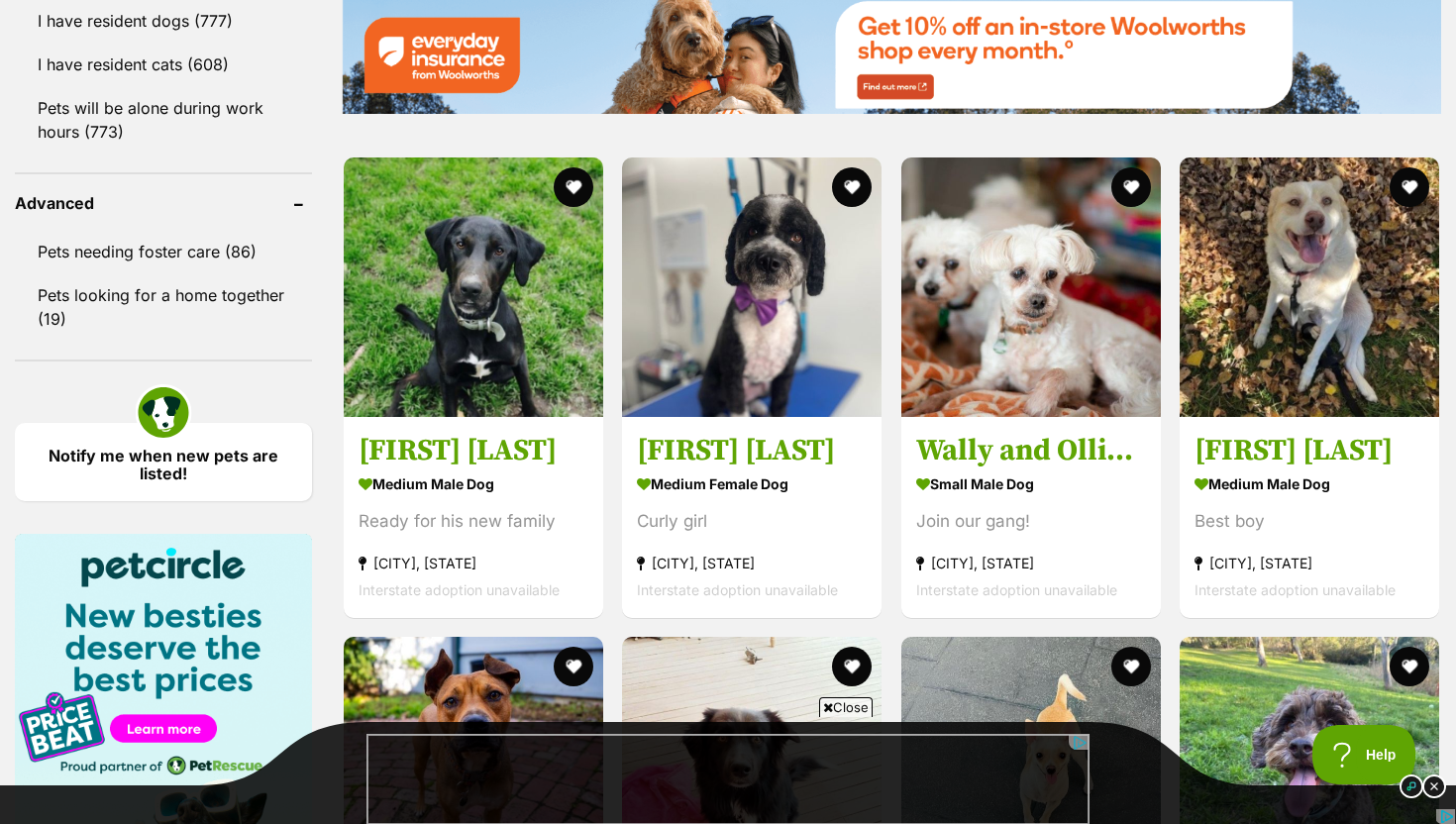 scroll, scrollTop: 2478, scrollLeft: 0, axis: vertical 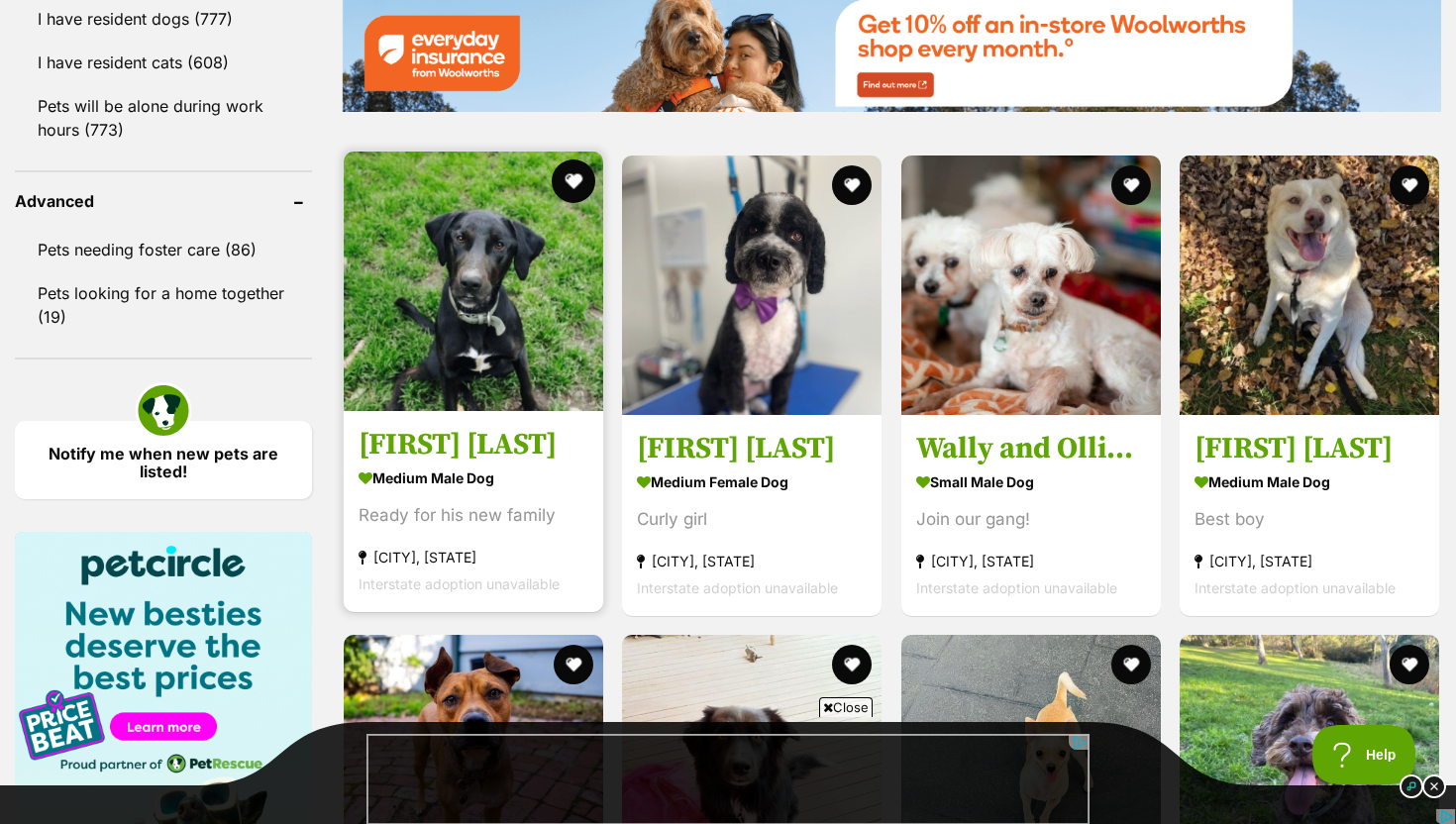 click at bounding box center [573, 181] 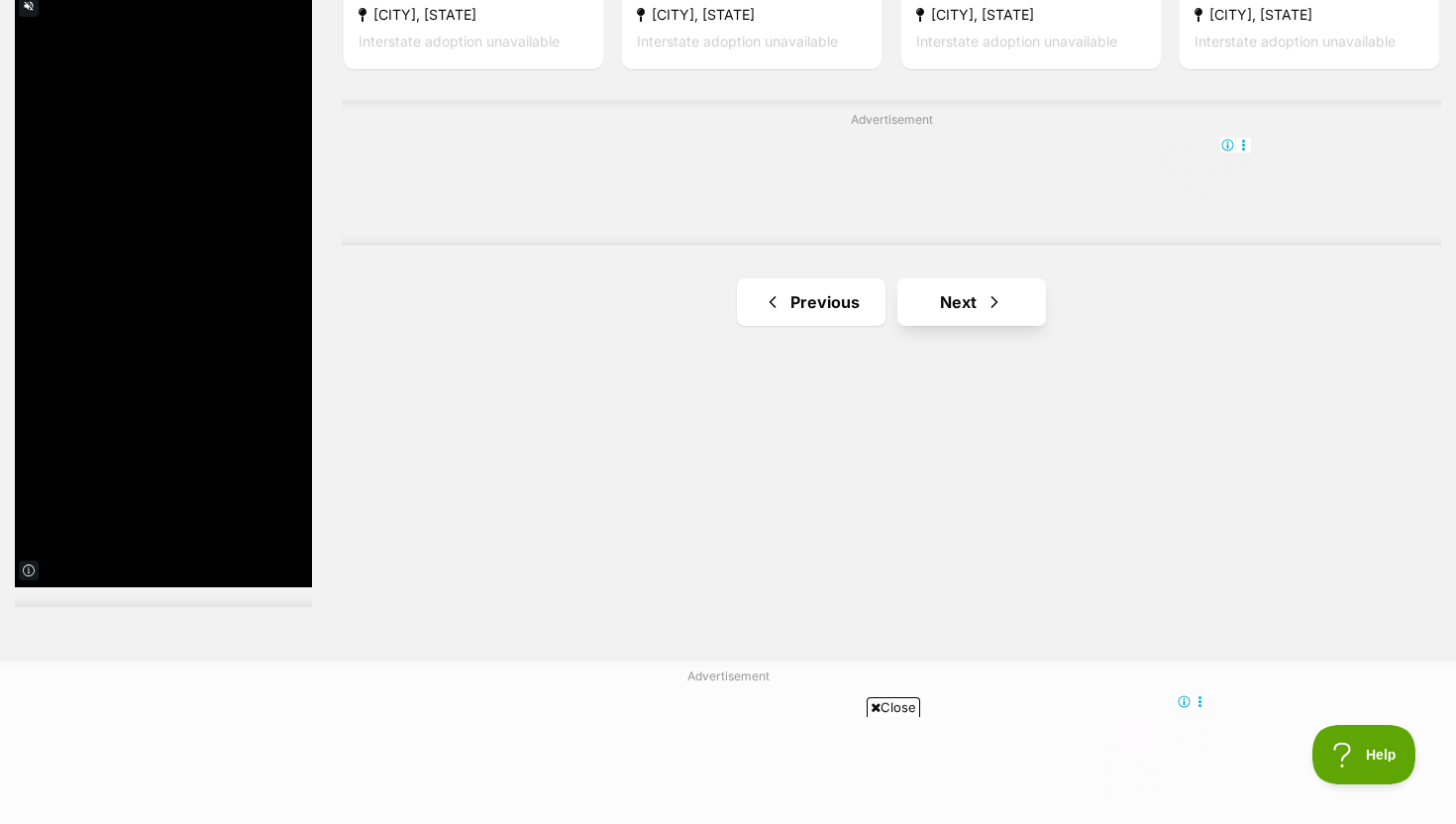 scroll, scrollTop: 0, scrollLeft: 0, axis: both 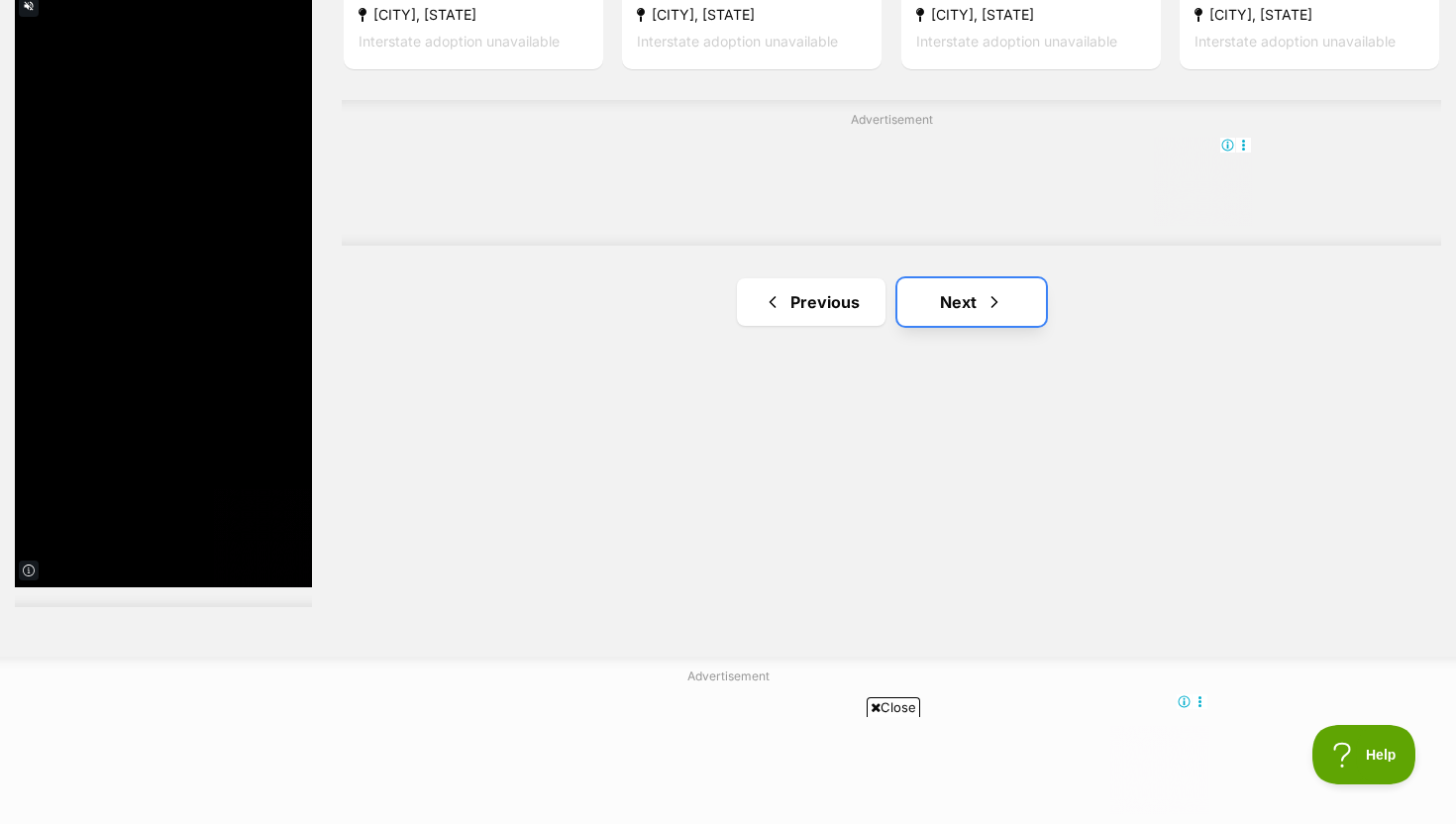 click on "Next" at bounding box center [972, 302] 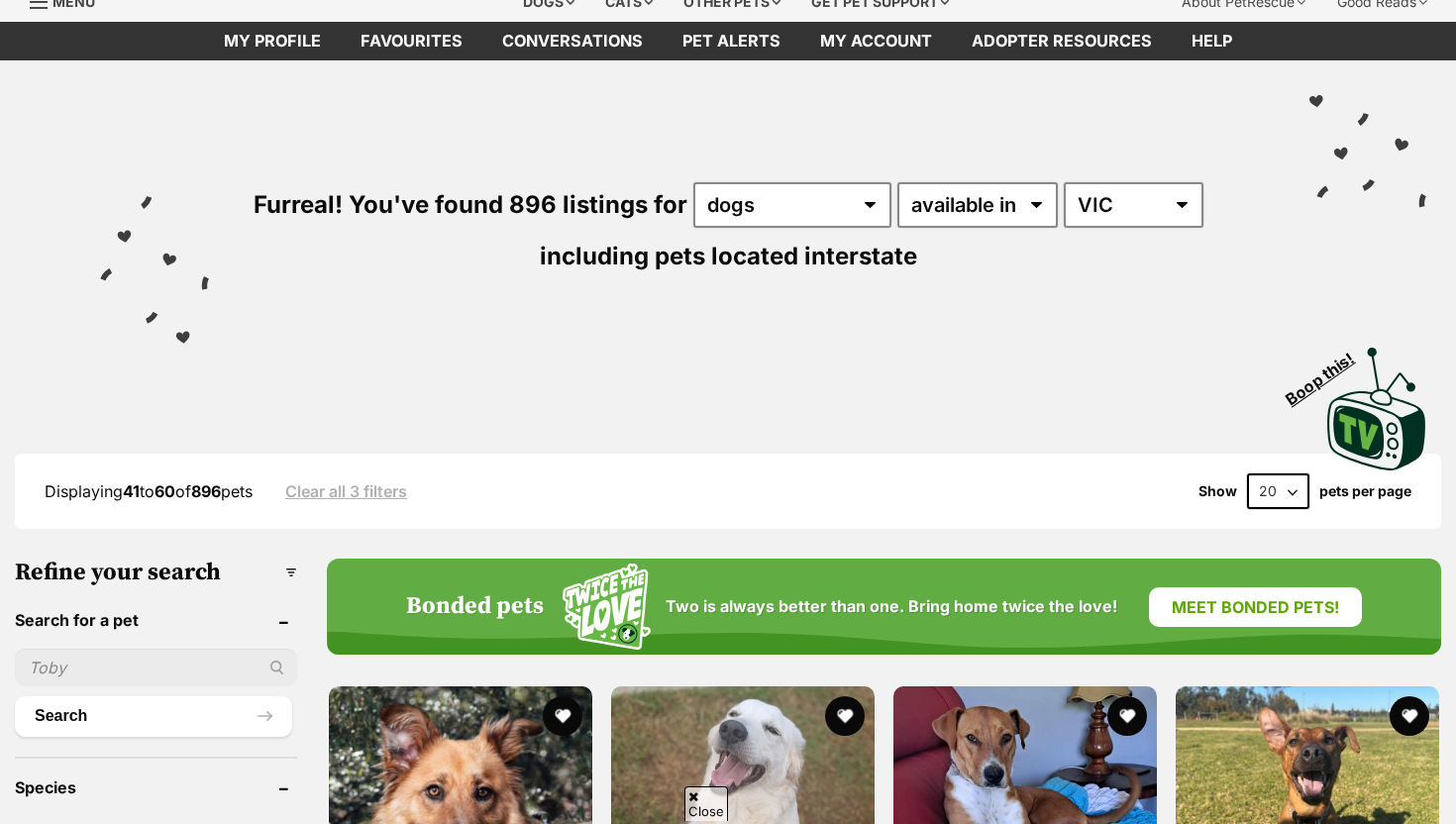 scroll, scrollTop: 167, scrollLeft: 0, axis: vertical 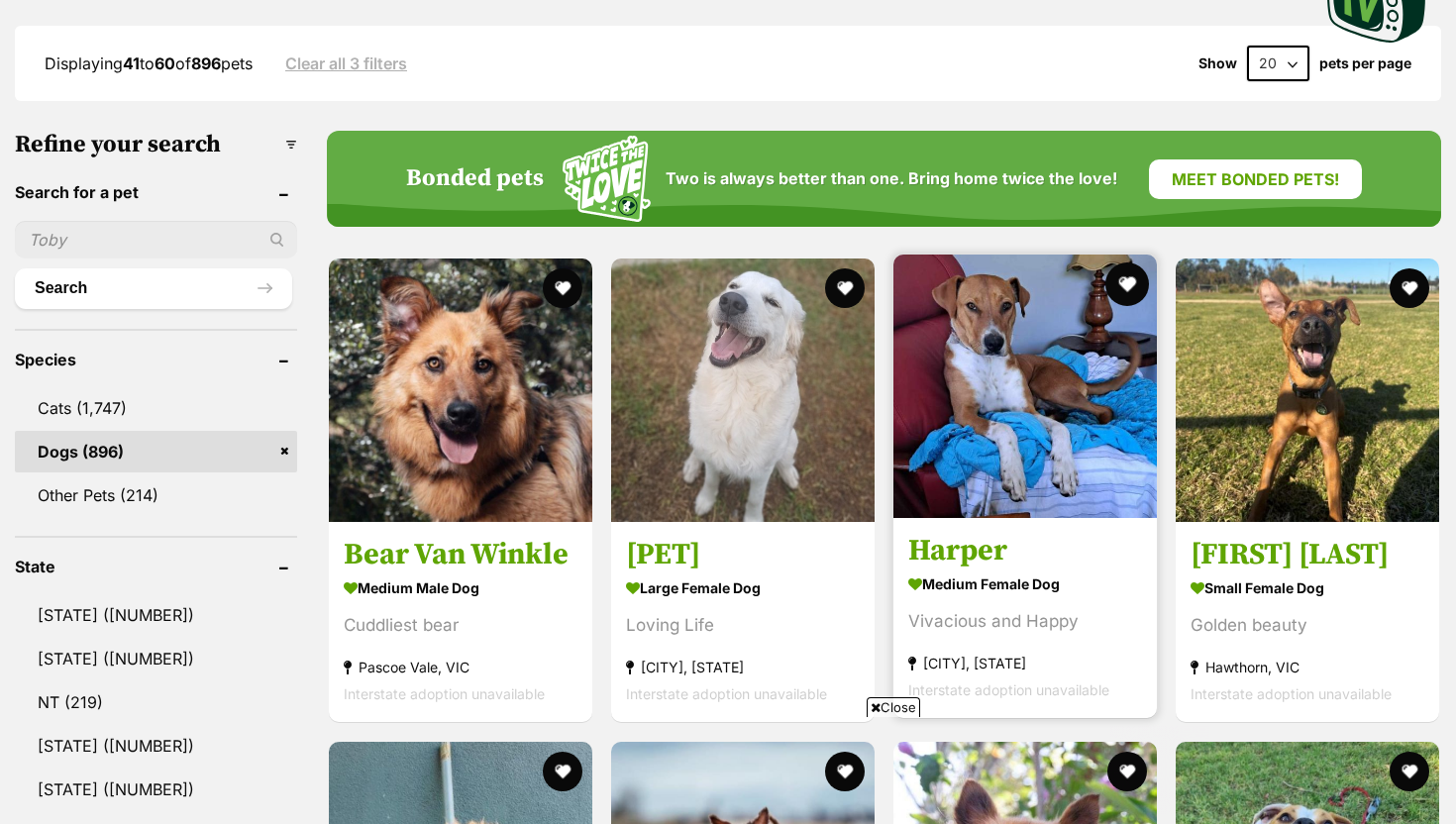 click at bounding box center (1127, 284) 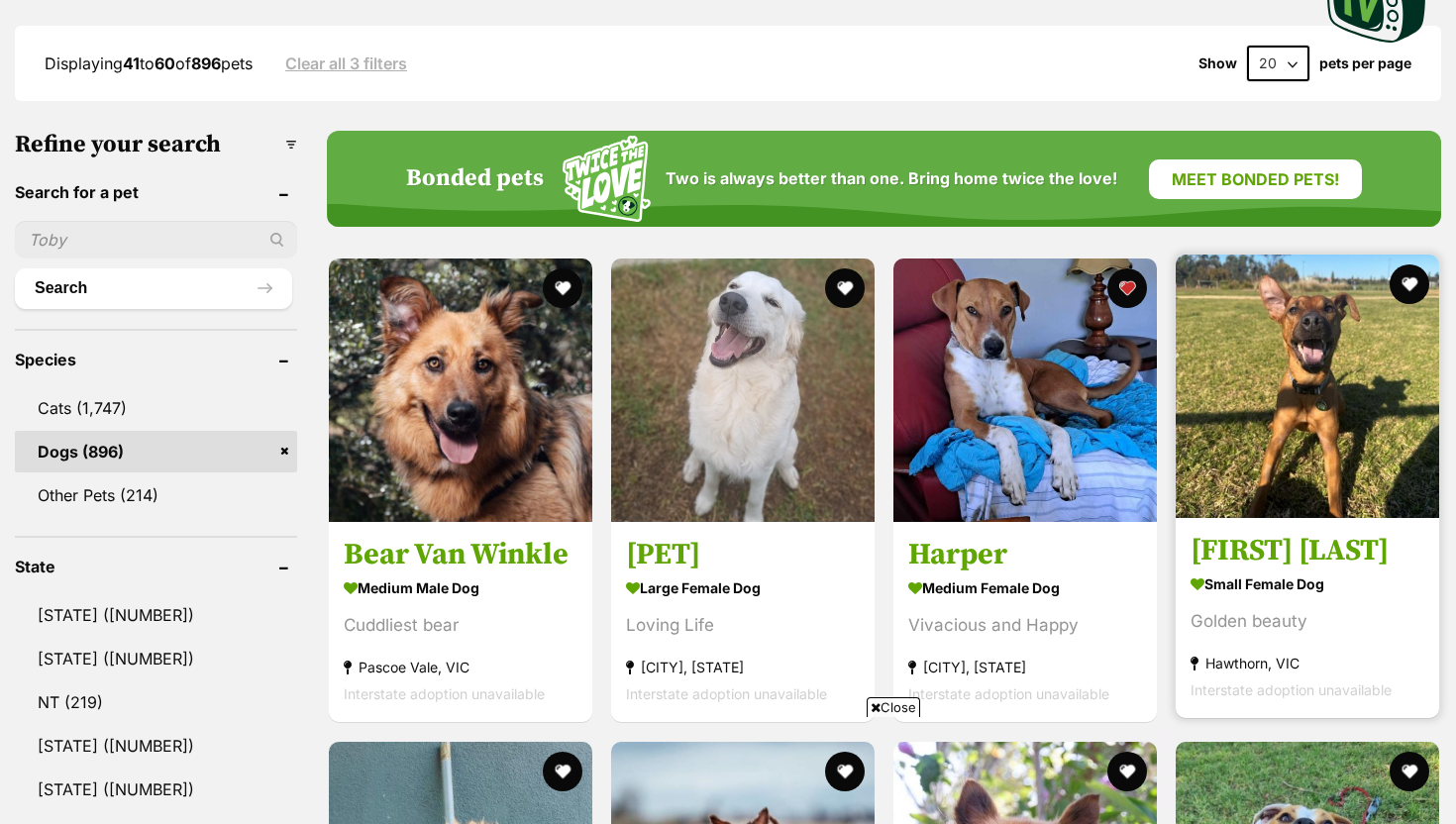 scroll, scrollTop: 0, scrollLeft: 0, axis: both 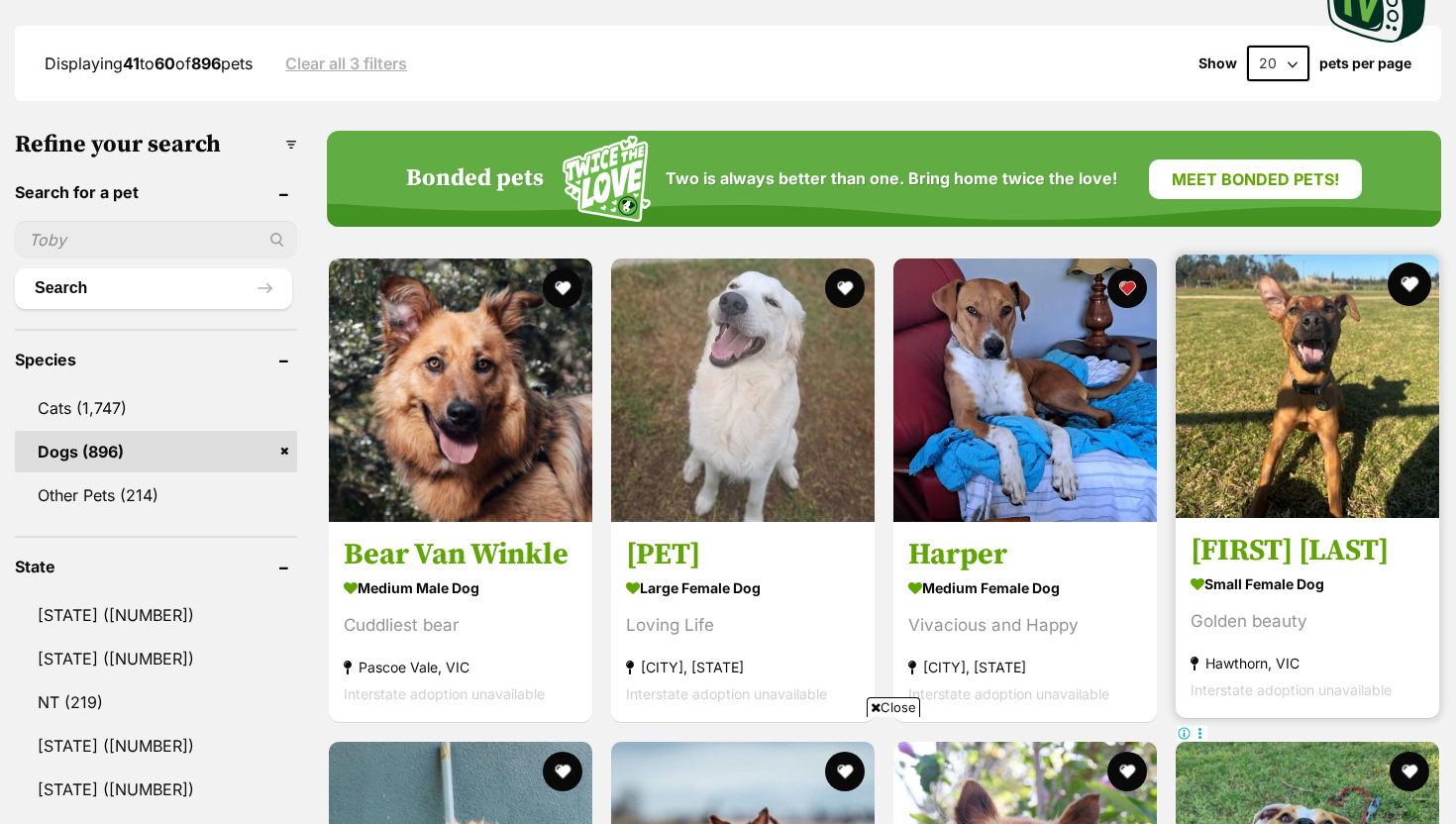 click at bounding box center [1409, 284] 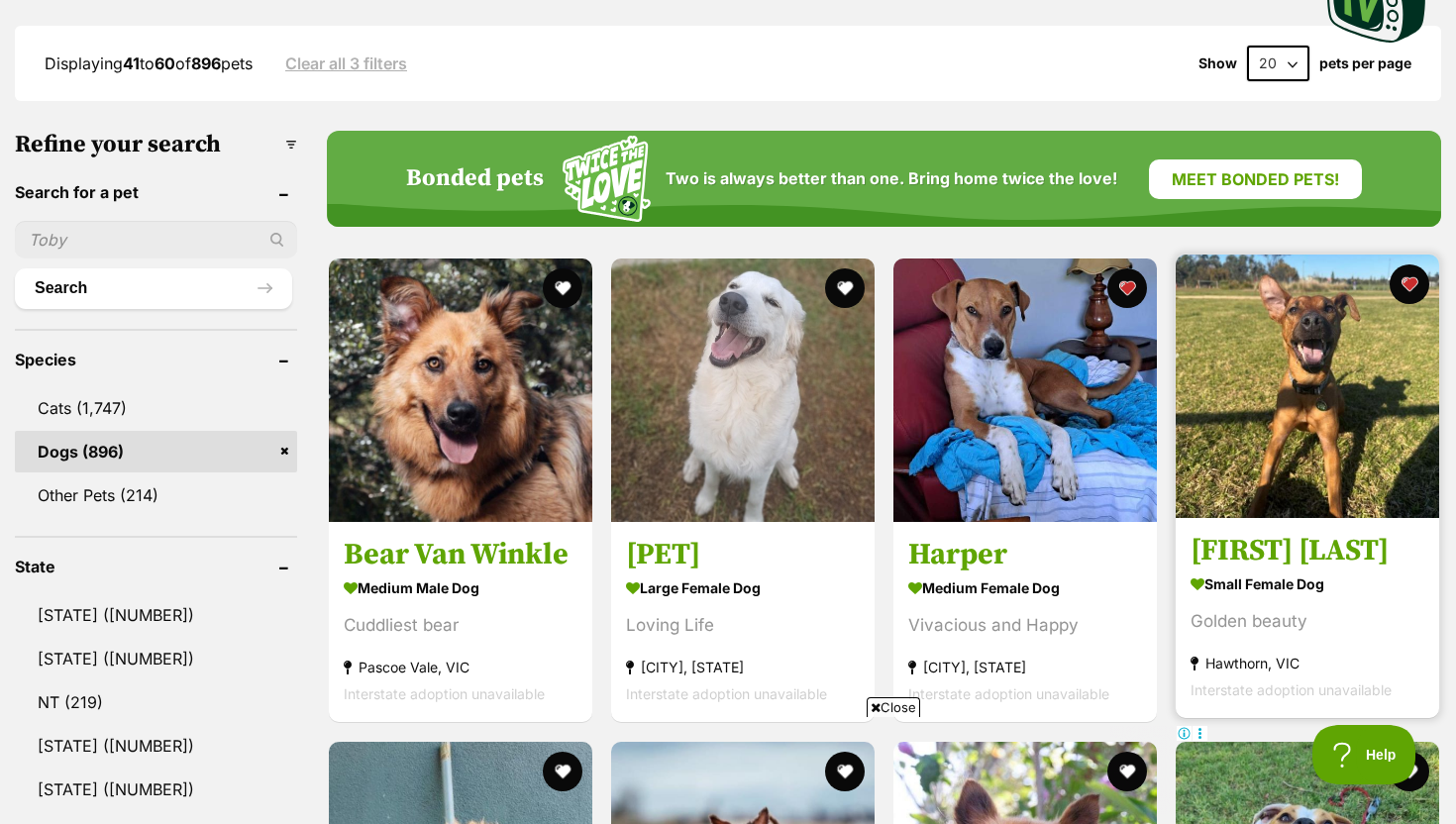 scroll, scrollTop: 0, scrollLeft: 0, axis: both 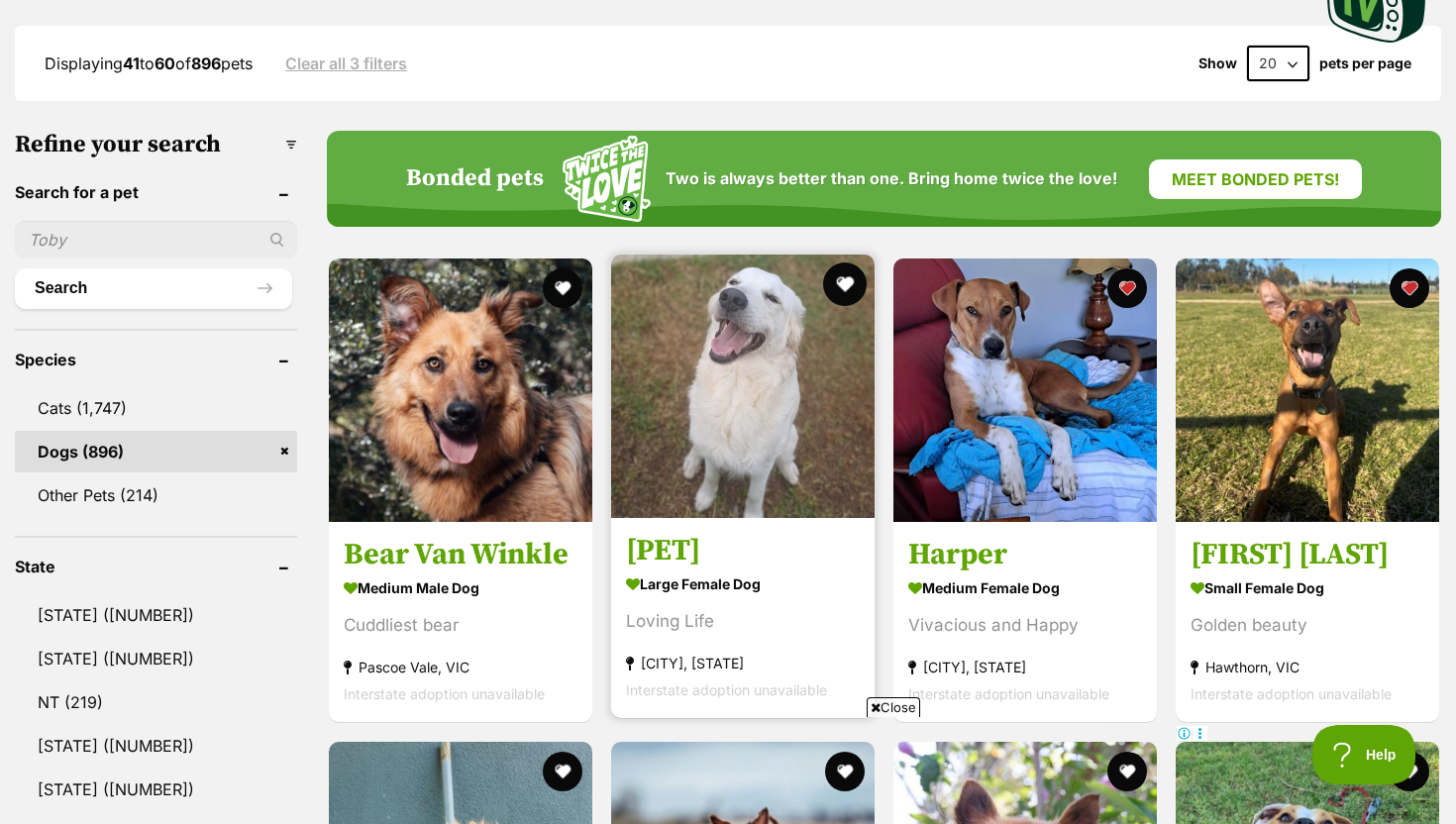 click at bounding box center [845, 284] 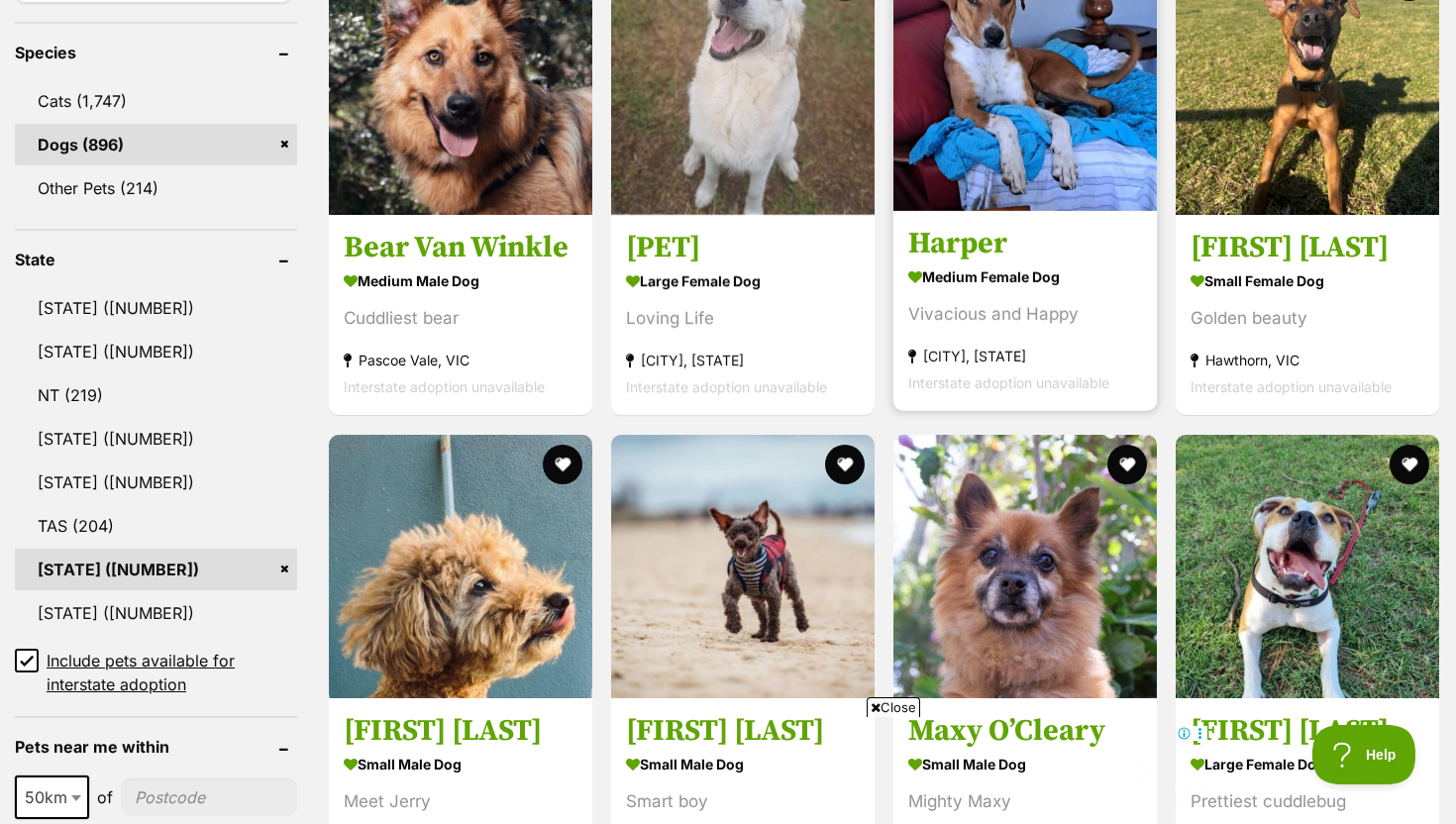 scroll, scrollTop: 0, scrollLeft: 0, axis: both 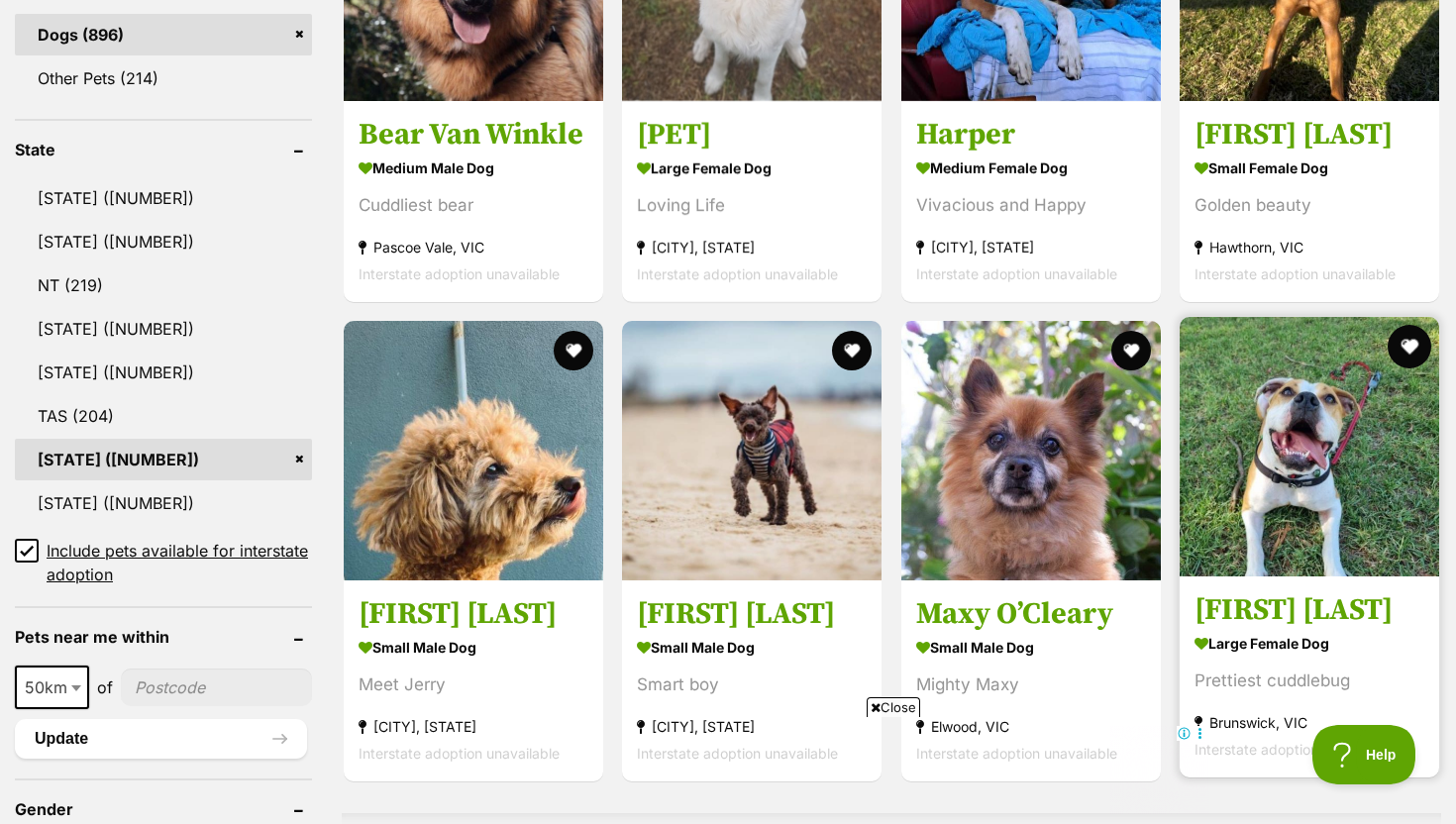 click at bounding box center (1409, 347) 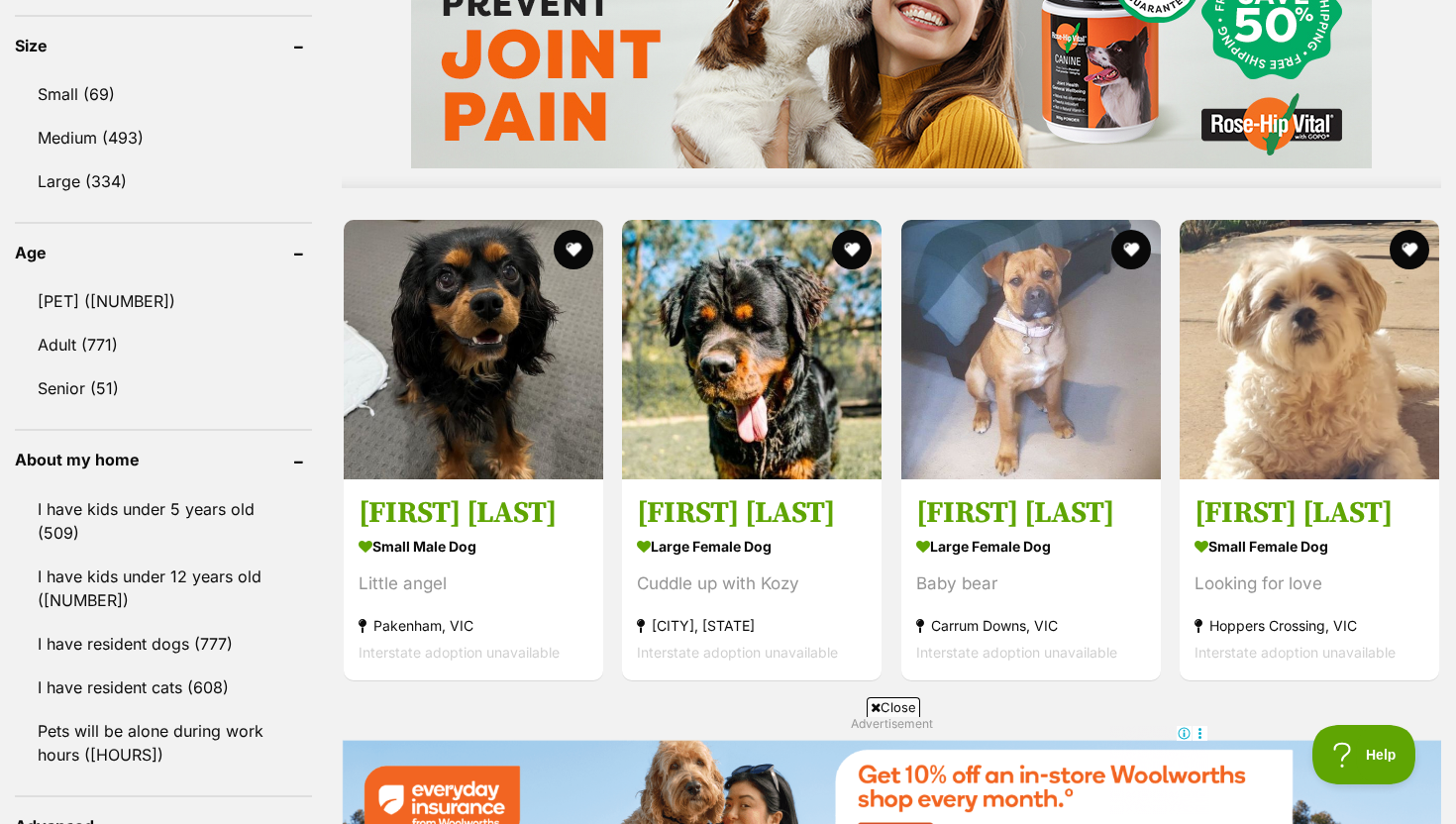 scroll, scrollTop: 1854, scrollLeft: 0, axis: vertical 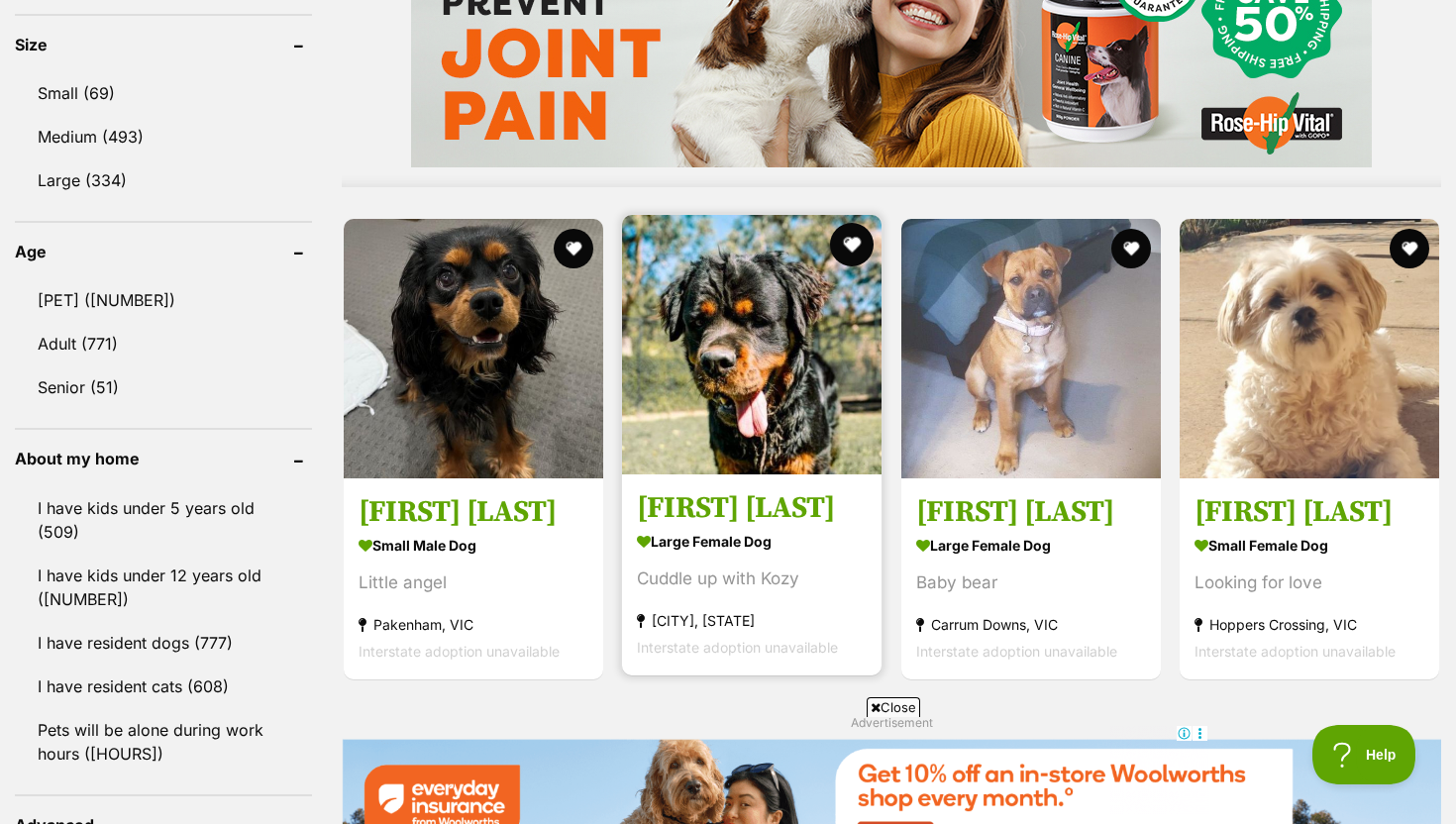 click at bounding box center [853, 245] 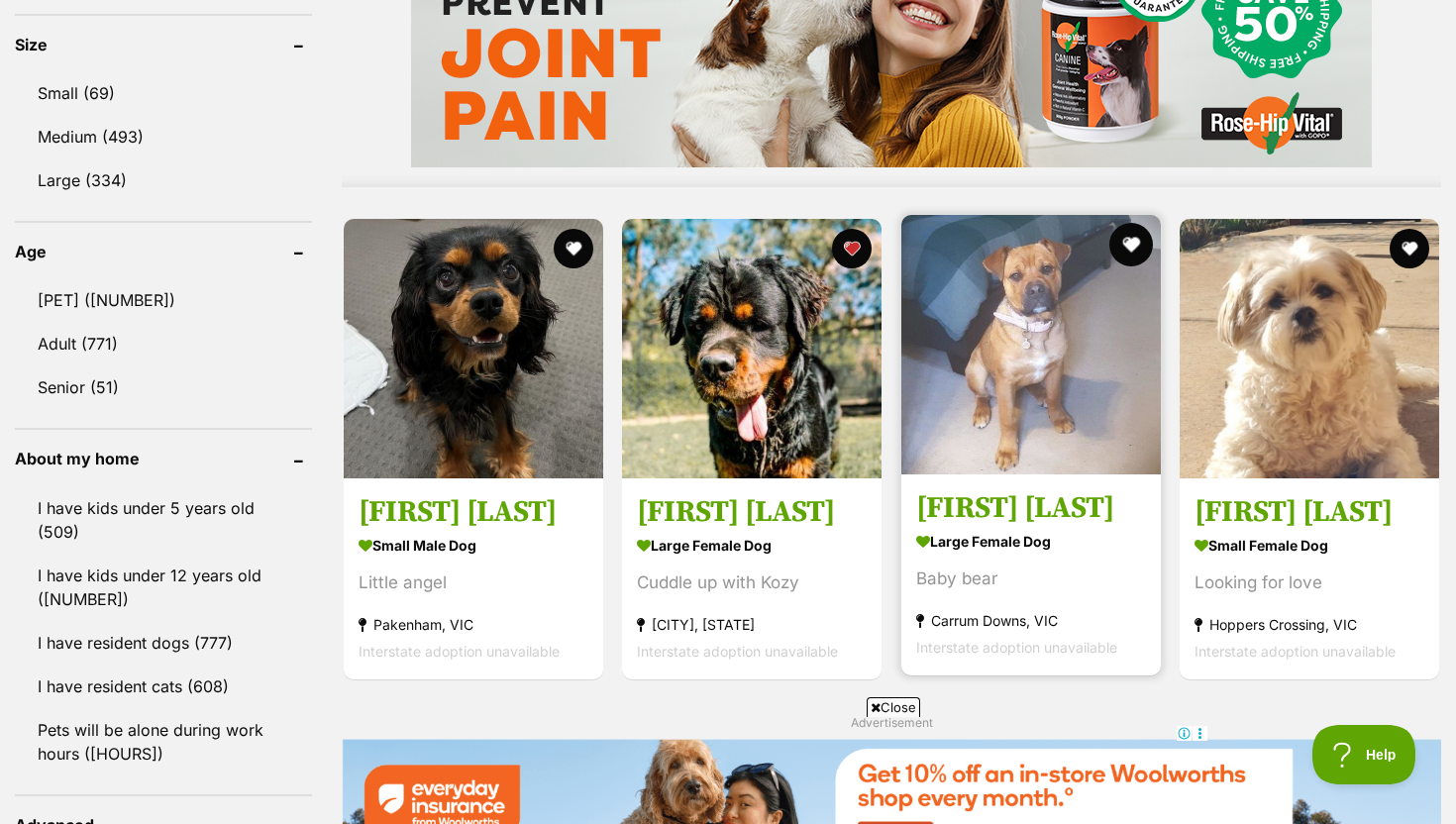 click at bounding box center (1131, 245) 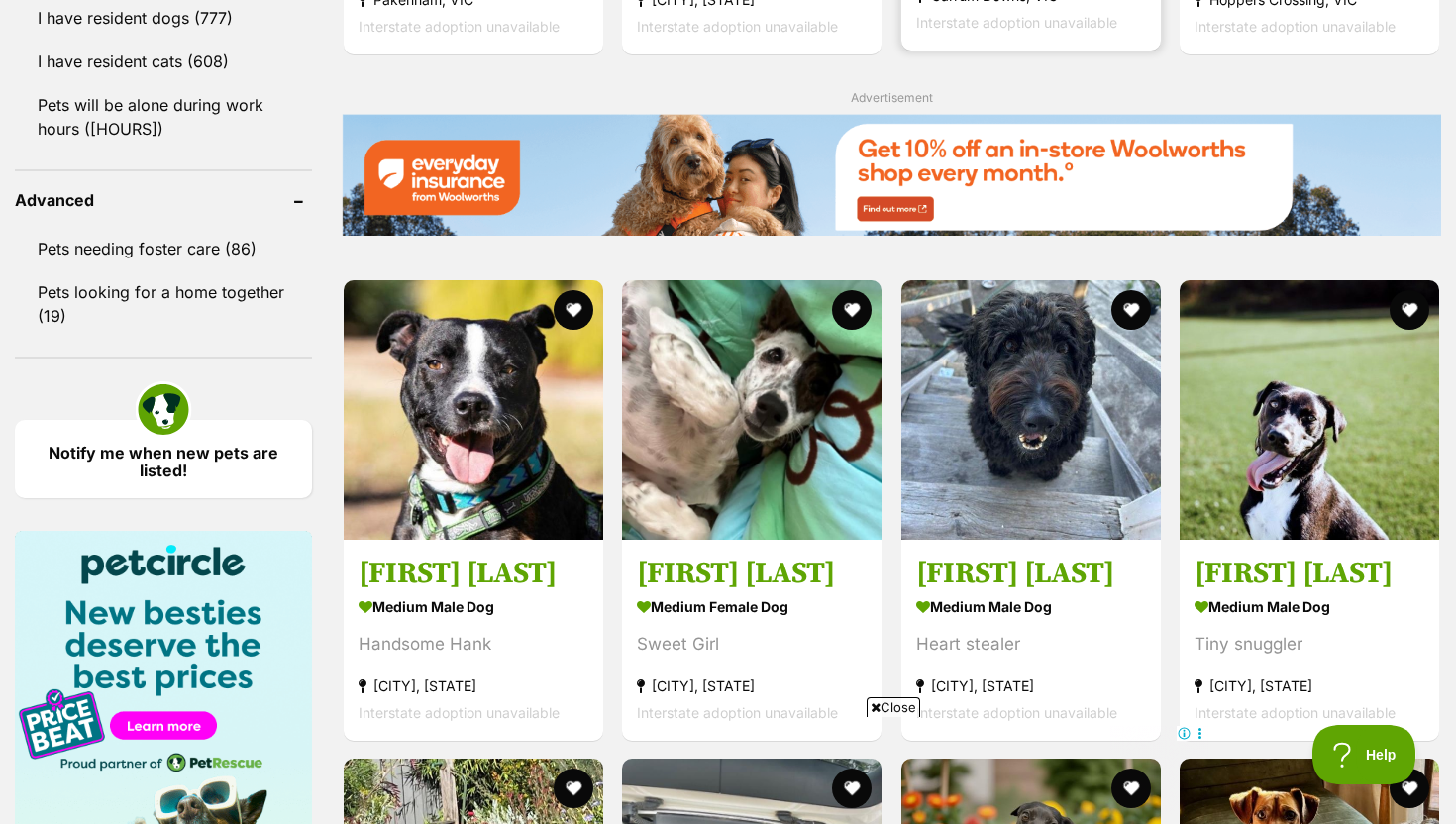 scroll, scrollTop: 2480, scrollLeft: 0, axis: vertical 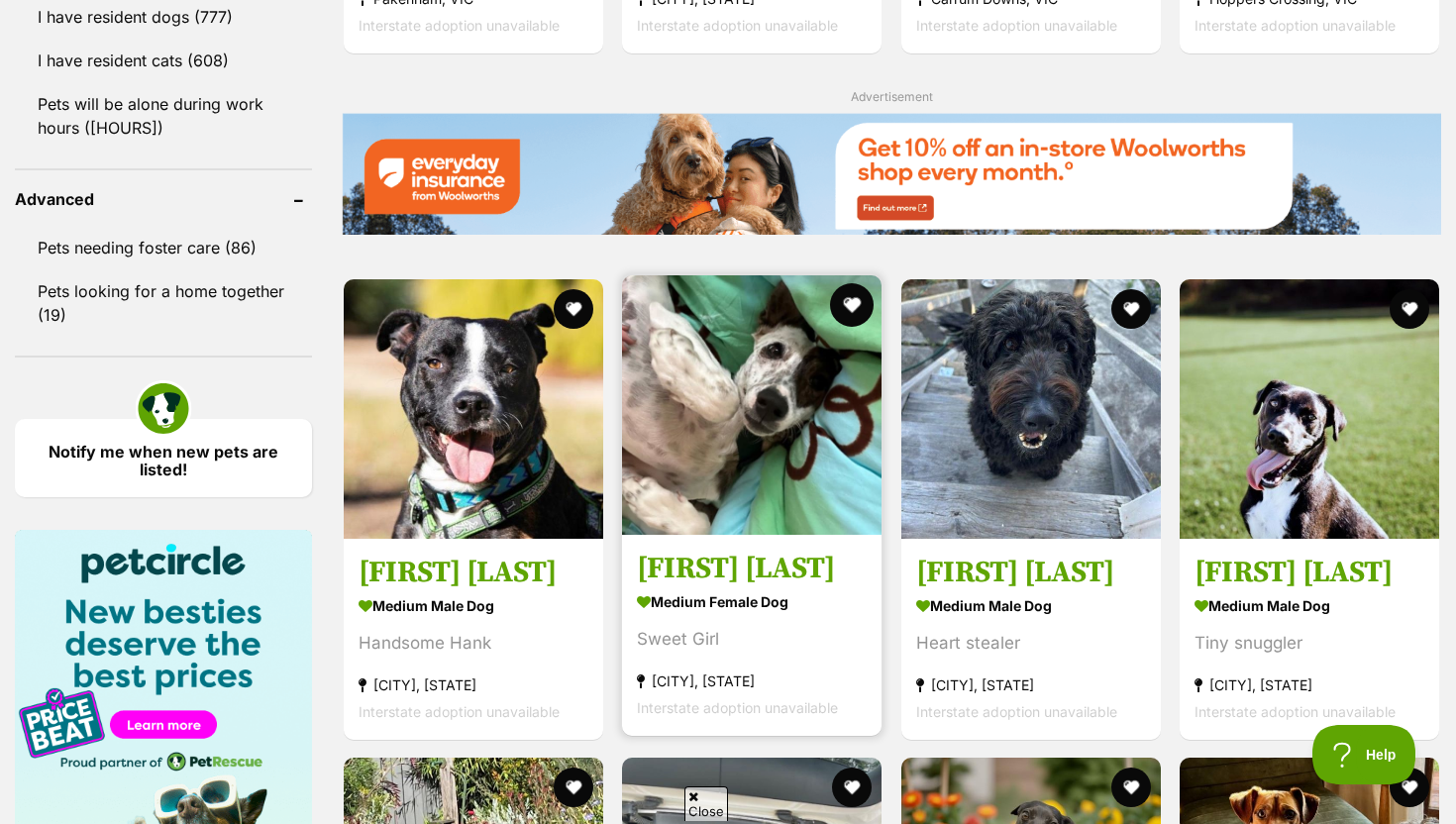 click at bounding box center [853, 305] 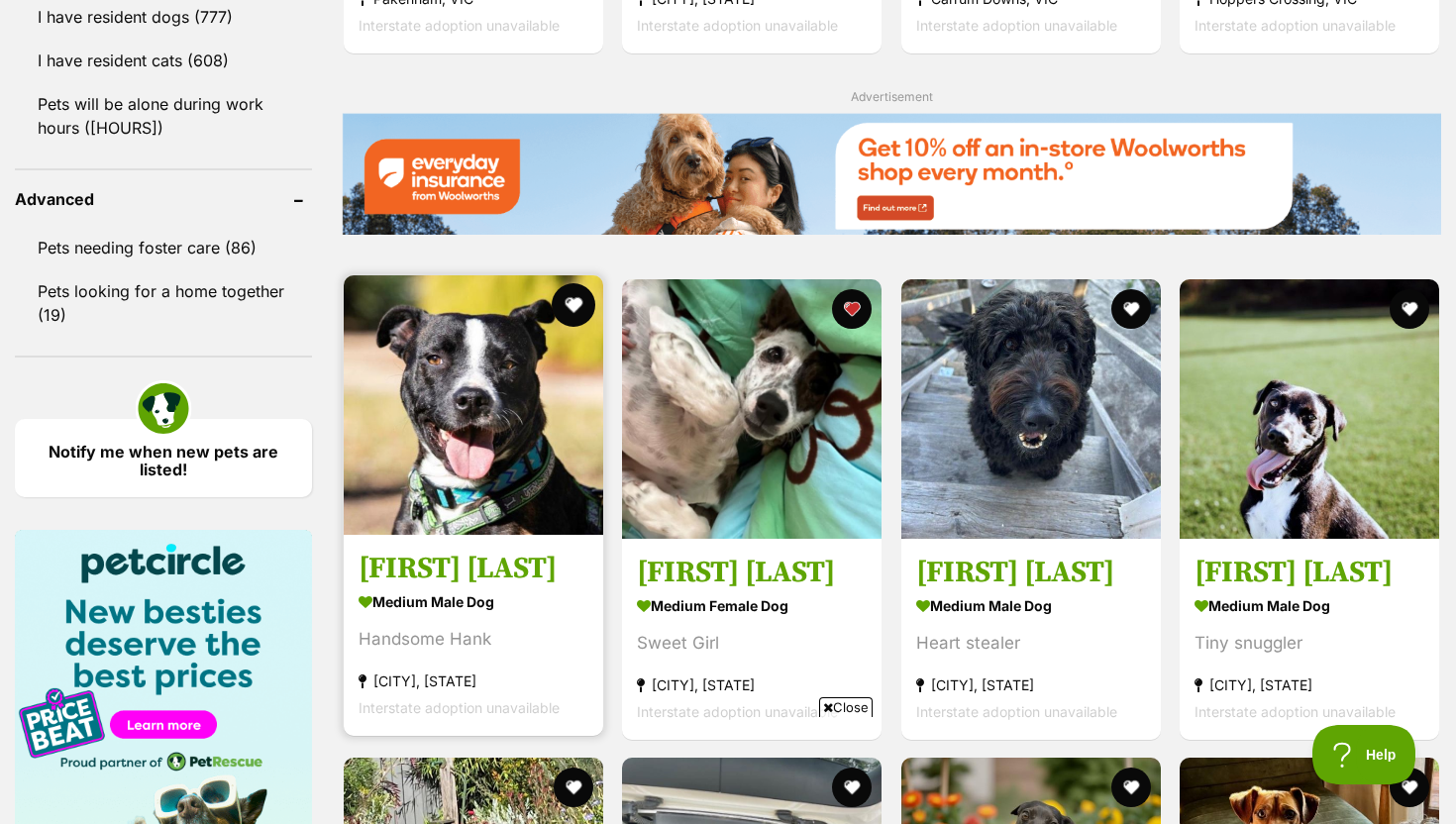 click at bounding box center [573, 305] 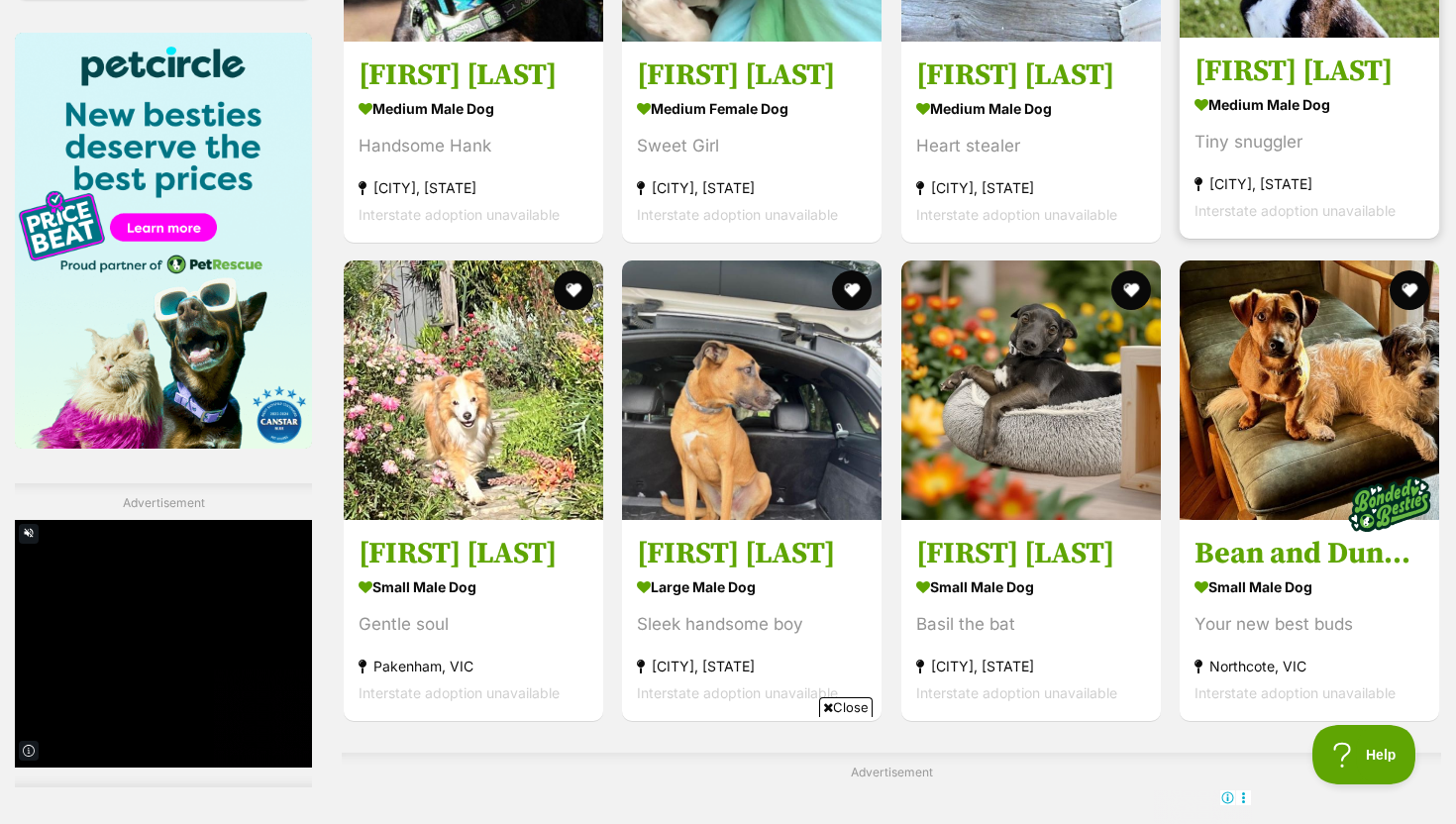 scroll, scrollTop: 2978, scrollLeft: 0, axis: vertical 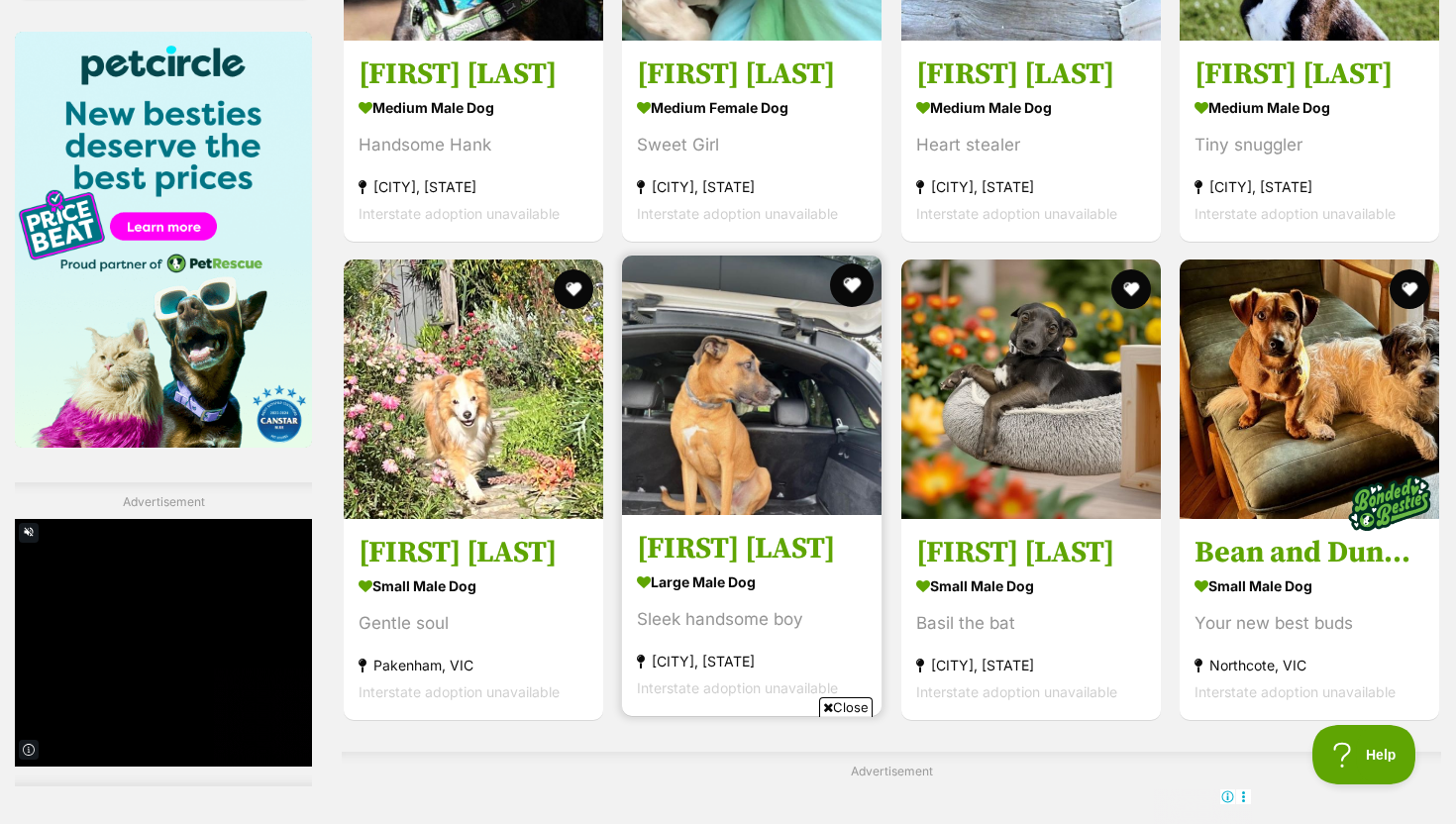 click at bounding box center (853, 285) 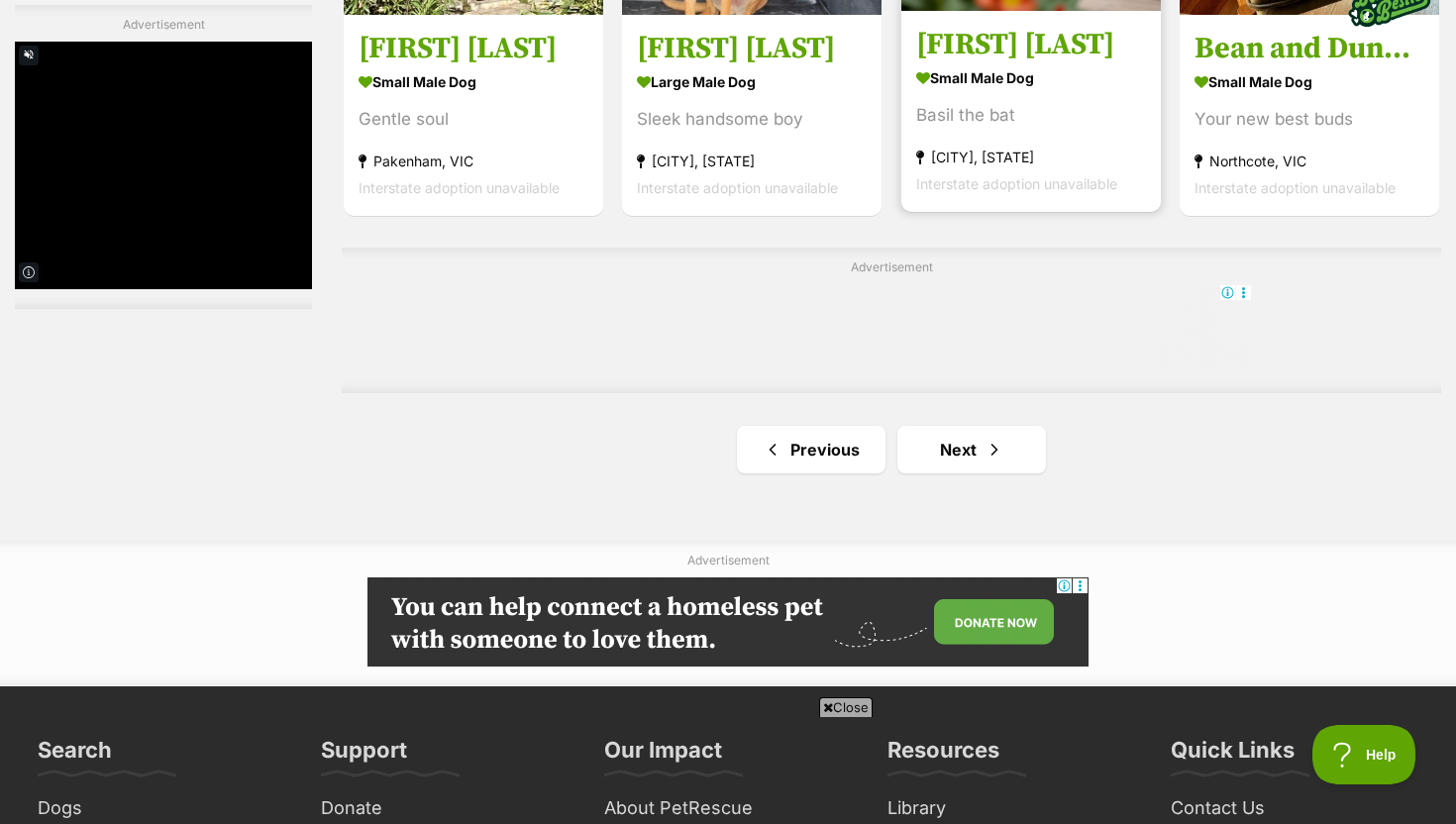scroll, scrollTop: 3515, scrollLeft: 0, axis: vertical 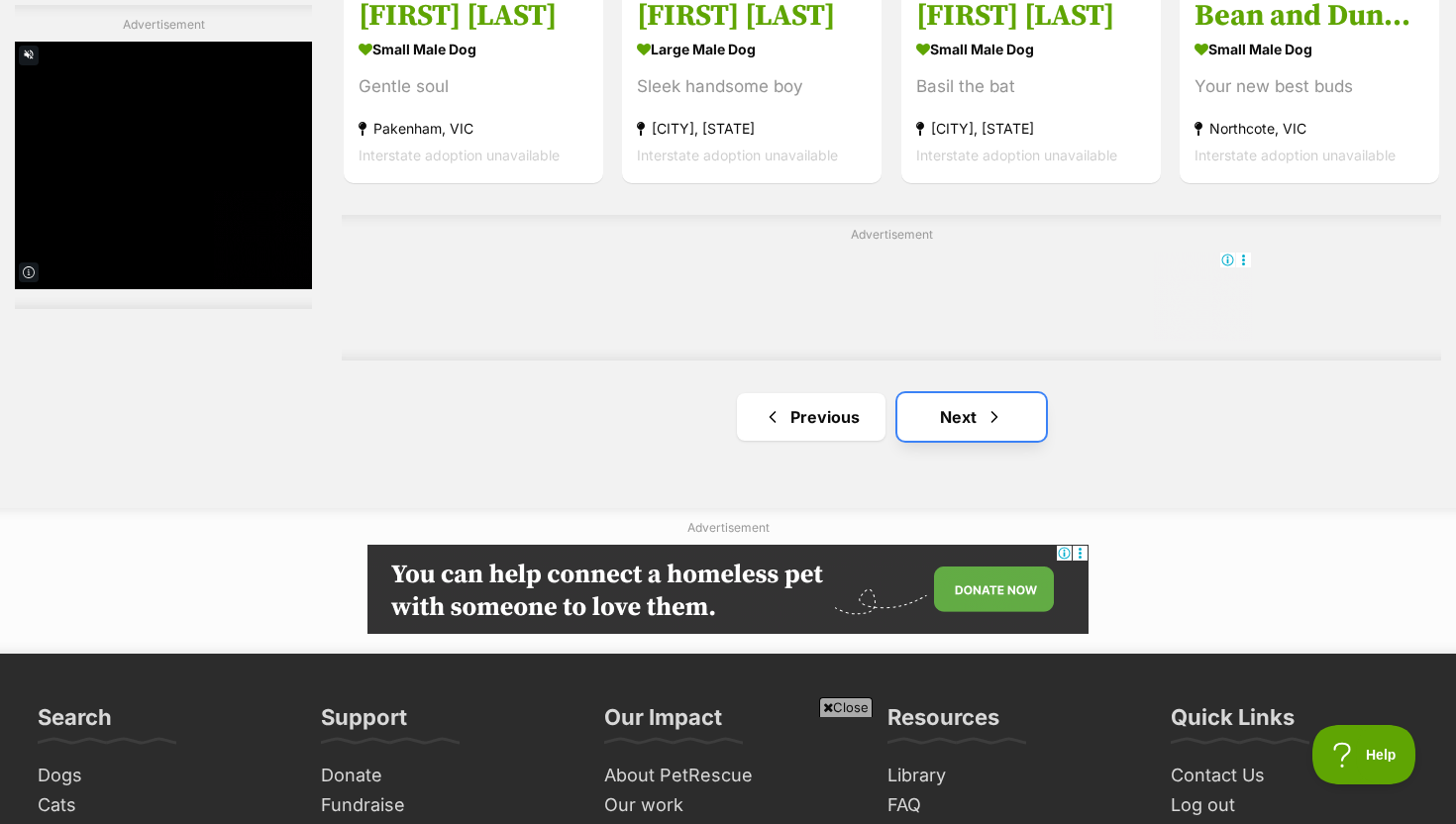 click on "Next" at bounding box center [972, 417] 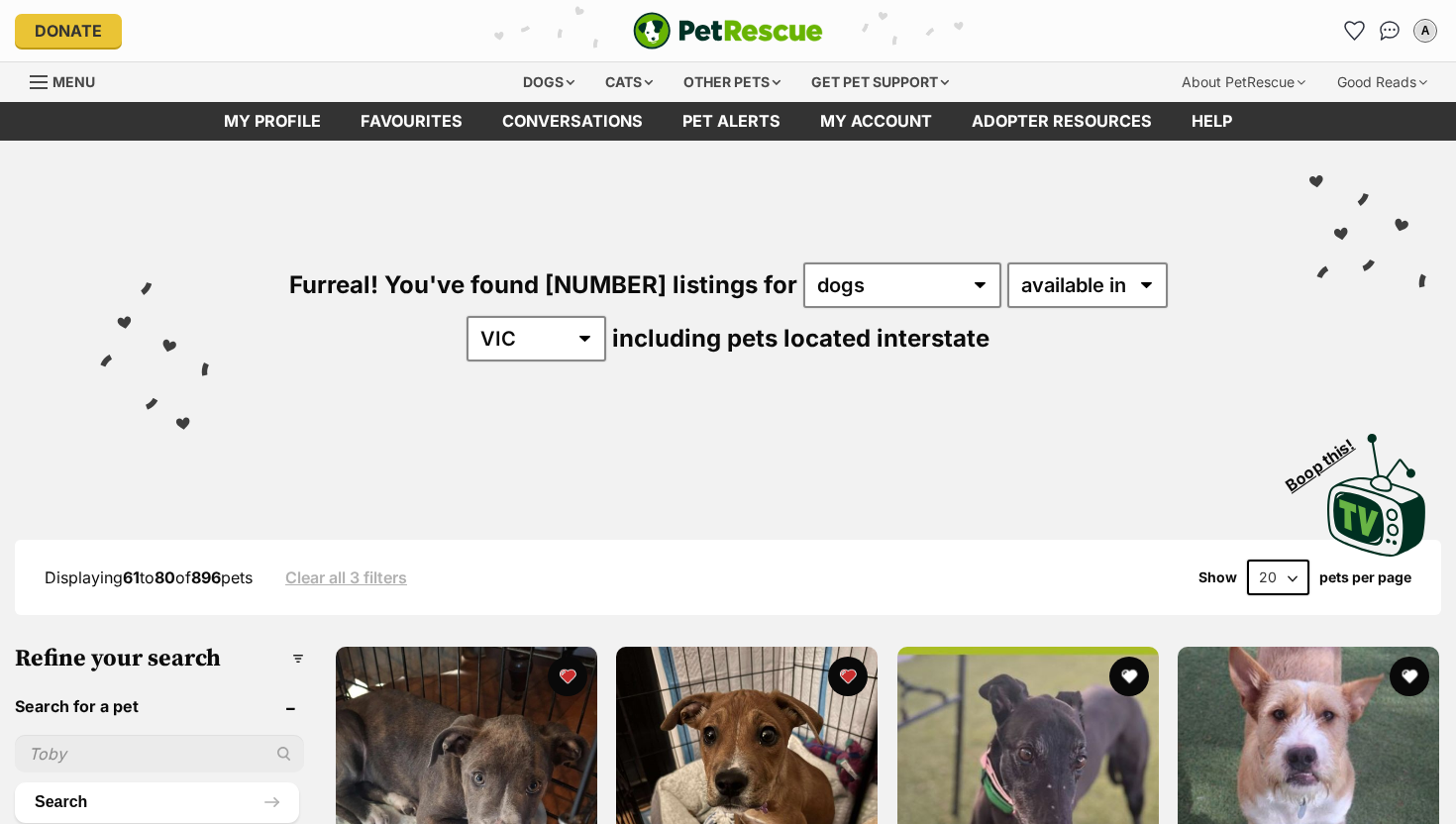 scroll, scrollTop: 0, scrollLeft: 0, axis: both 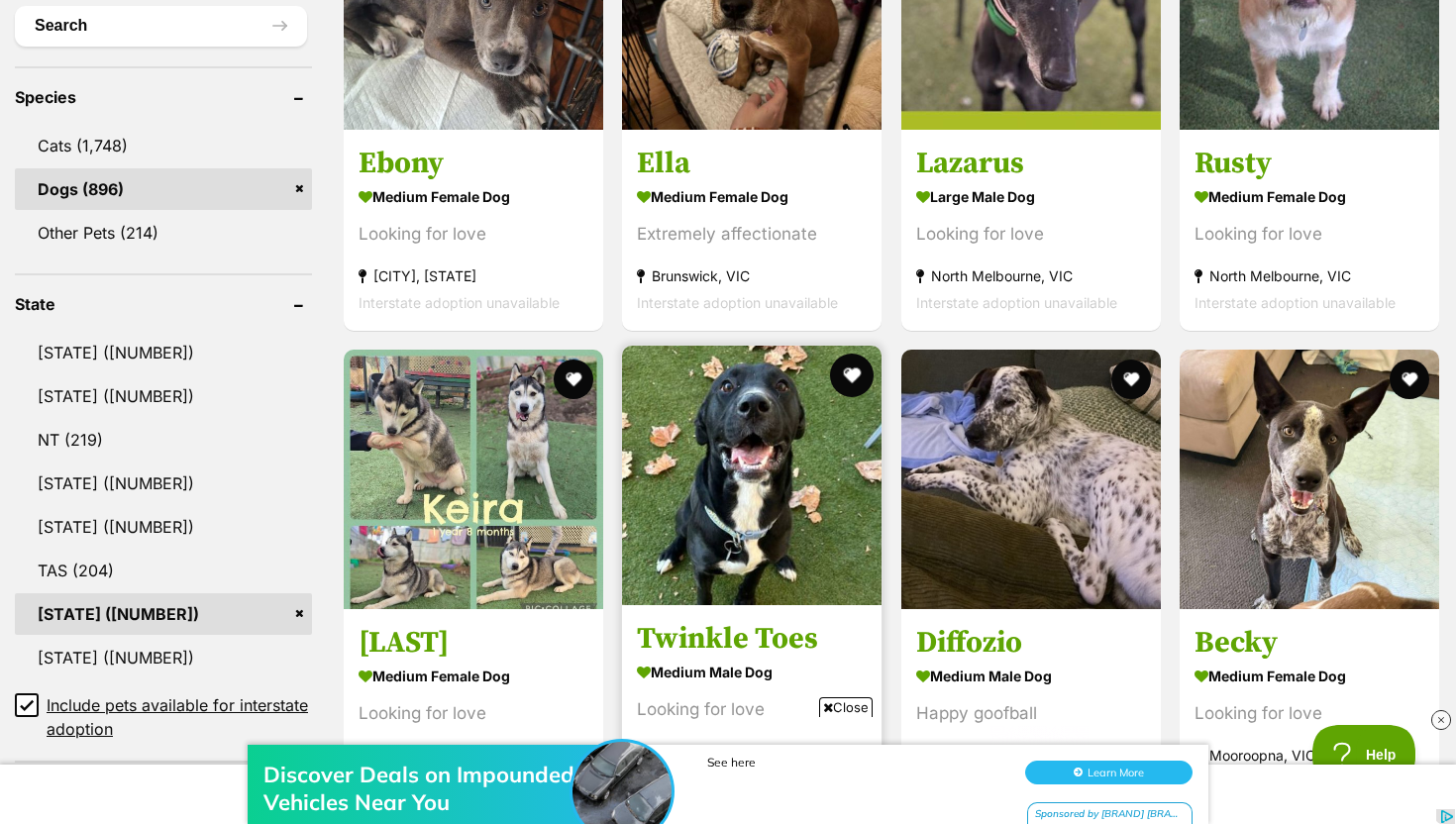click at bounding box center (853, 375) 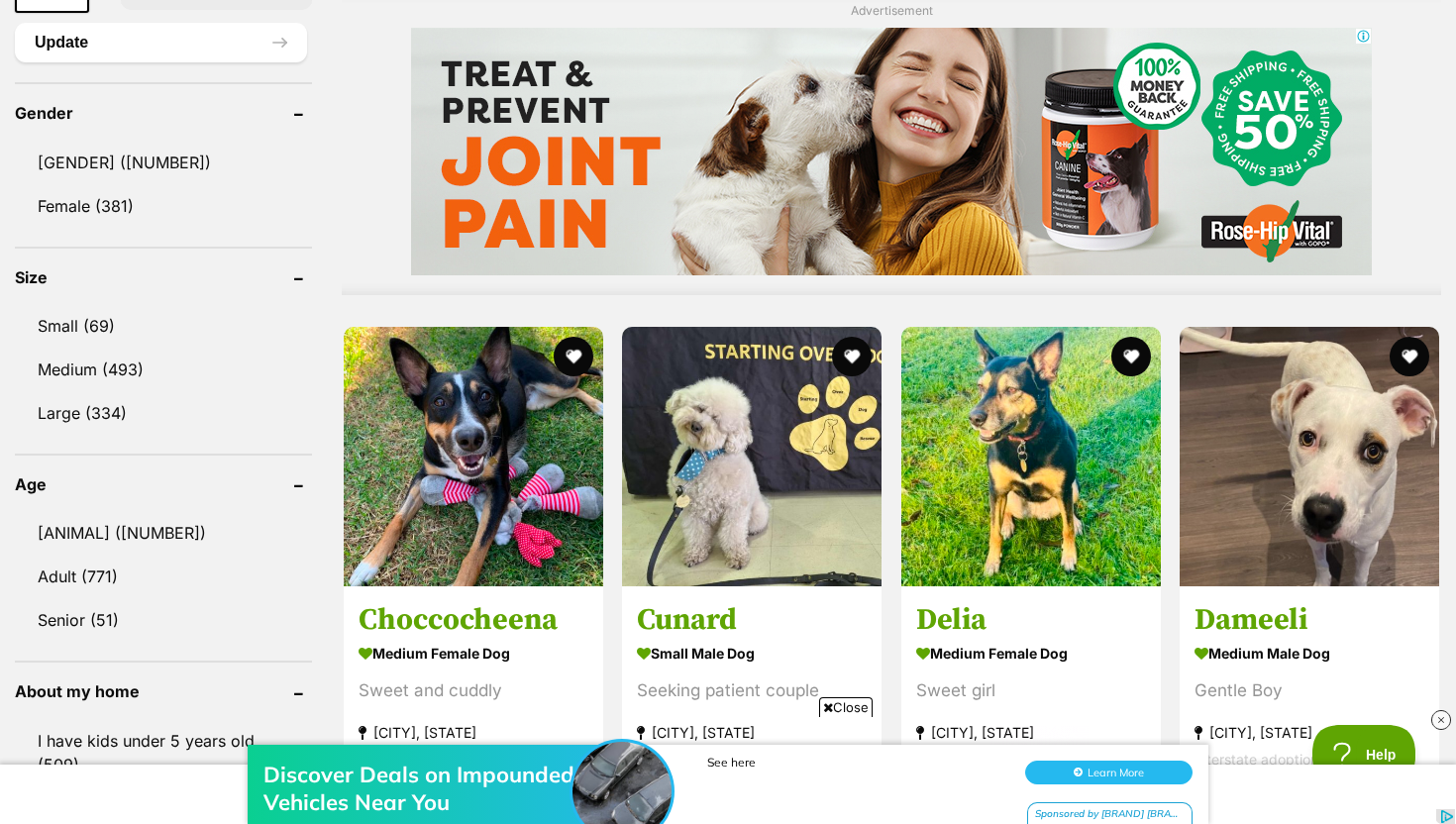 scroll, scrollTop: 1636, scrollLeft: 0, axis: vertical 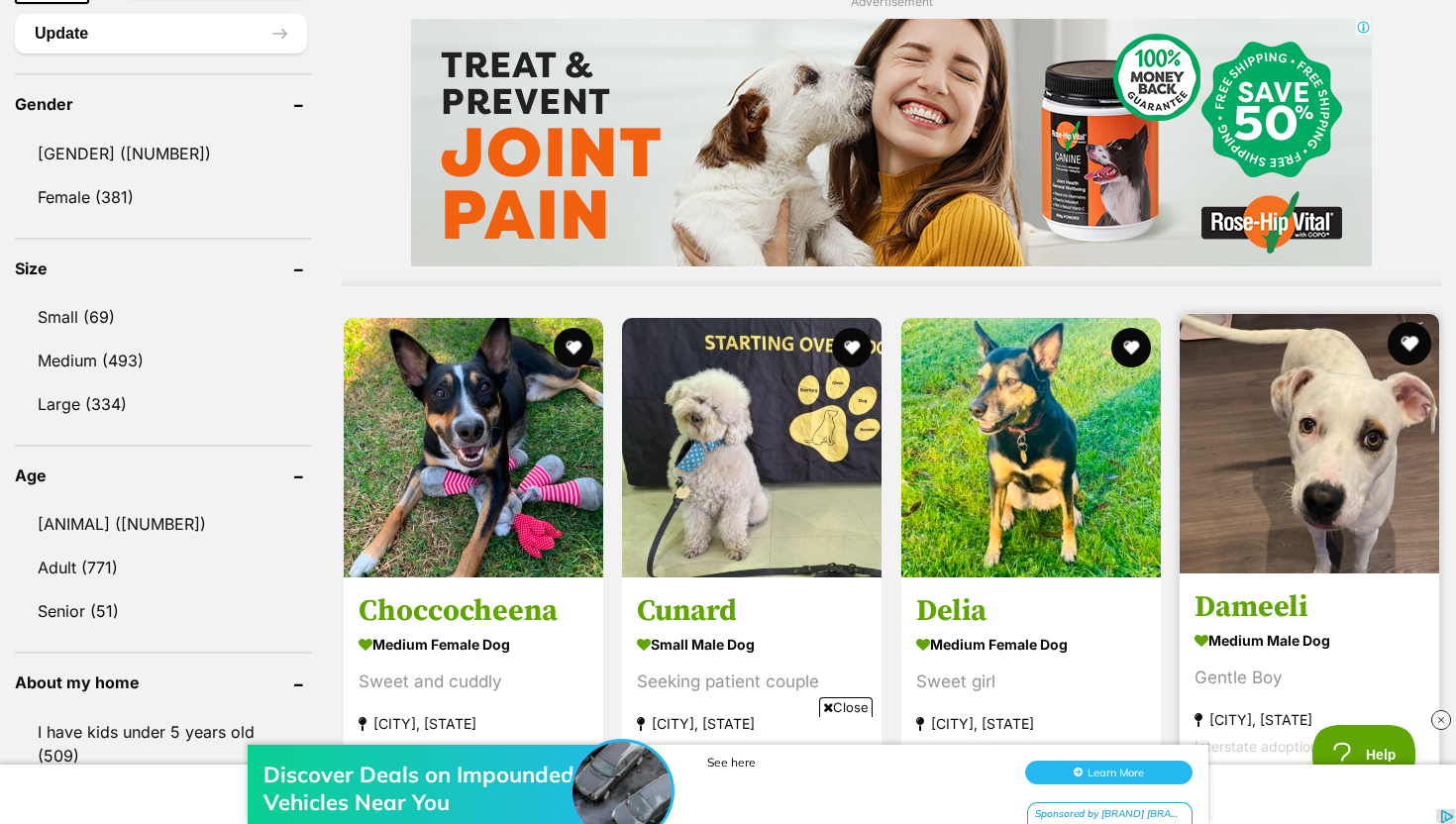 click at bounding box center (1409, 344) 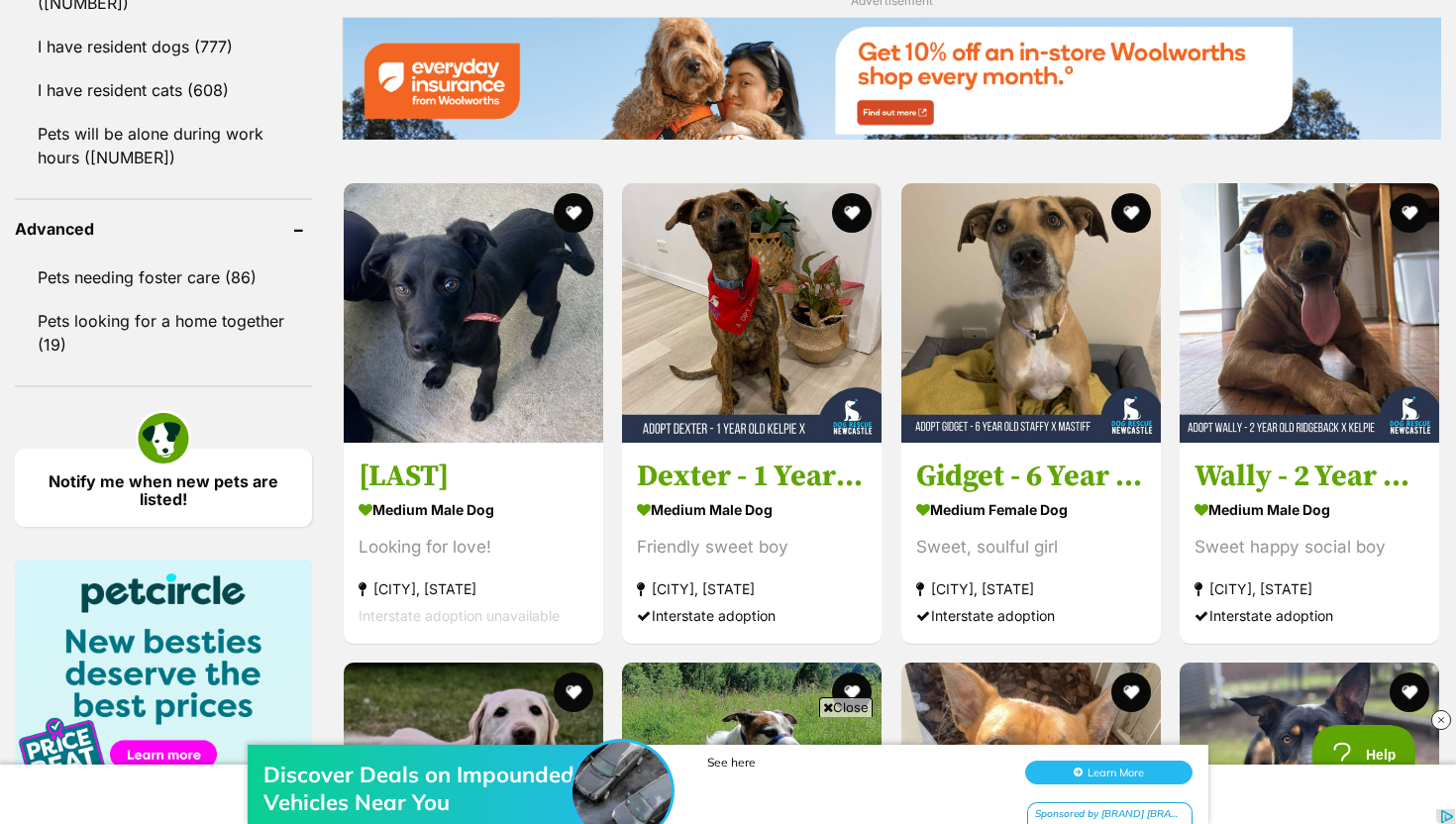 scroll, scrollTop: 2459, scrollLeft: 0, axis: vertical 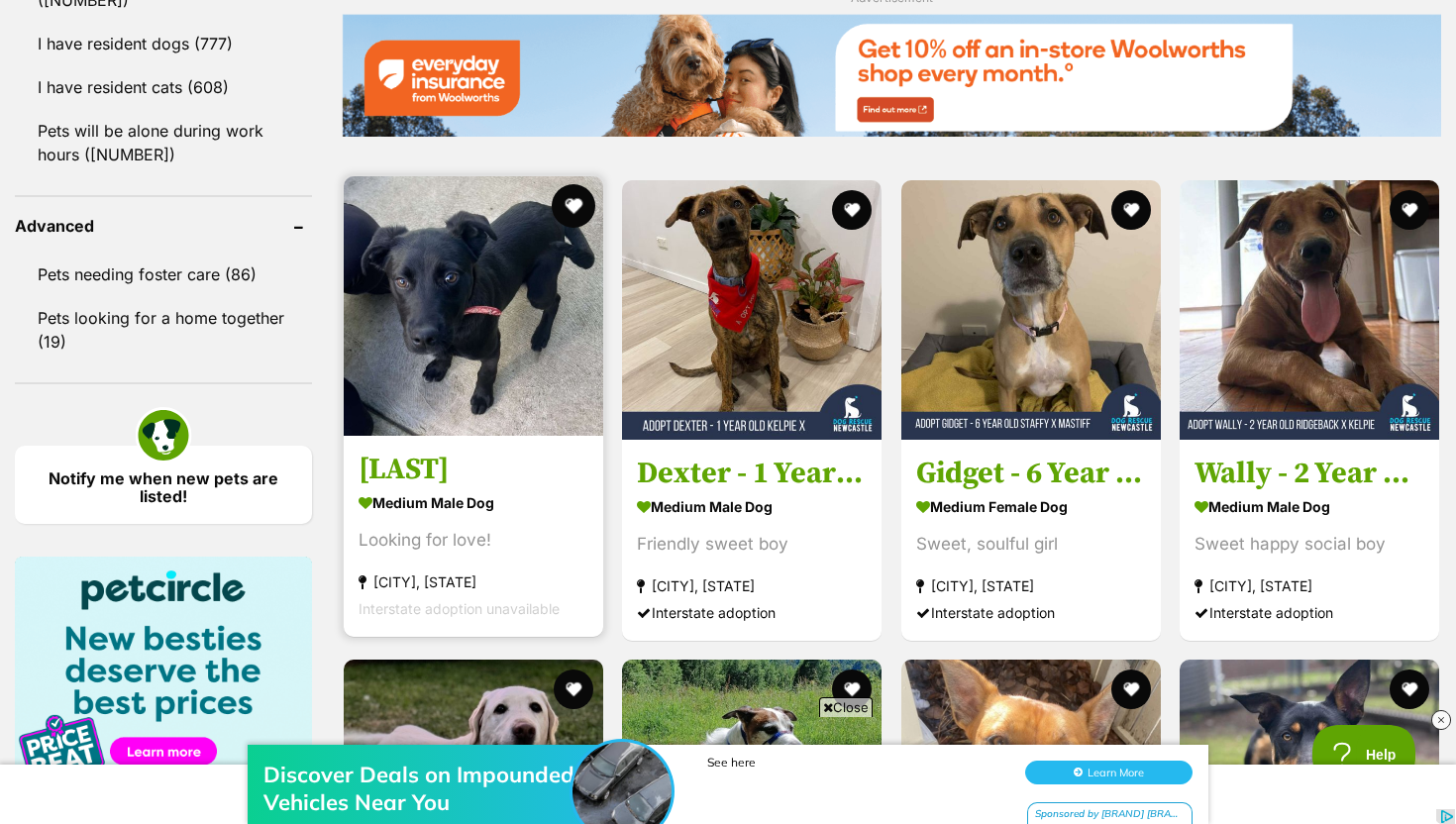 click at bounding box center [573, 206] 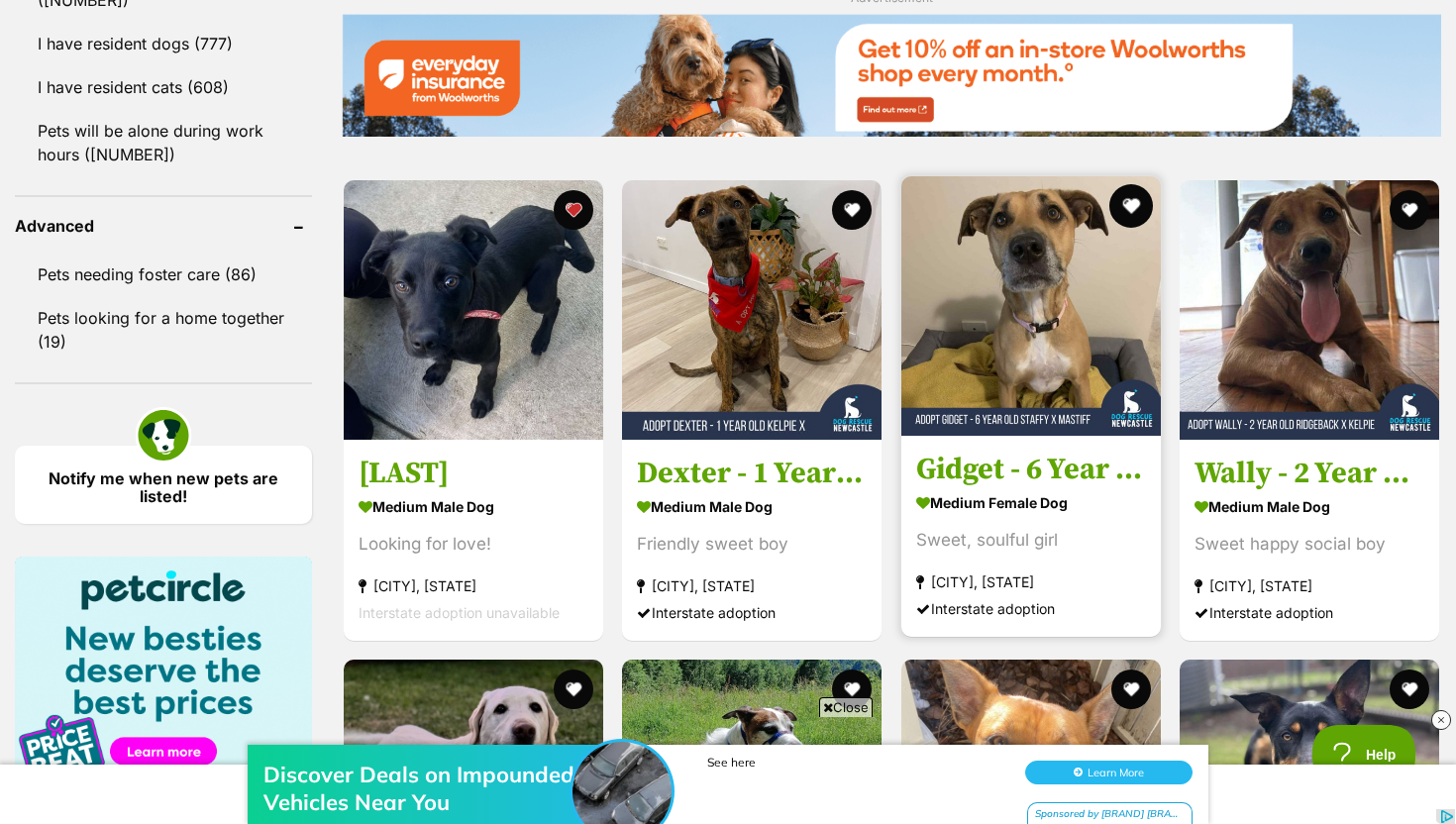 click at bounding box center (1131, 206) 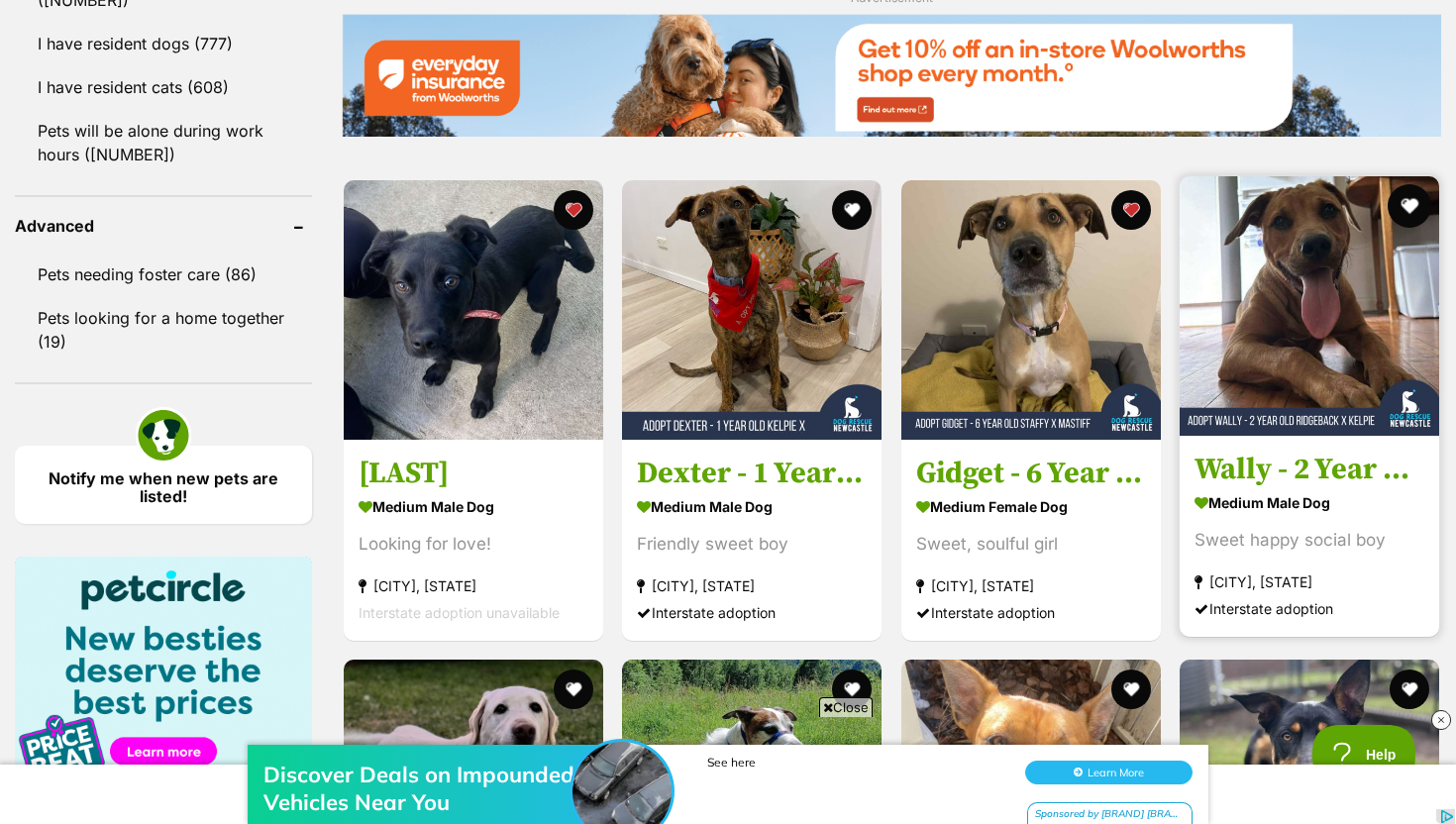 click at bounding box center (1409, 206) 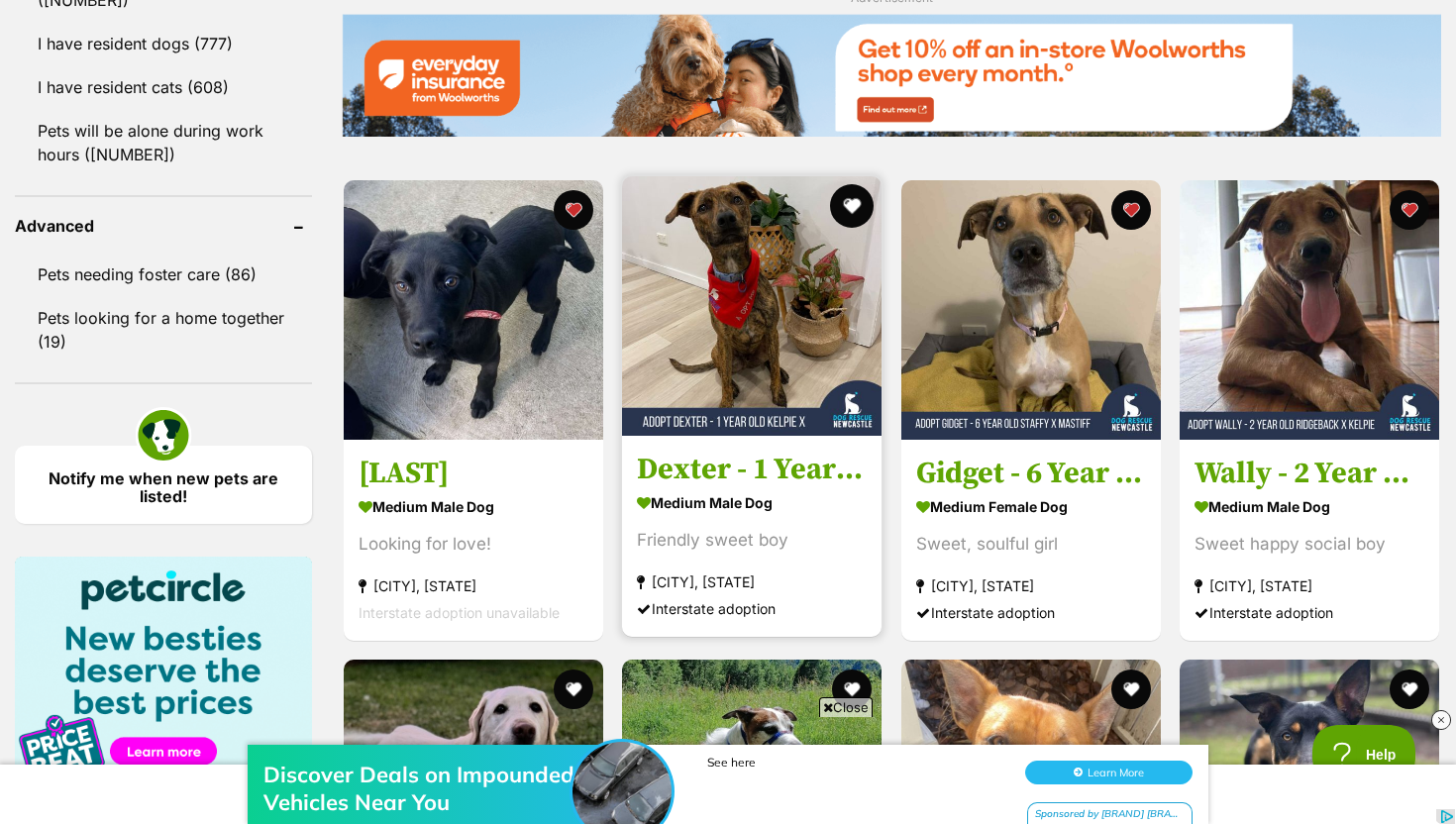 click at bounding box center [853, 206] 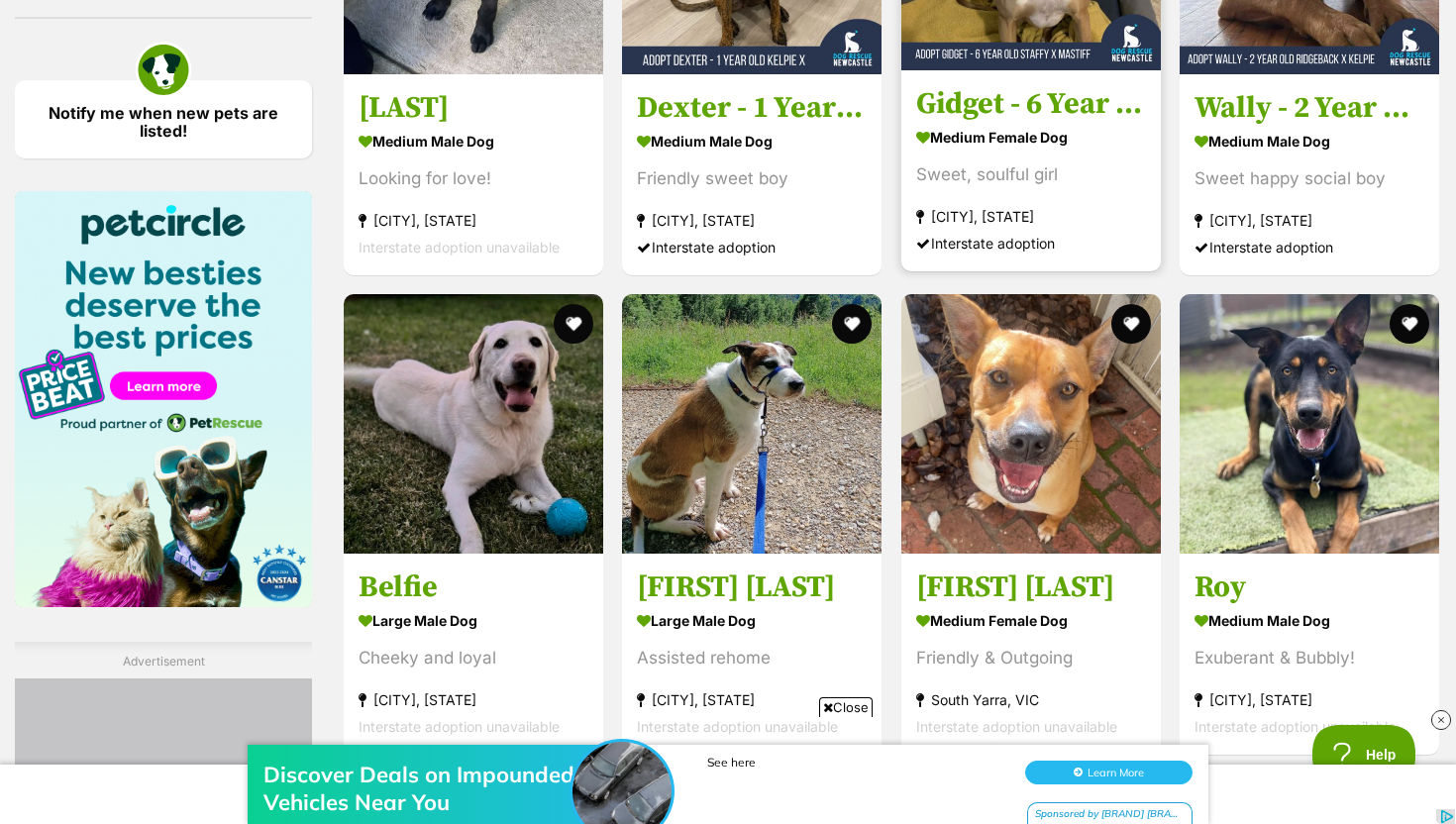 scroll, scrollTop: 2835, scrollLeft: 0, axis: vertical 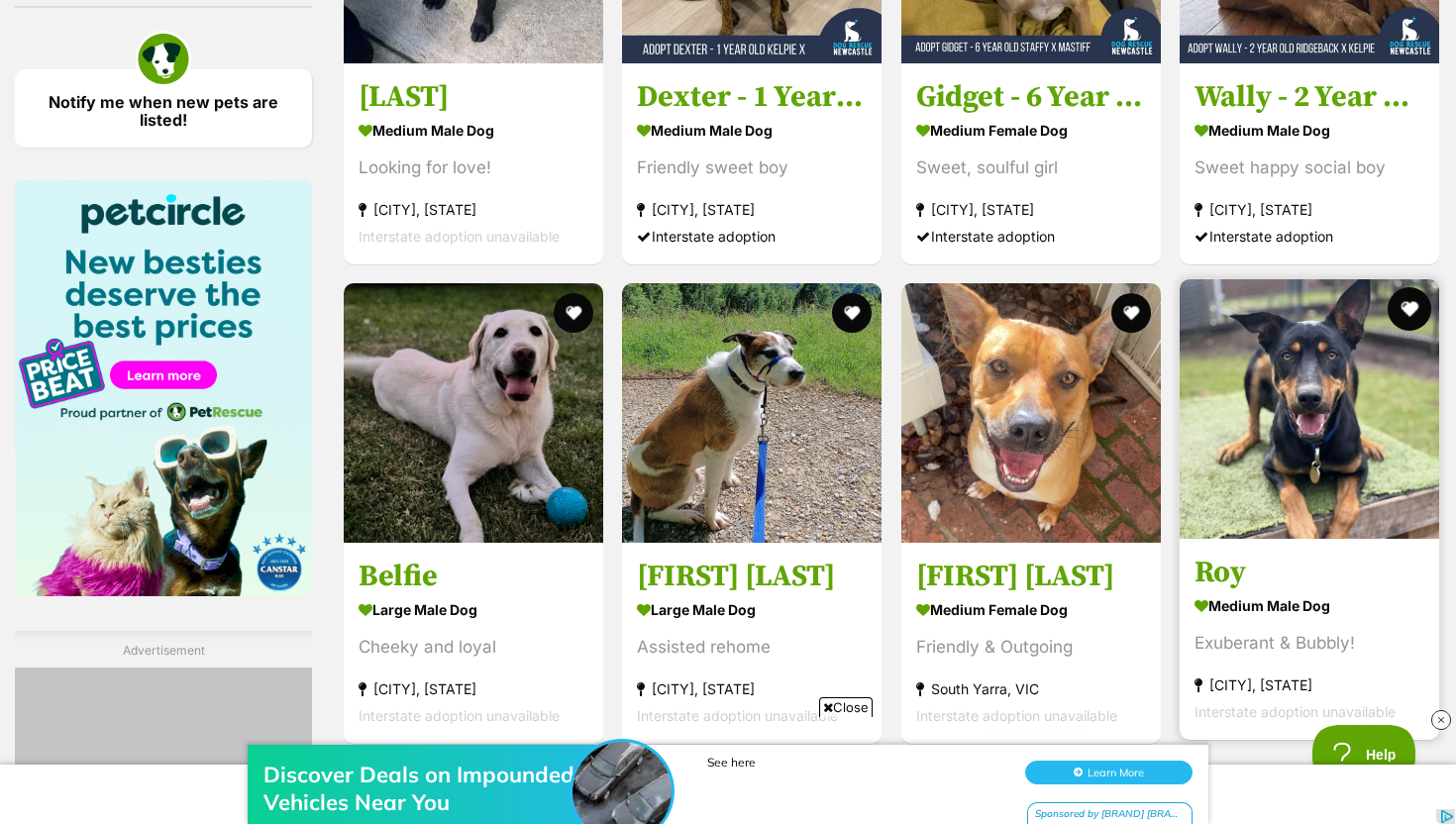 click at bounding box center [1409, 309] 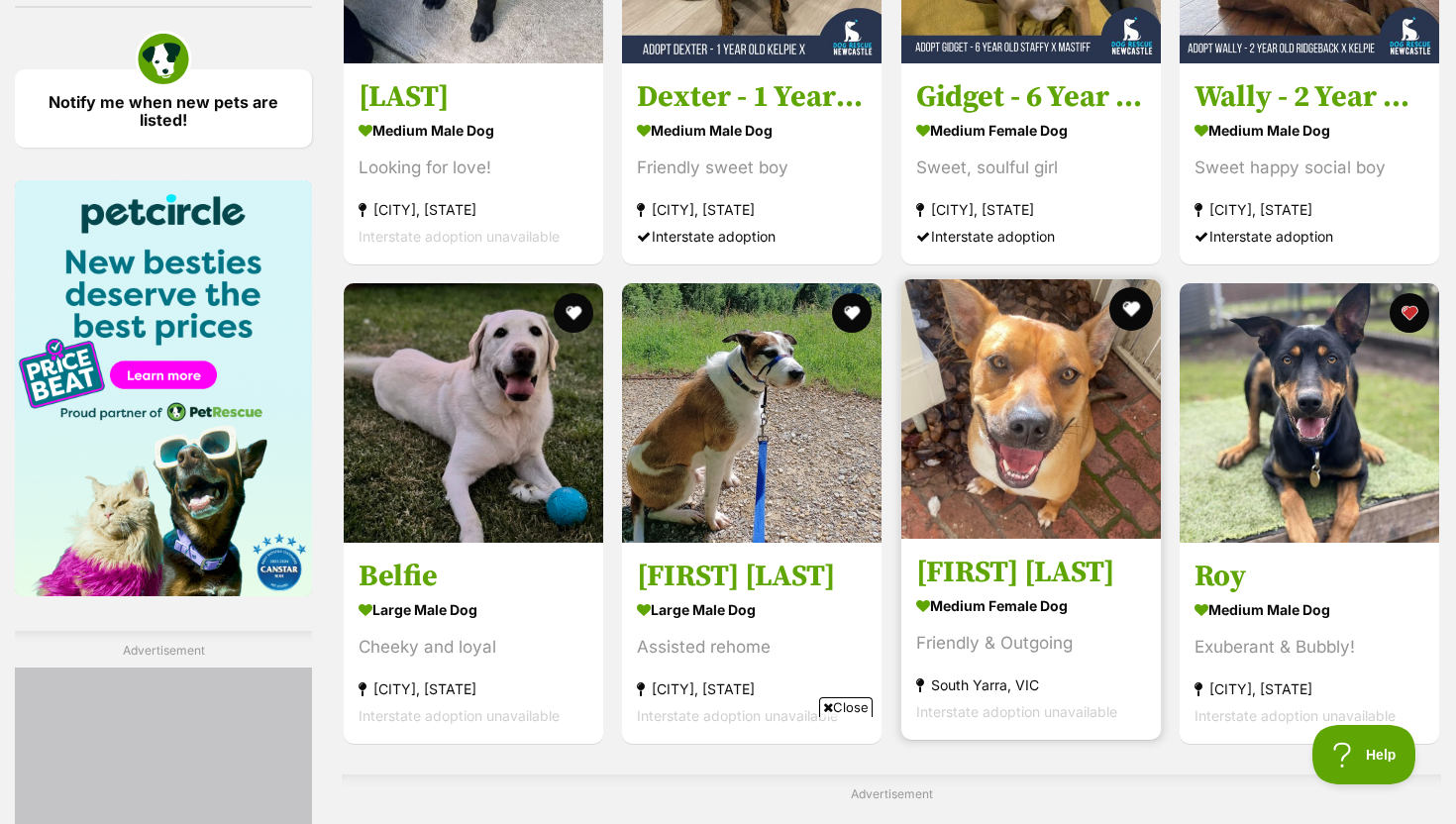 scroll, scrollTop: 0, scrollLeft: 0, axis: both 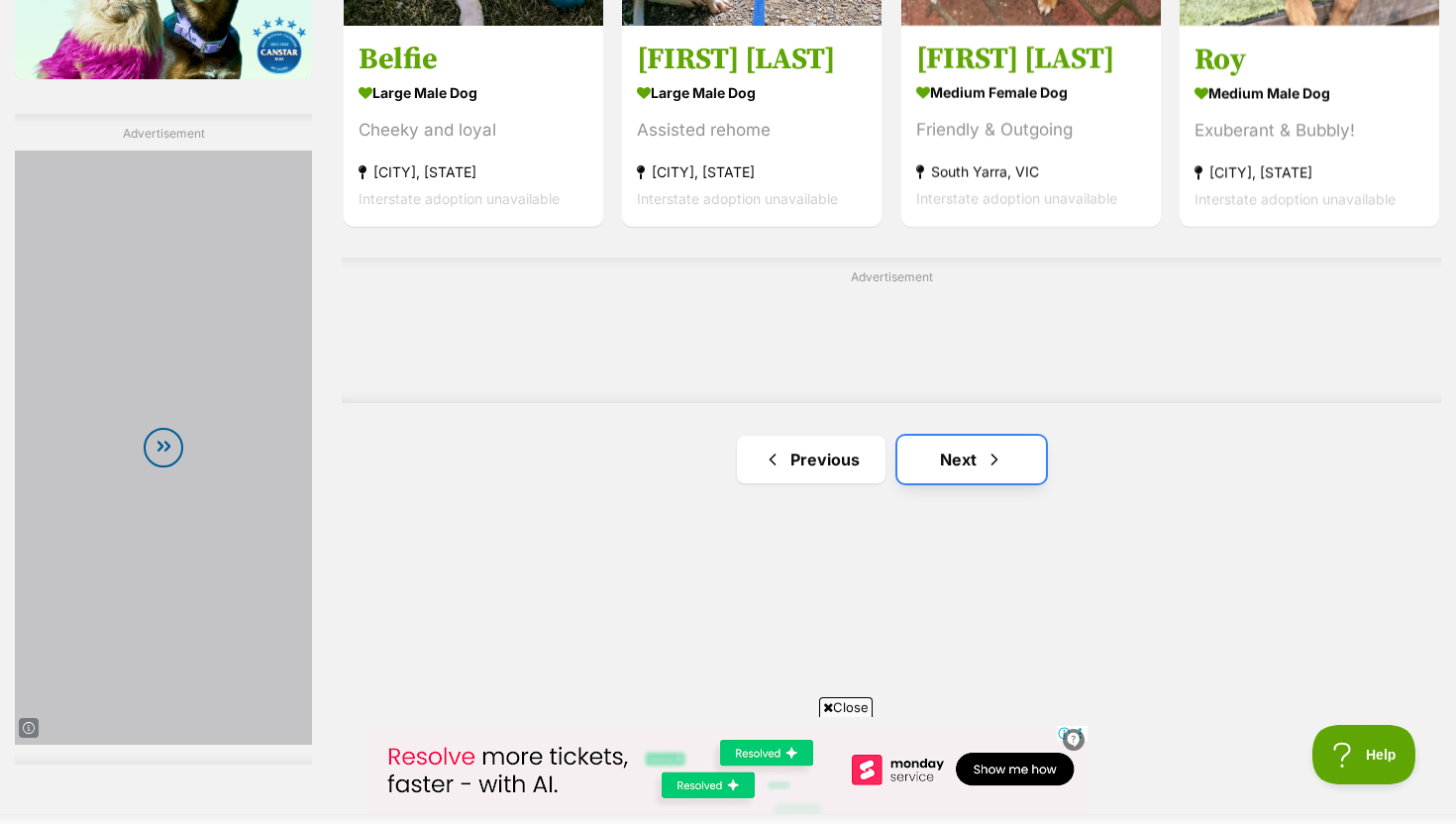 click on "Next" at bounding box center (972, 460) 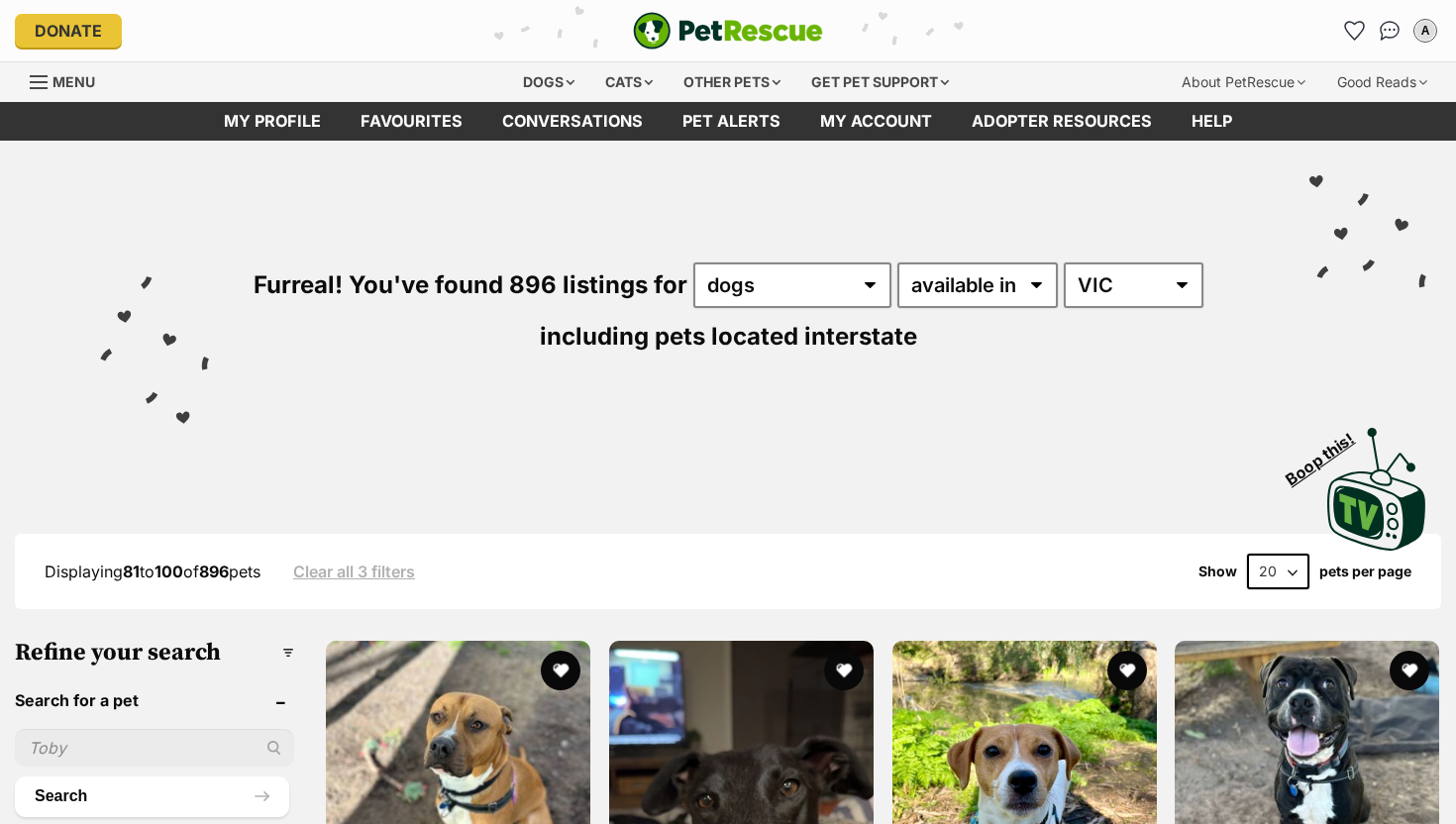 scroll, scrollTop: 0, scrollLeft: 0, axis: both 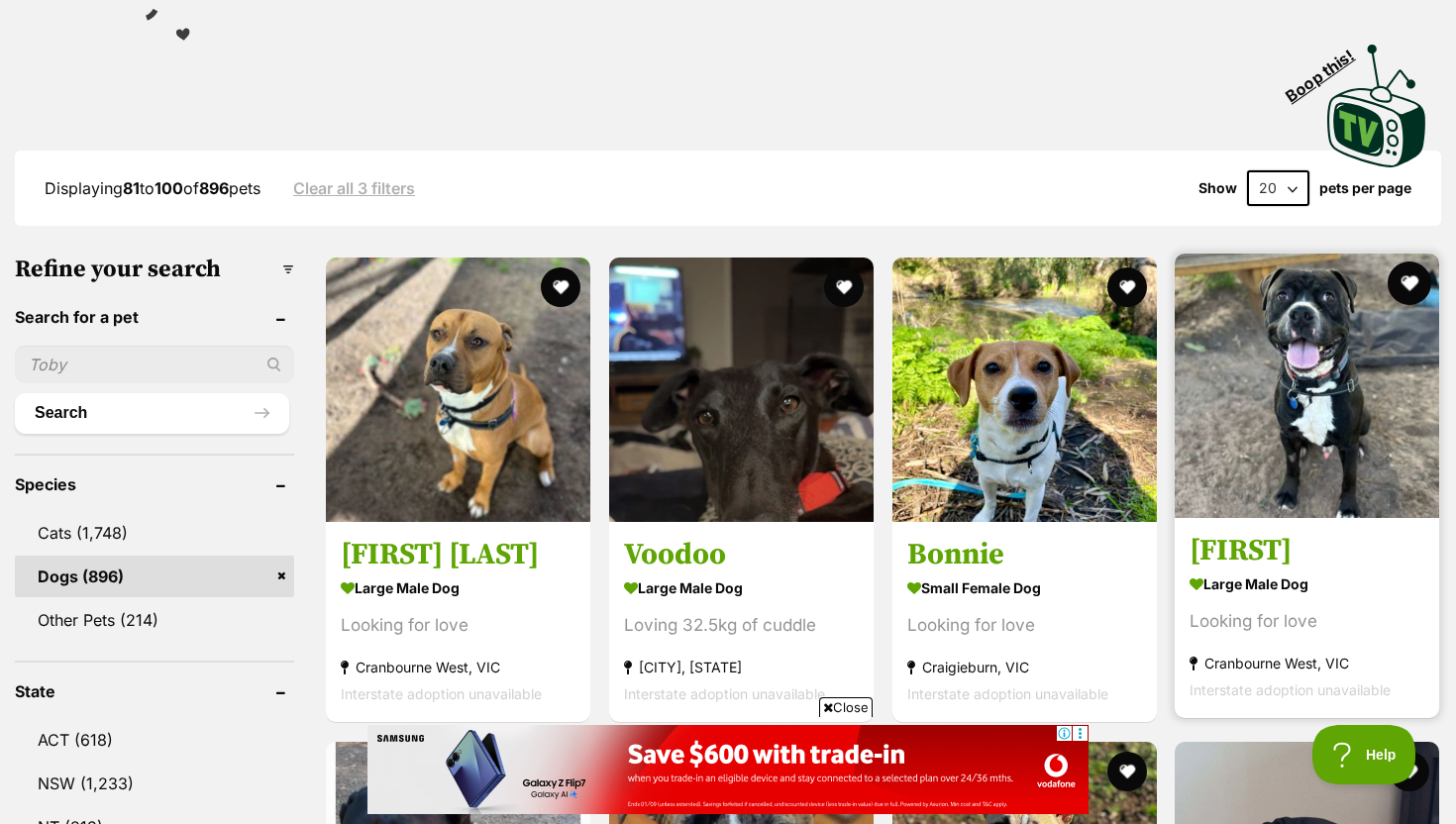 click at bounding box center (1409, 283) 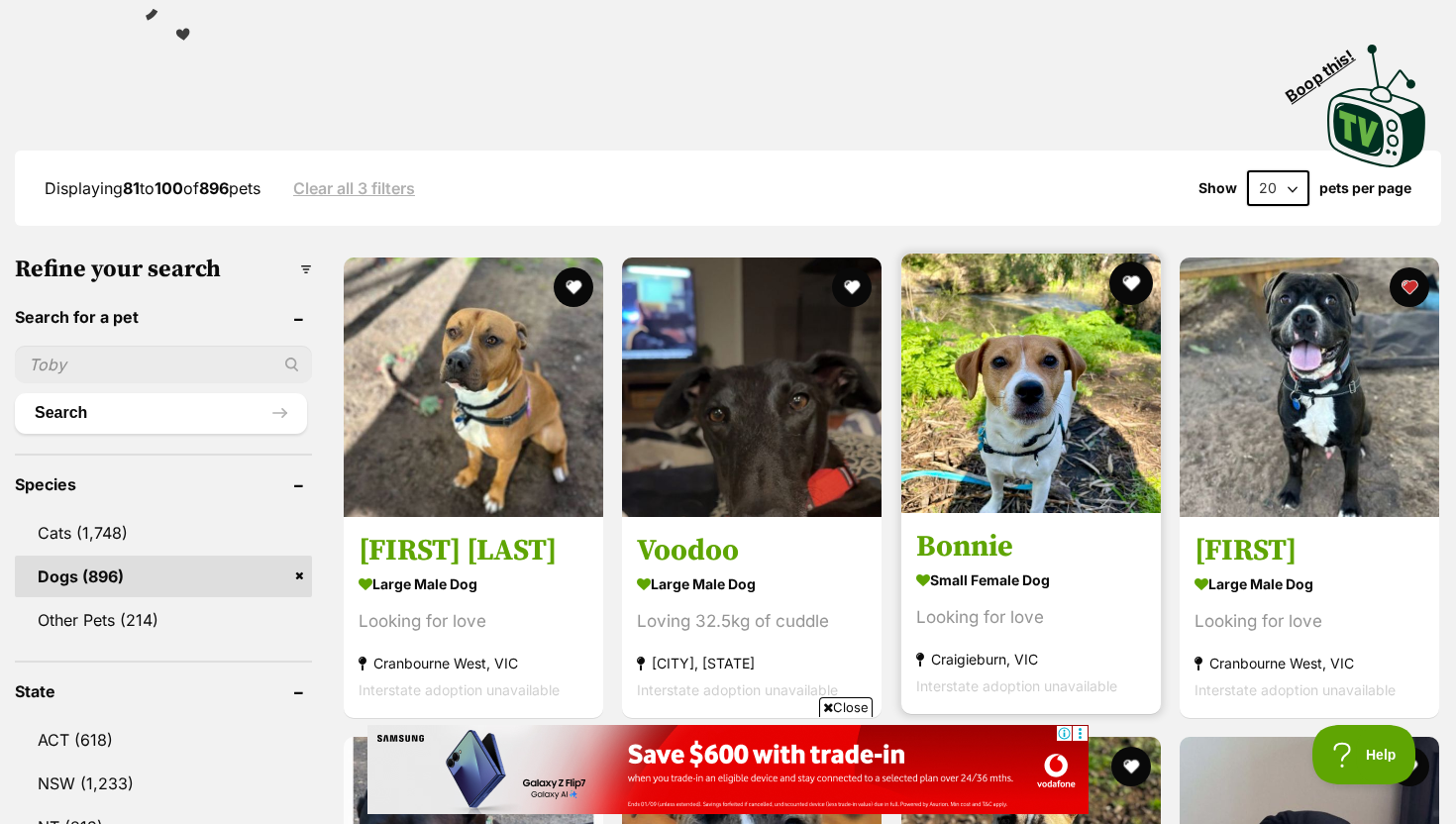 scroll, scrollTop: 0, scrollLeft: 0, axis: both 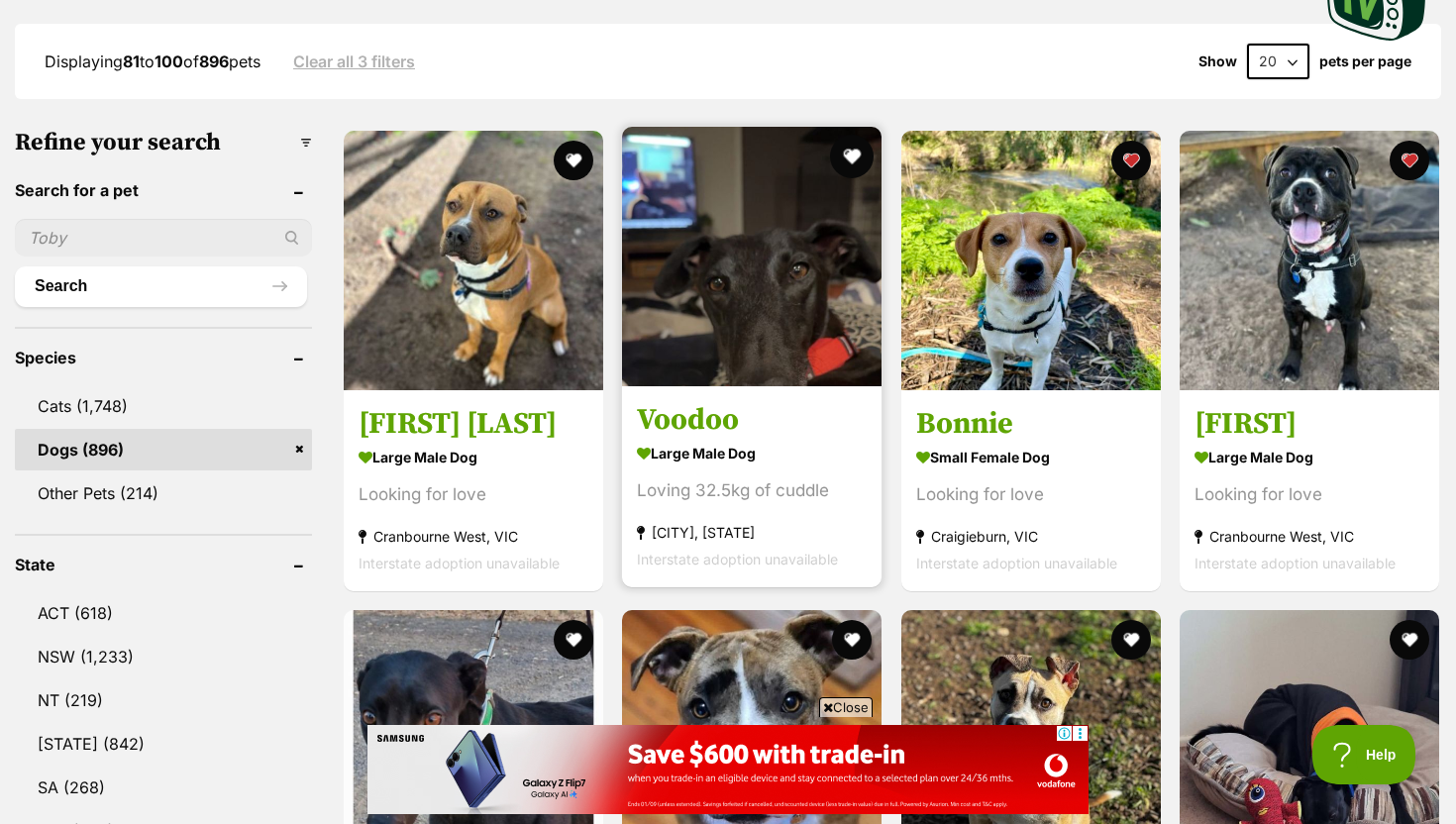 click at bounding box center [853, 156] 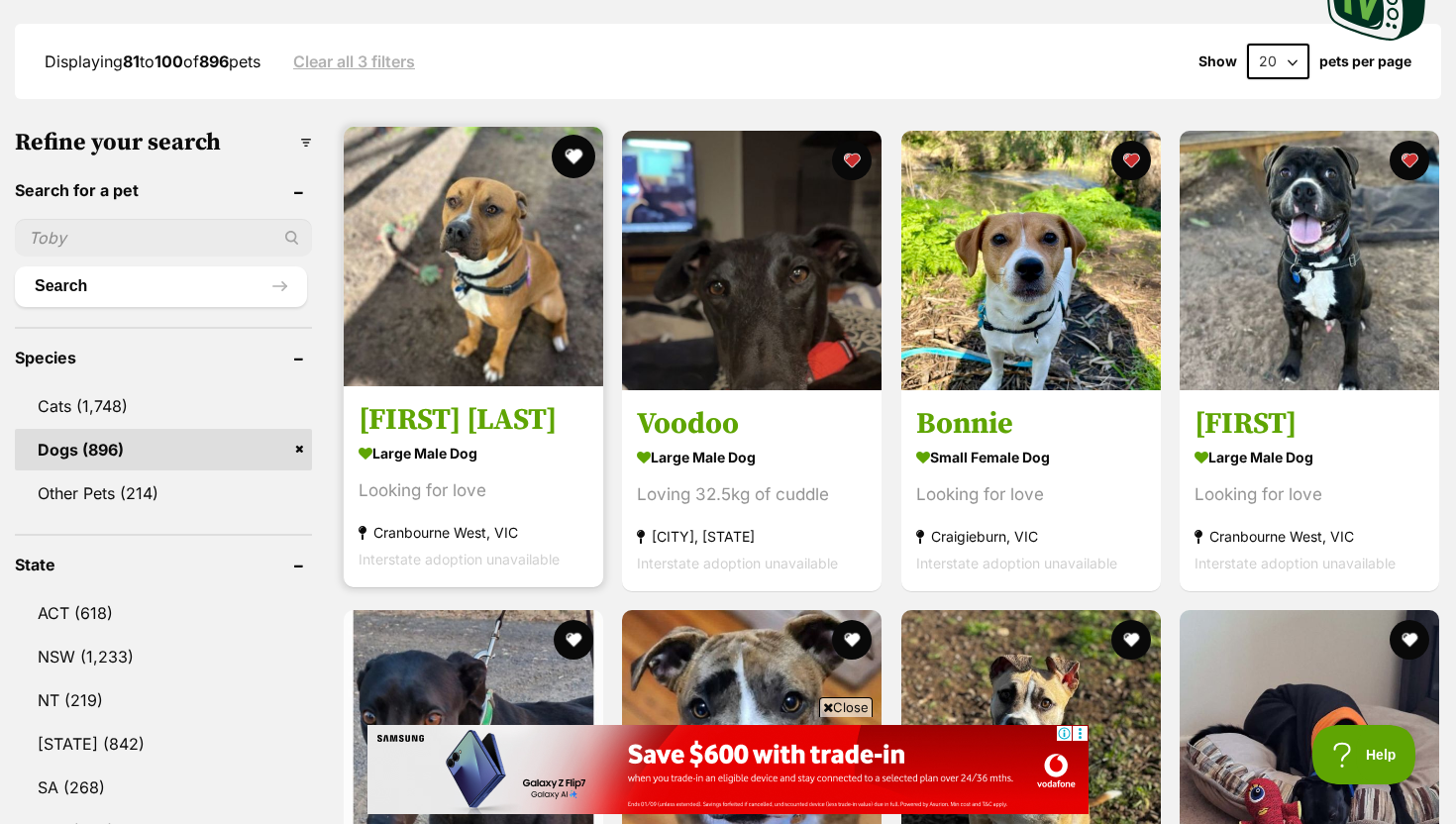 click at bounding box center (573, 156) 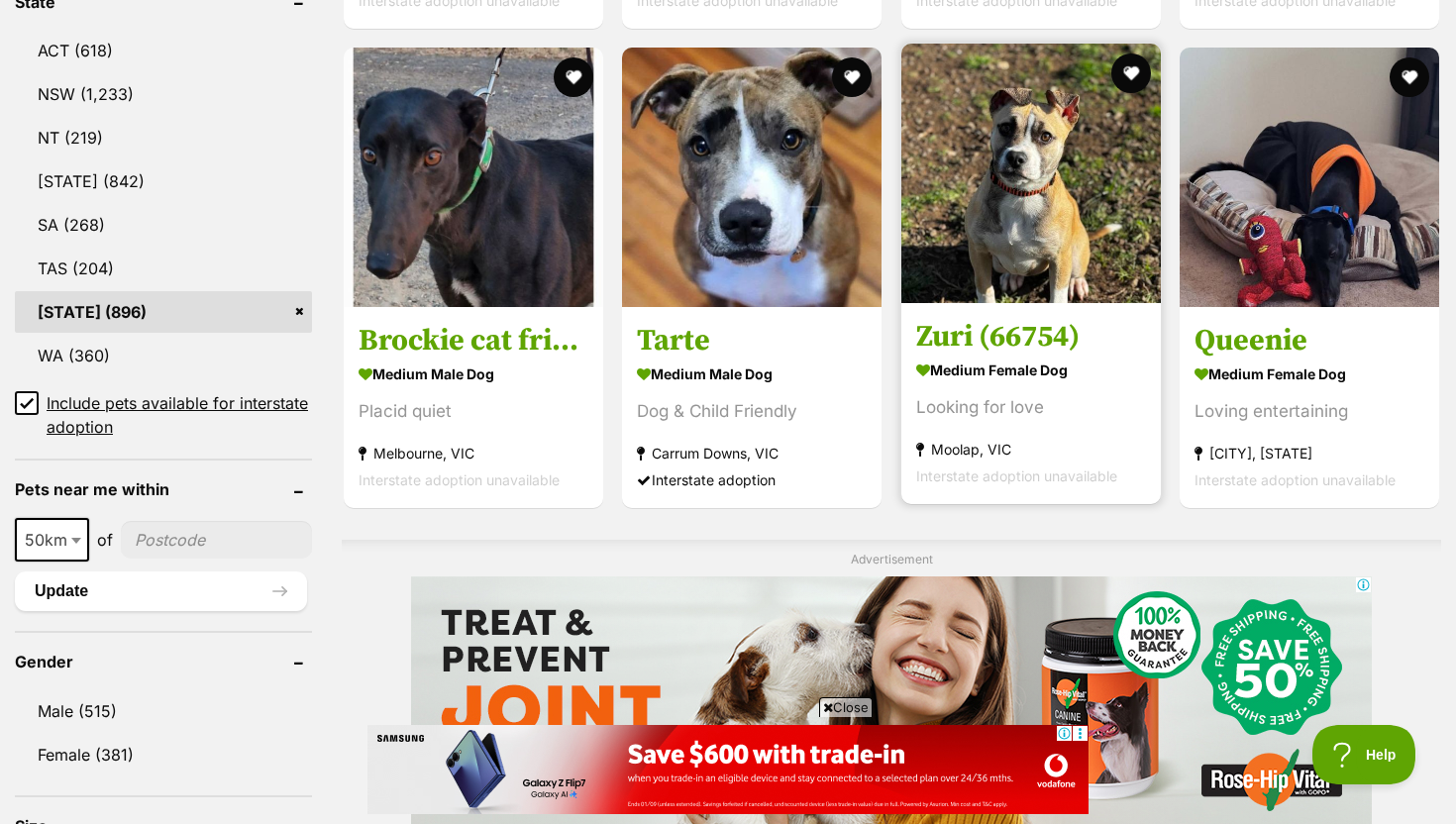 scroll, scrollTop: 1043, scrollLeft: 0, axis: vertical 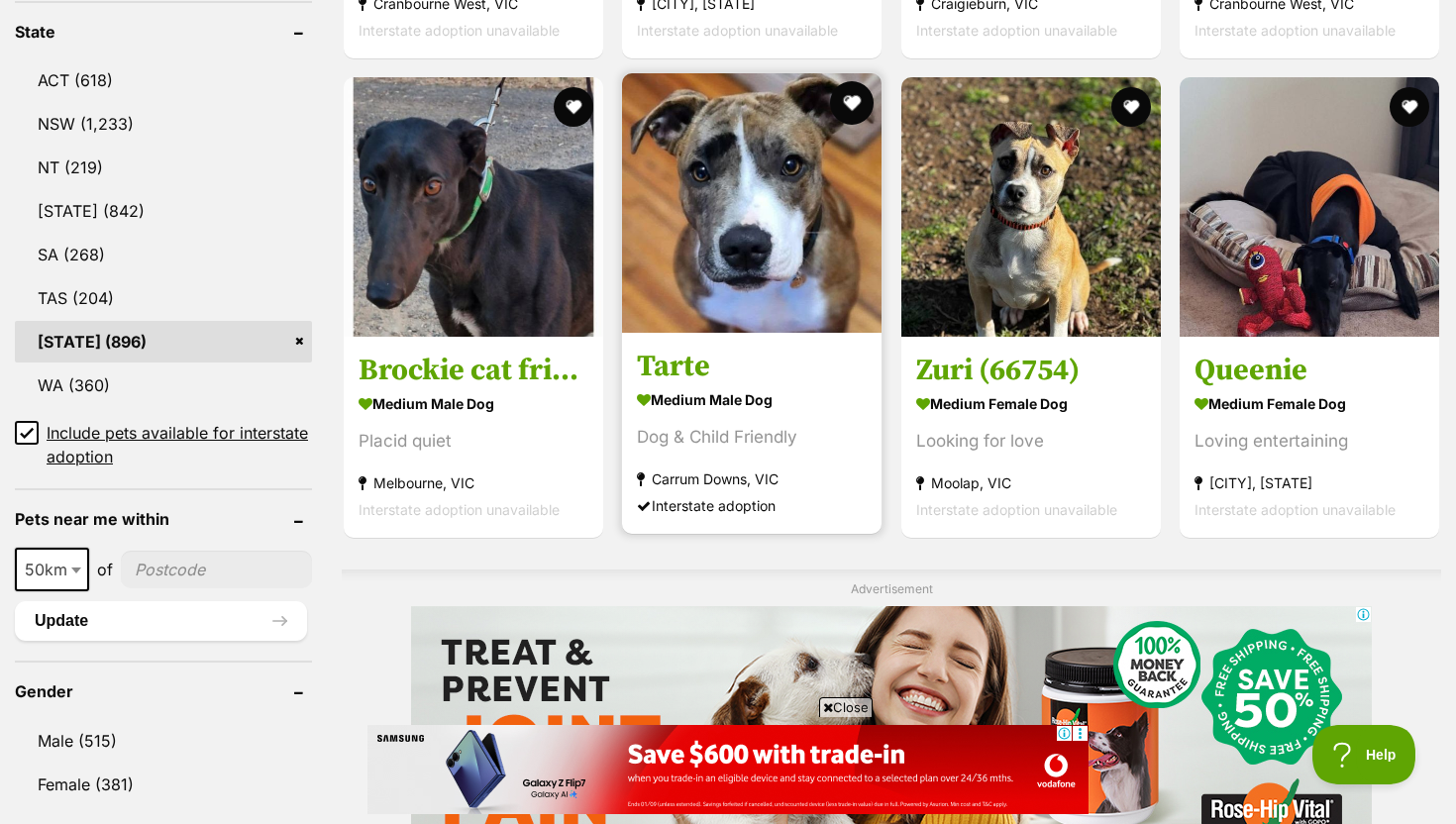 click at bounding box center (853, 103) 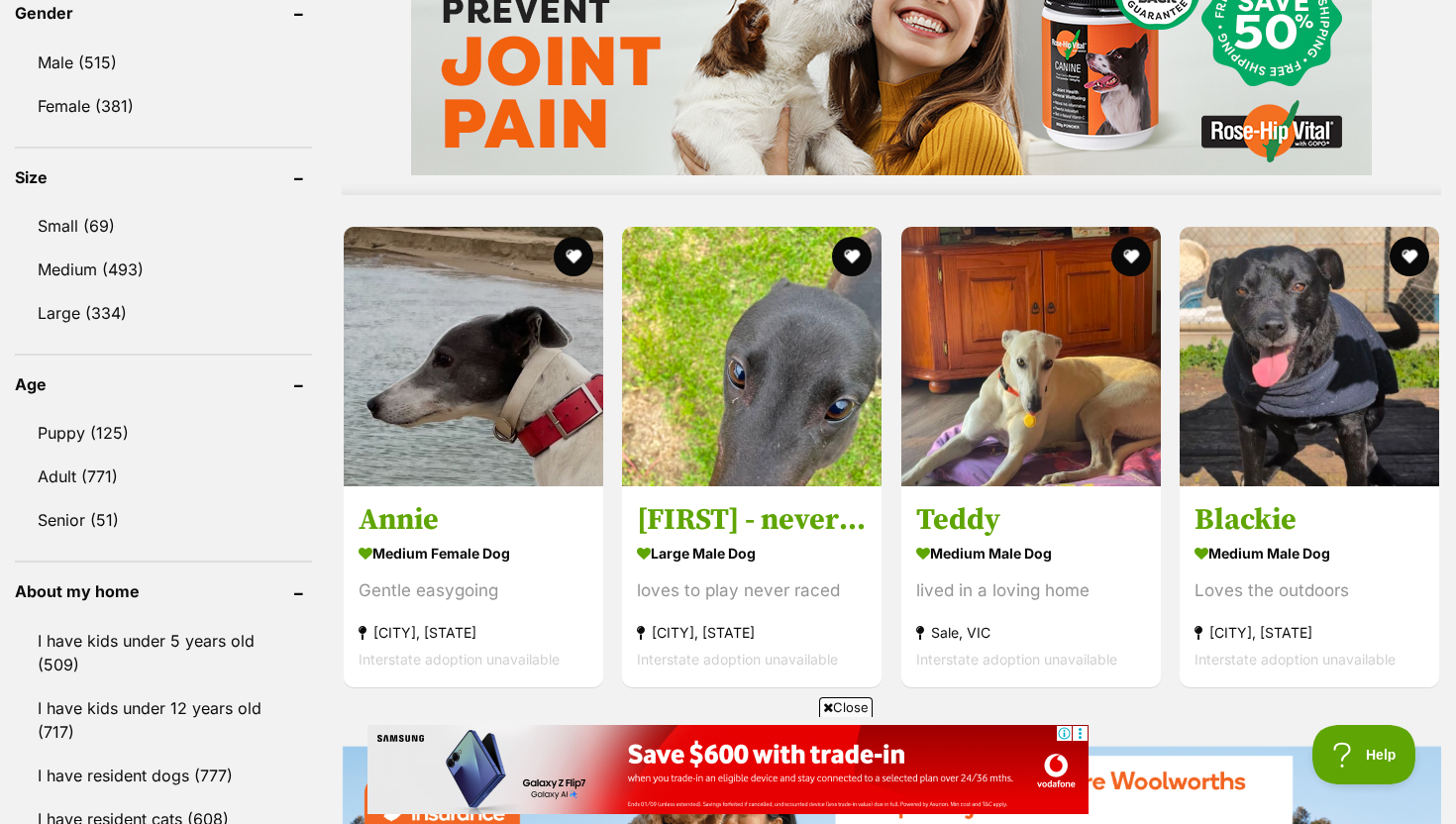 scroll, scrollTop: 1727, scrollLeft: 0, axis: vertical 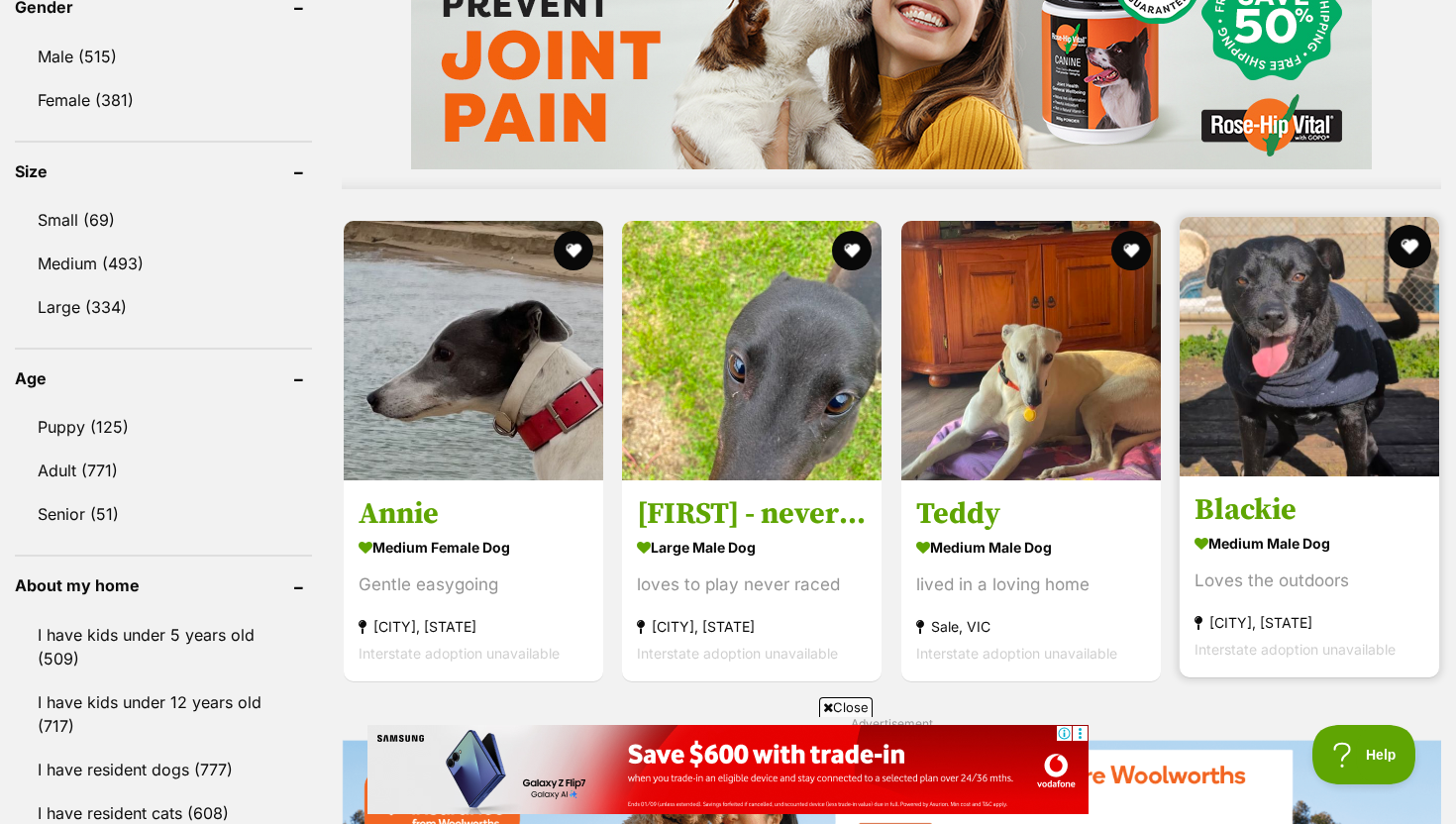 click at bounding box center [1409, 247] 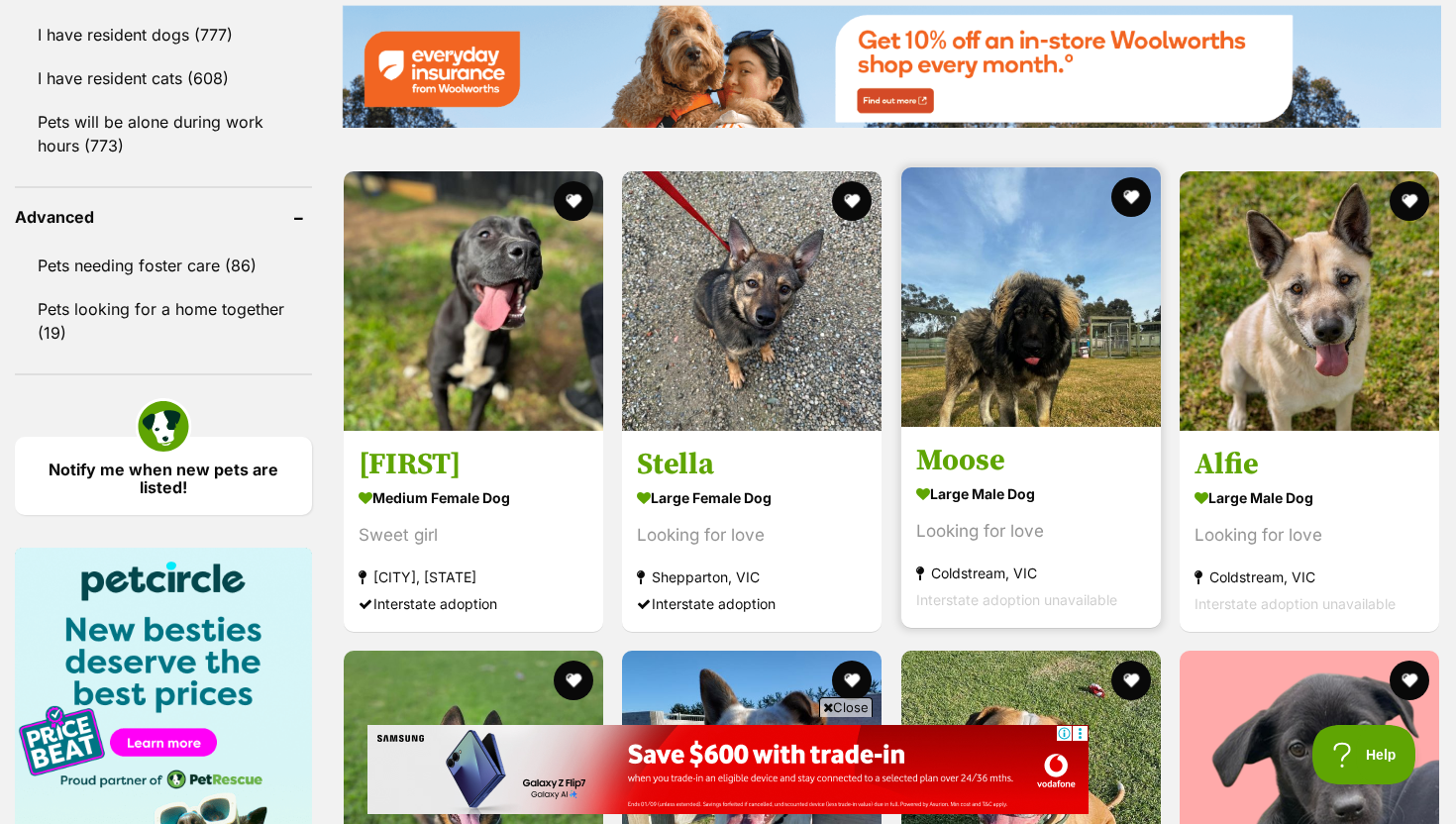 scroll, scrollTop: 2464, scrollLeft: 0, axis: vertical 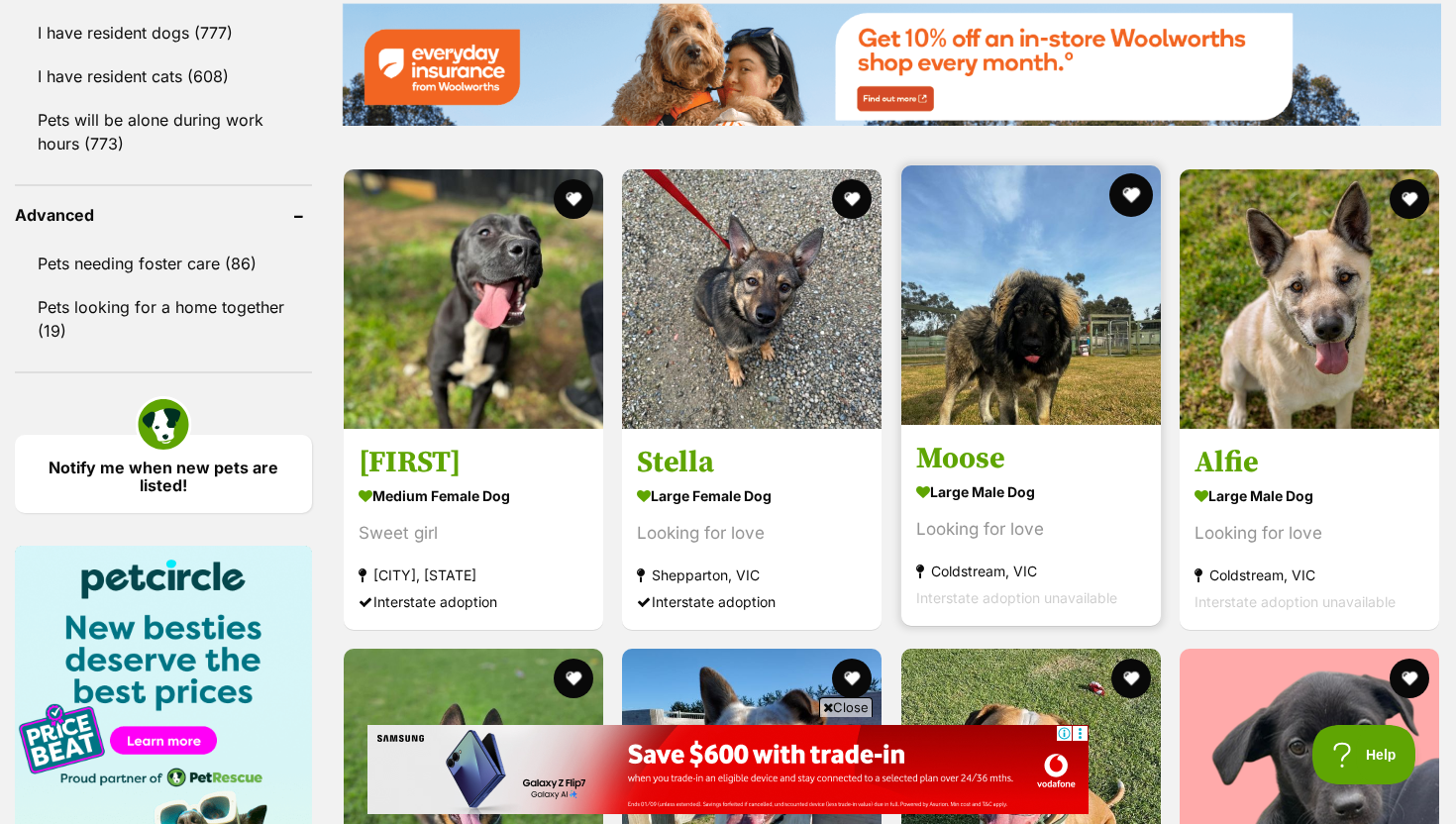 click at bounding box center (1131, 195) 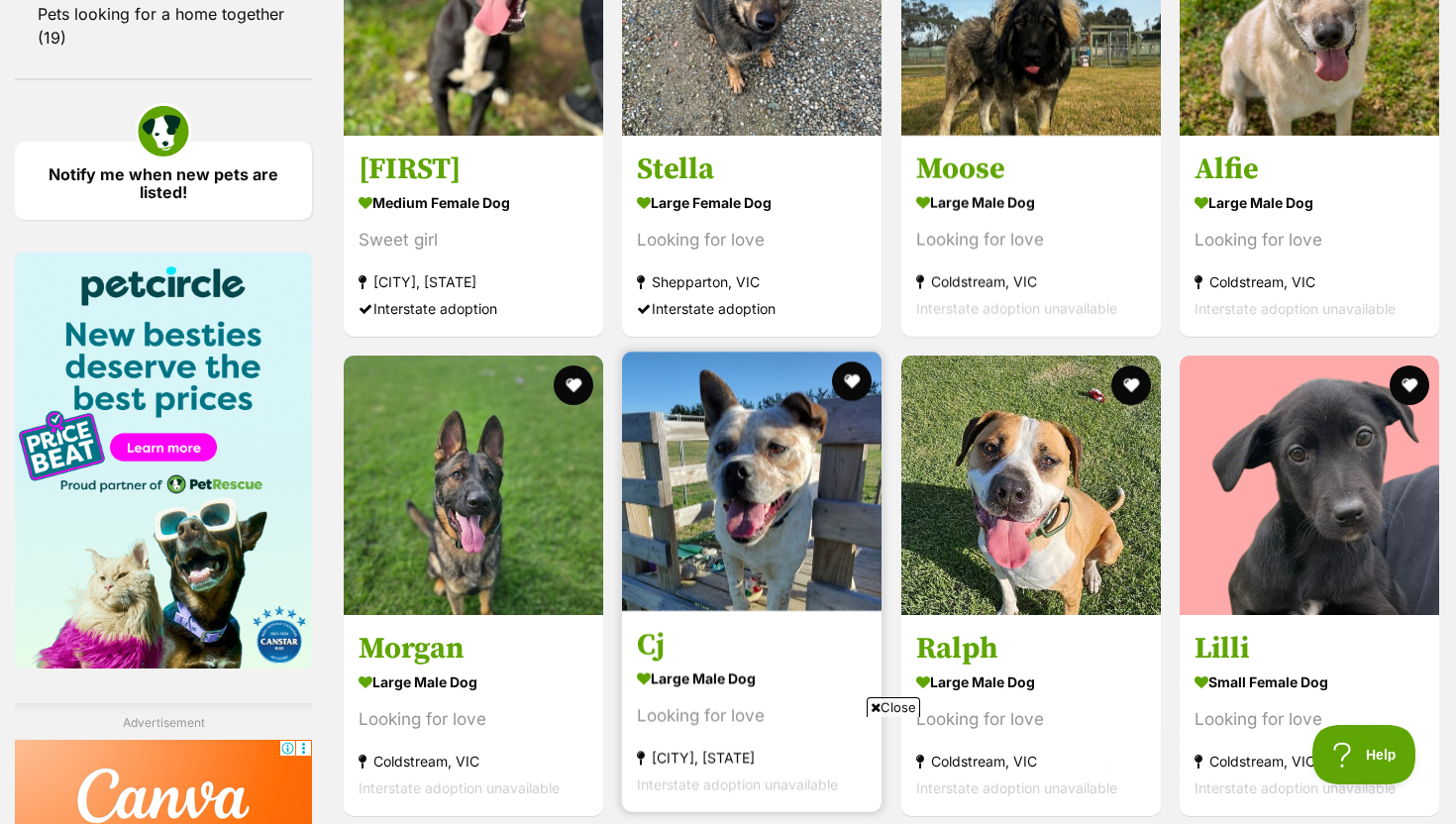 scroll, scrollTop: 0, scrollLeft: 0, axis: both 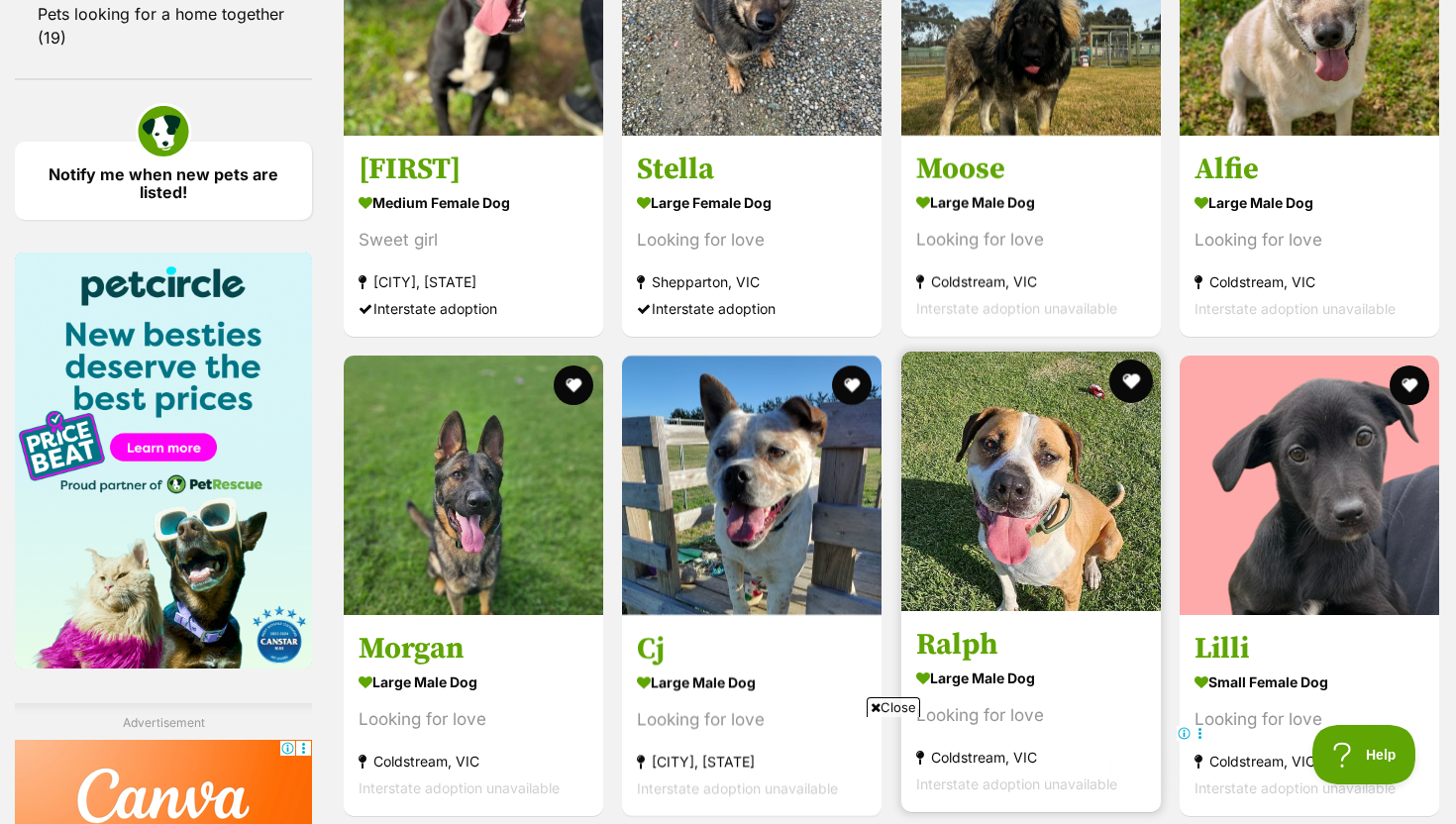 click at bounding box center (1131, 381) 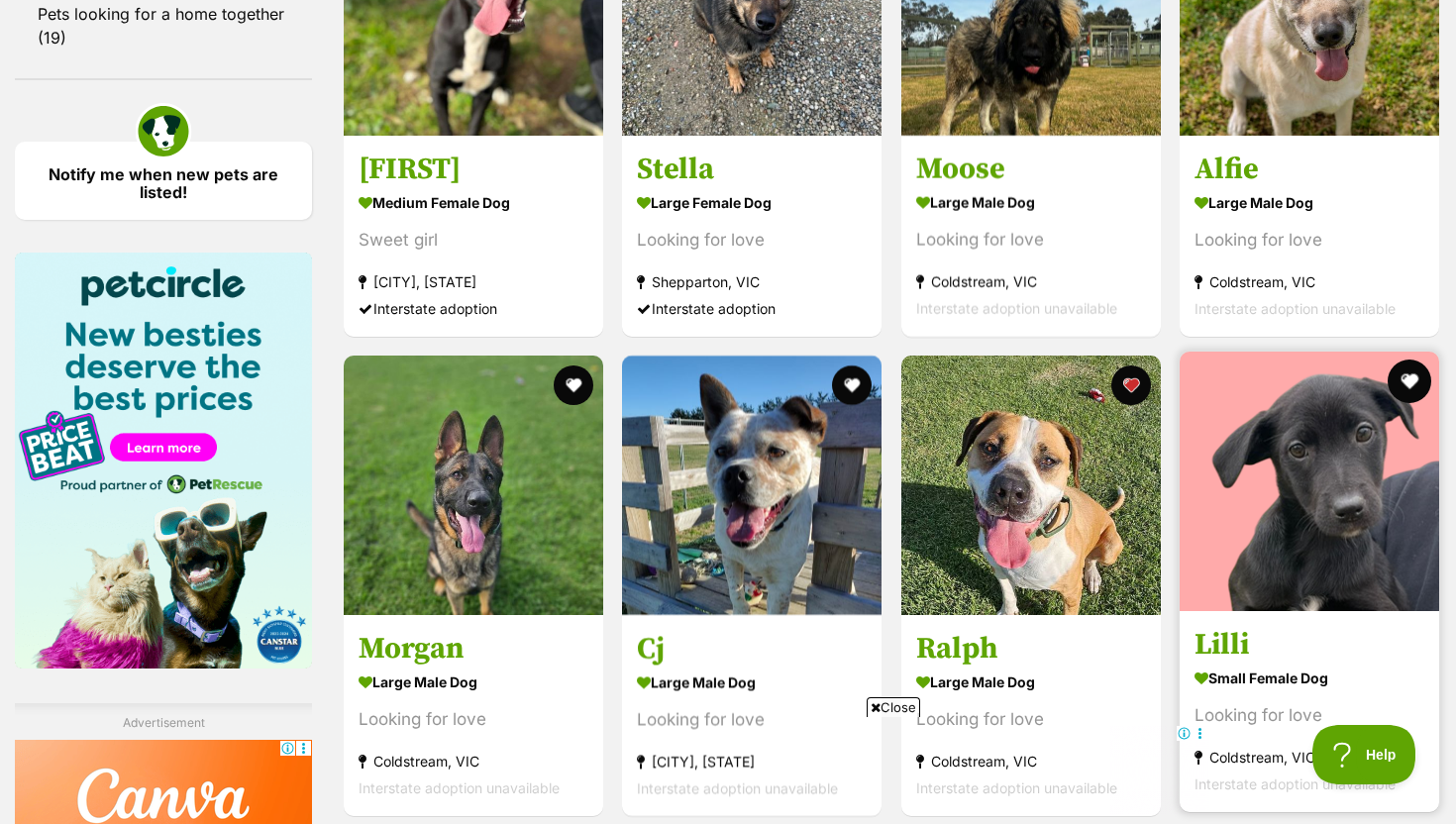 click at bounding box center [1409, 381] 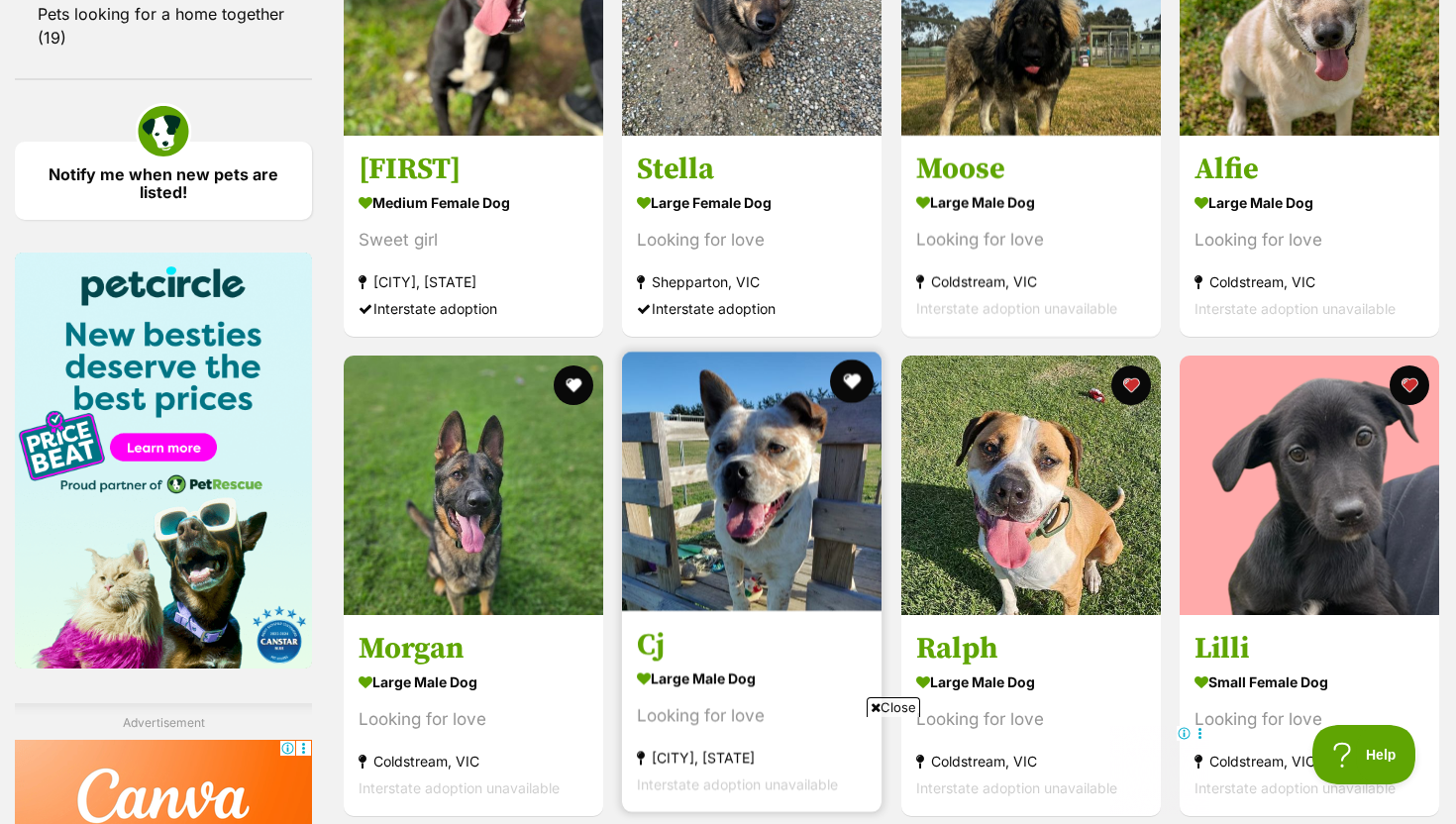 click at bounding box center [853, 381] 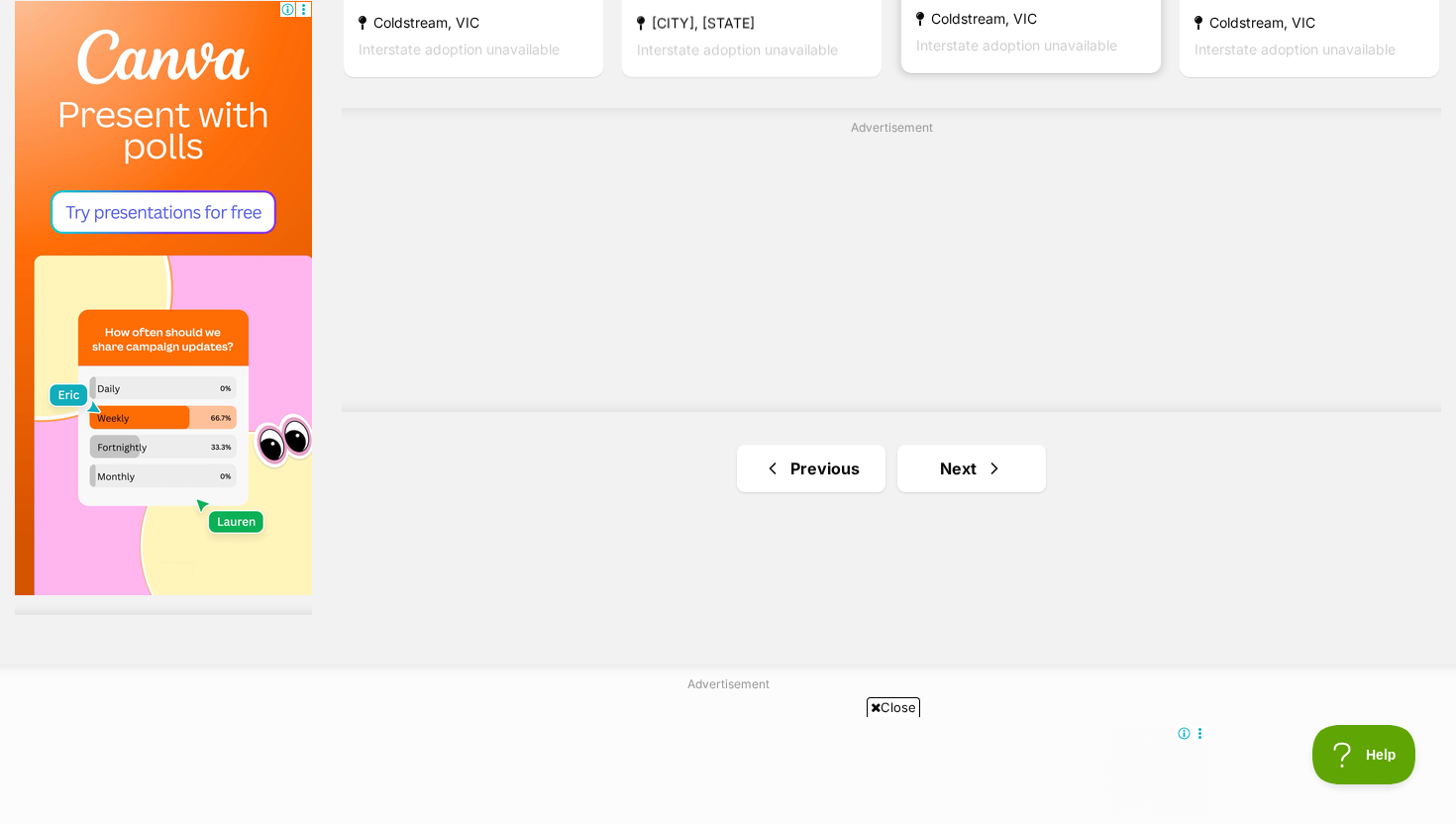 scroll, scrollTop: 3497, scrollLeft: 0, axis: vertical 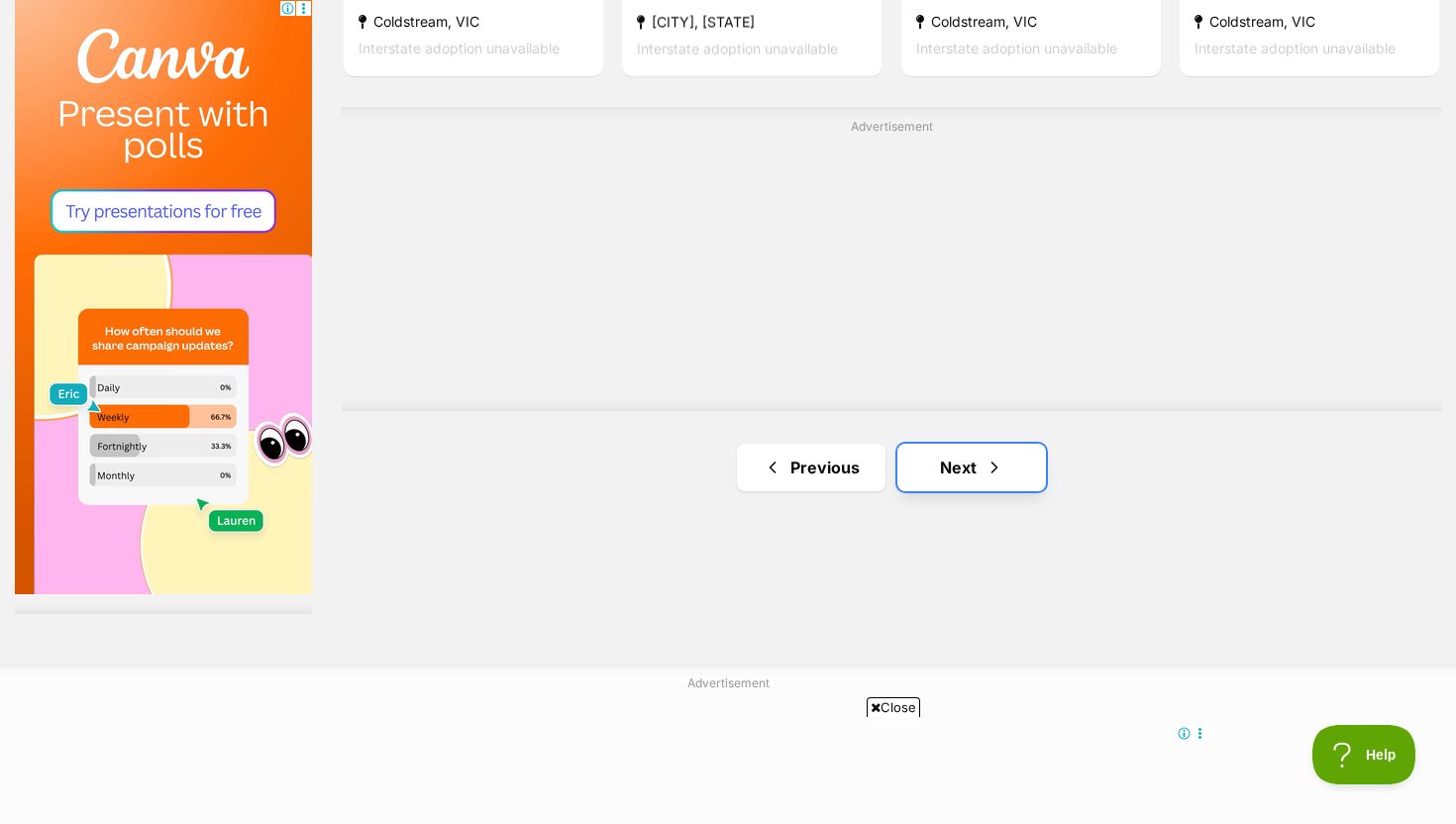 click on "Next" at bounding box center [972, 467] 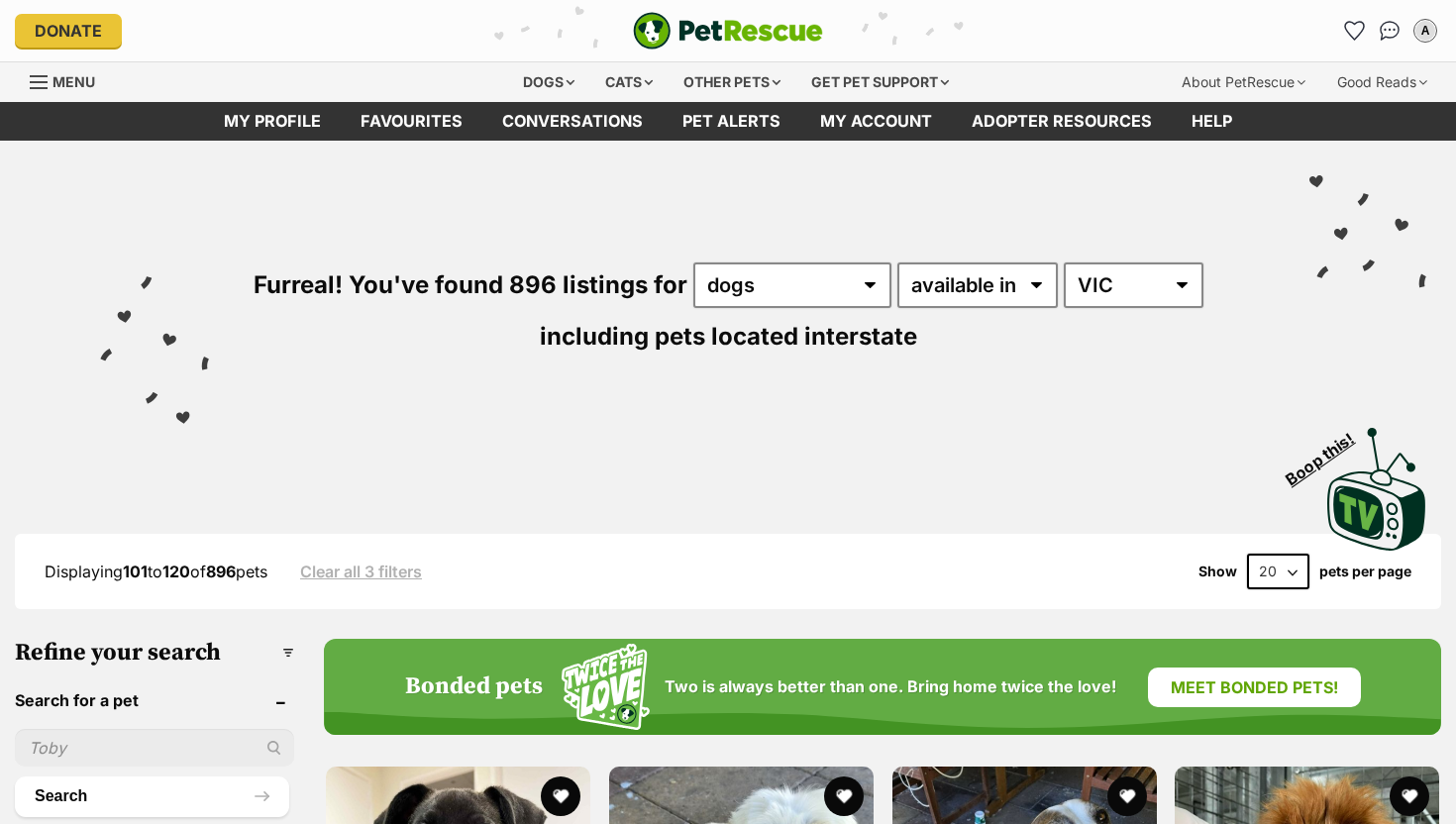 scroll, scrollTop: 0, scrollLeft: 0, axis: both 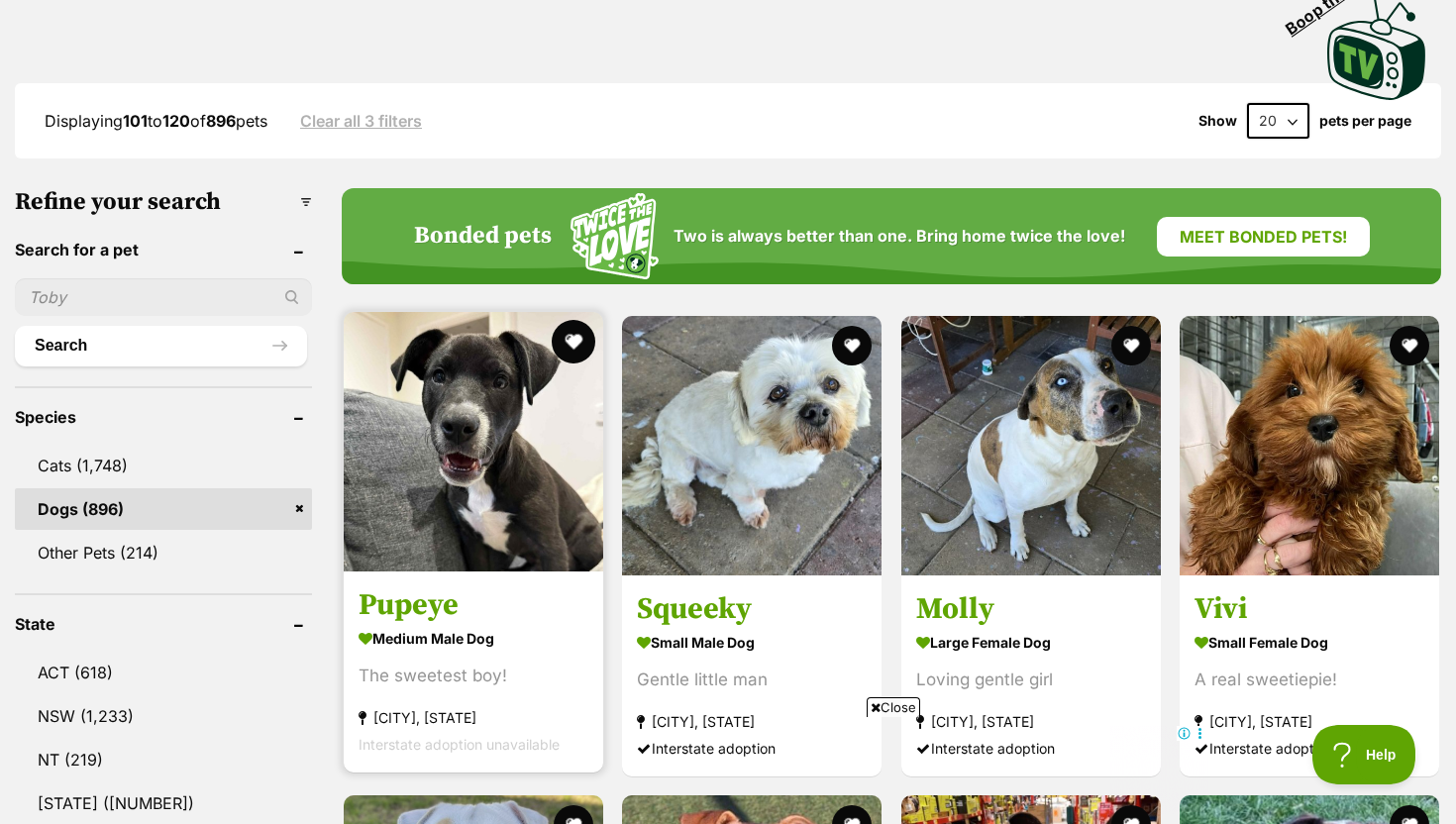 click at bounding box center (573, 342) 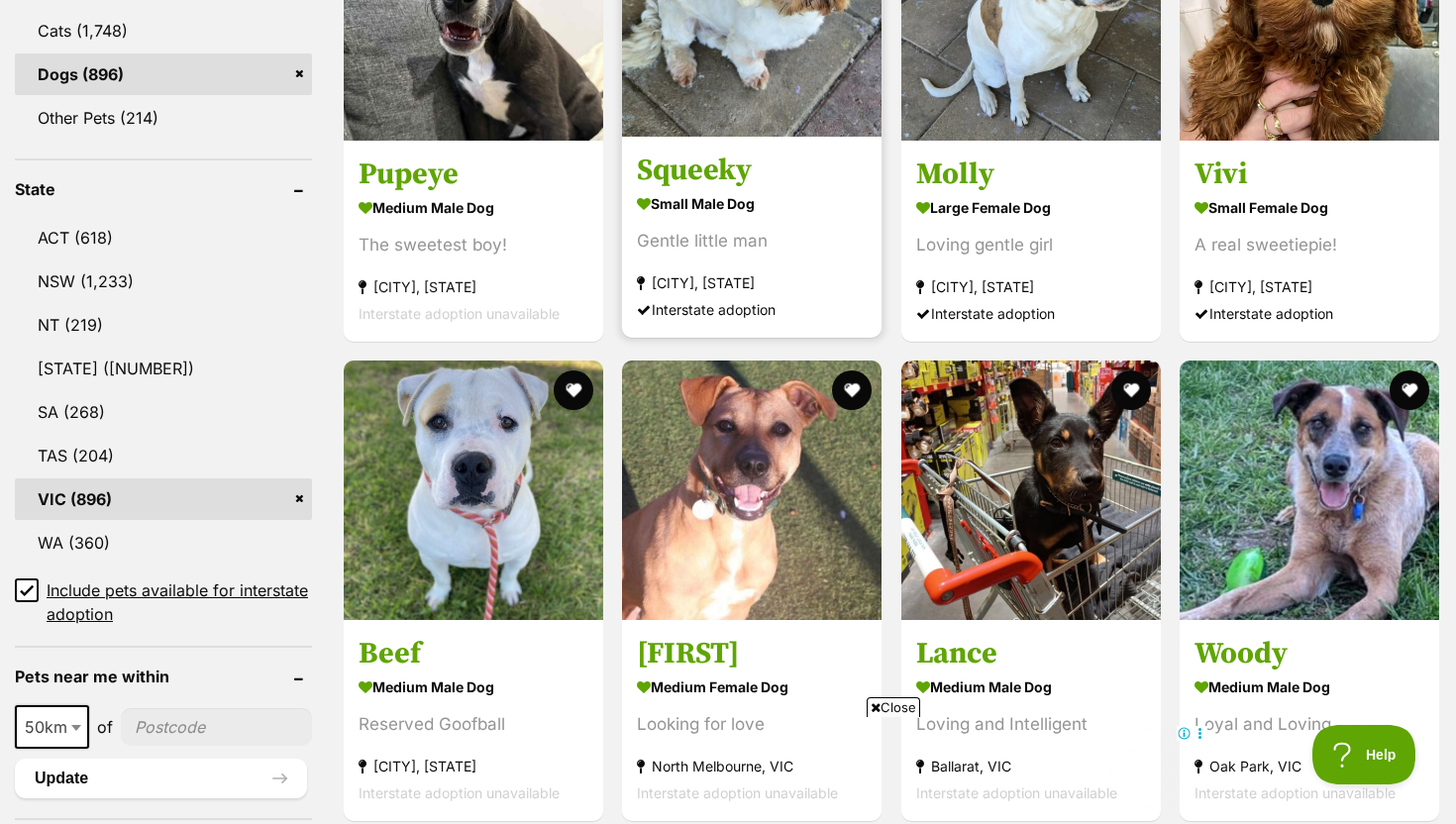 scroll, scrollTop: 891, scrollLeft: 0, axis: vertical 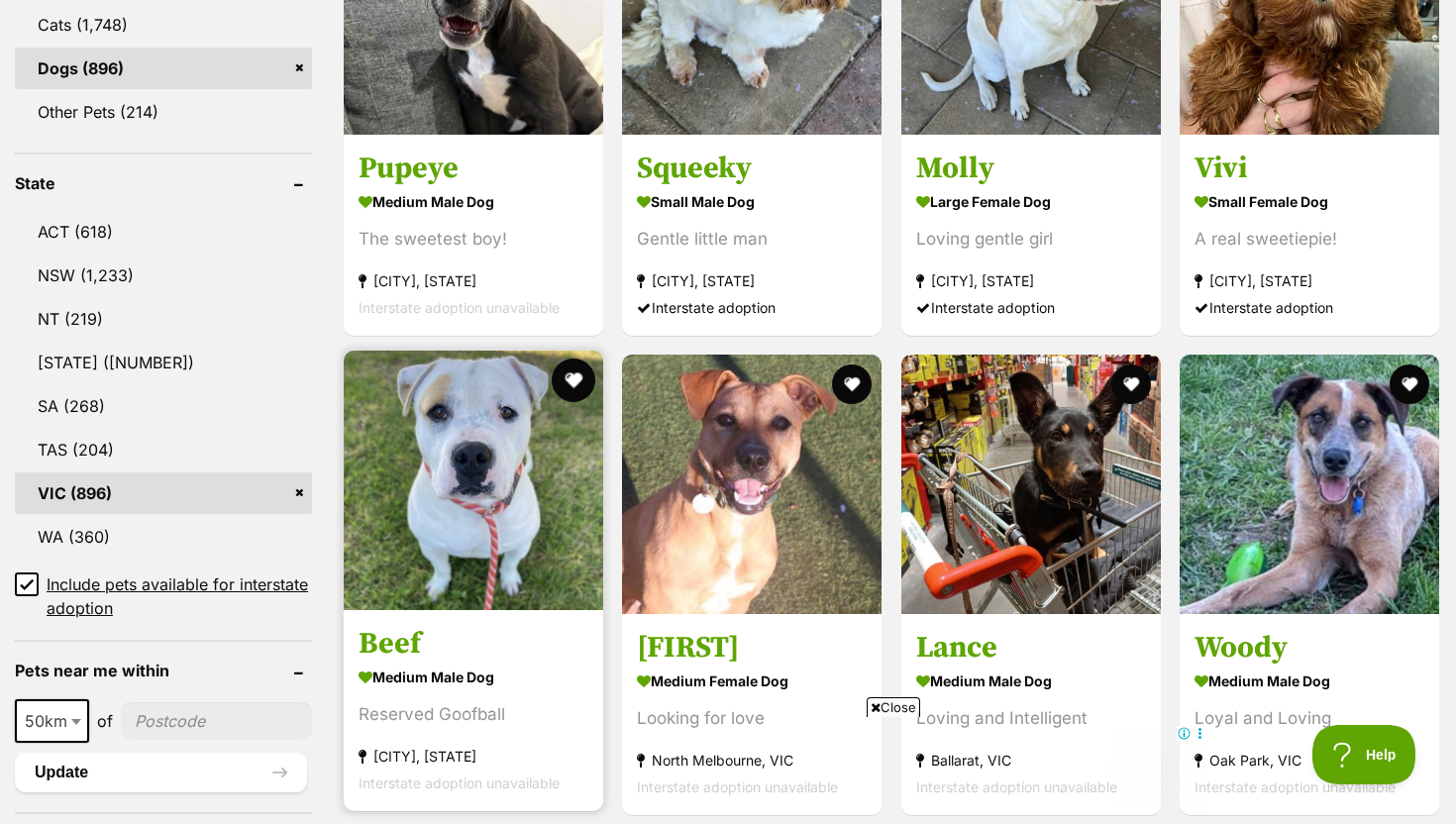 click at bounding box center (573, 380) 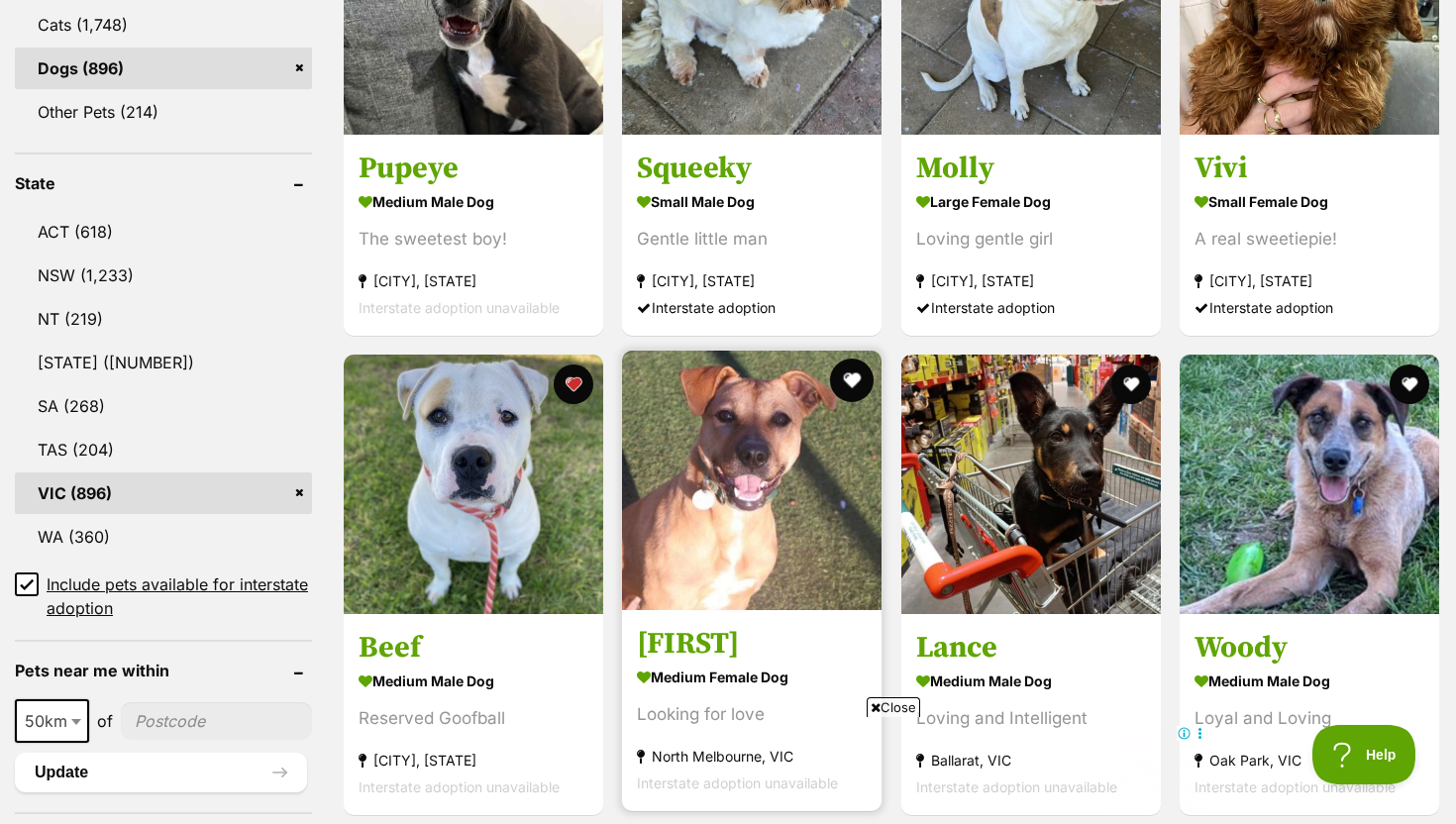 click at bounding box center (853, 380) 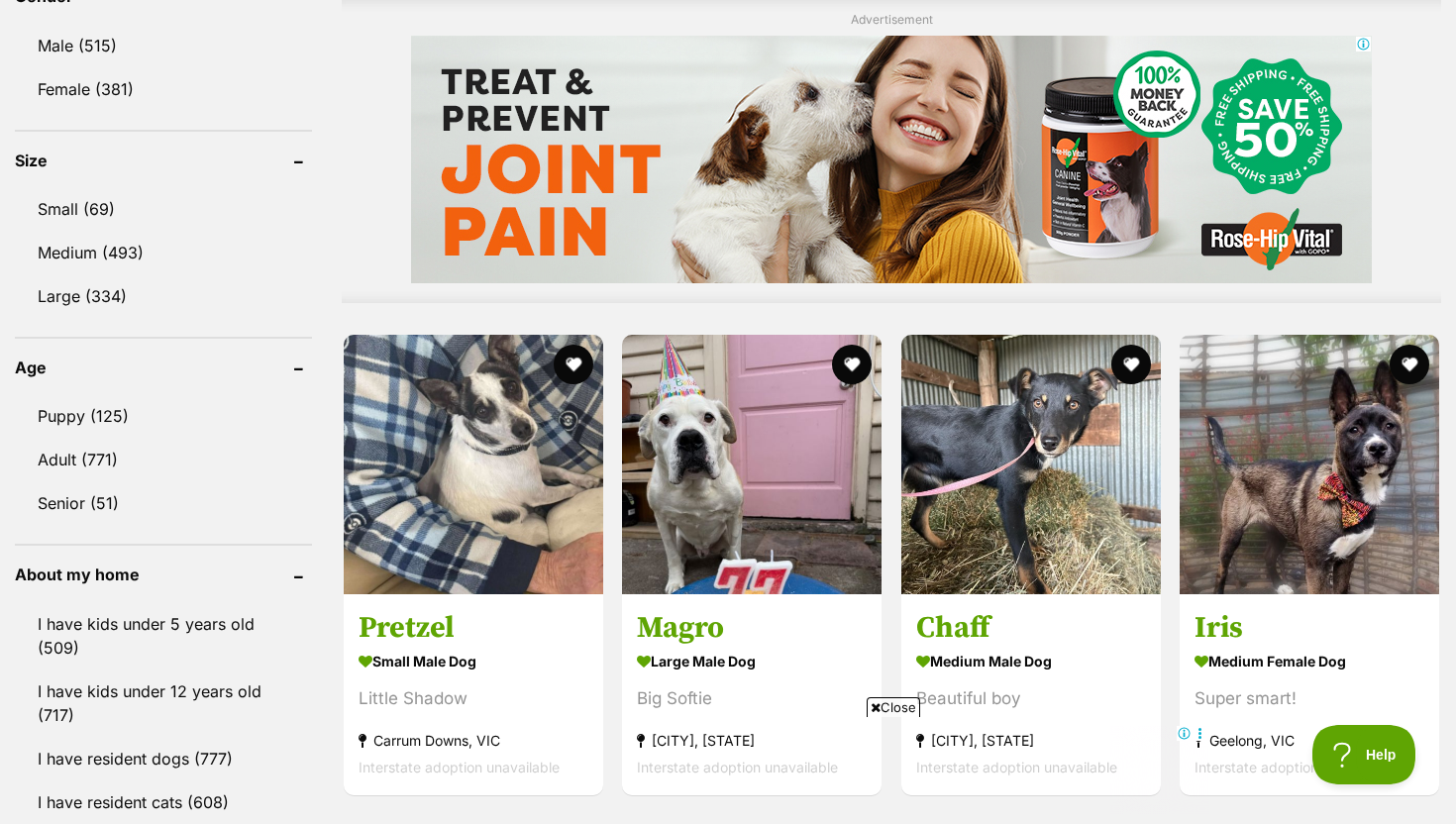scroll, scrollTop: 1766, scrollLeft: 0, axis: vertical 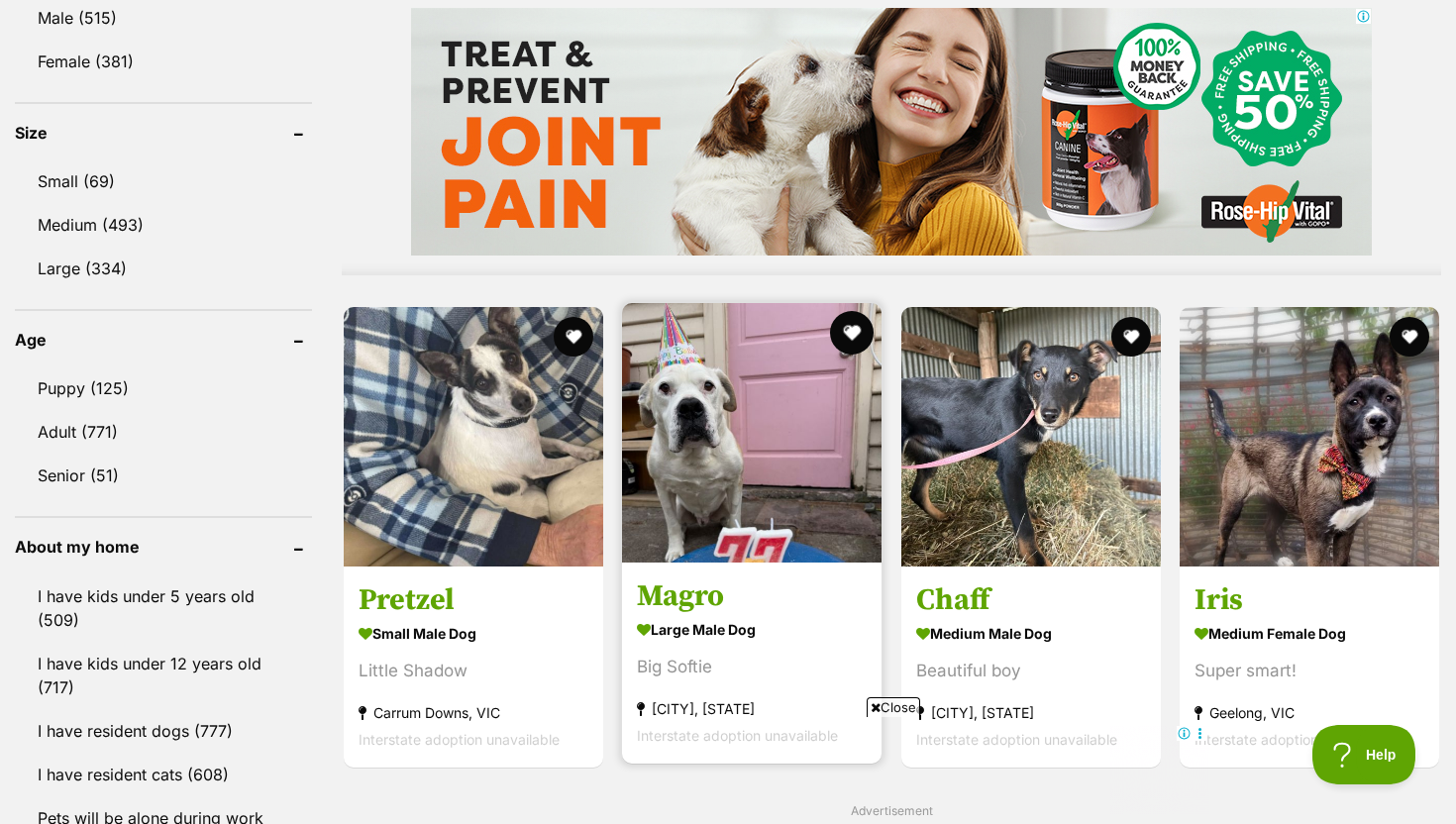 click at bounding box center [853, 333] 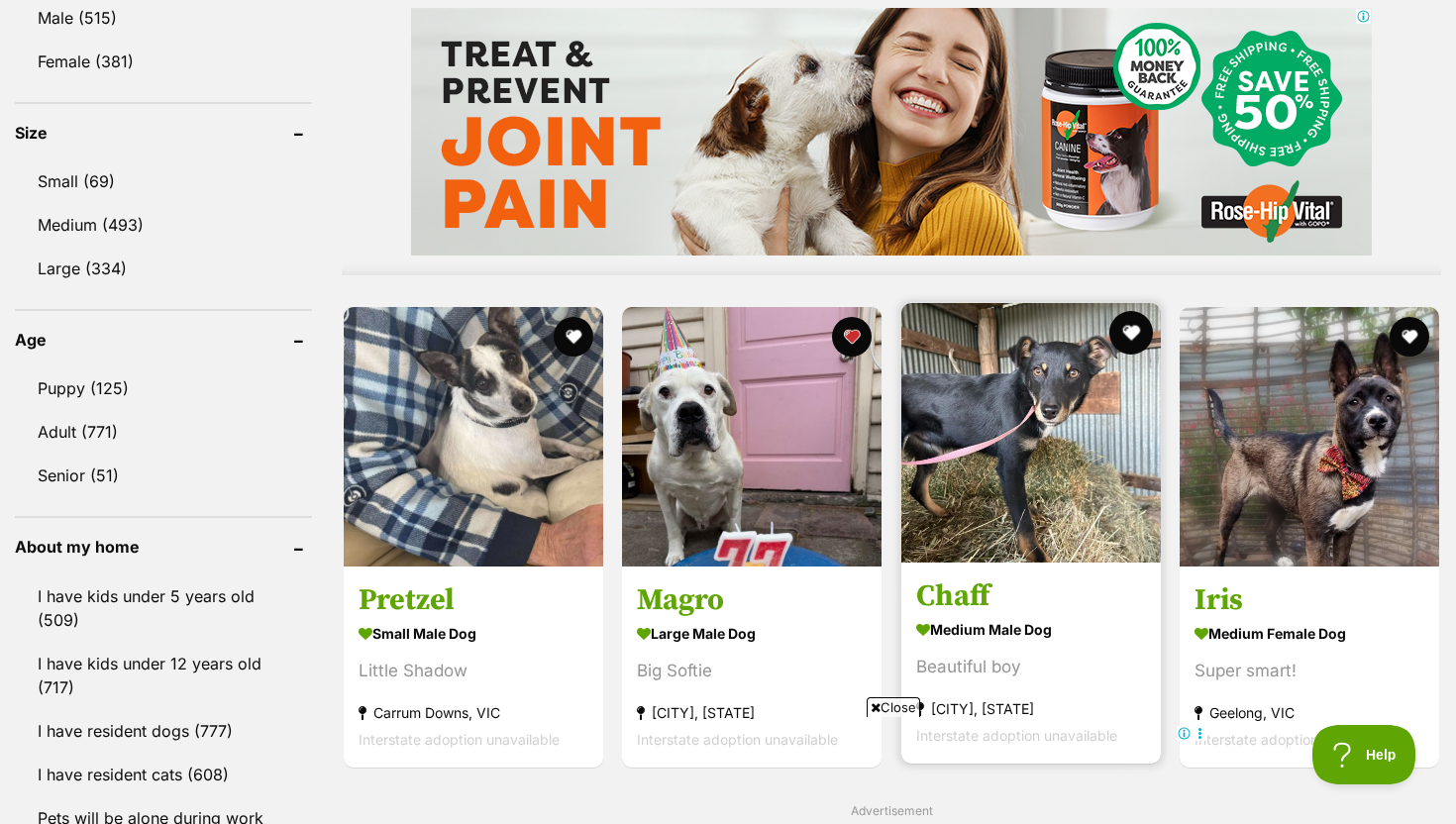 click at bounding box center [1131, 333] 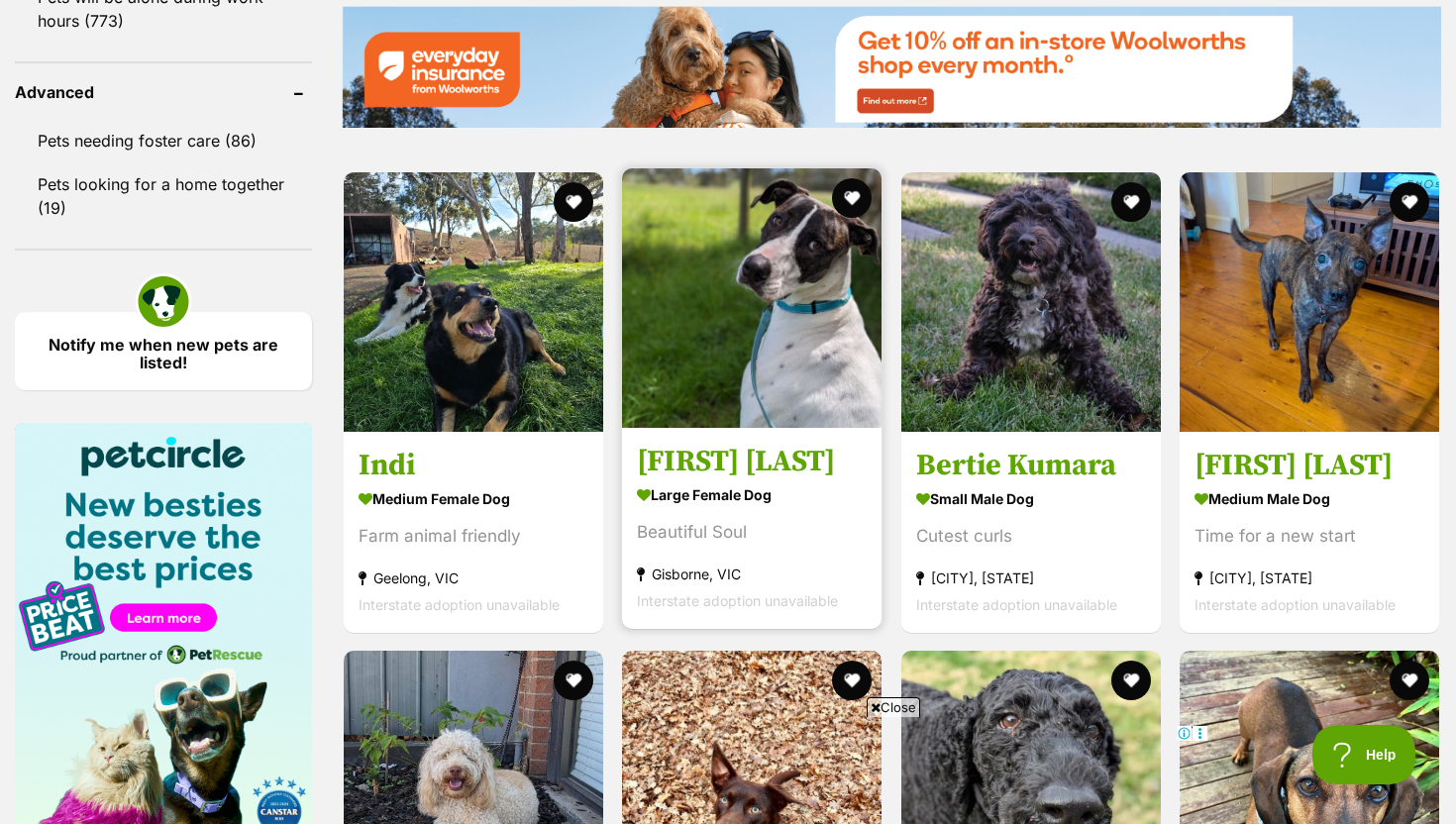 scroll, scrollTop: 2588, scrollLeft: 0, axis: vertical 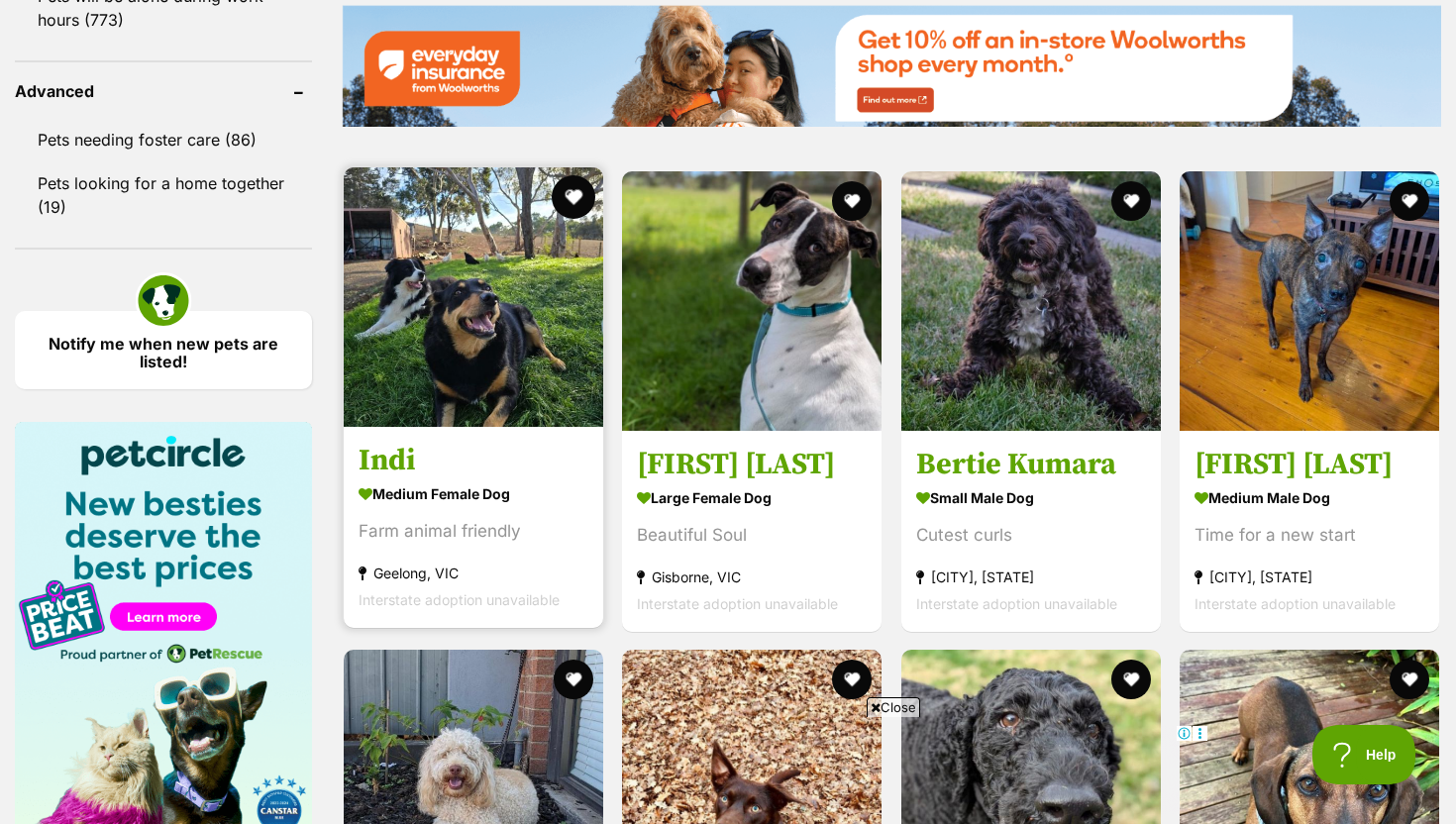 click at bounding box center (573, 197) 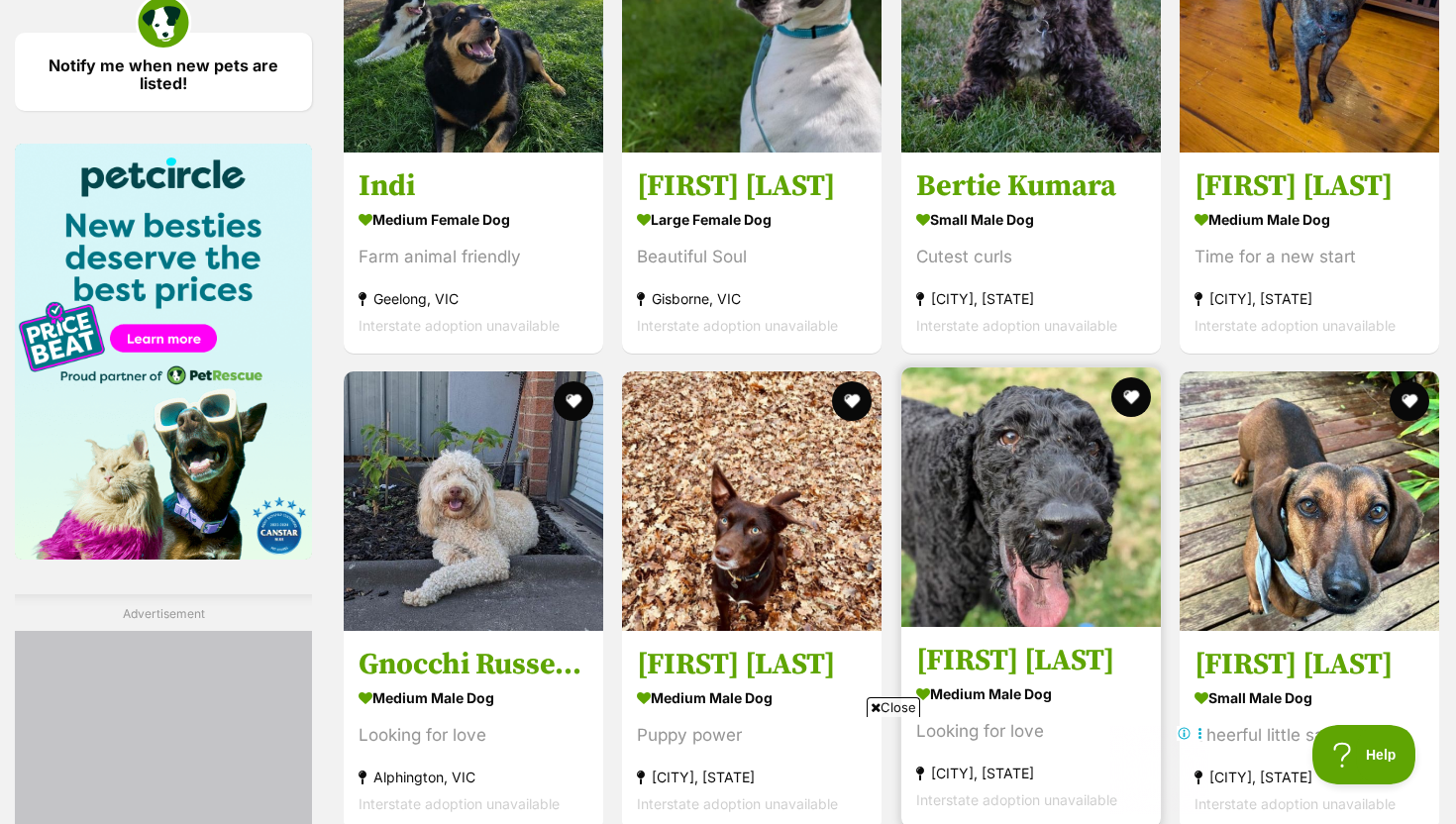 scroll, scrollTop: 2896, scrollLeft: 0, axis: vertical 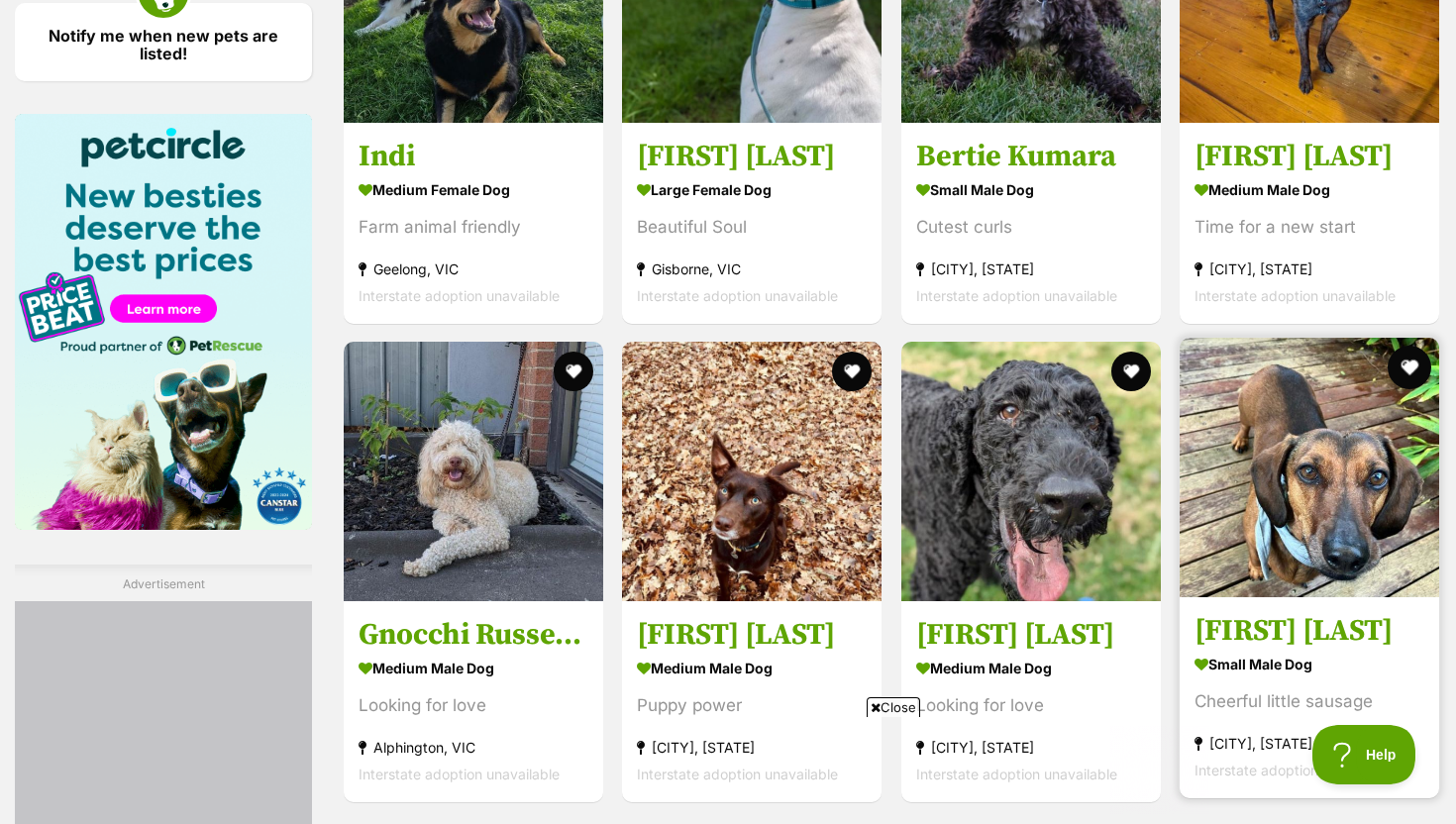 click at bounding box center [1409, 367] 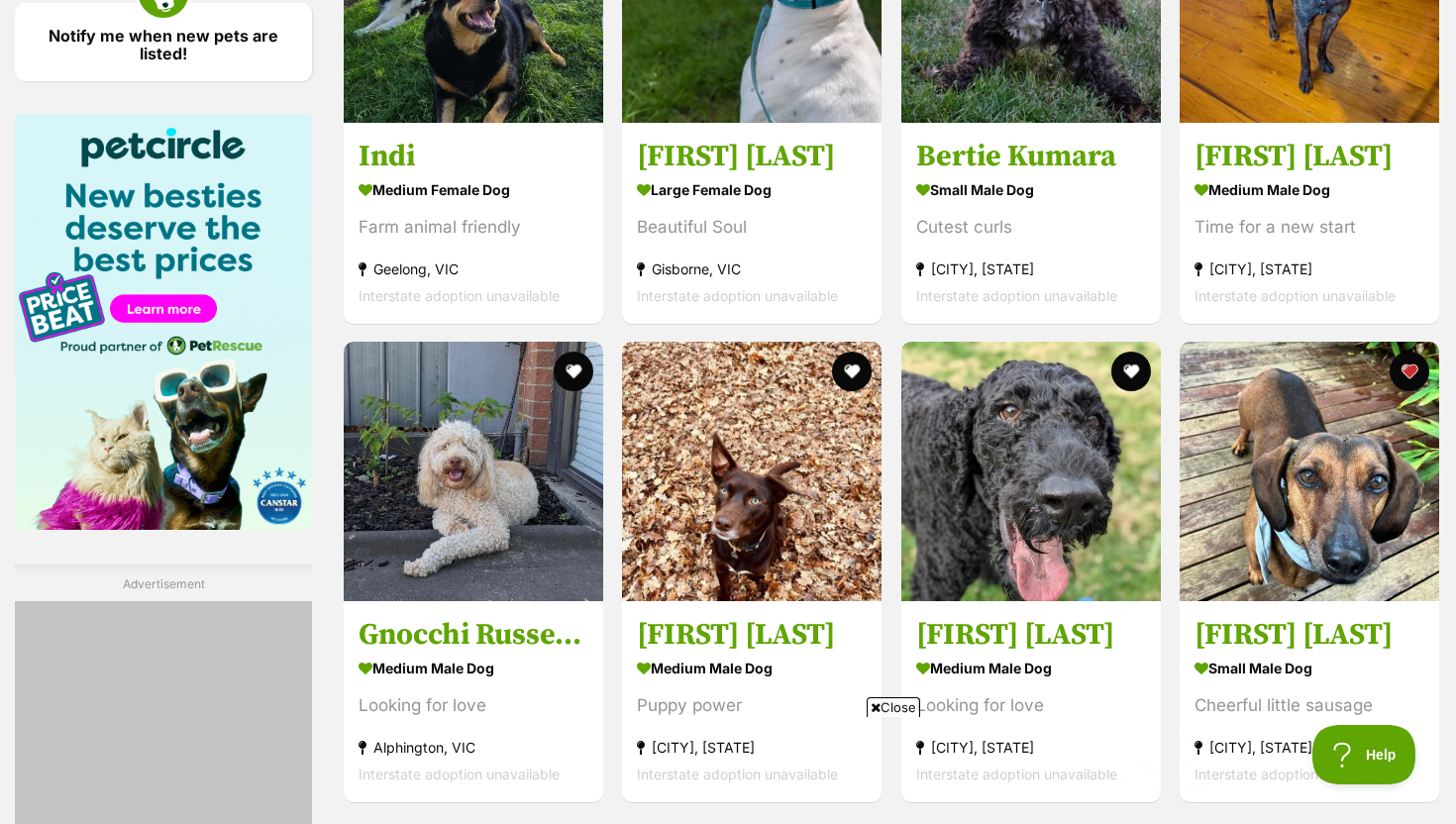 scroll, scrollTop: 0, scrollLeft: 0, axis: both 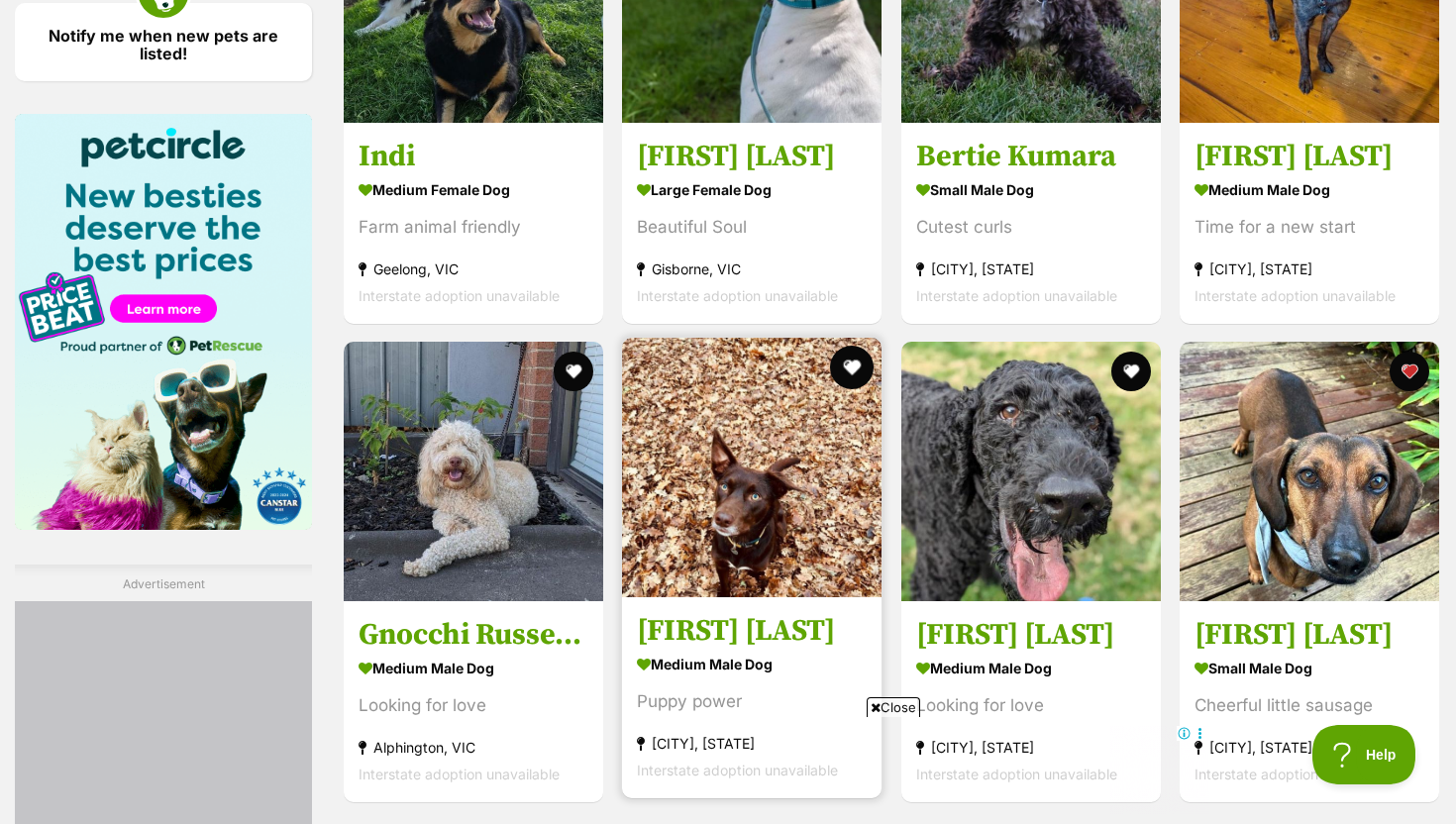 click at bounding box center (853, 367) 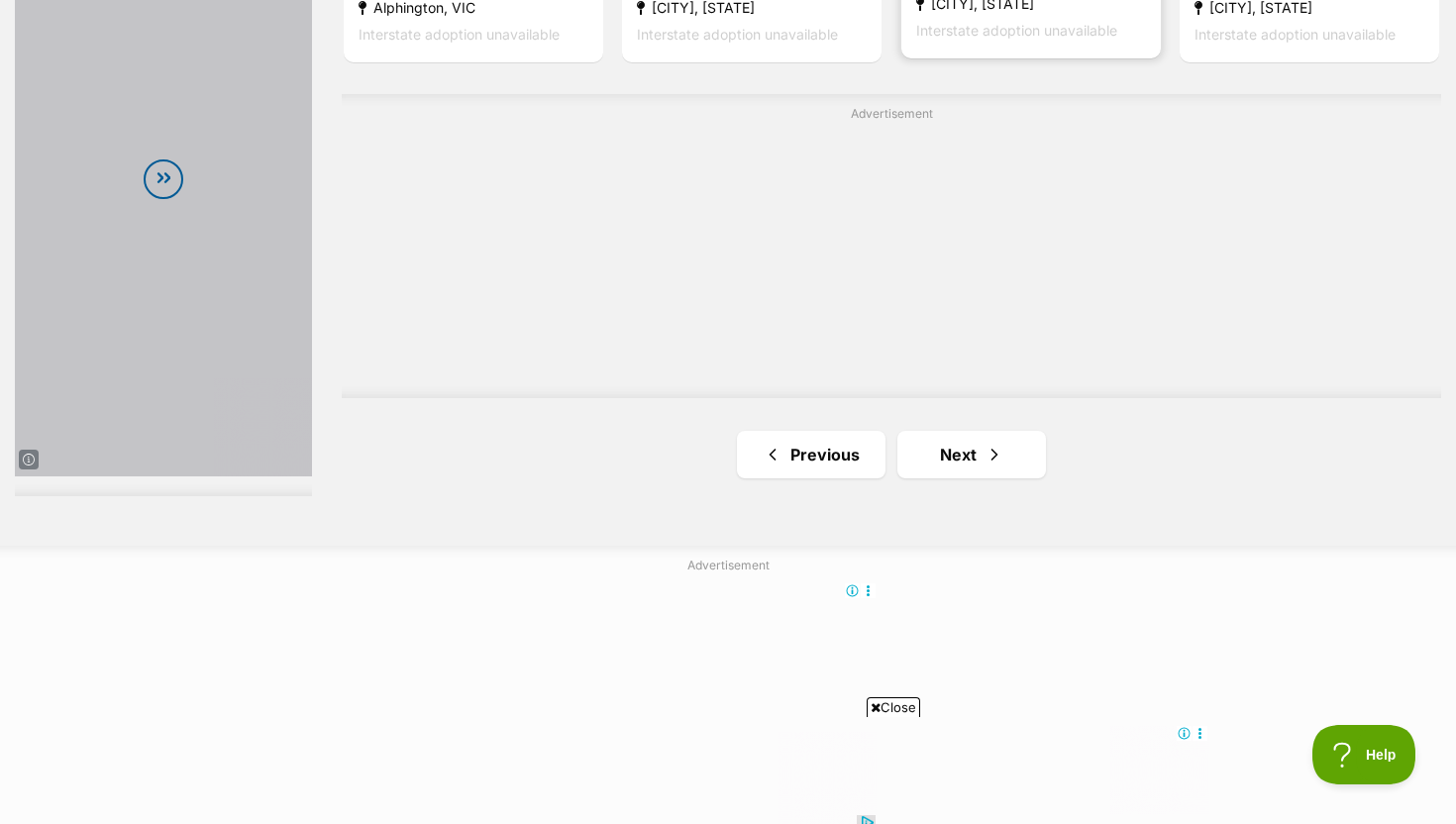 scroll, scrollTop: 3669, scrollLeft: 0, axis: vertical 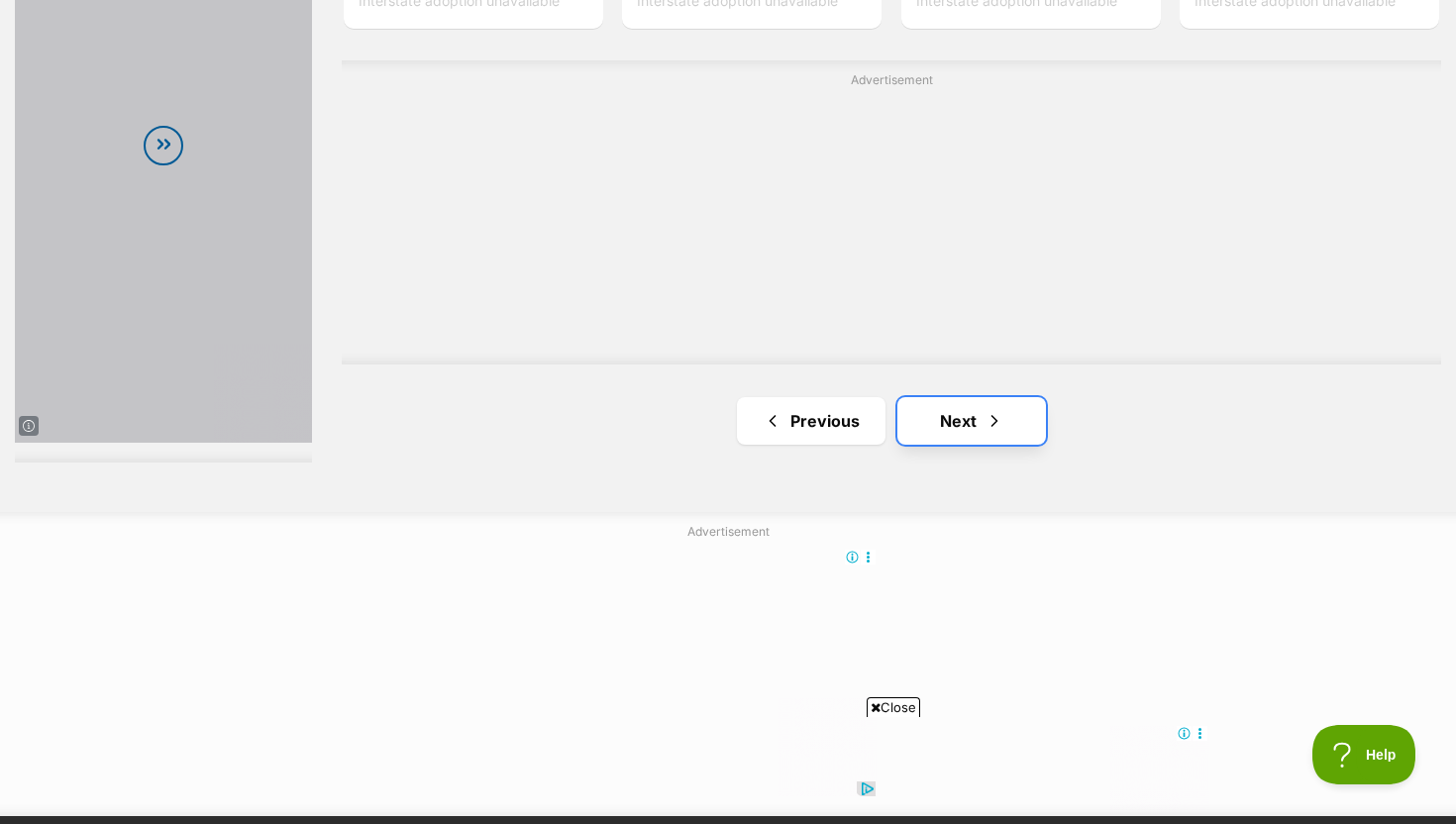 click on "Next" at bounding box center (972, 421) 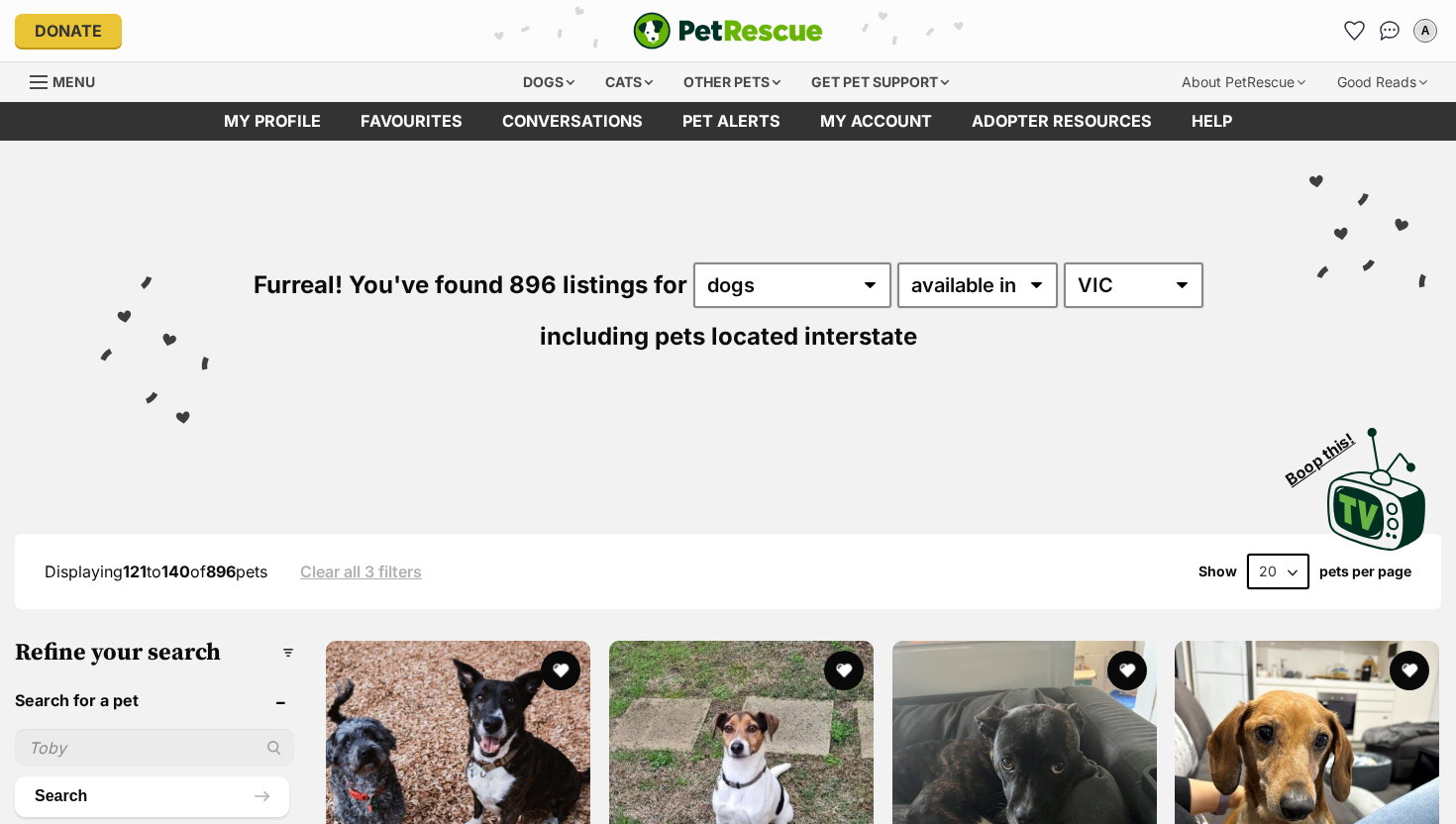 scroll, scrollTop: 0, scrollLeft: 0, axis: both 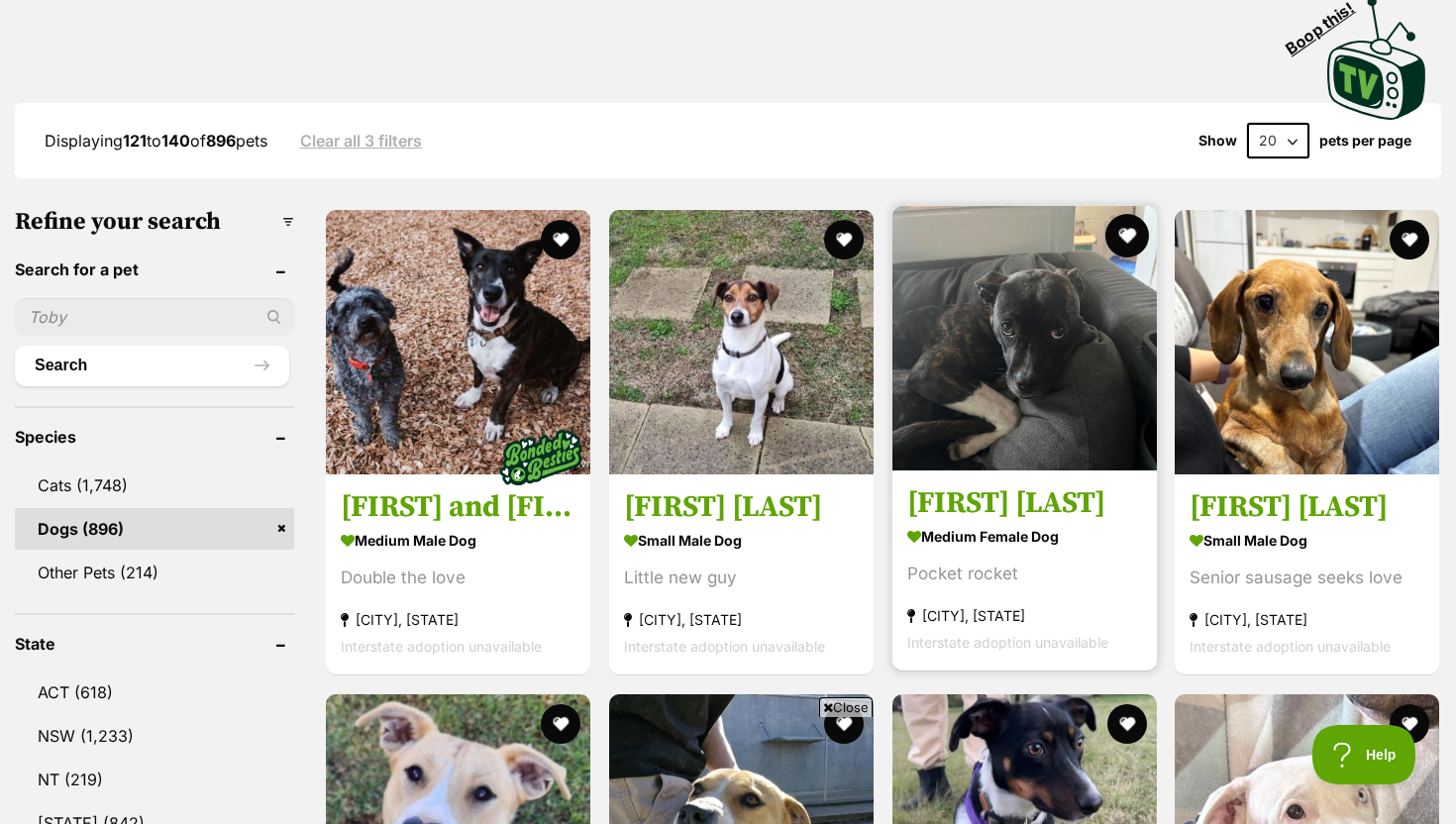 click at bounding box center (1126, 236) 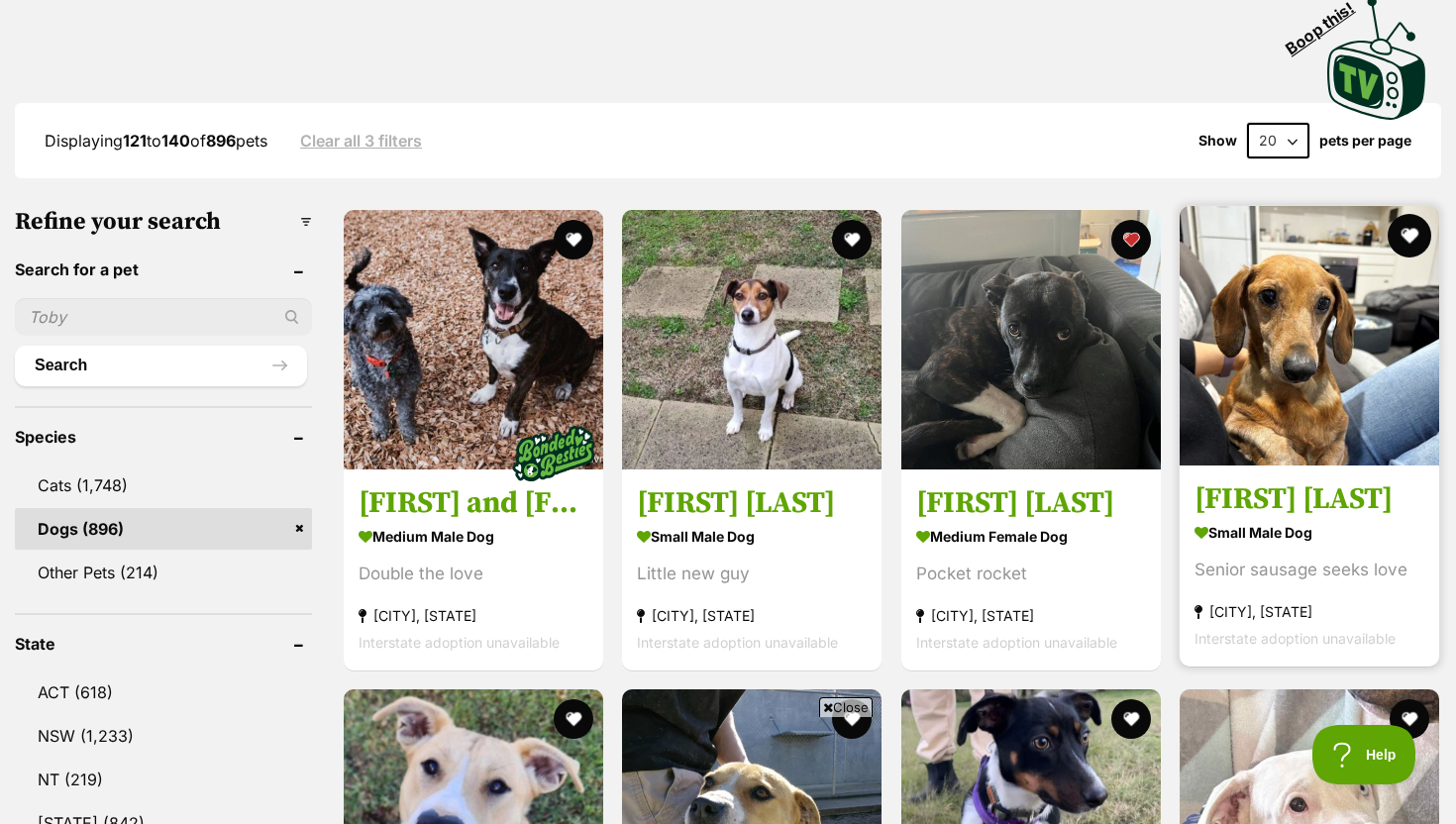 scroll, scrollTop: 0, scrollLeft: 0, axis: both 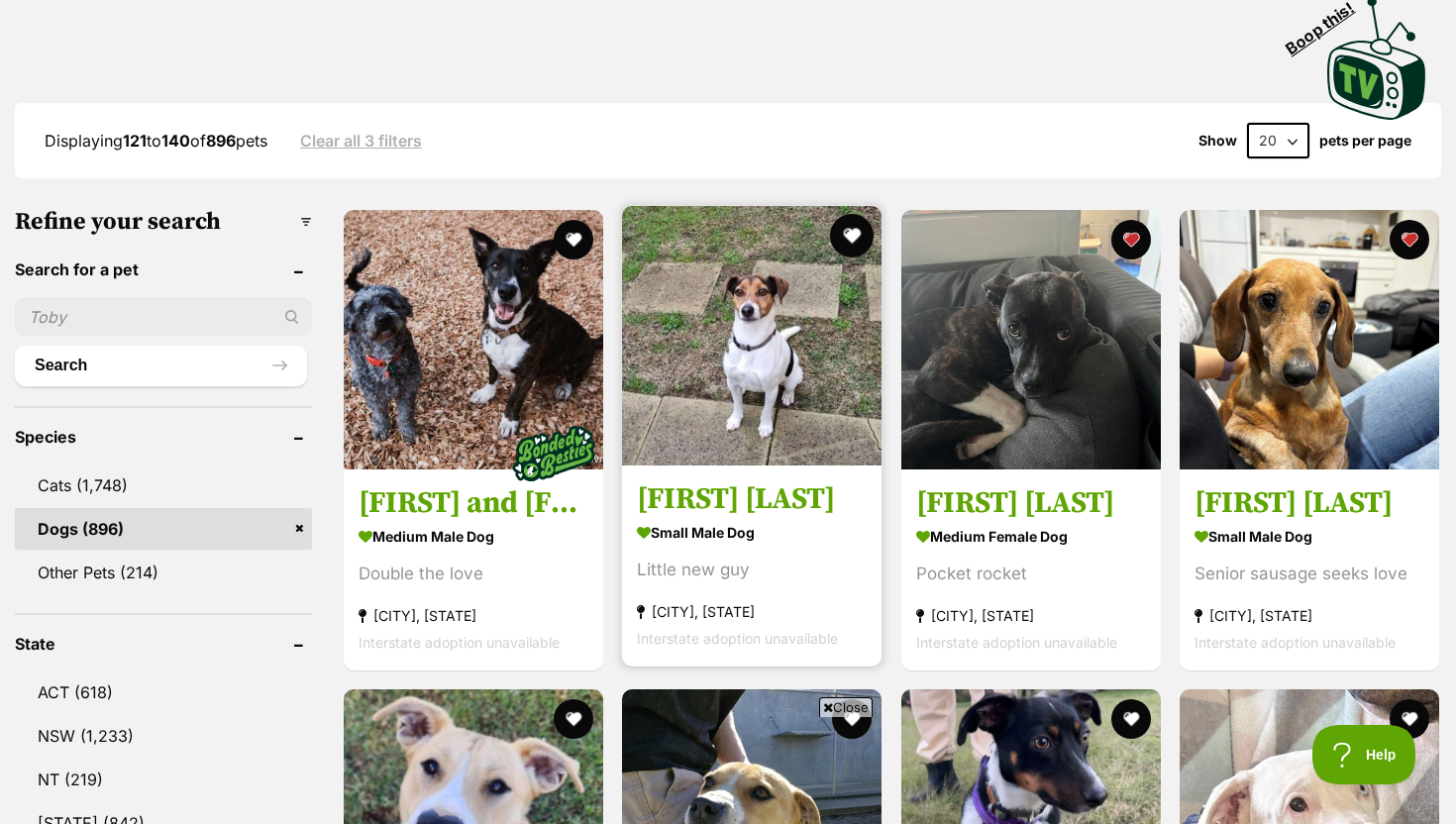 click at bounding box center [853, 236] 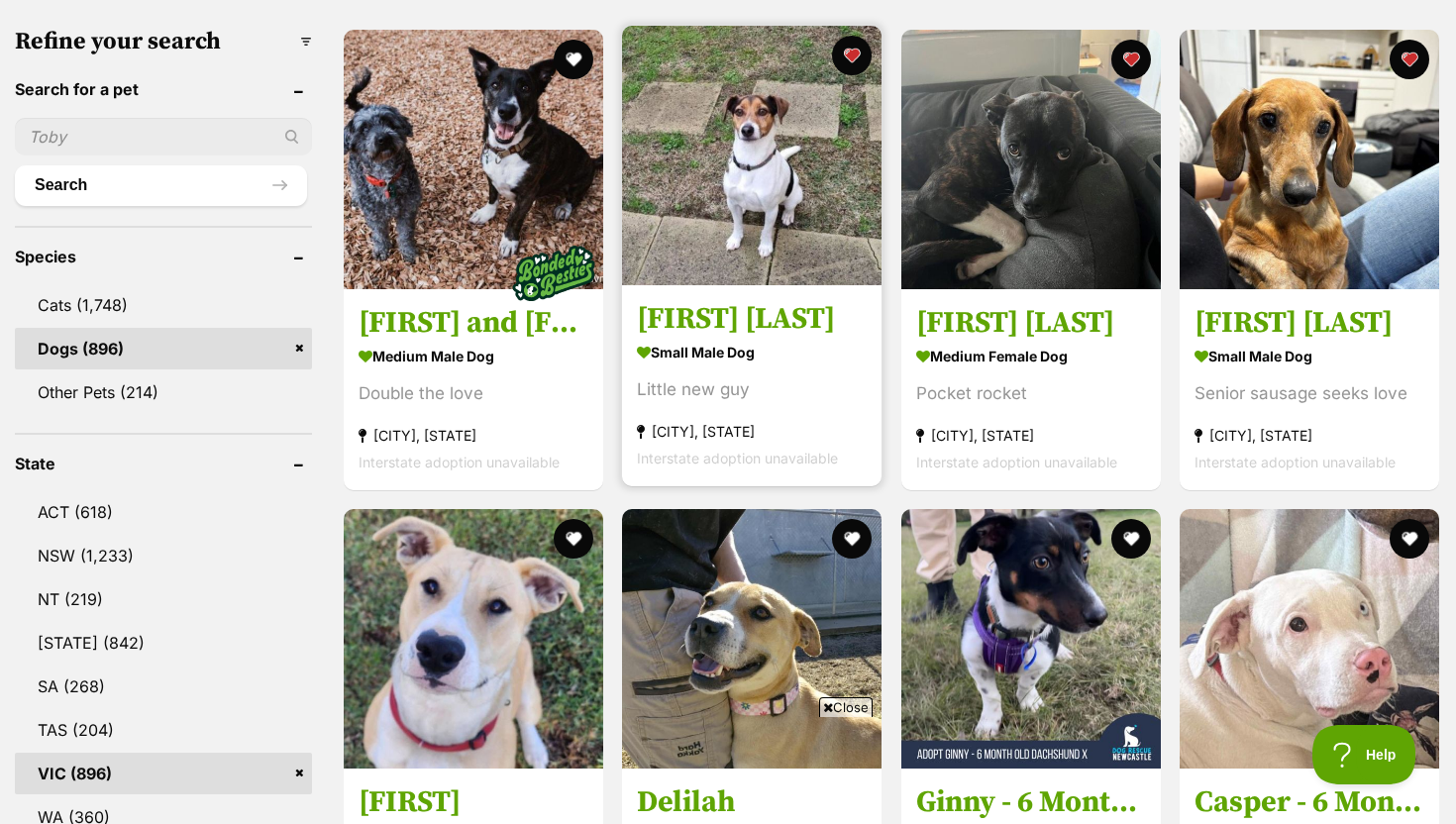scroll, scrollTop: 658, scrollLeft: 0, axis: vertical 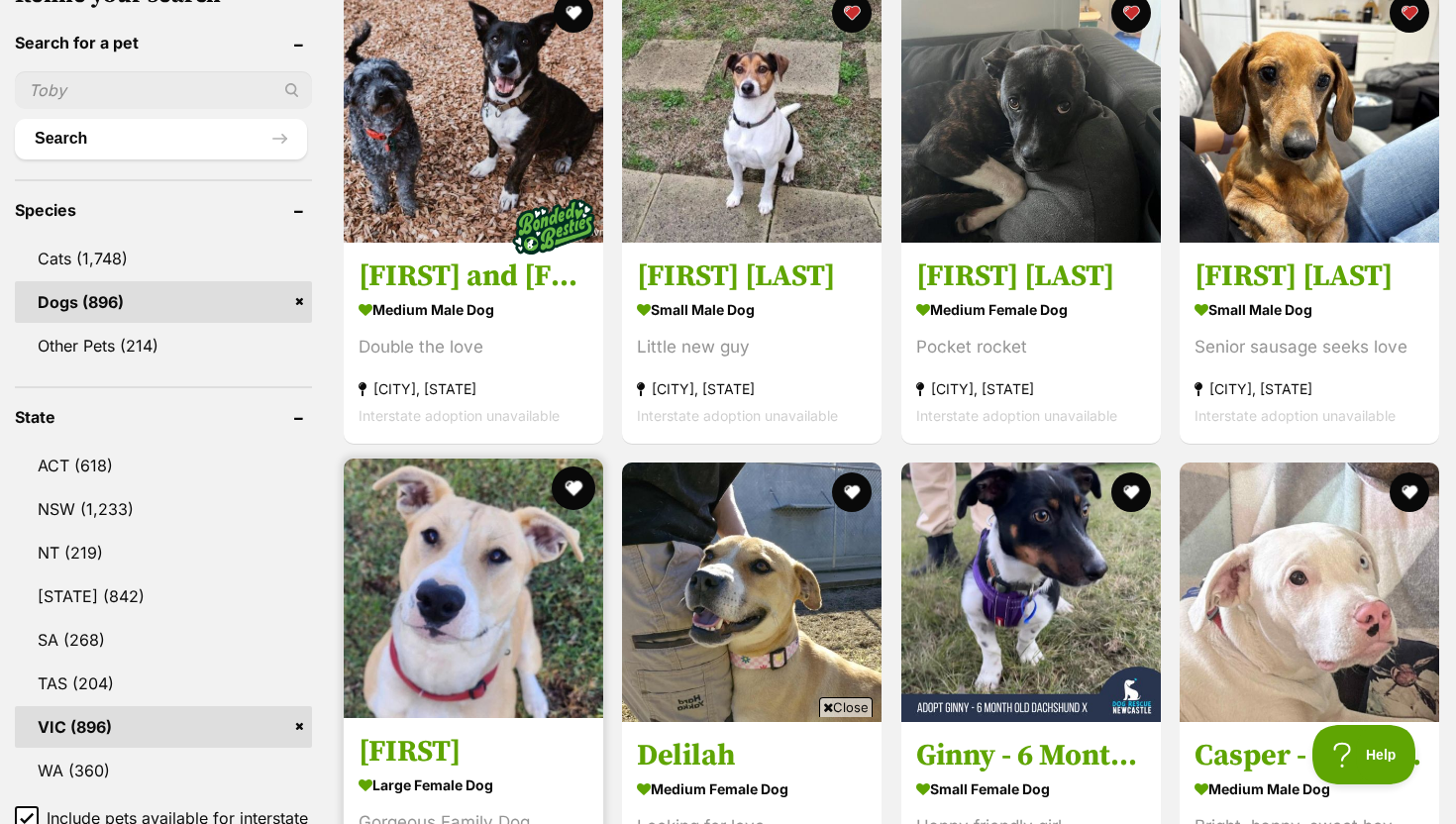 click at bounding box center (573, 488) 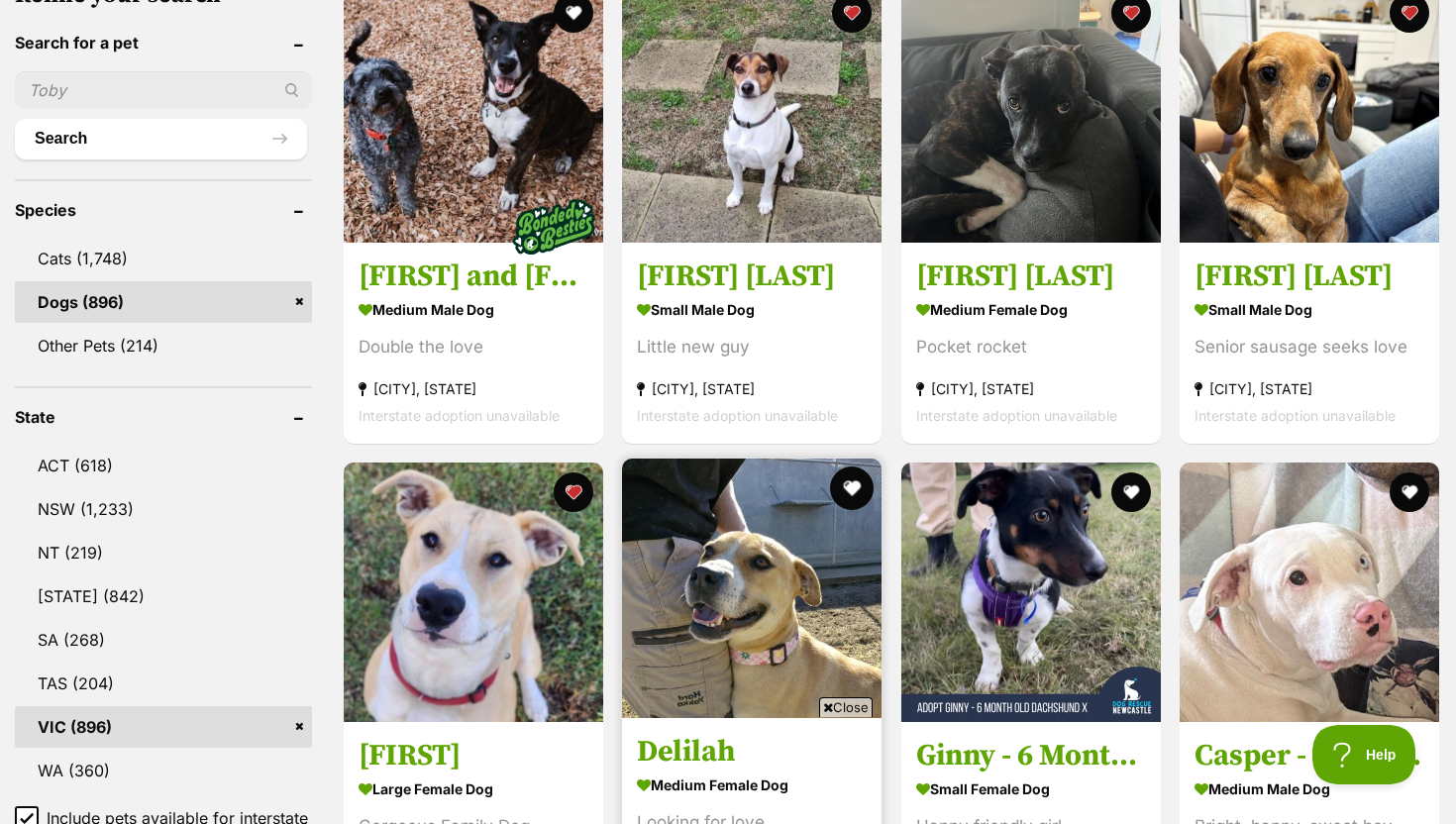 click at bounding box center [853, 488] 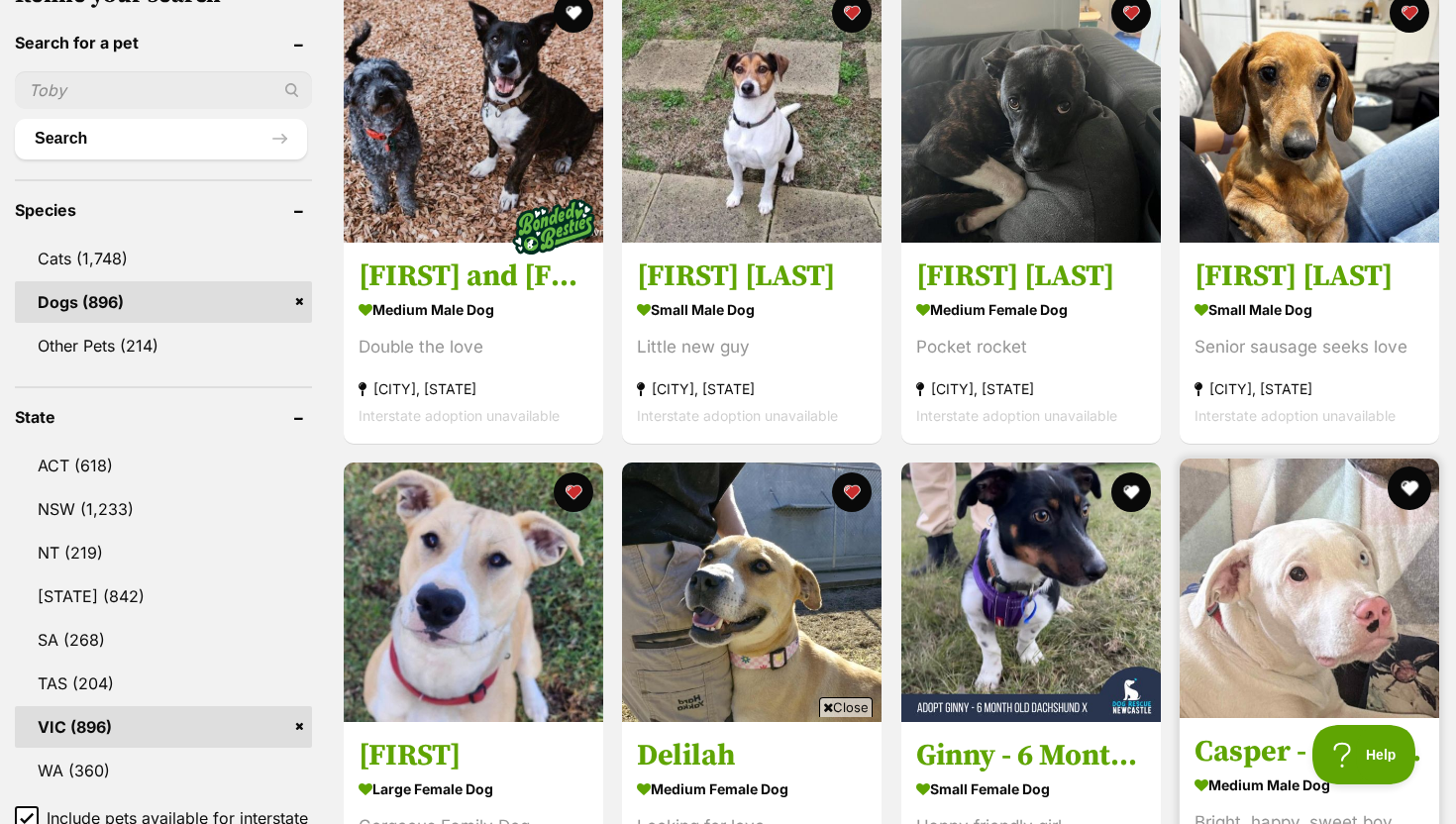 click at bounding box center (1409, 488) 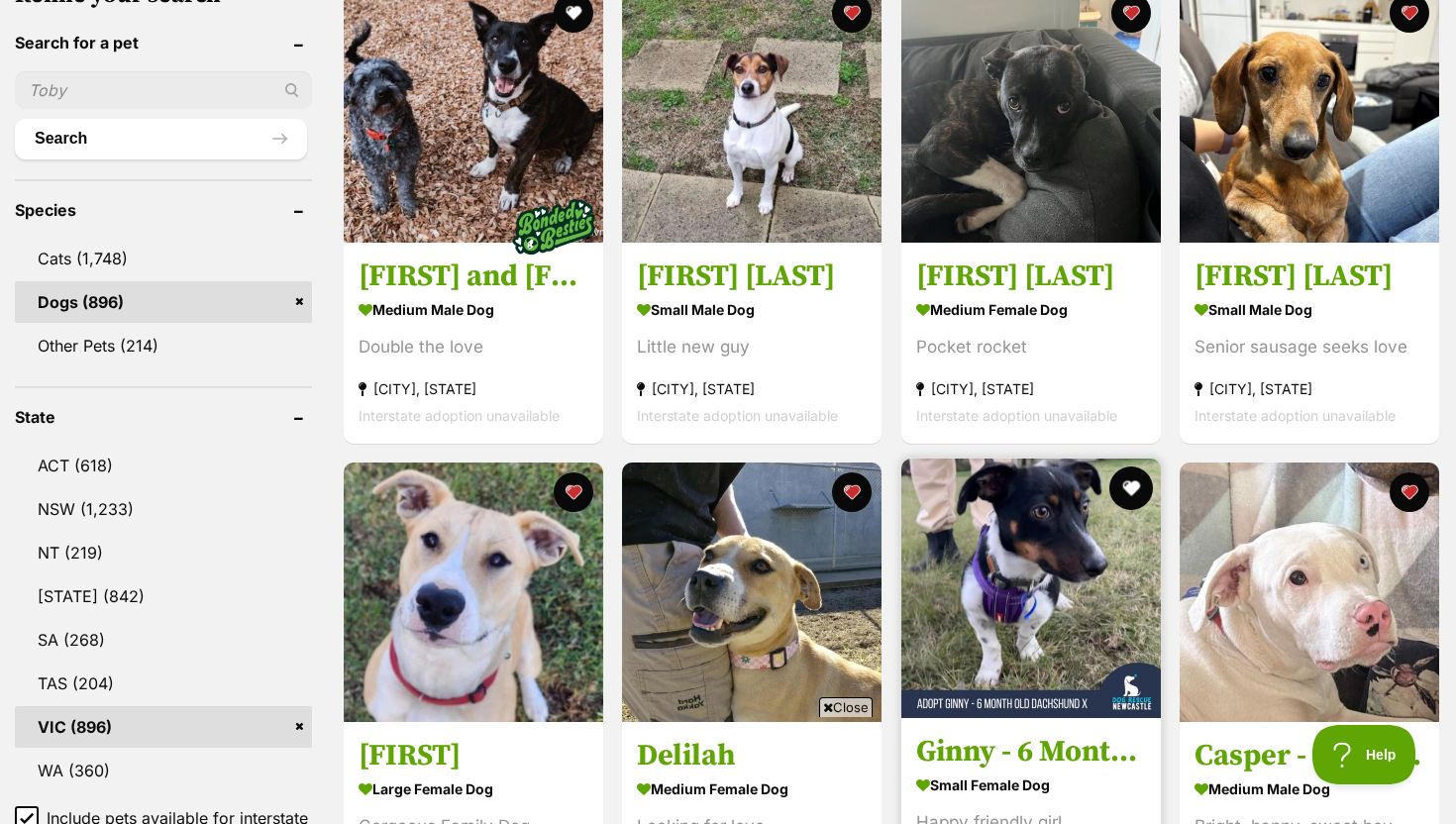 click at bounding box center [1131, 488] 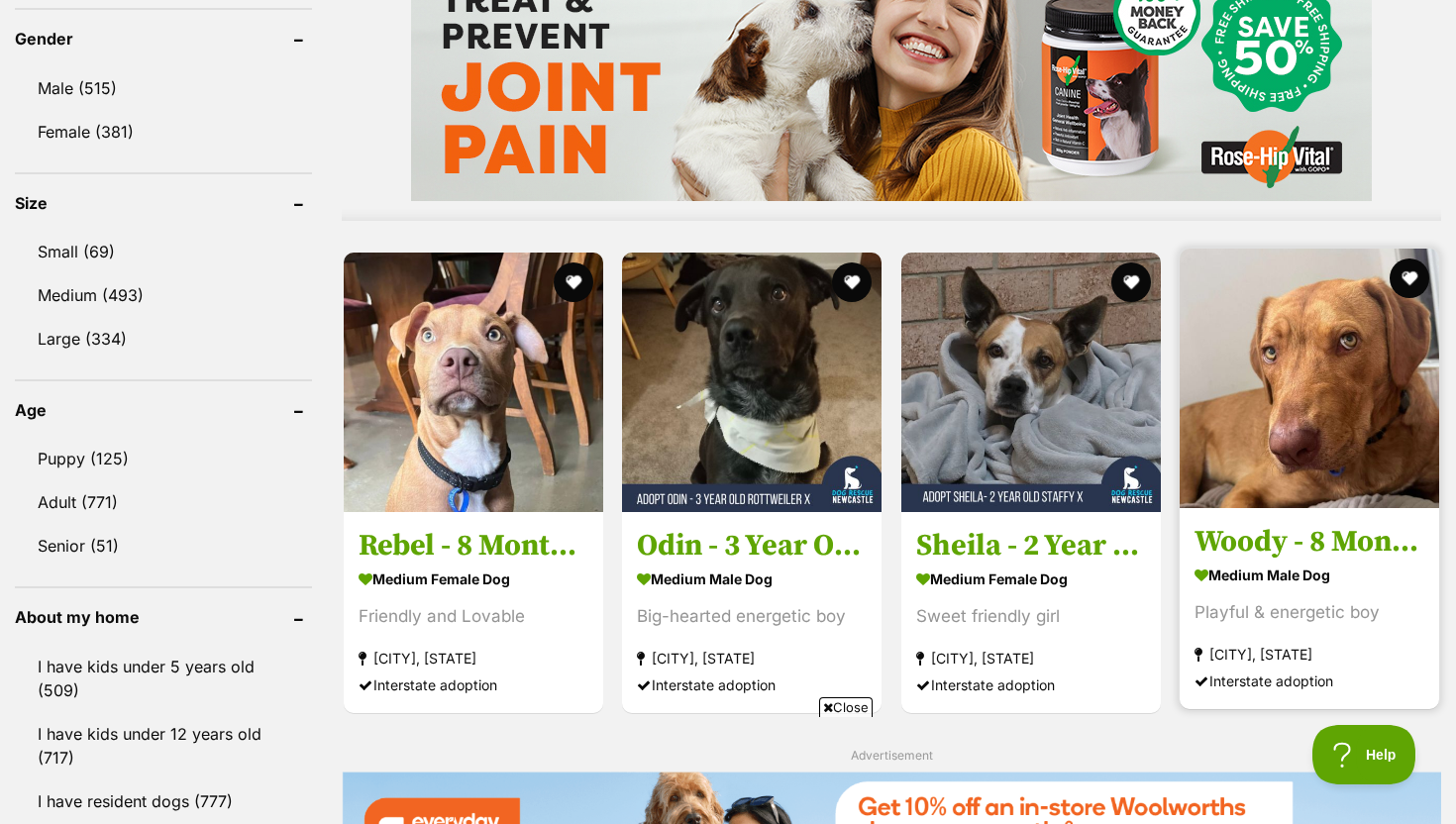 scroll, scrollTop: 1697, scrollLeft: 0, axis: vertical 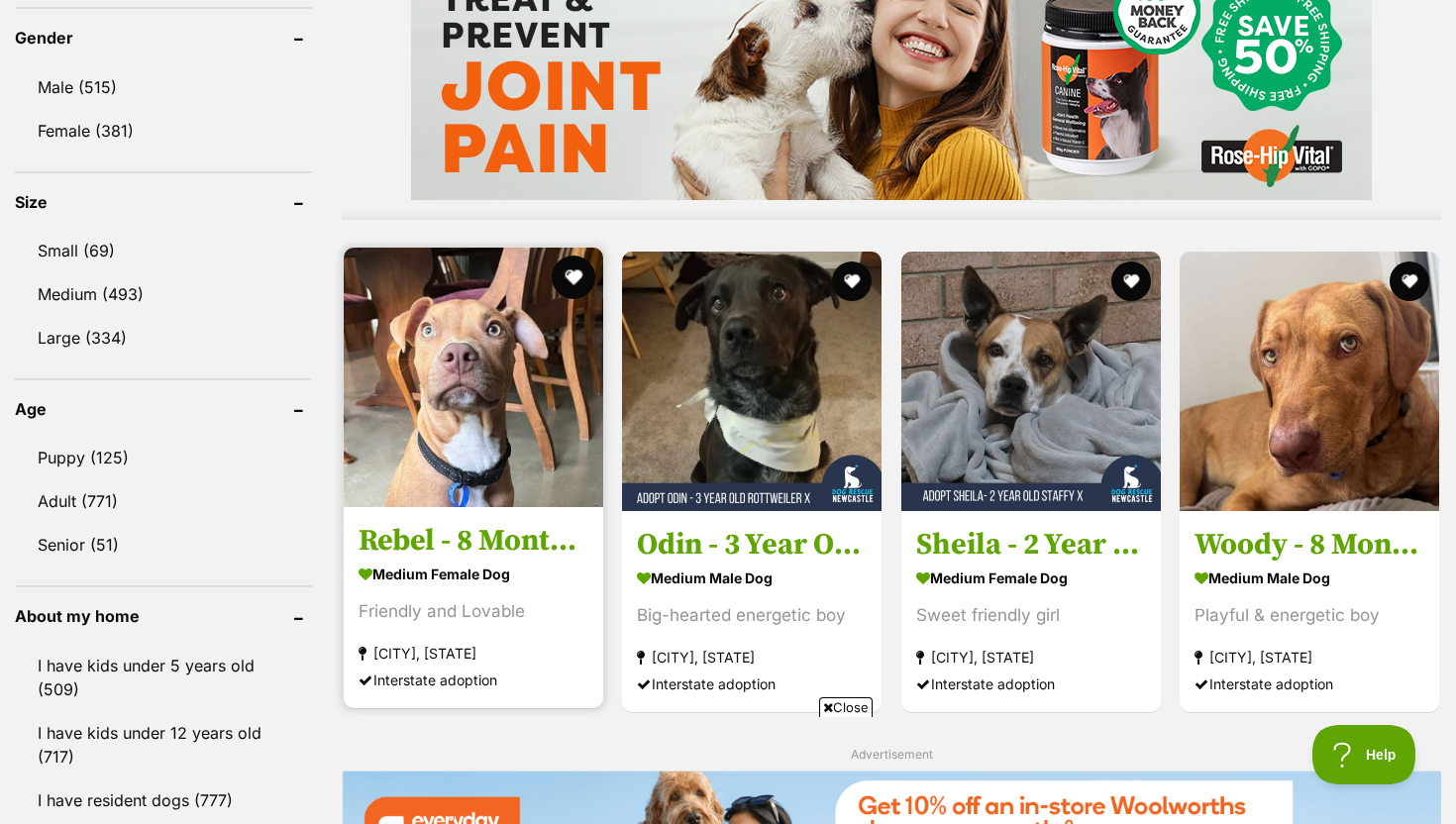 click at bounding box center (573, 277) 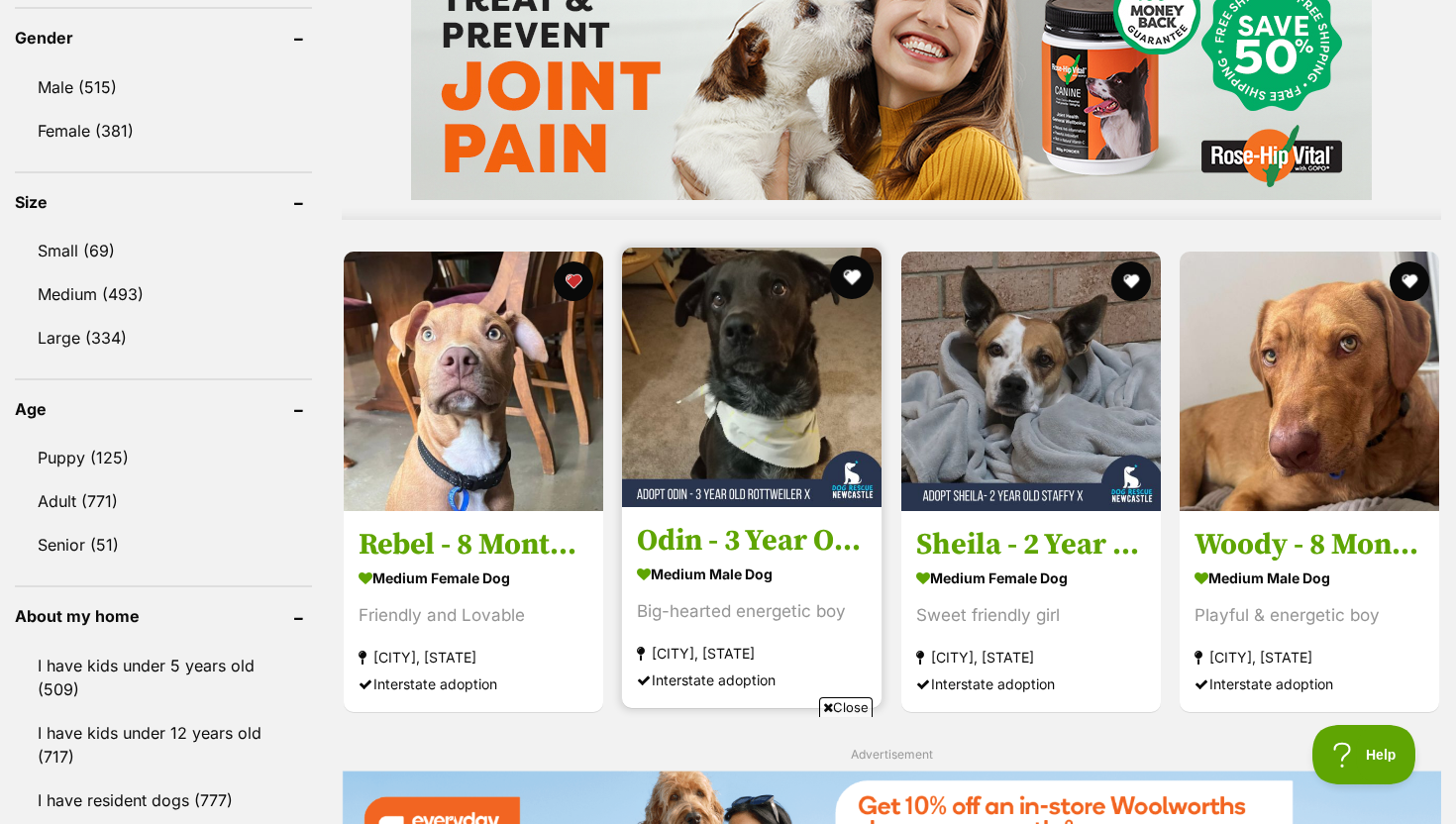 click at bounding box center (853, 277) 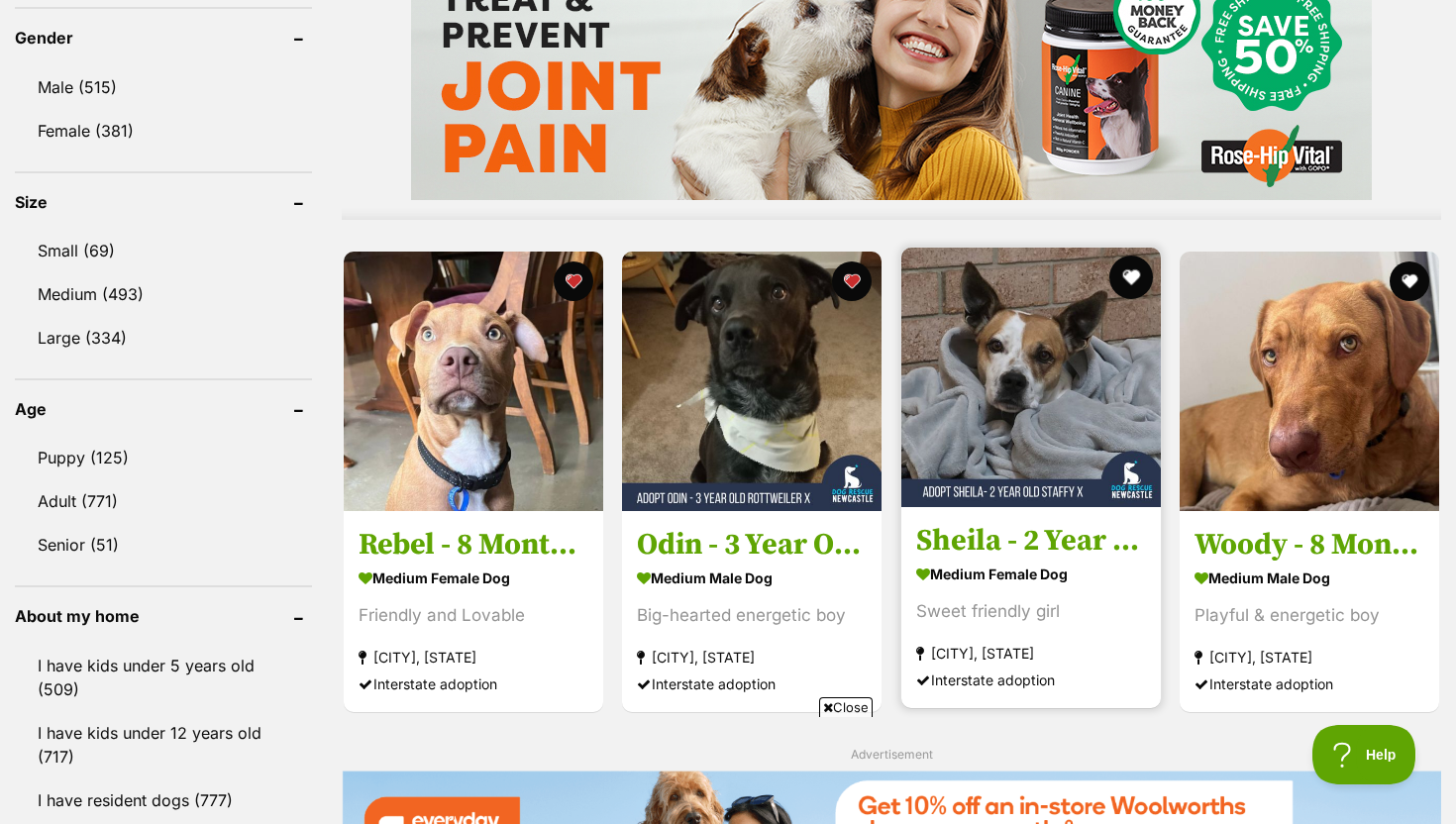 click at bounding box center (1131, 277) 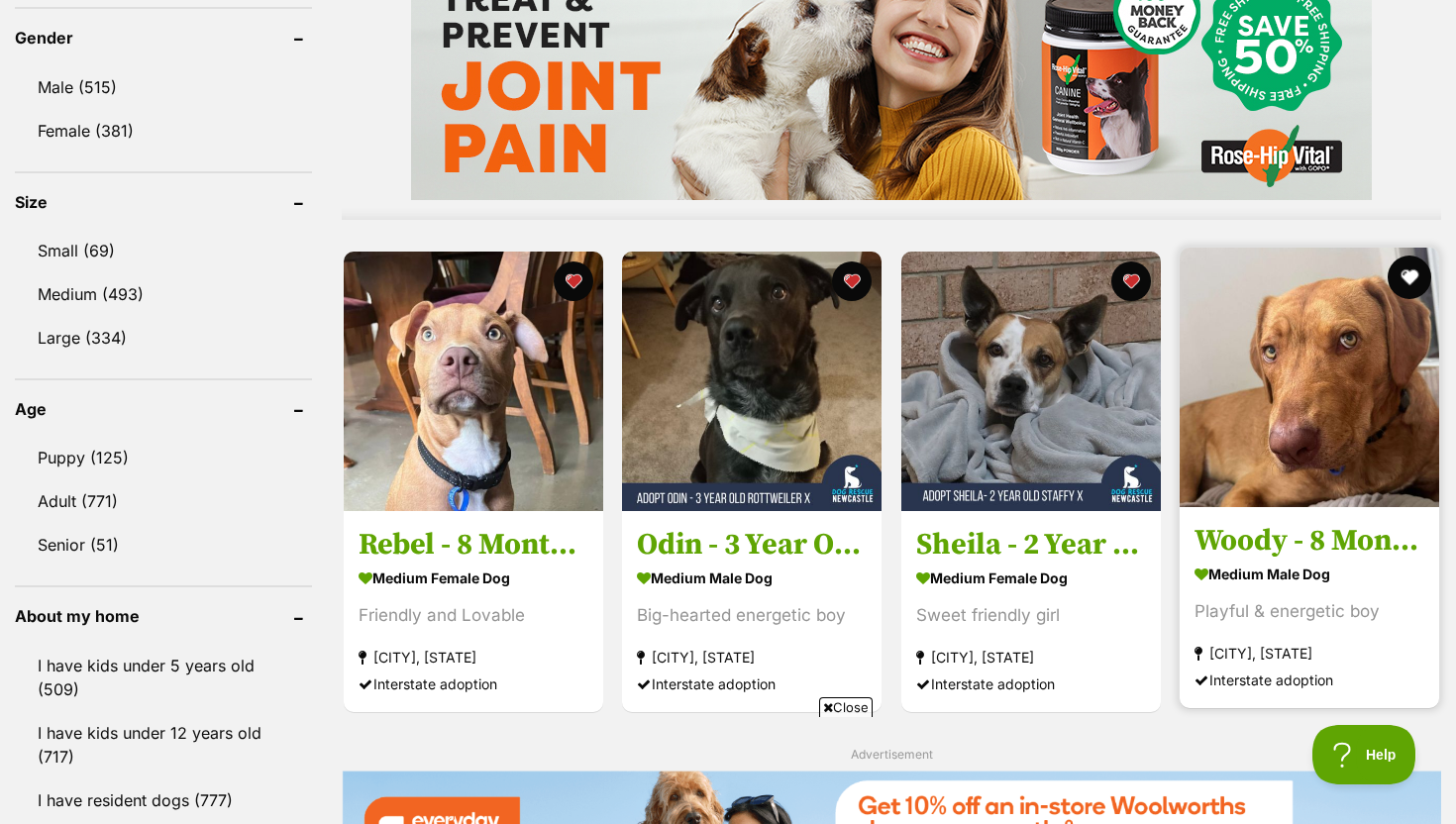 click at bounding box center (1409, 277) 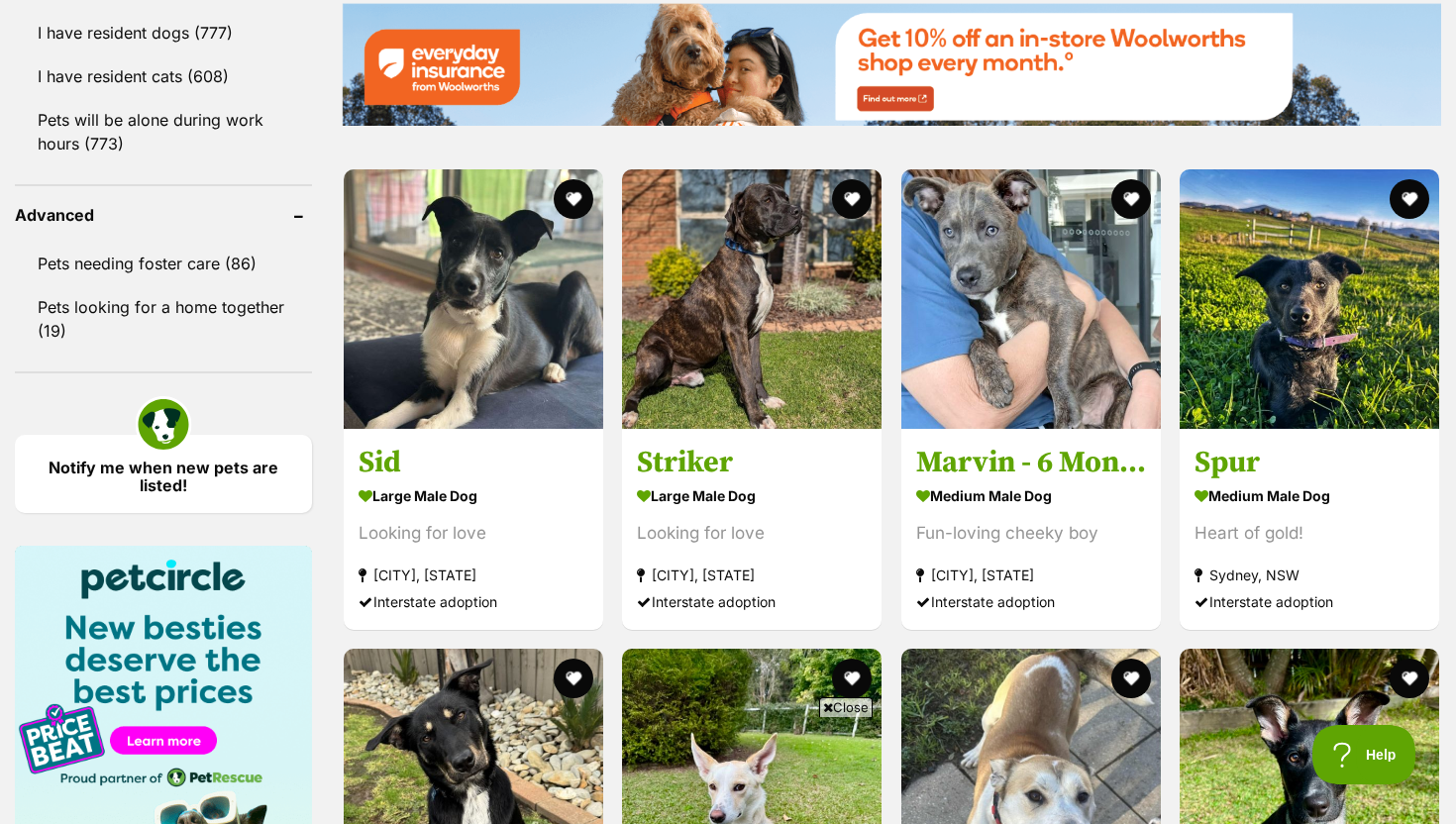 scroll, scrollTop: 2465, scrollLeft: 0, axis: vertical 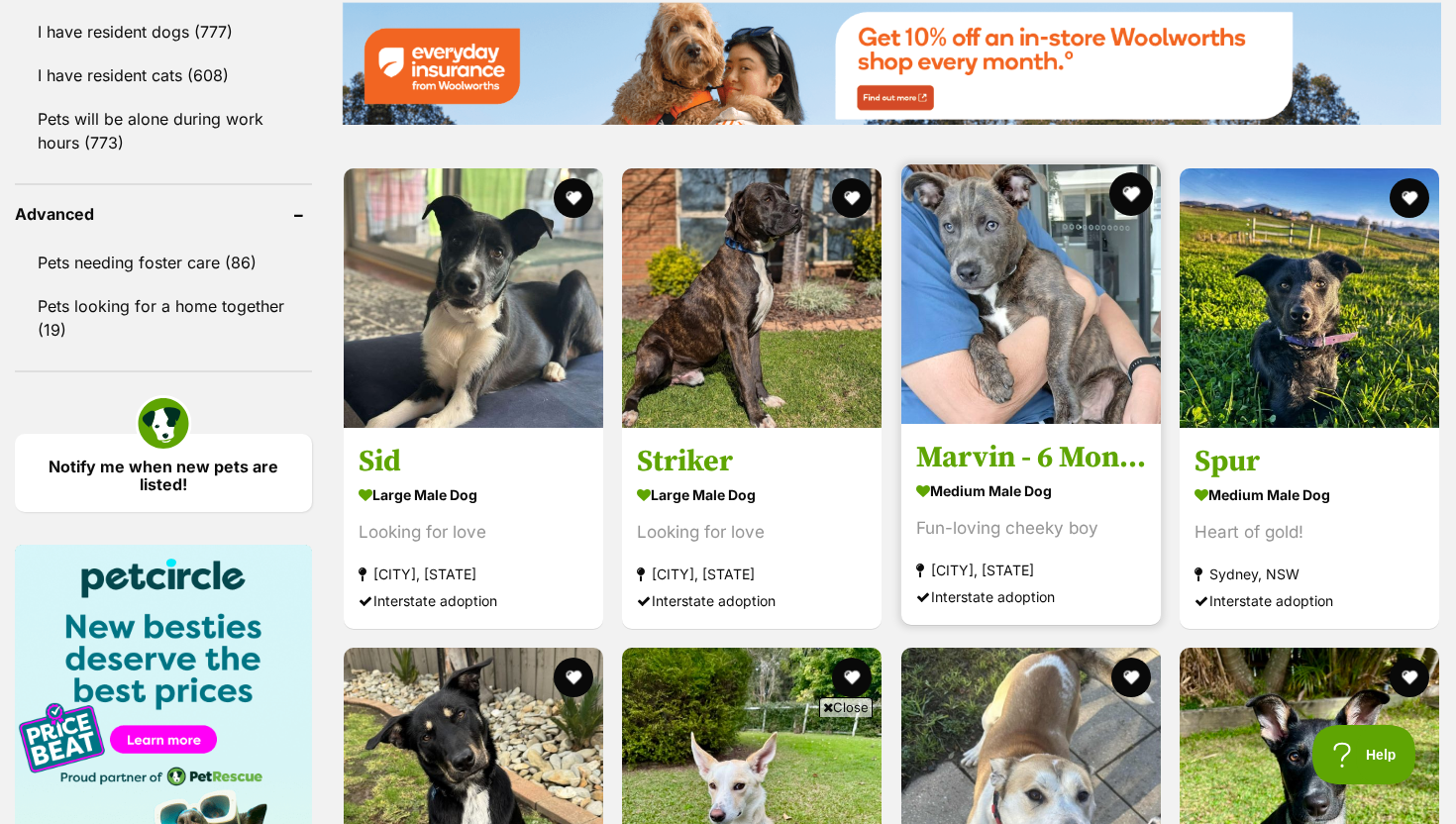 click at bounding box center (1131, 194) 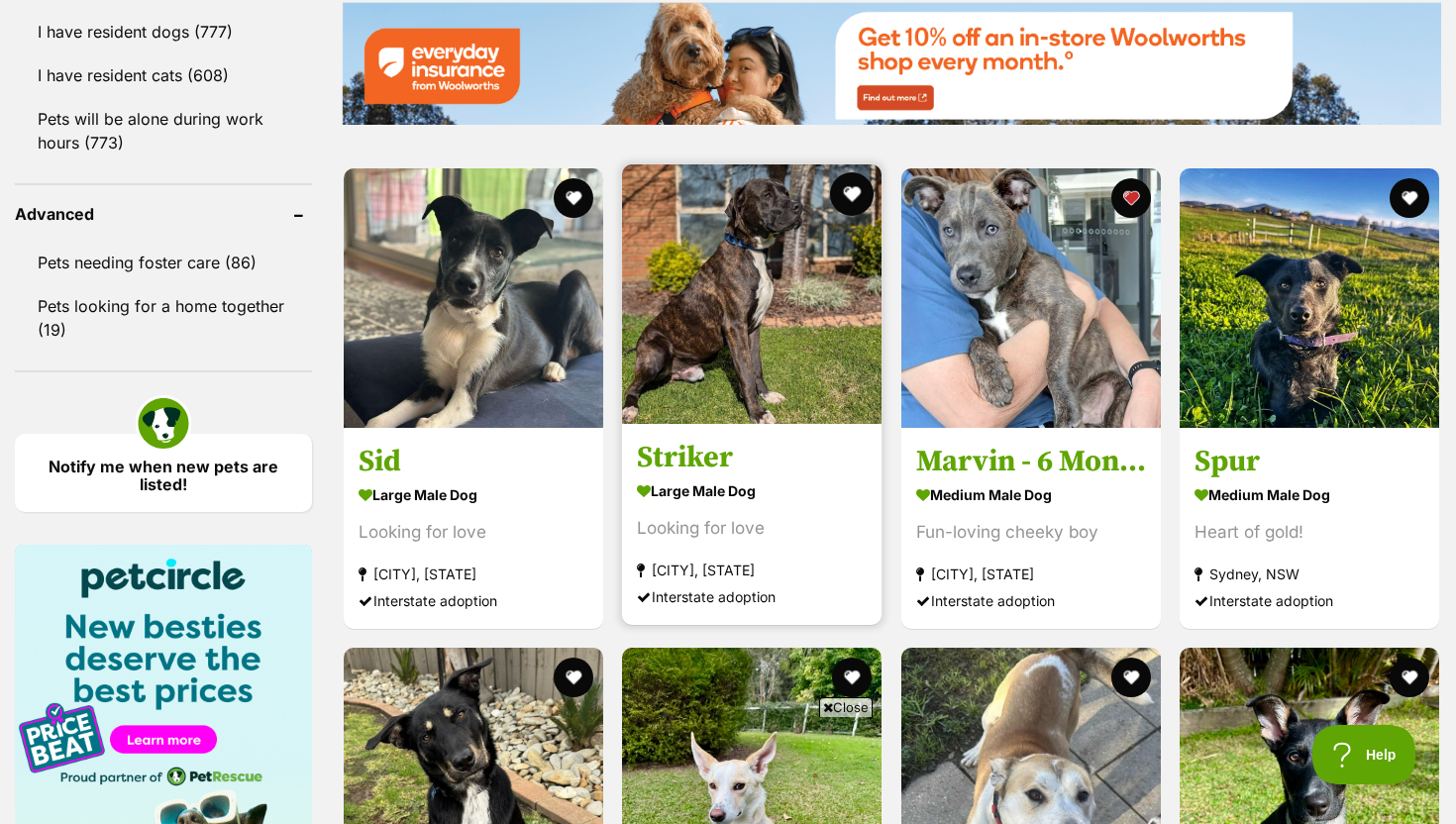 click at bounding box center (853, 194) 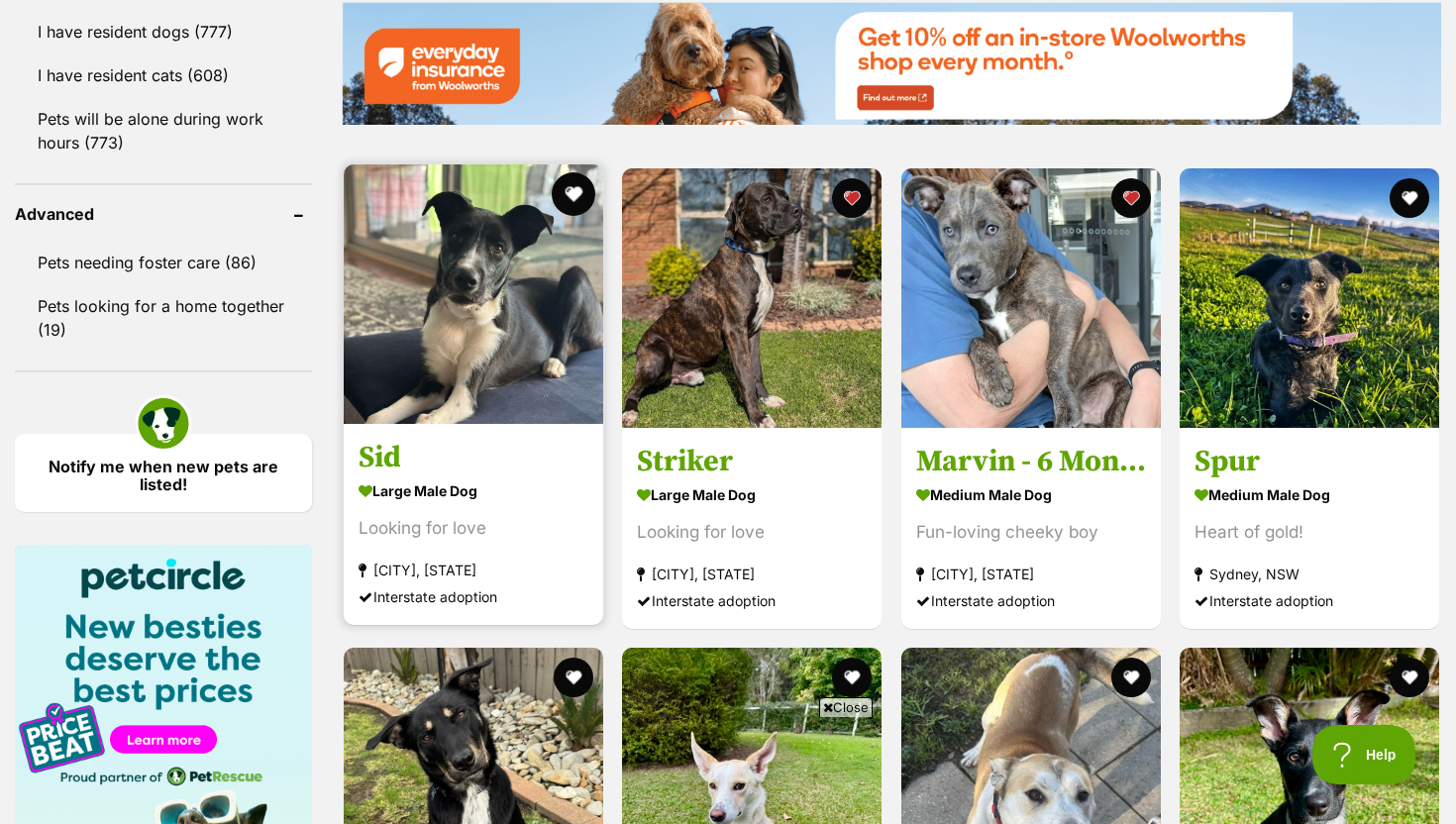click at bounding box center (573, 194) 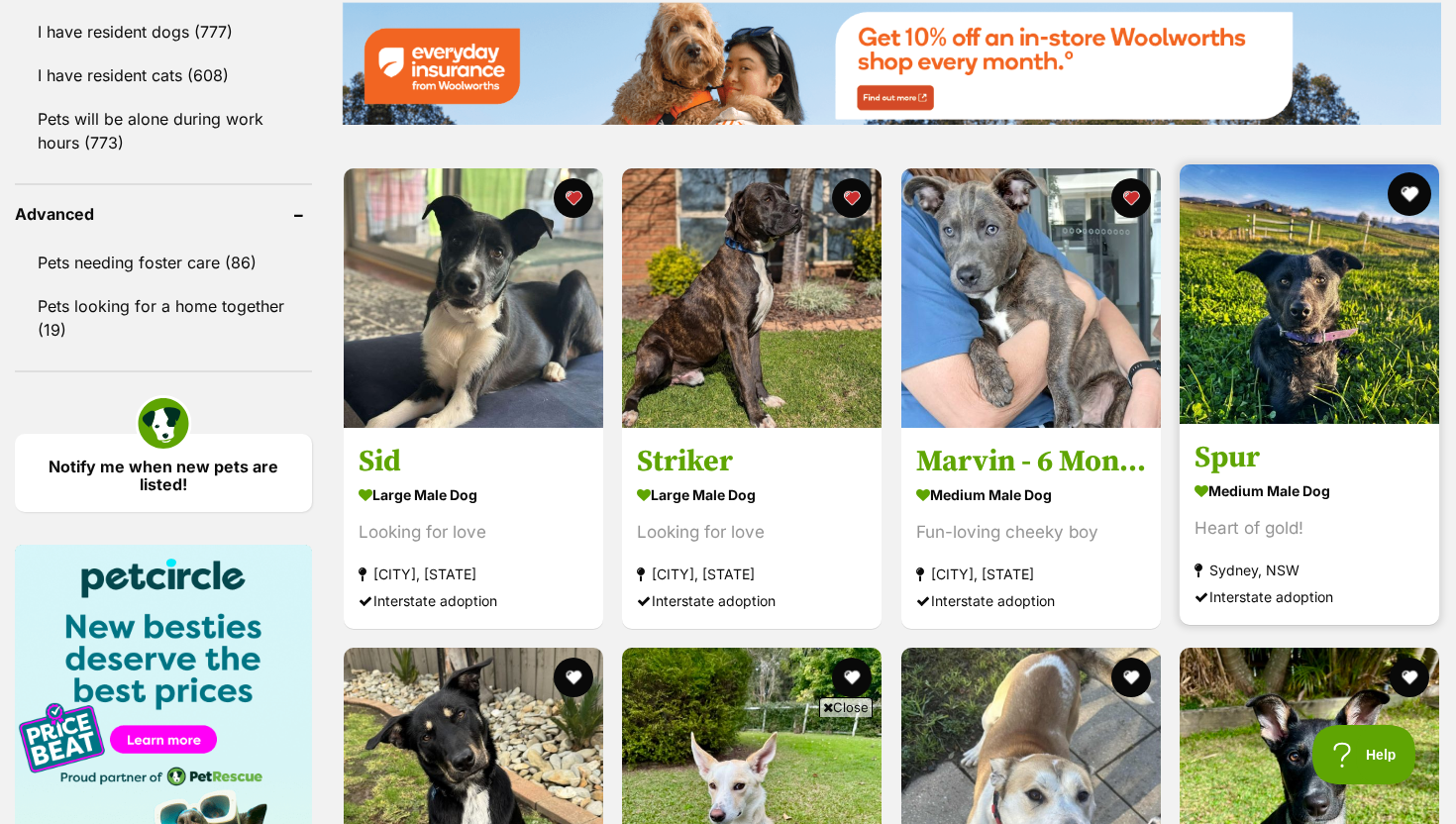 click at bounding box center (1409, 194) 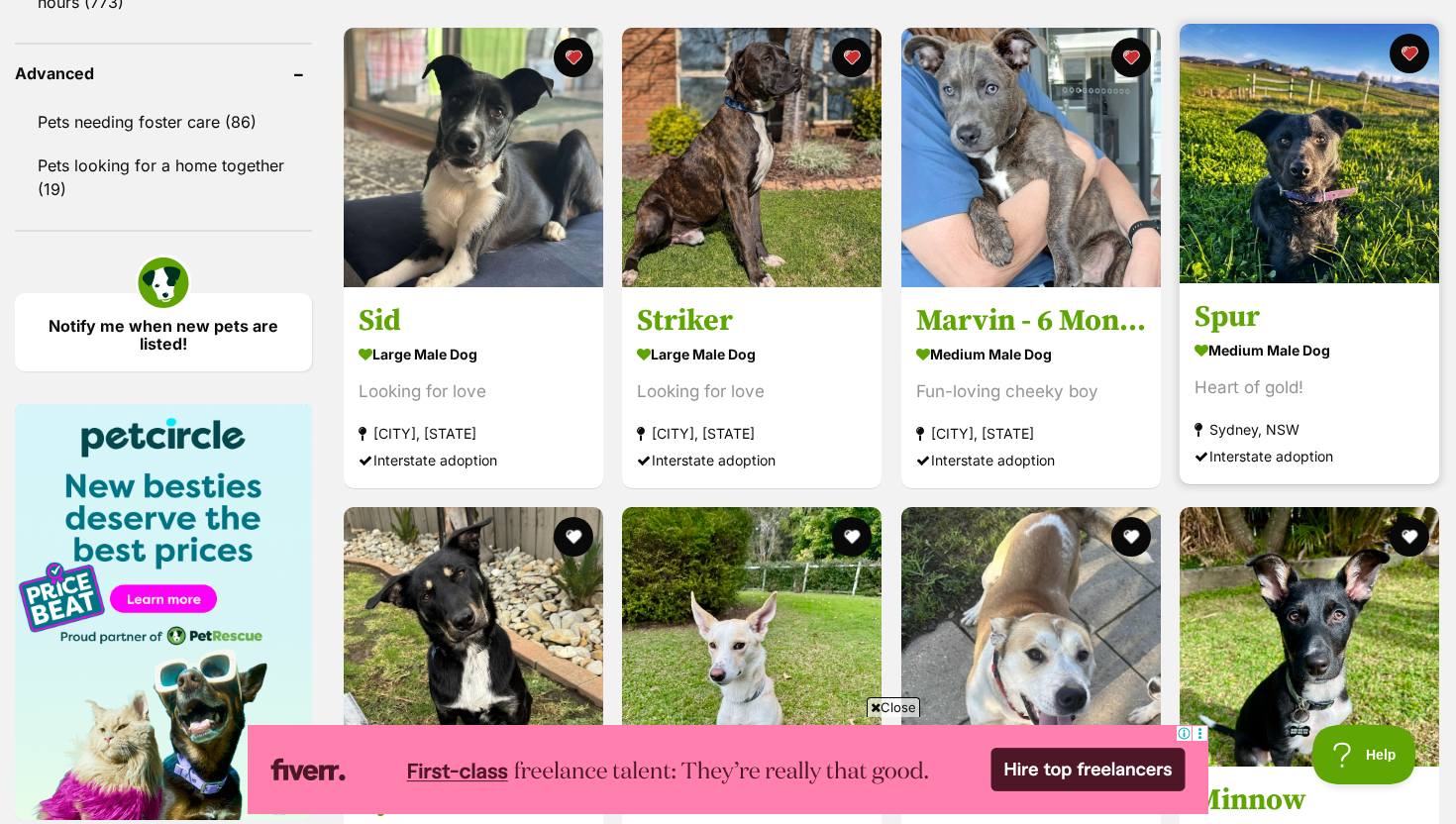 scroll, scrollTop: 0, scrollLeft: 0, axis: both 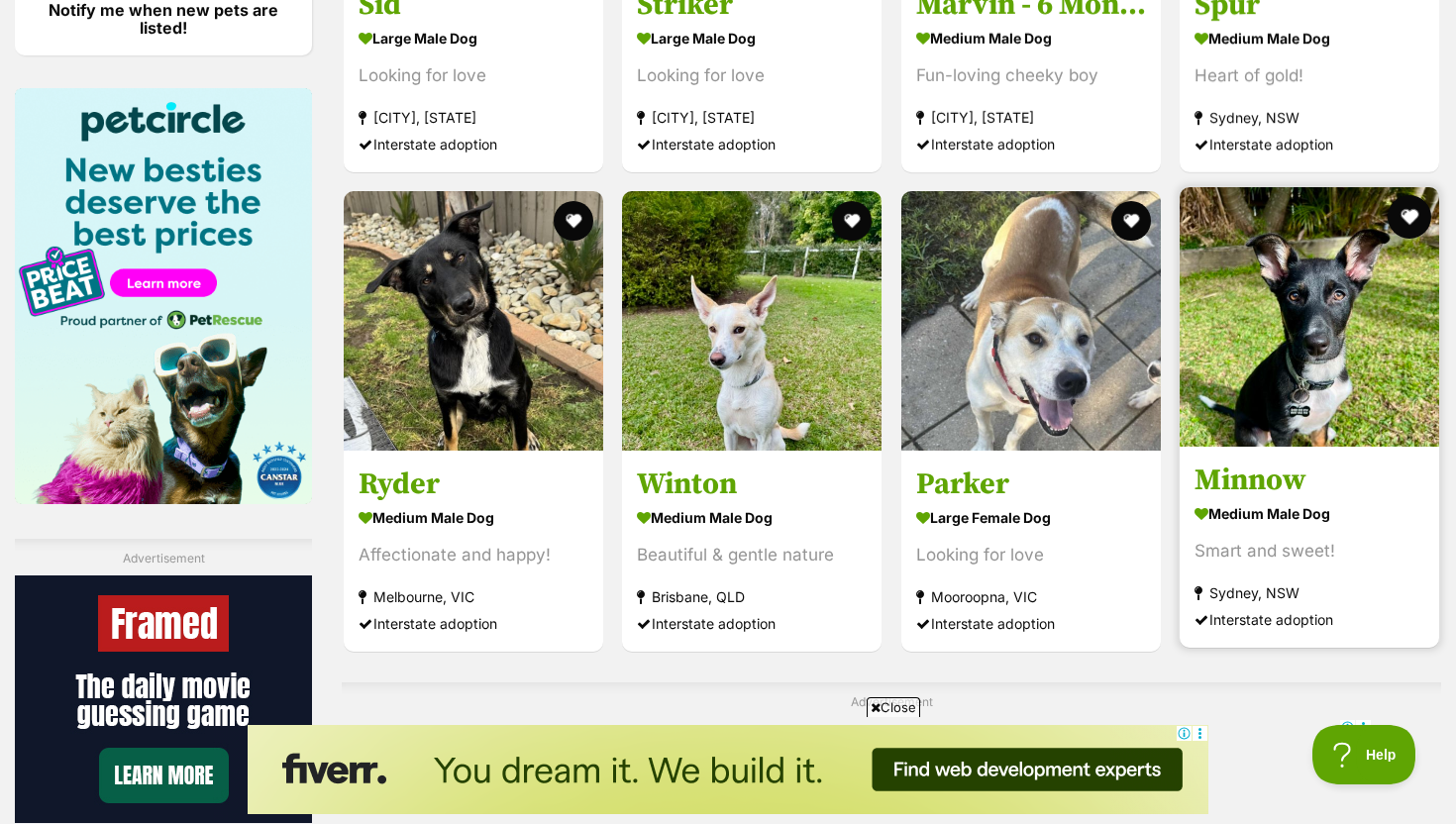 click at bounding box center (1409, 217) 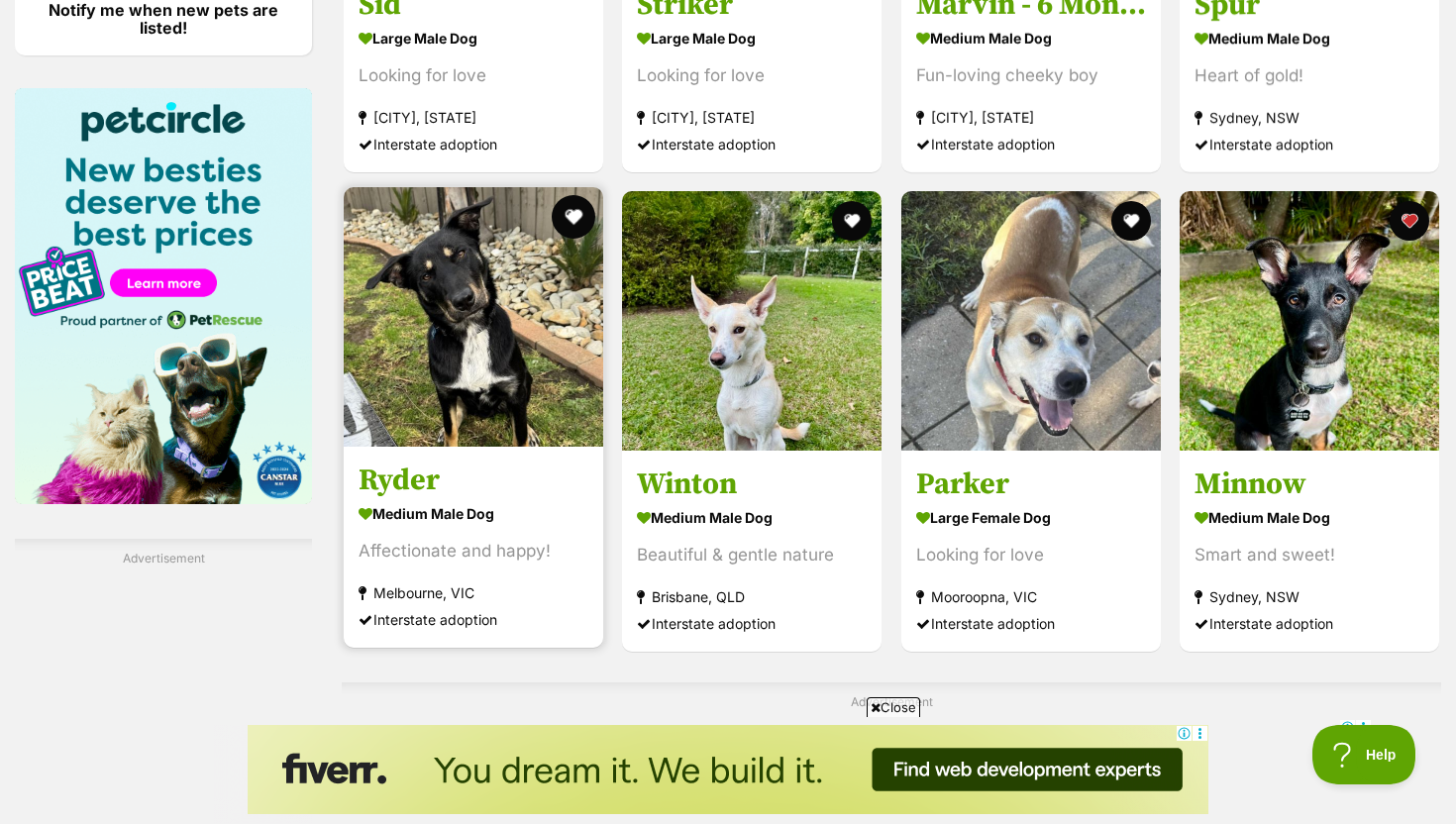 click at bounding box center [573, 217] 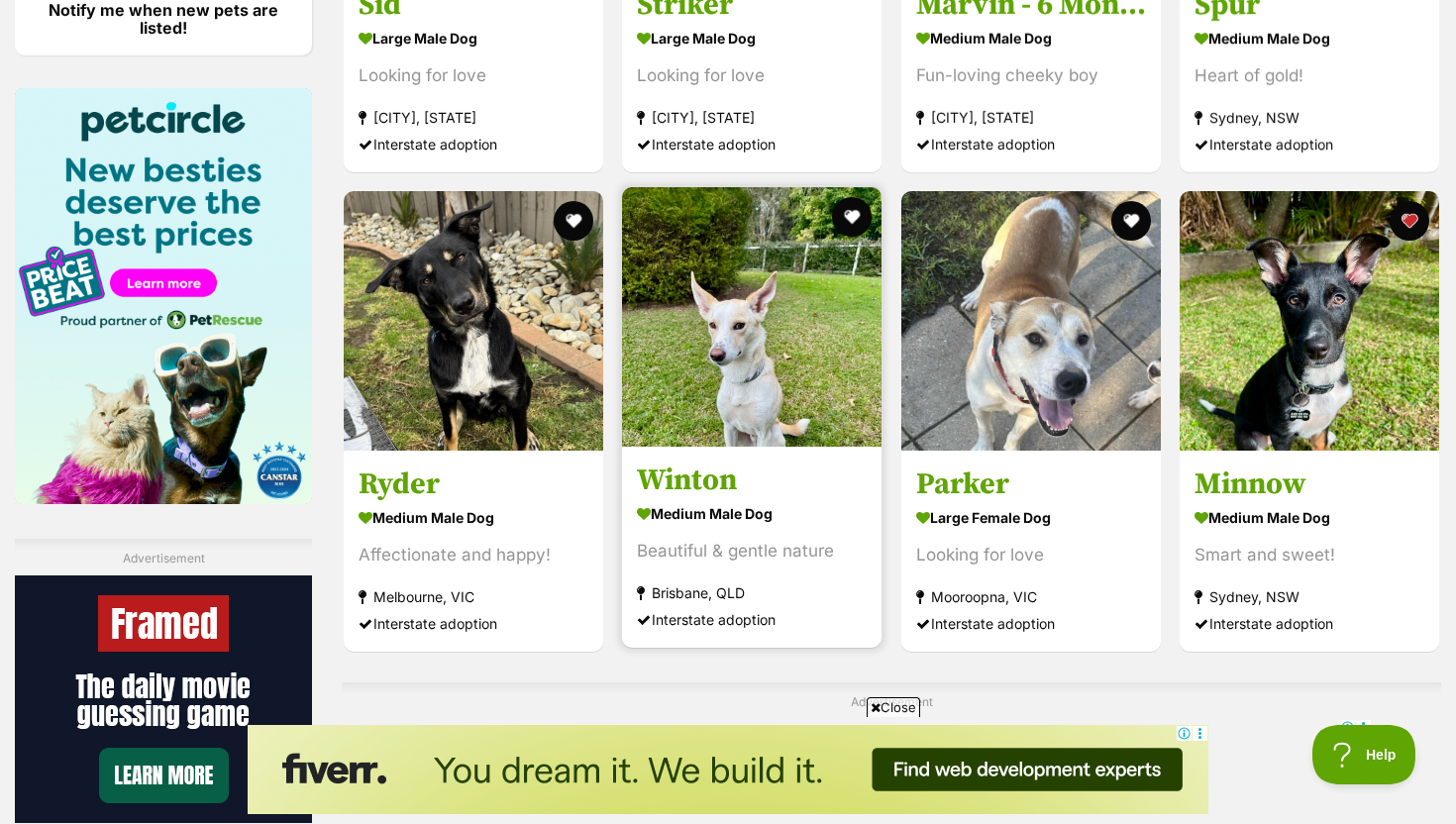 scroll, scrollTop: 0, scrollLeft: 0, axis: both 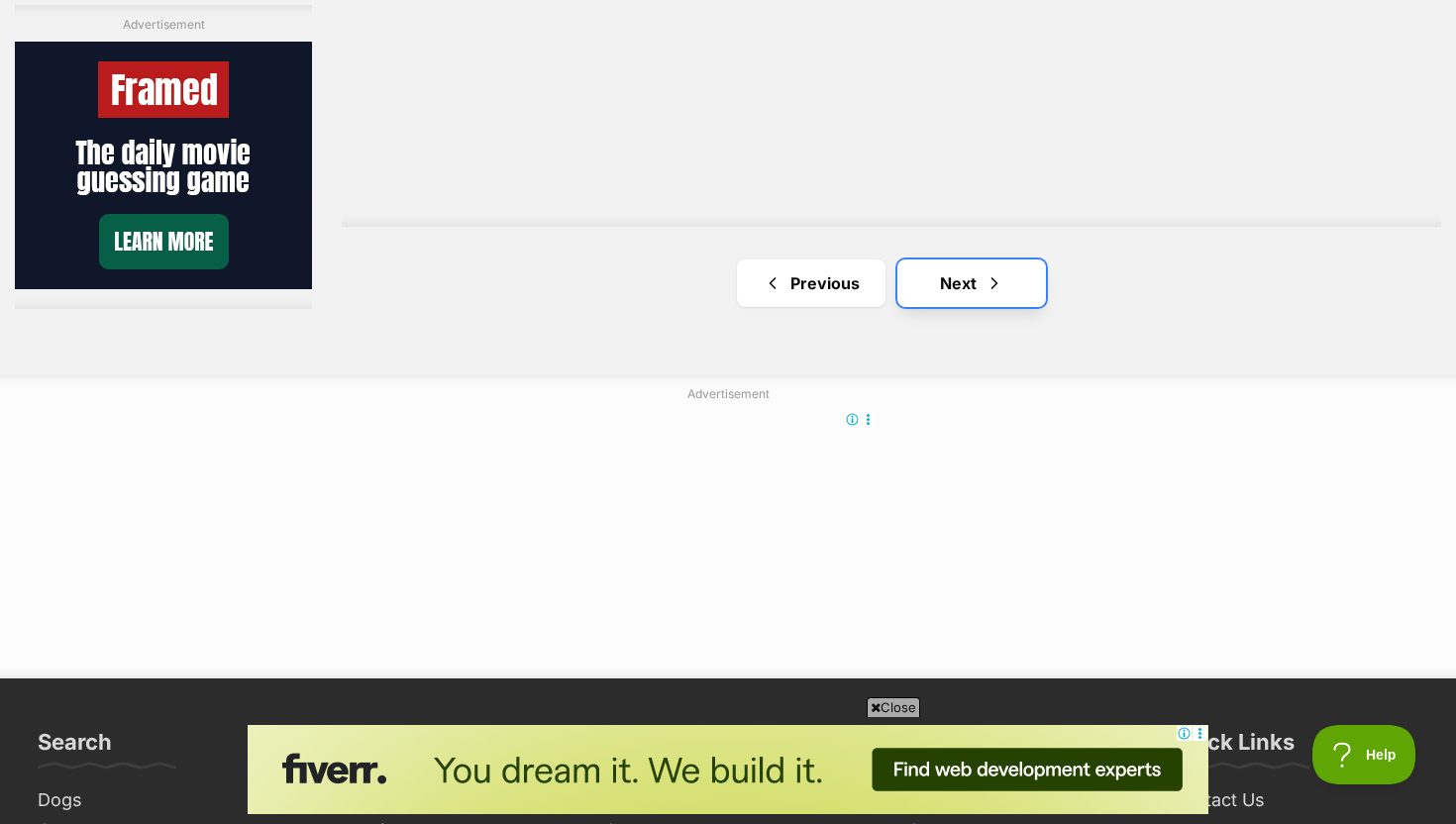 click on "Next" at bounding box center (972, 283) 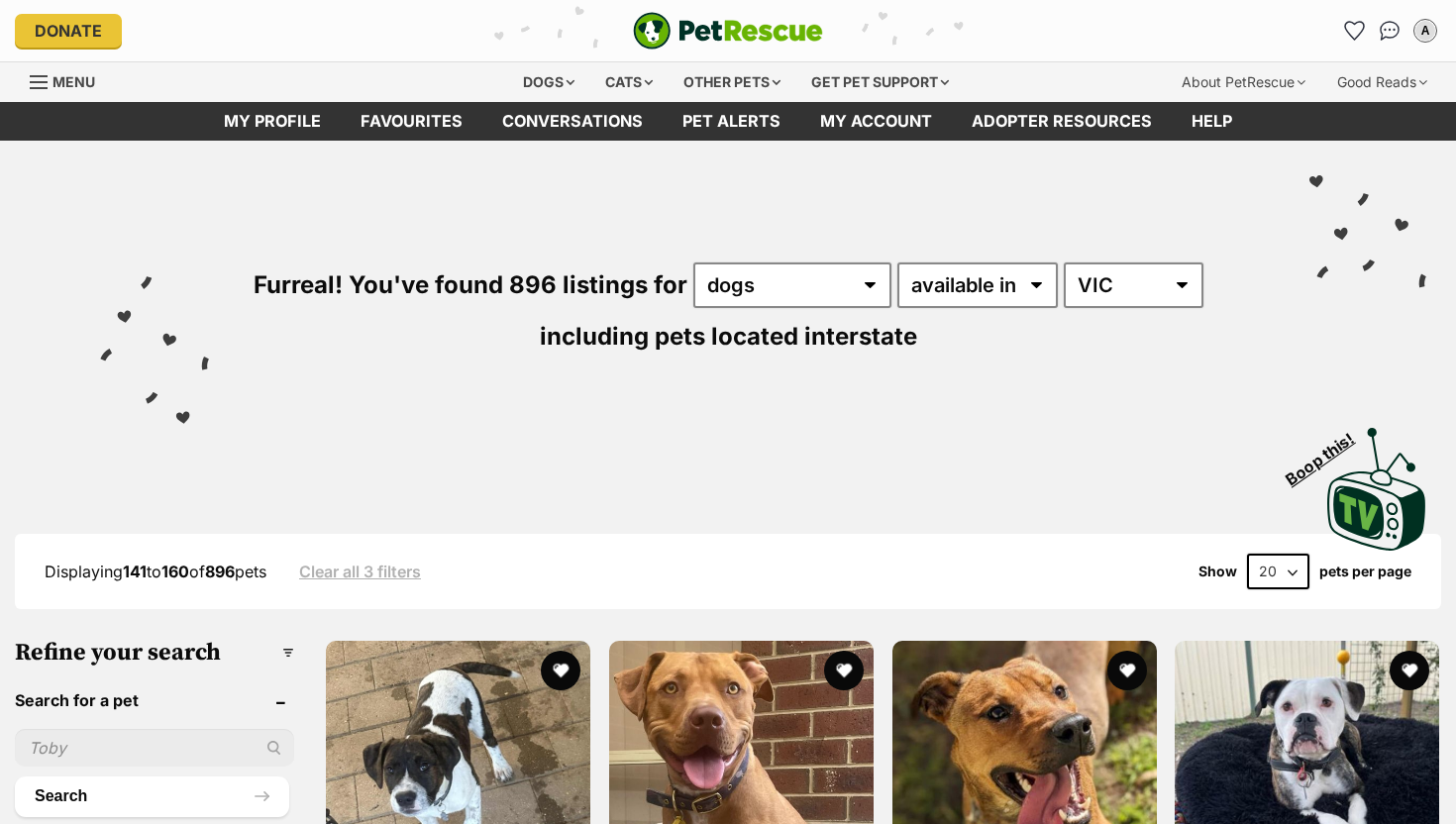 scroll, scrollTop: 0, scrollLeft: 0, axis: both 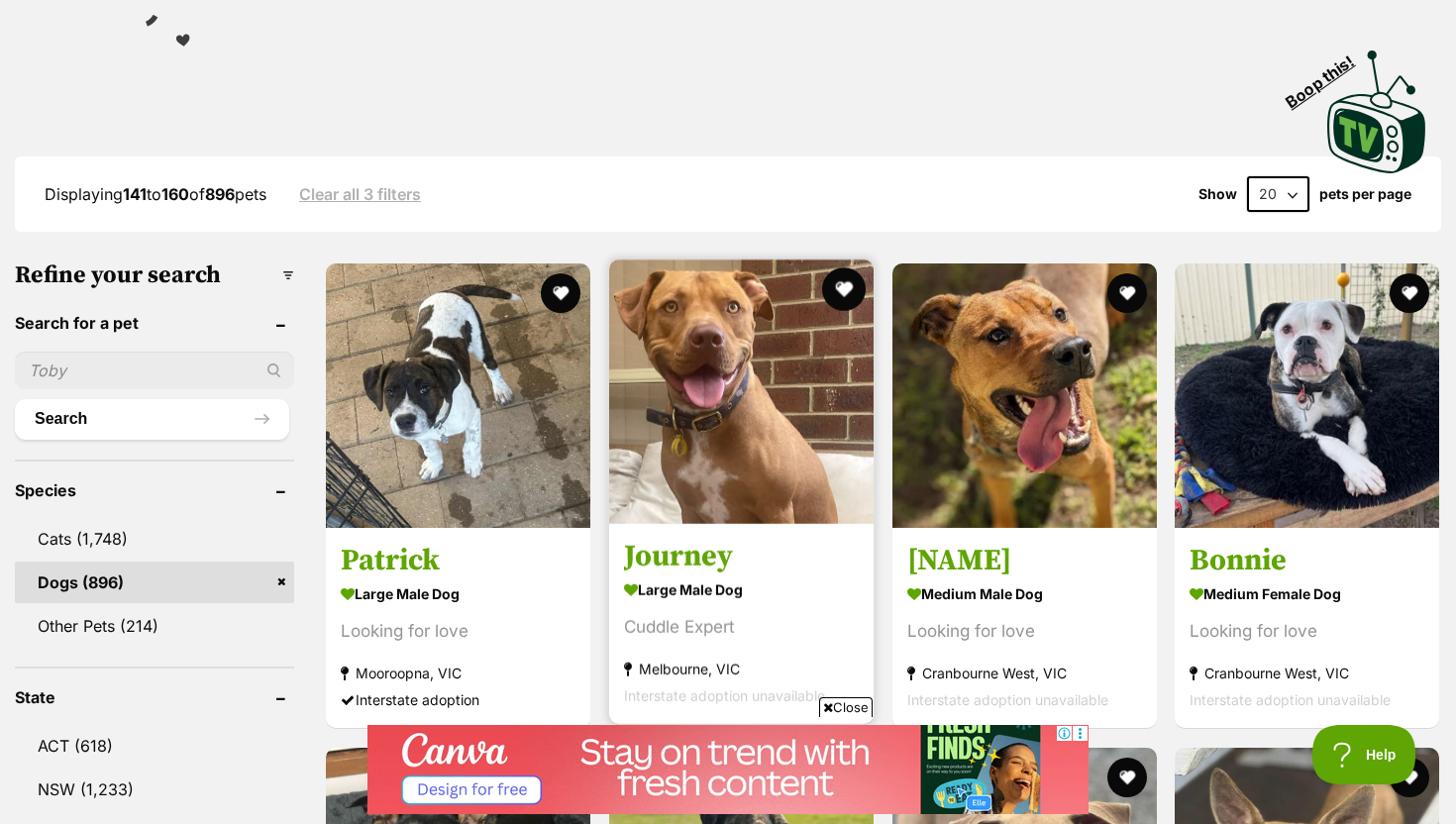 click at bounding box center [844, 289] 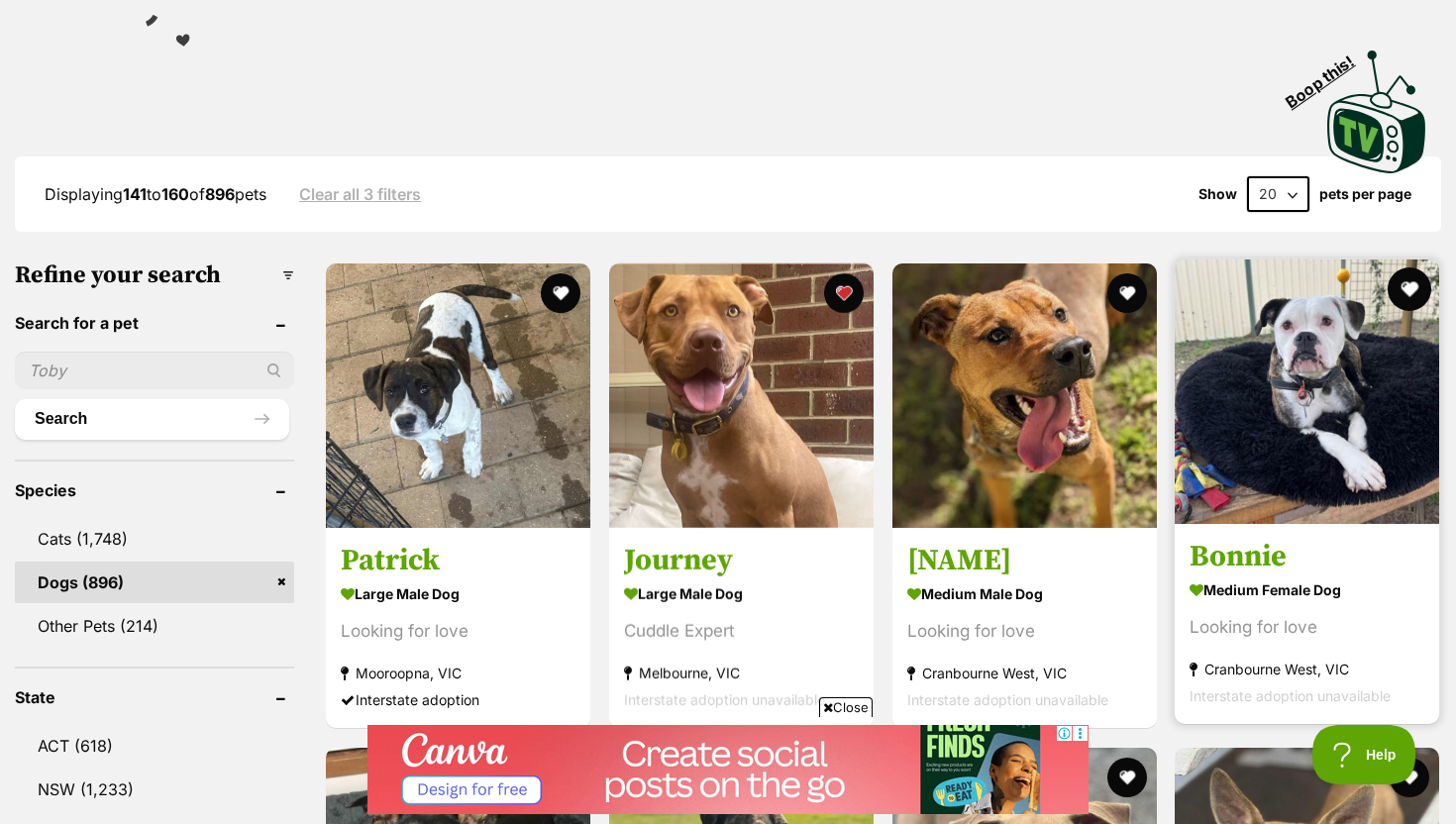scroll, scrollTop: 0, scrollLeft: 0, axis: both 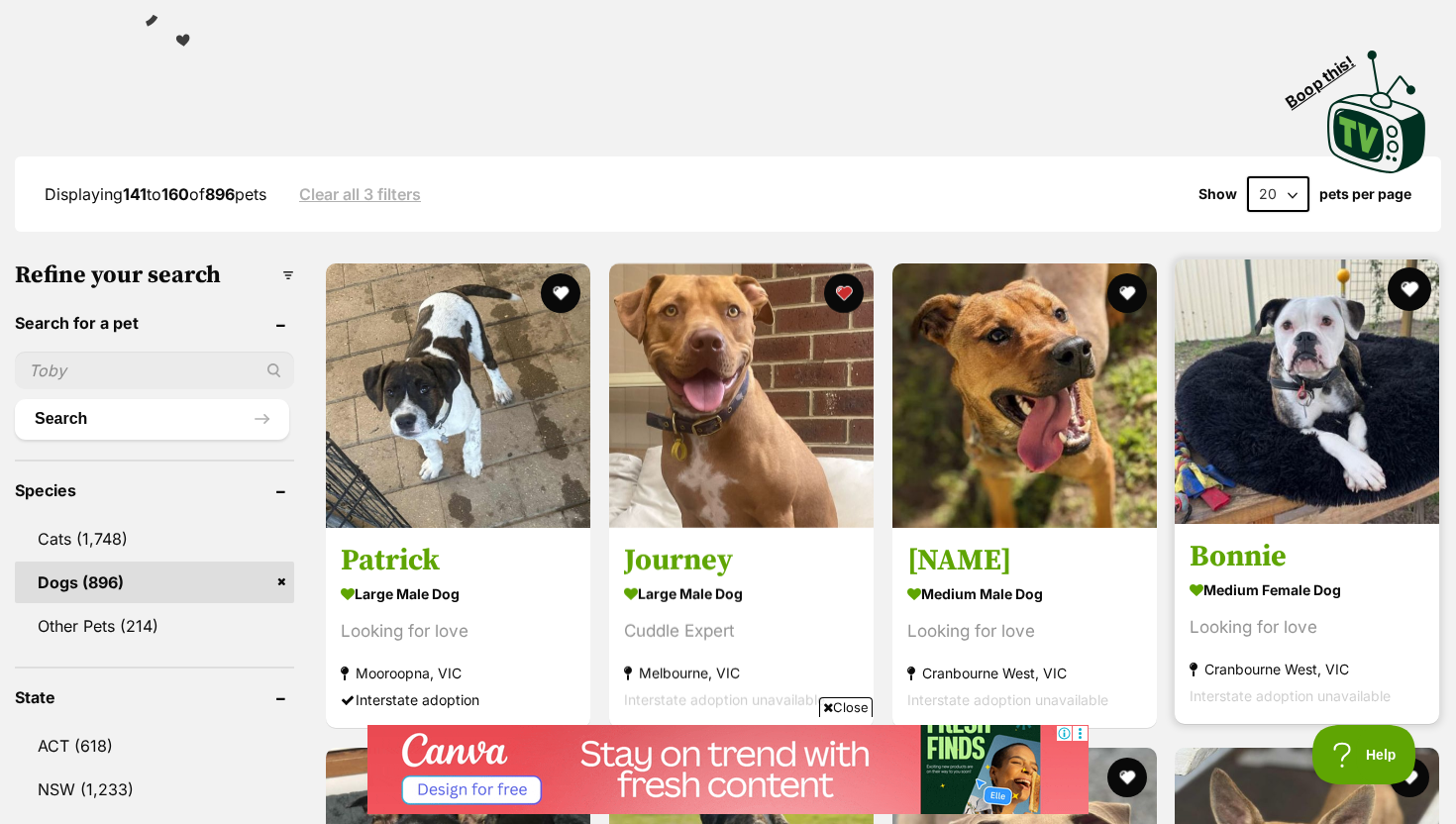 click at bounding box center [1409, 289] 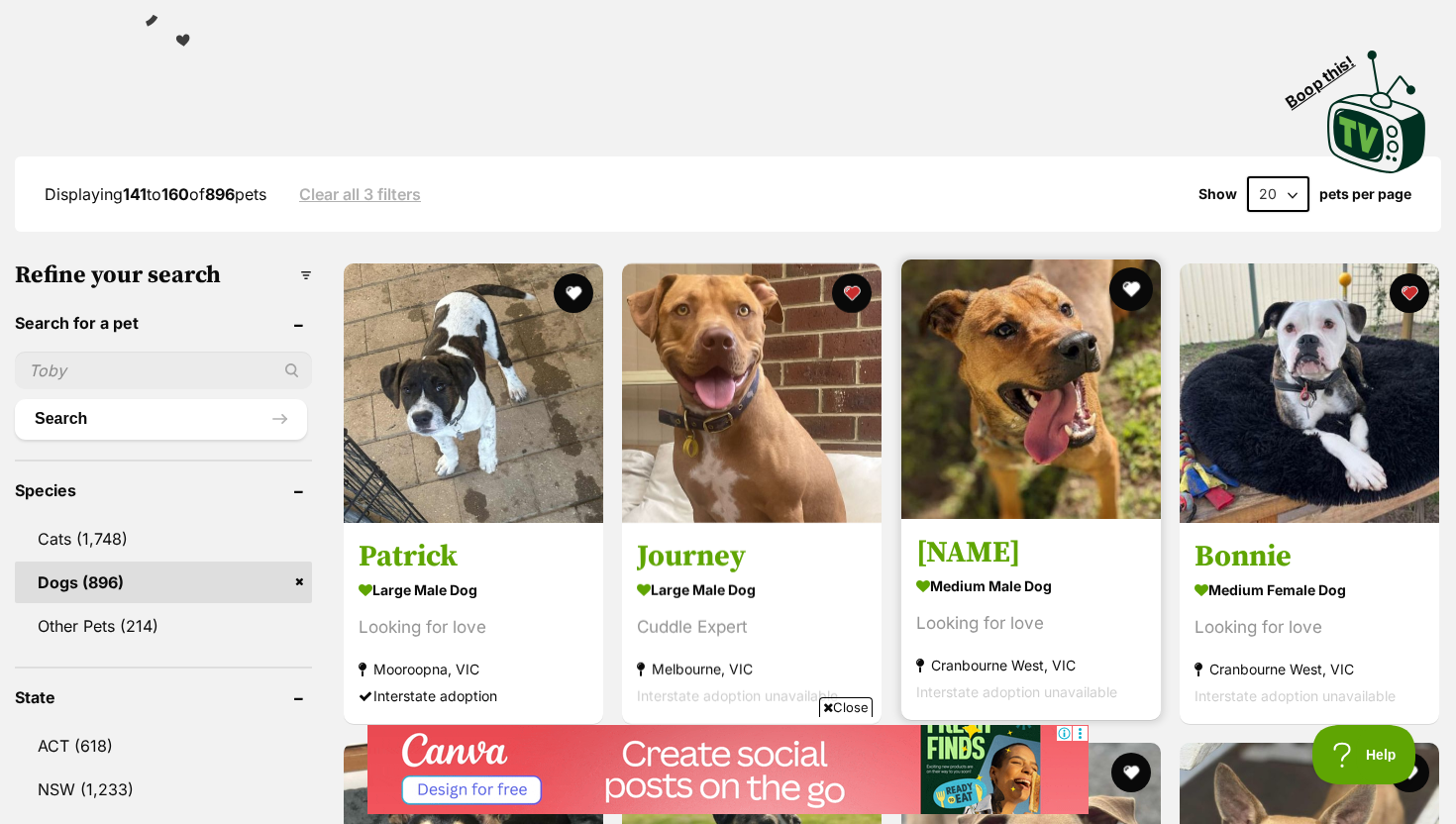 scroll, scrollTop: 0, scrollLeft: 0, axis: both 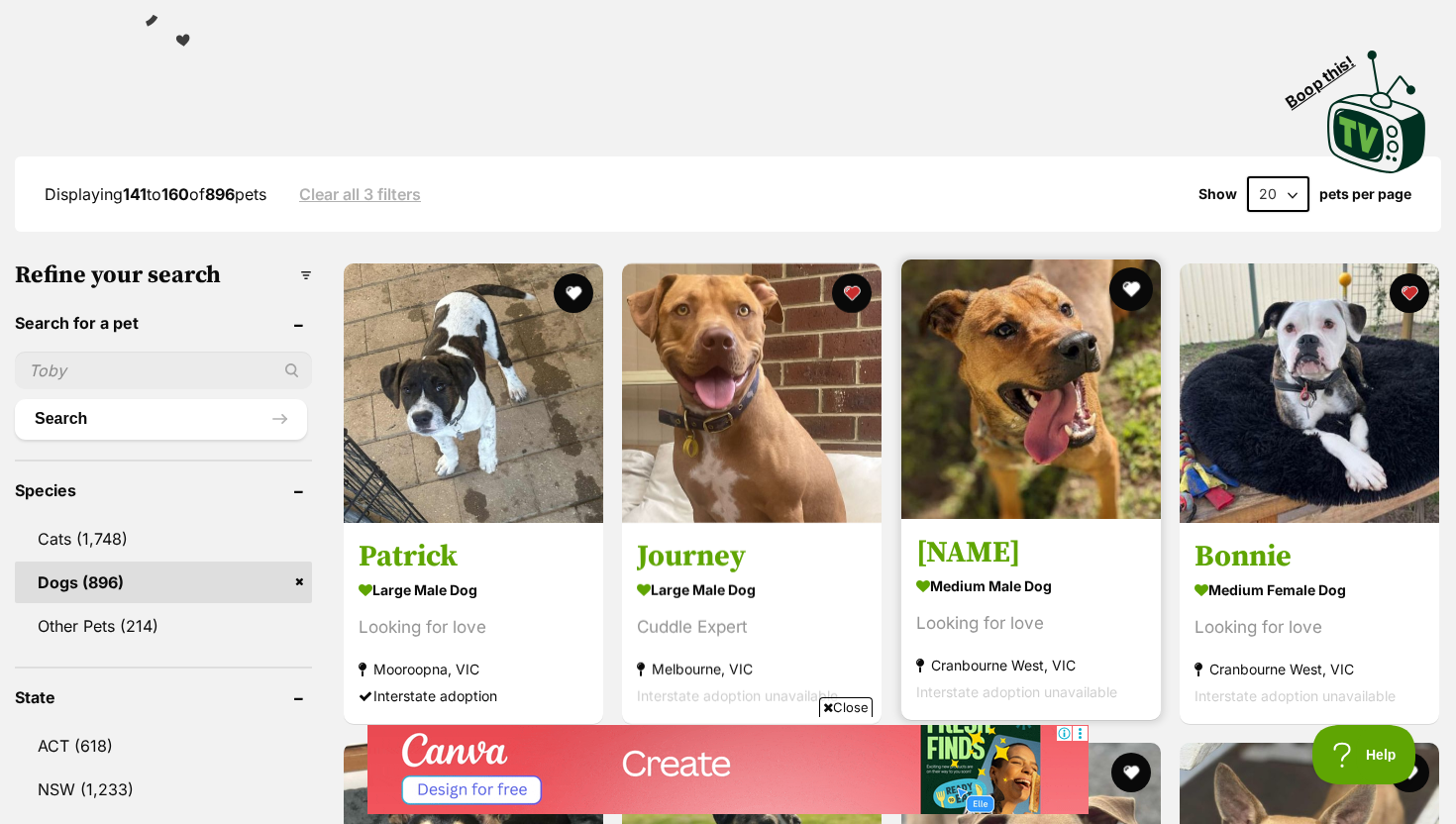 click at bounding box center [1131, 289] 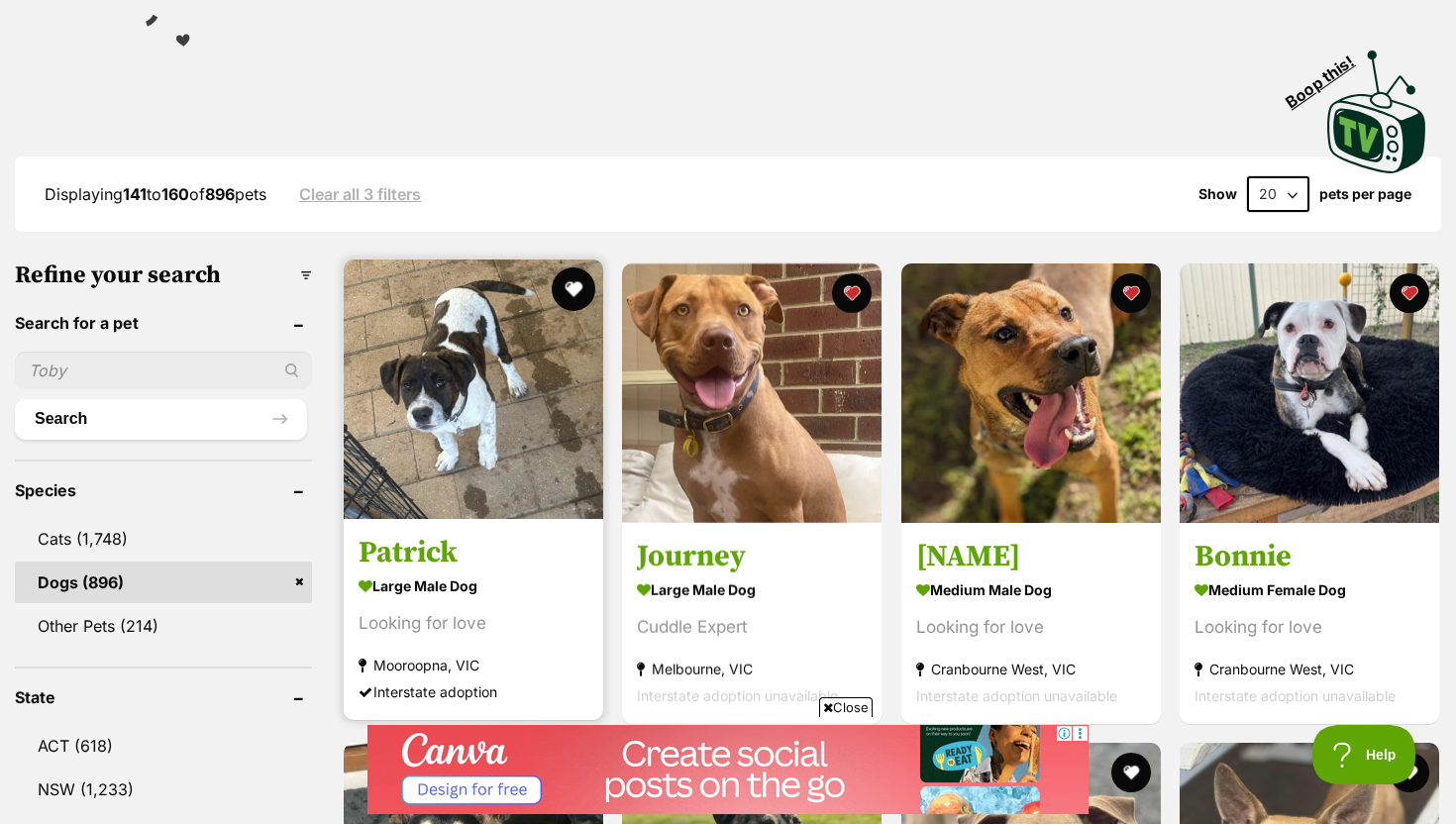 scroll, scrollTop: 0, scrollLeft: 0, axis: both 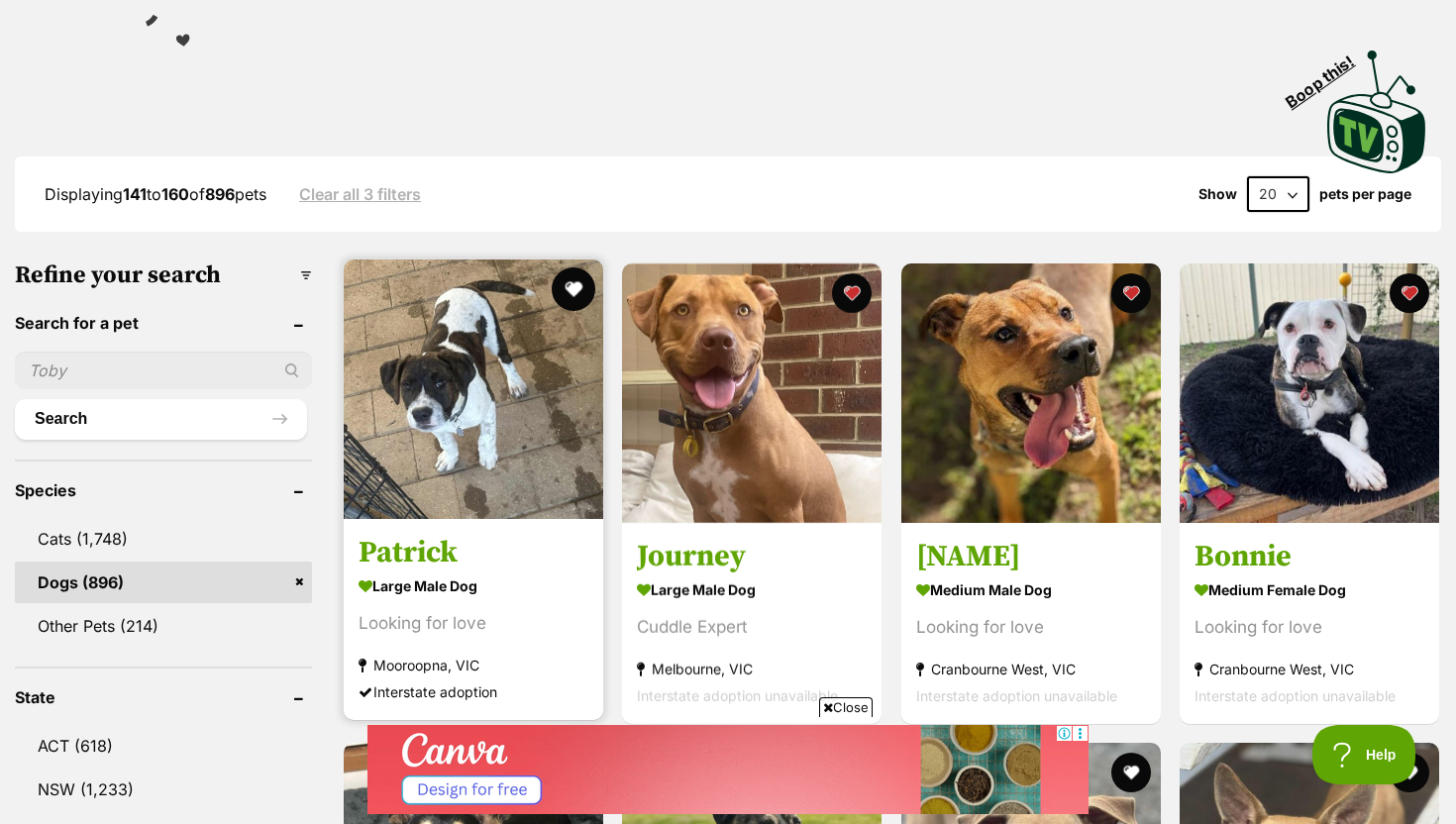 click at bounding box center [573, 289] 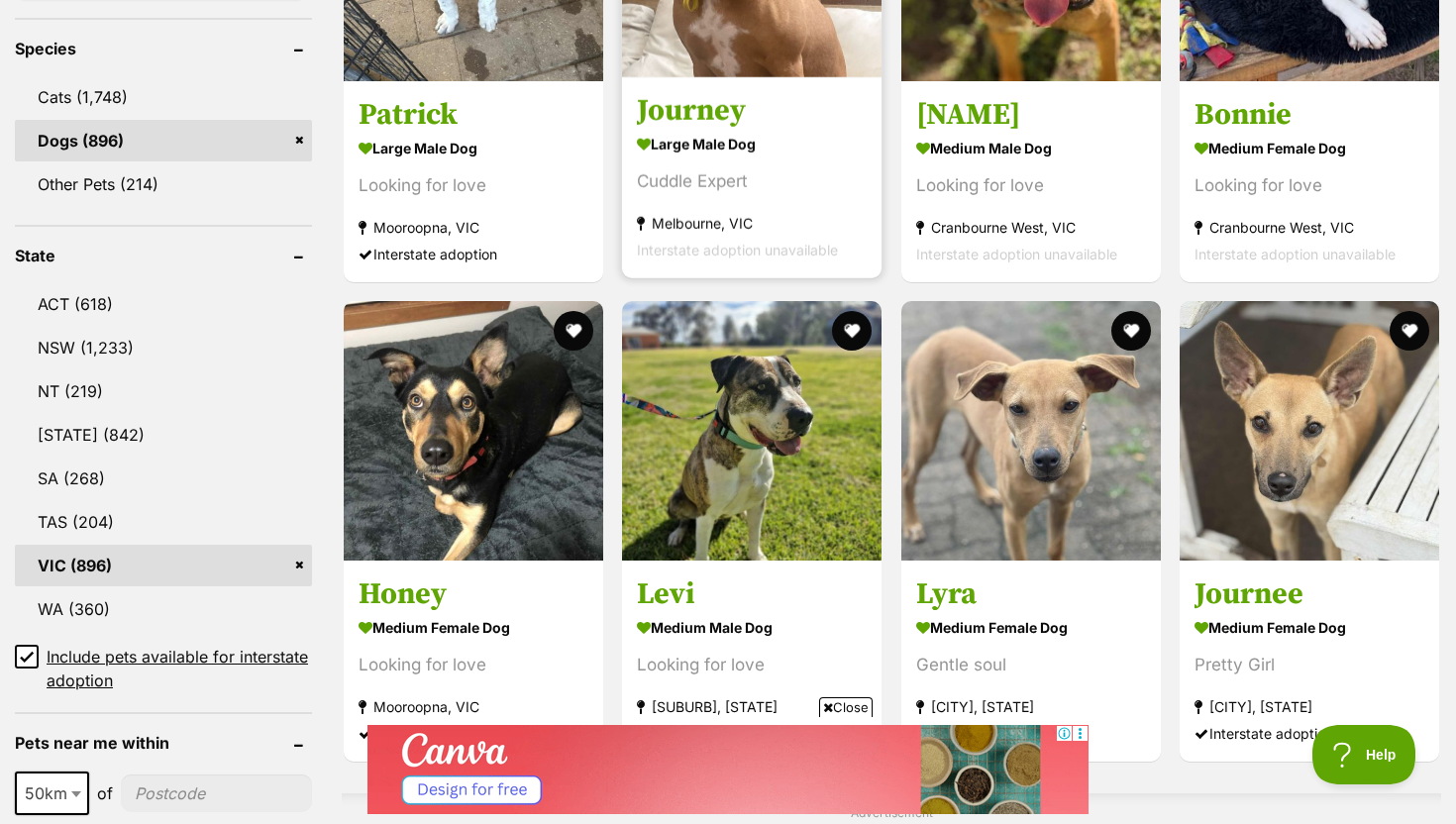 scroll, scrollTop: 826, scrollLeft: 0, axis: vertical 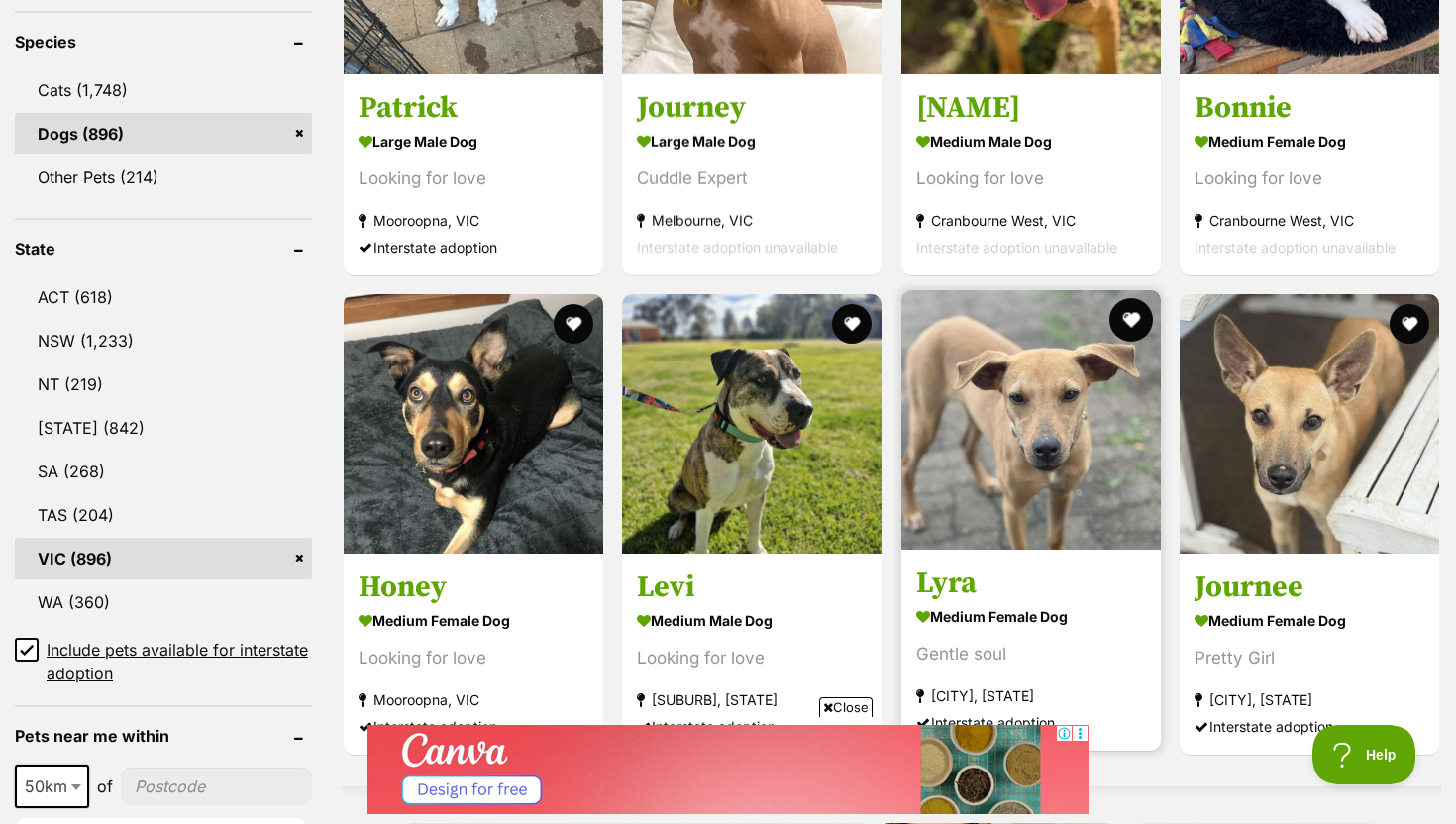 click at bounding box center (1131, 320) 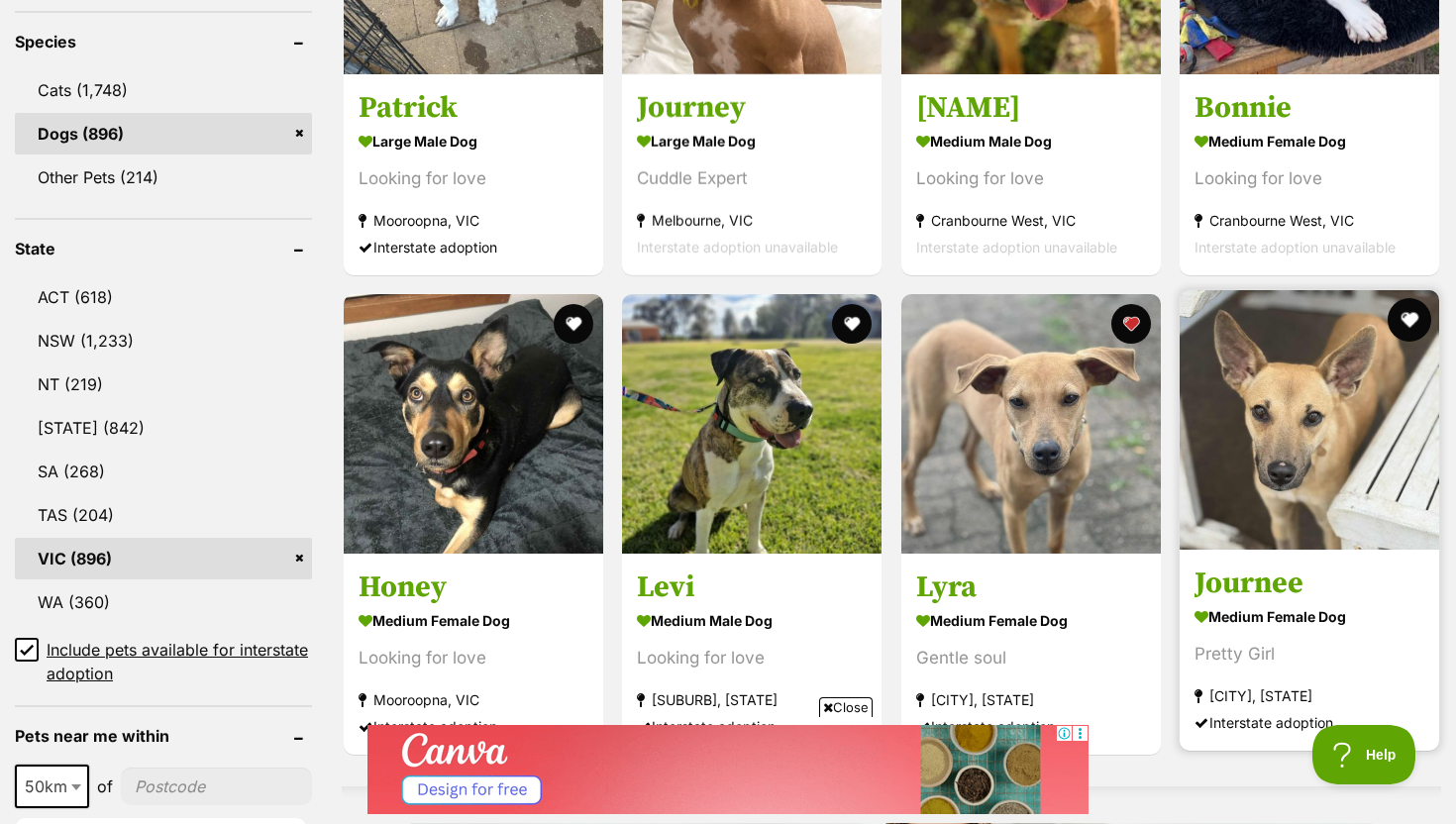 click at bounding box center [1409, 320] 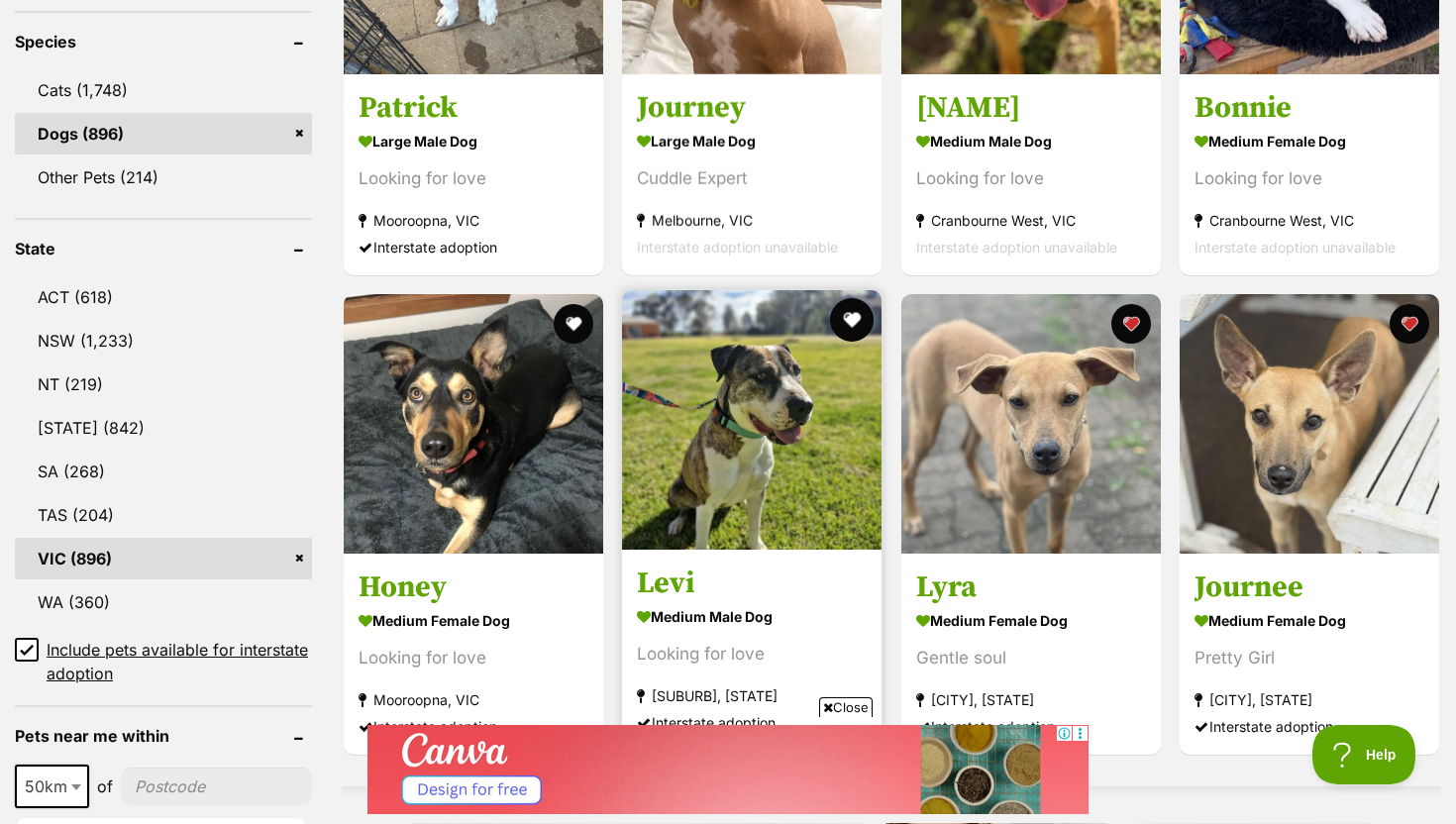 click at bounding box center [853, 320] 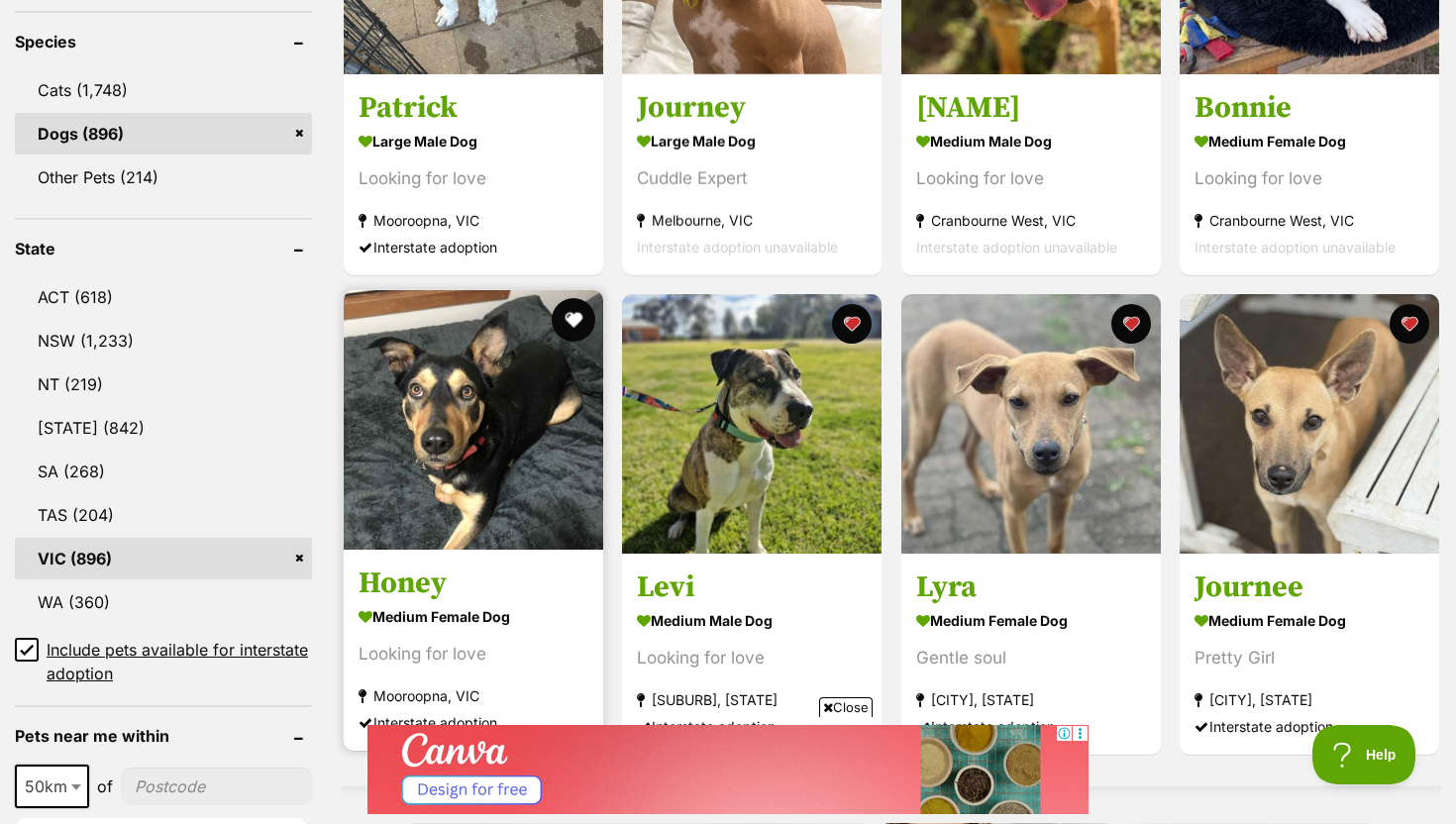 click at bounding box center [573, 320] 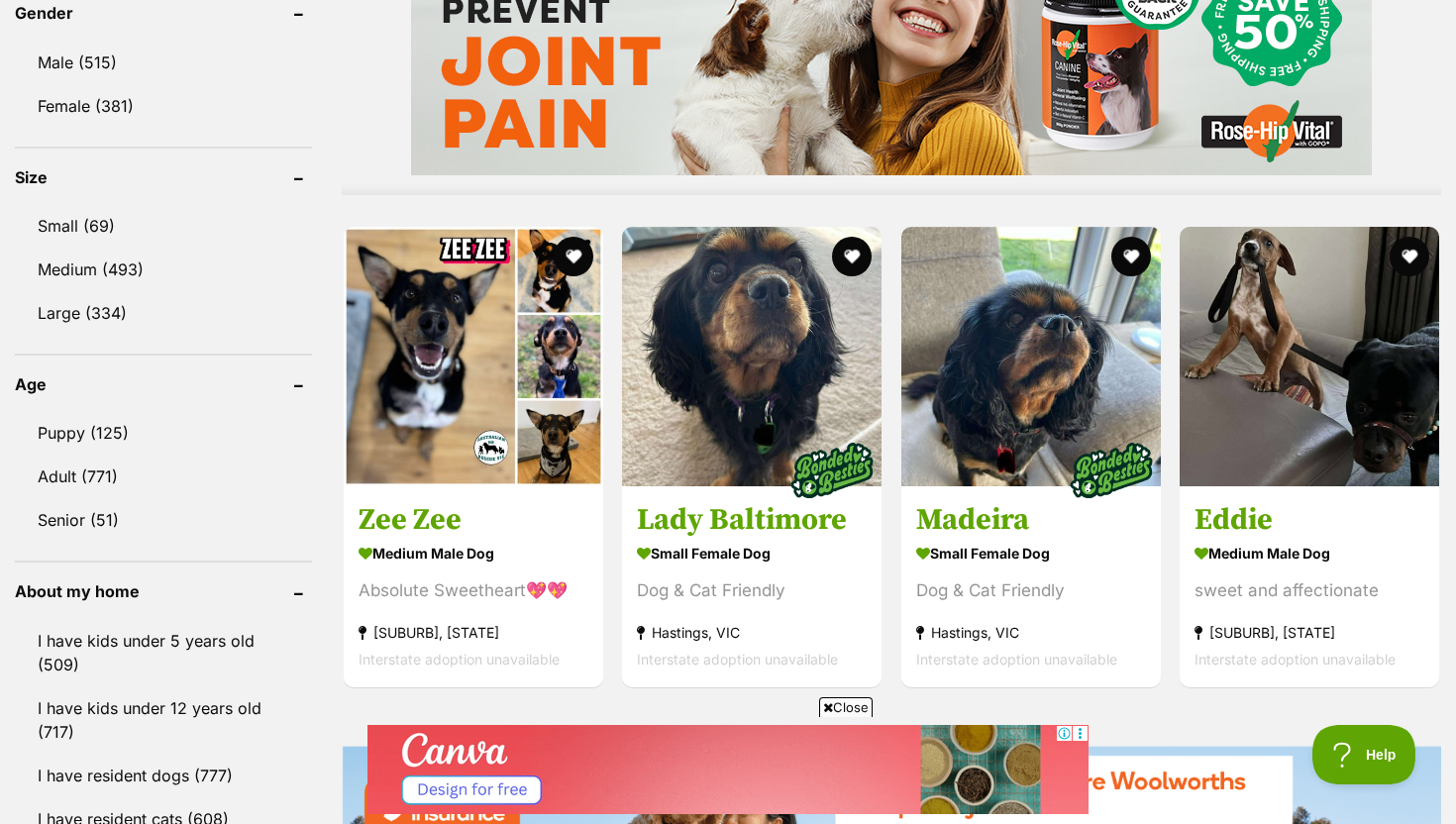 scroll, scrollTop: 1724, scrollLeft: 0, axis: vertical 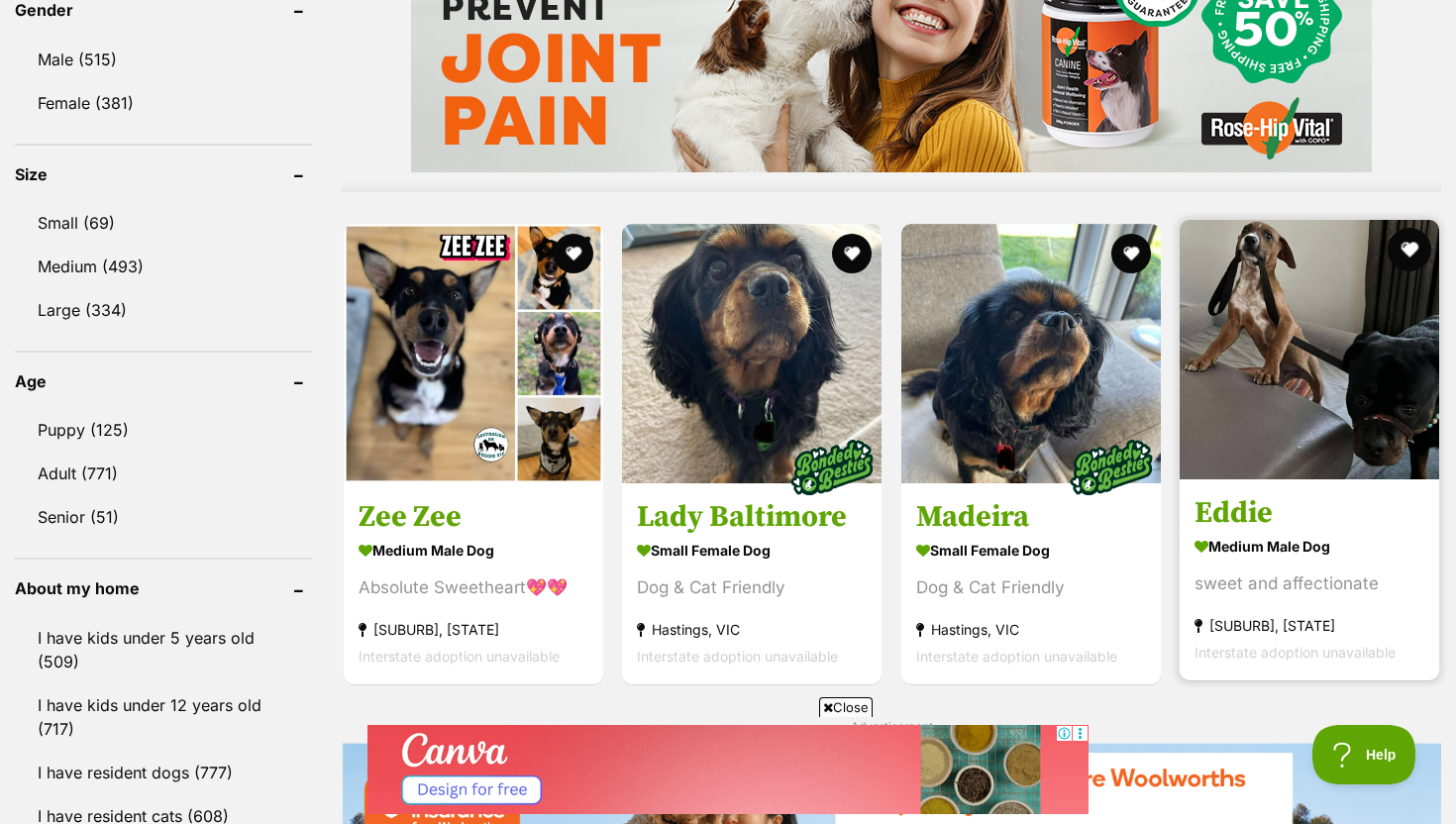 click at bounding box center (1409, 250) 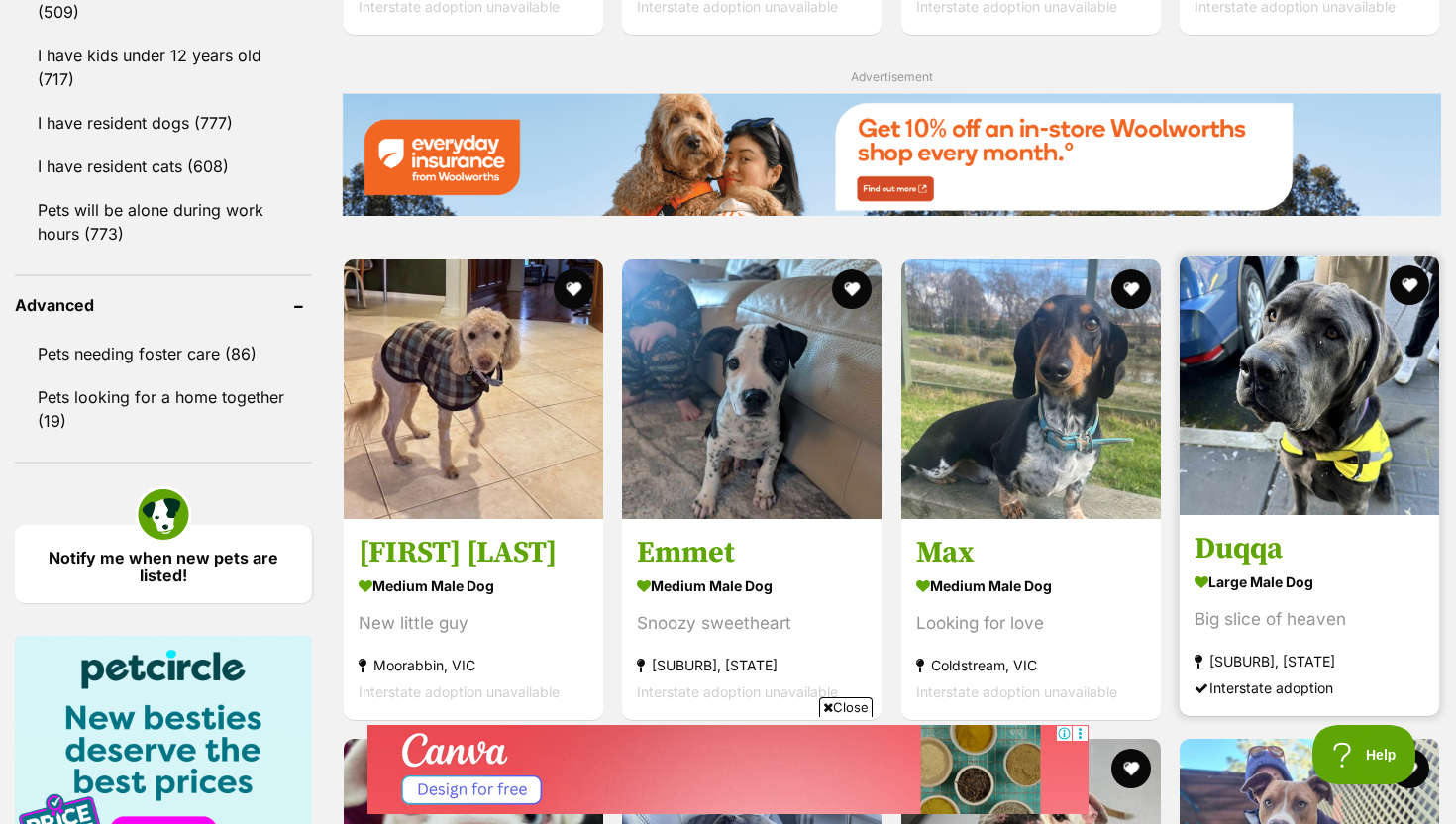 scroll, scrollTop: 2384, scrollLeft: 0, axis: vertical 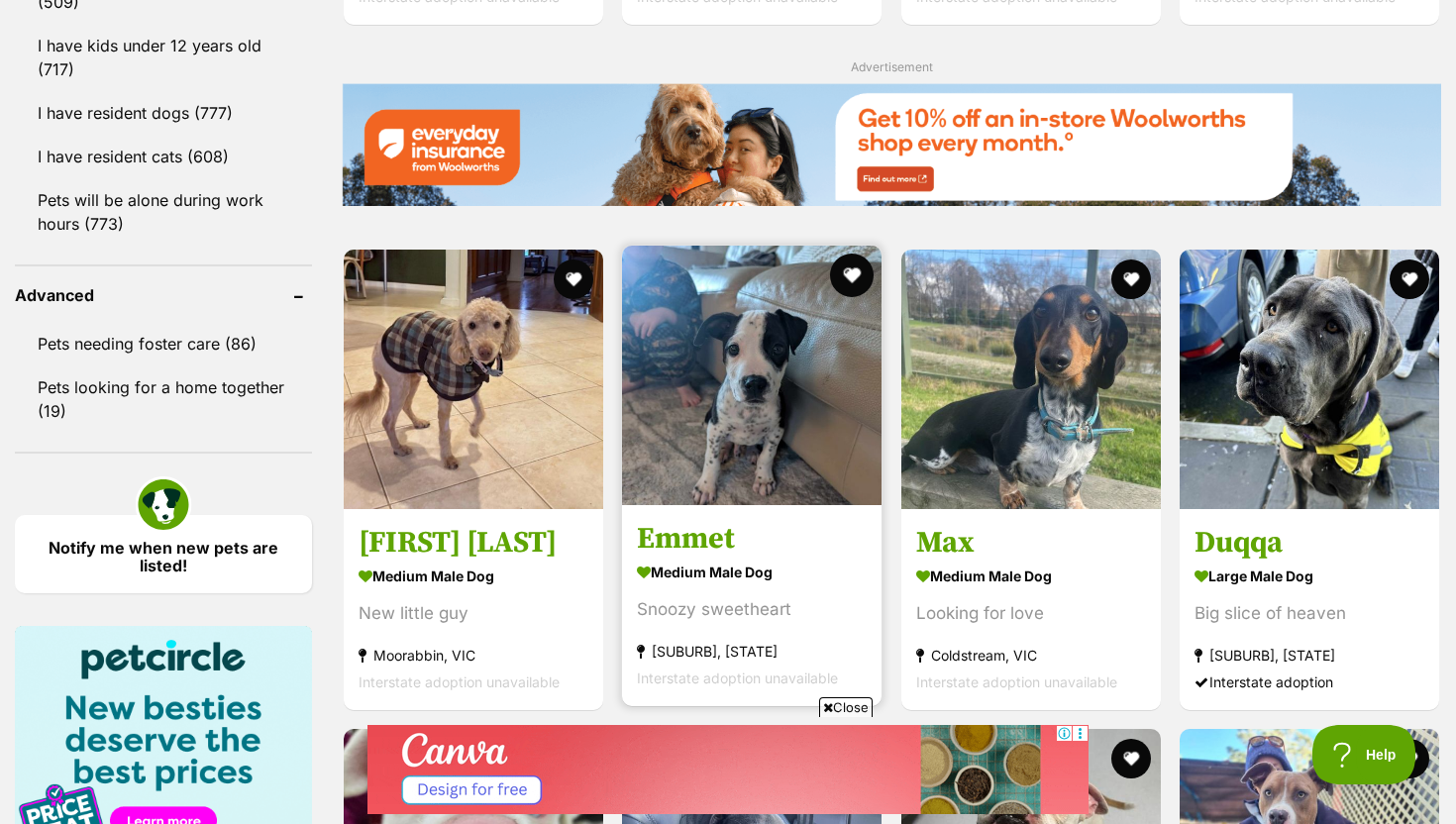click at bounding box center [853, 275] 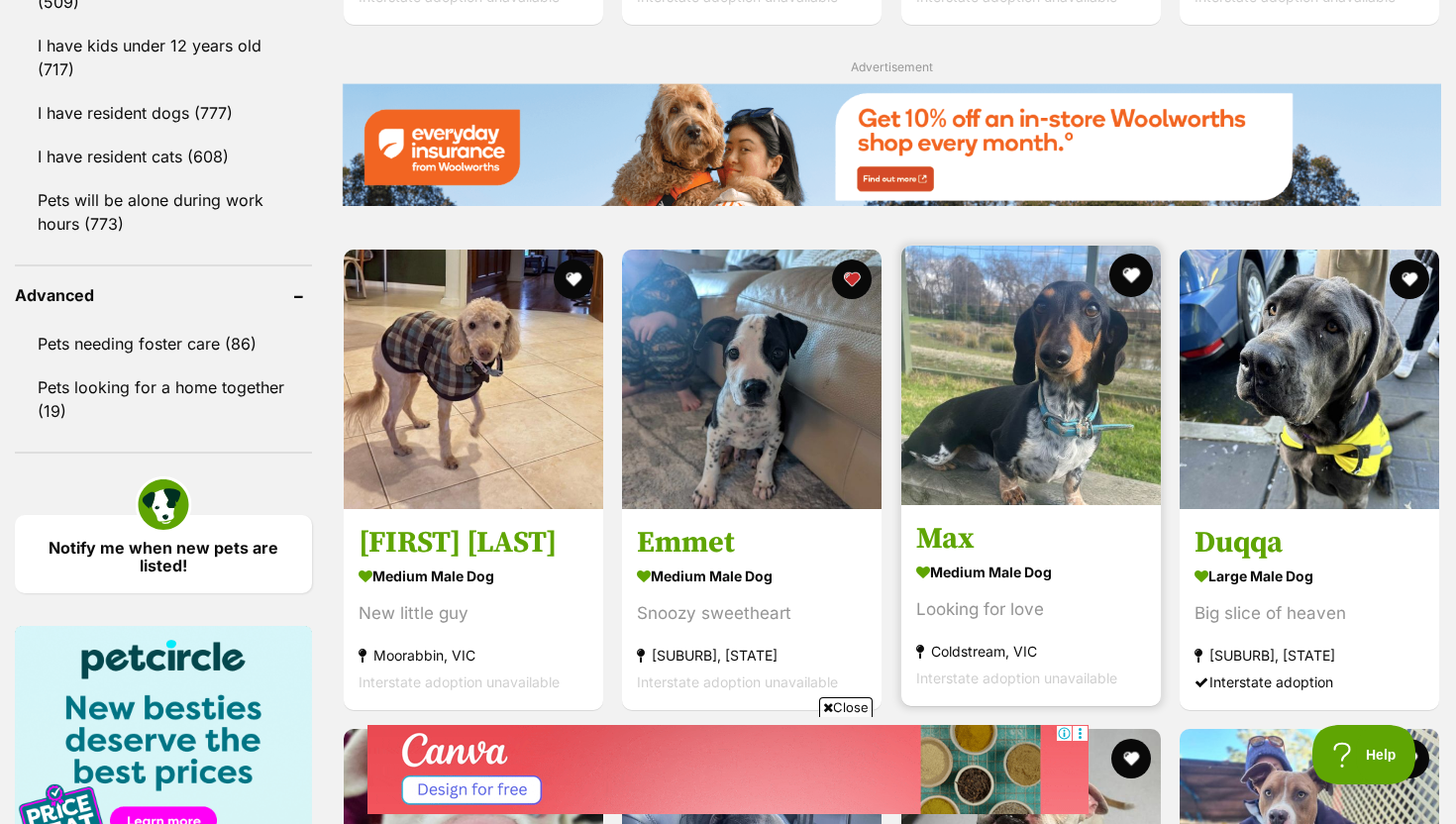 click at bounding box center [1131, 275] 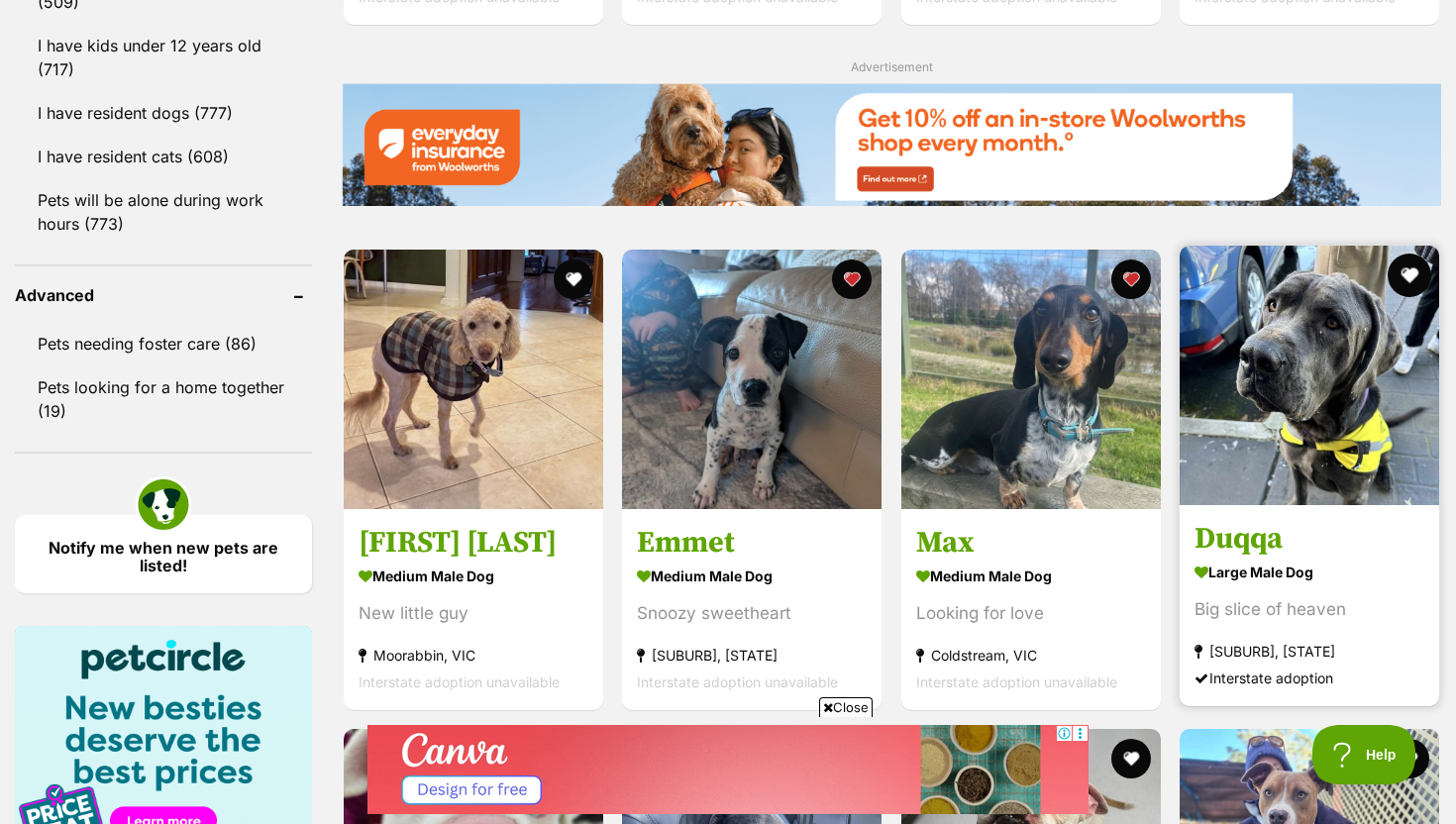 click at bounding box center [1409, 275] 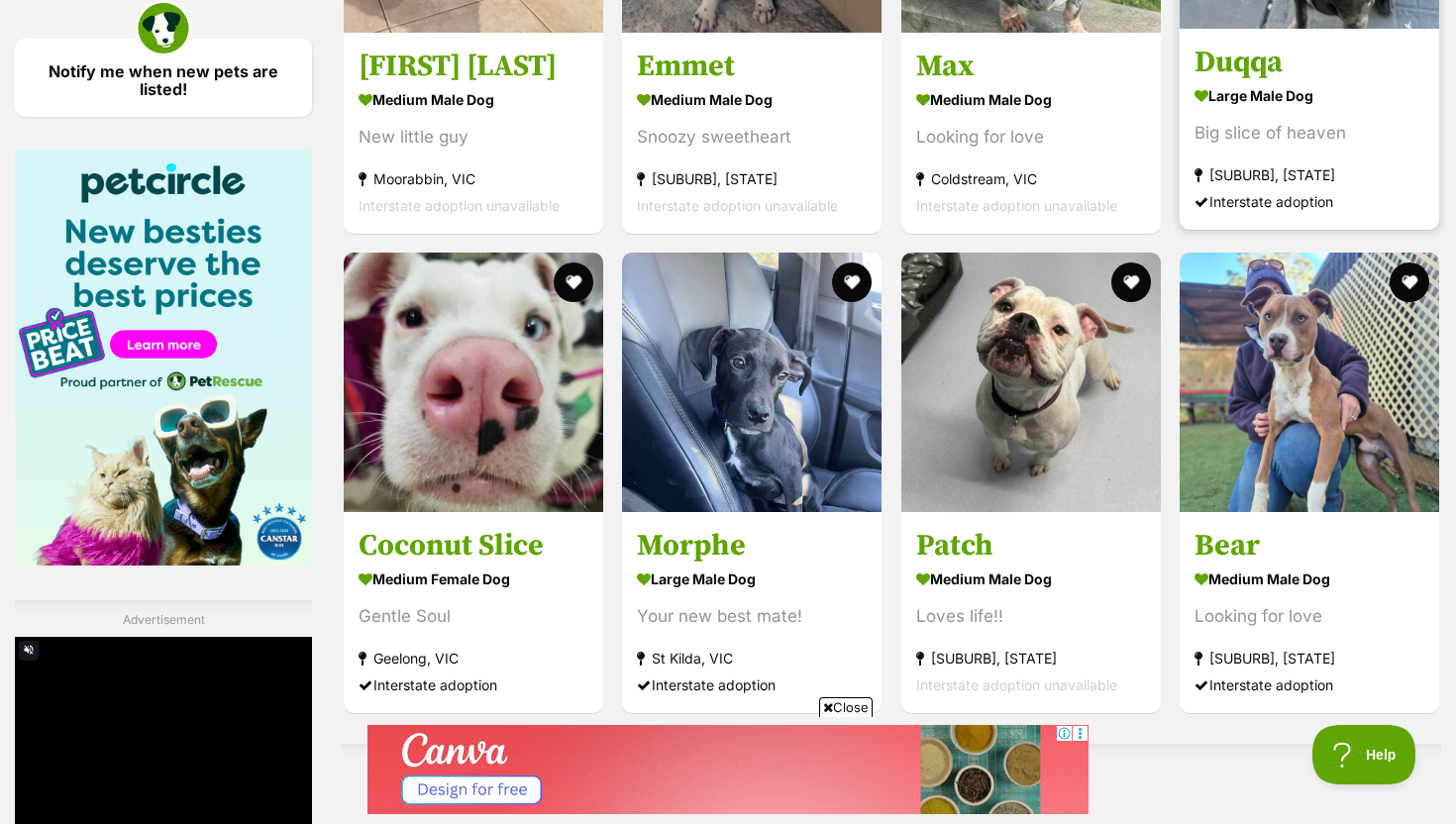 scroll, scrollTop: 2866, scrollLeft: 0, axis: vertical 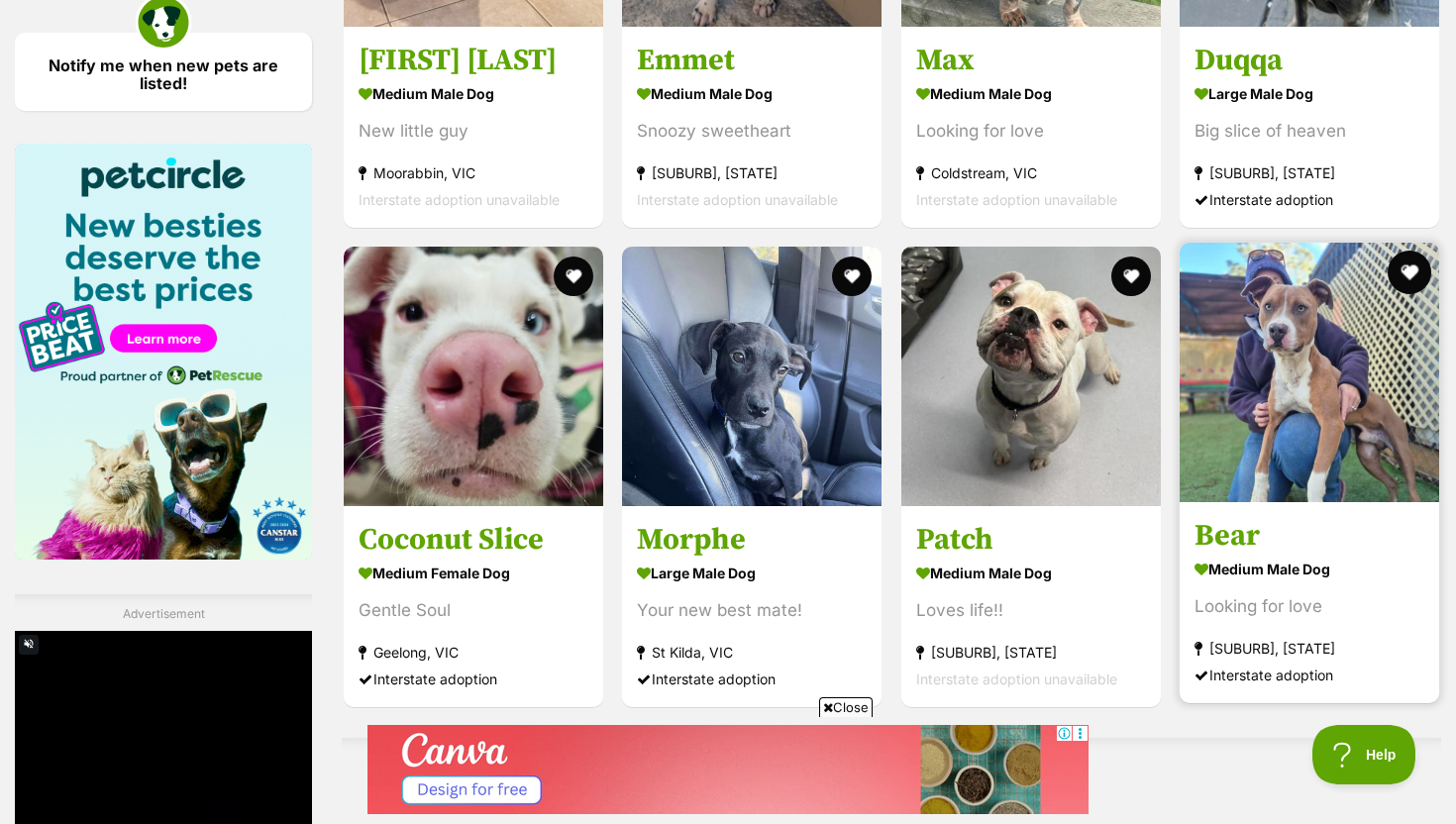 click at bounding box center [1409, 272] 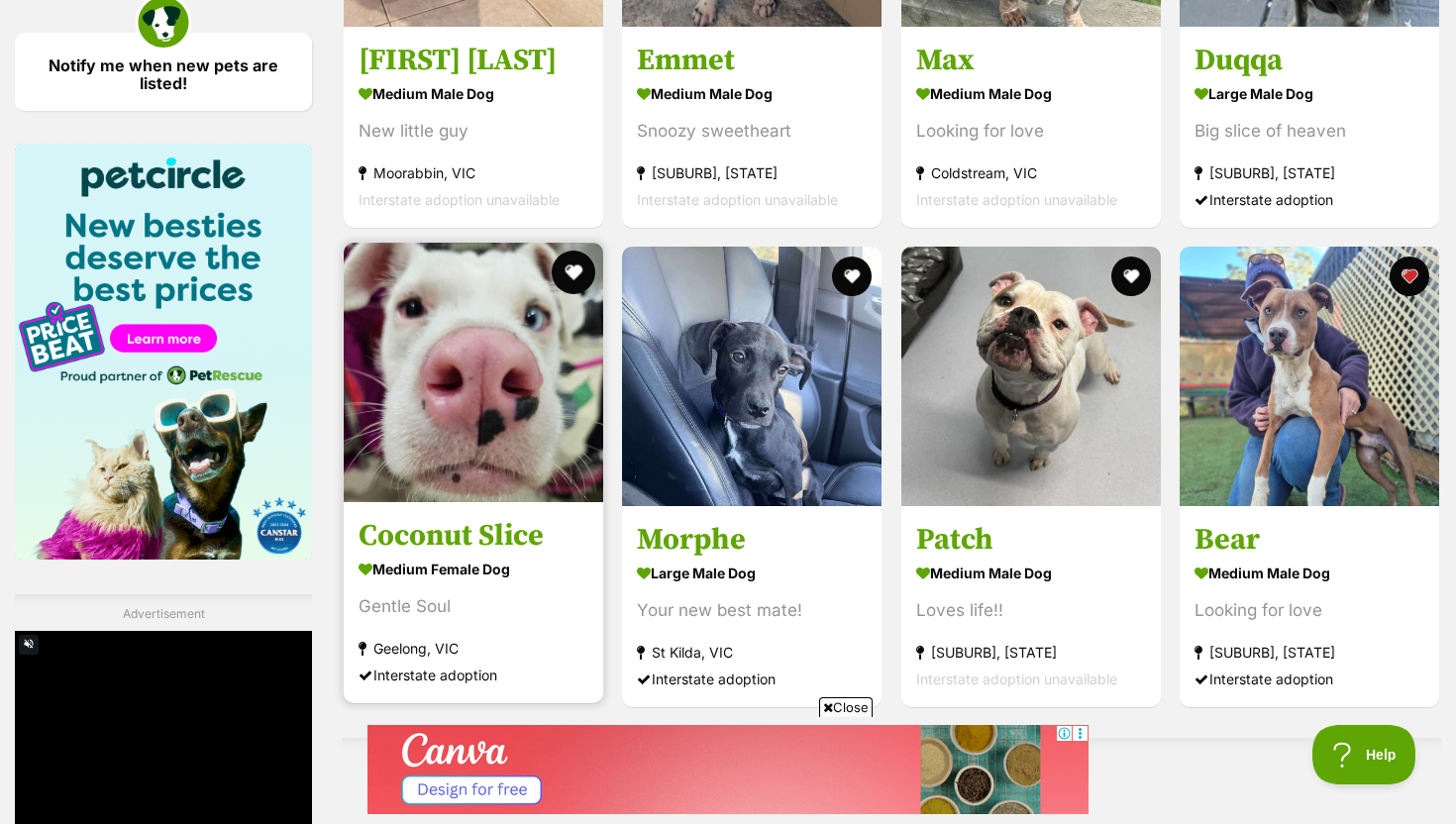 click at bounding box center [573, 272] 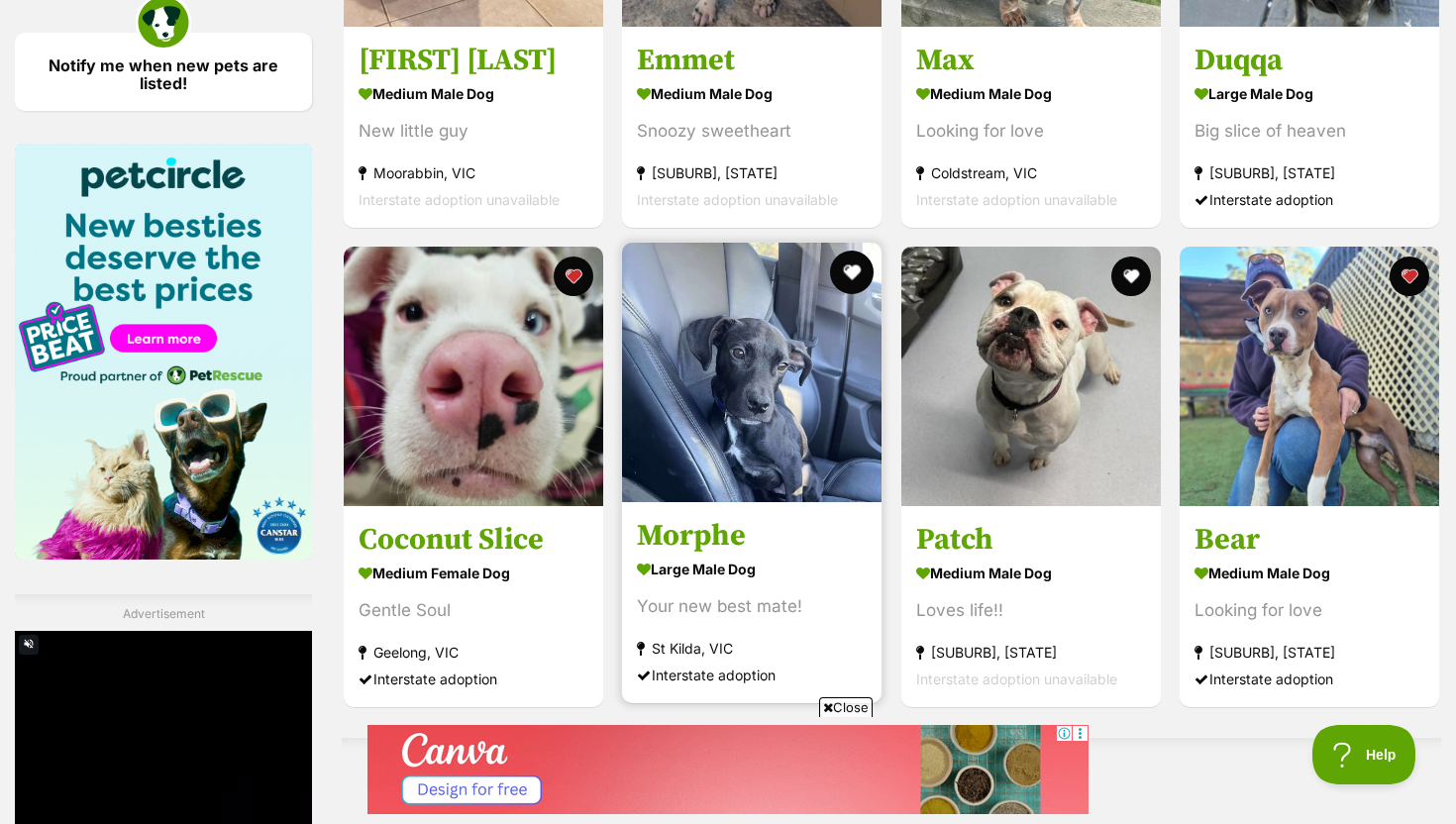 click at bounding box center [853, 272] 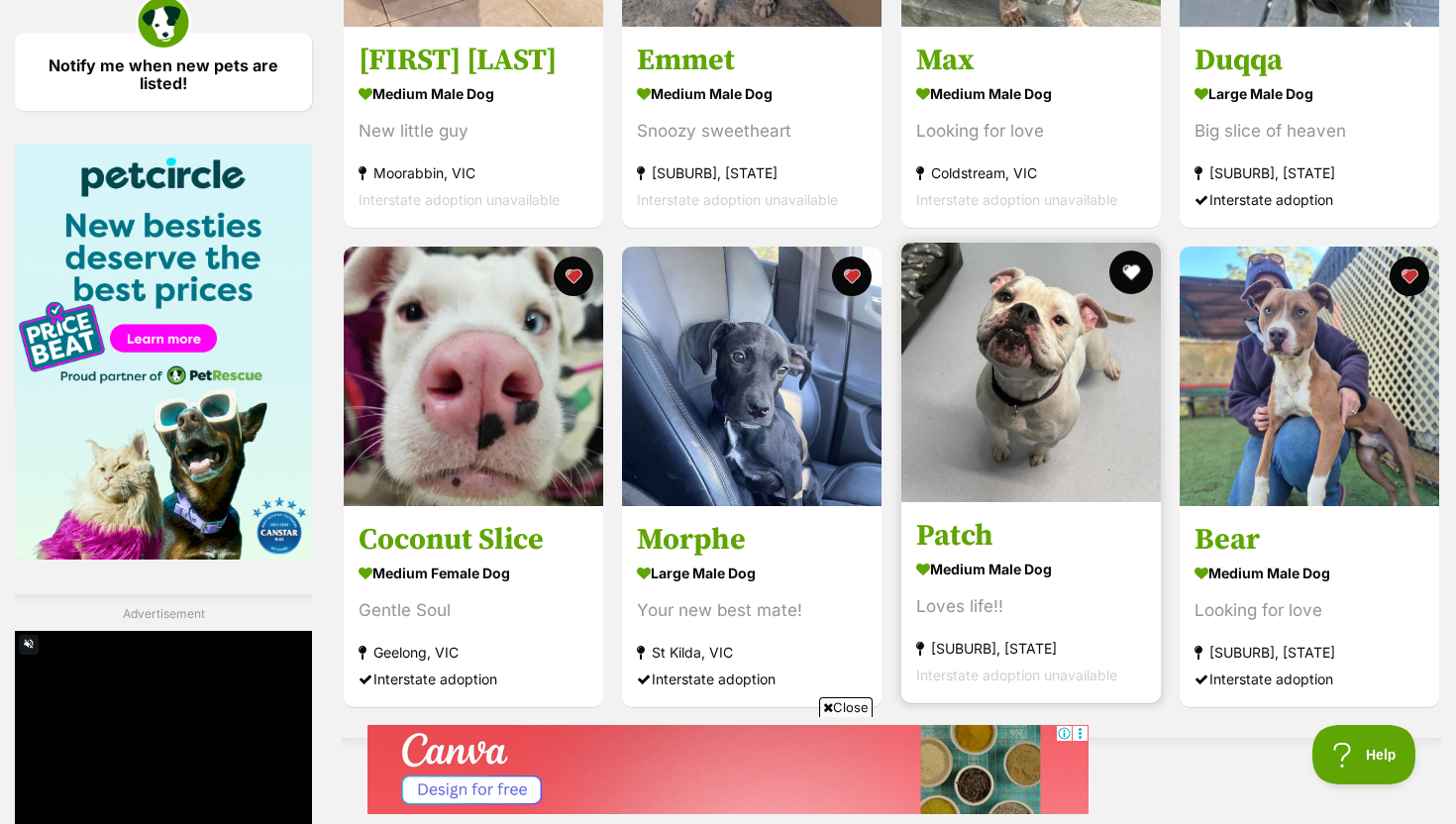 click at bounding box center [1131, 272] 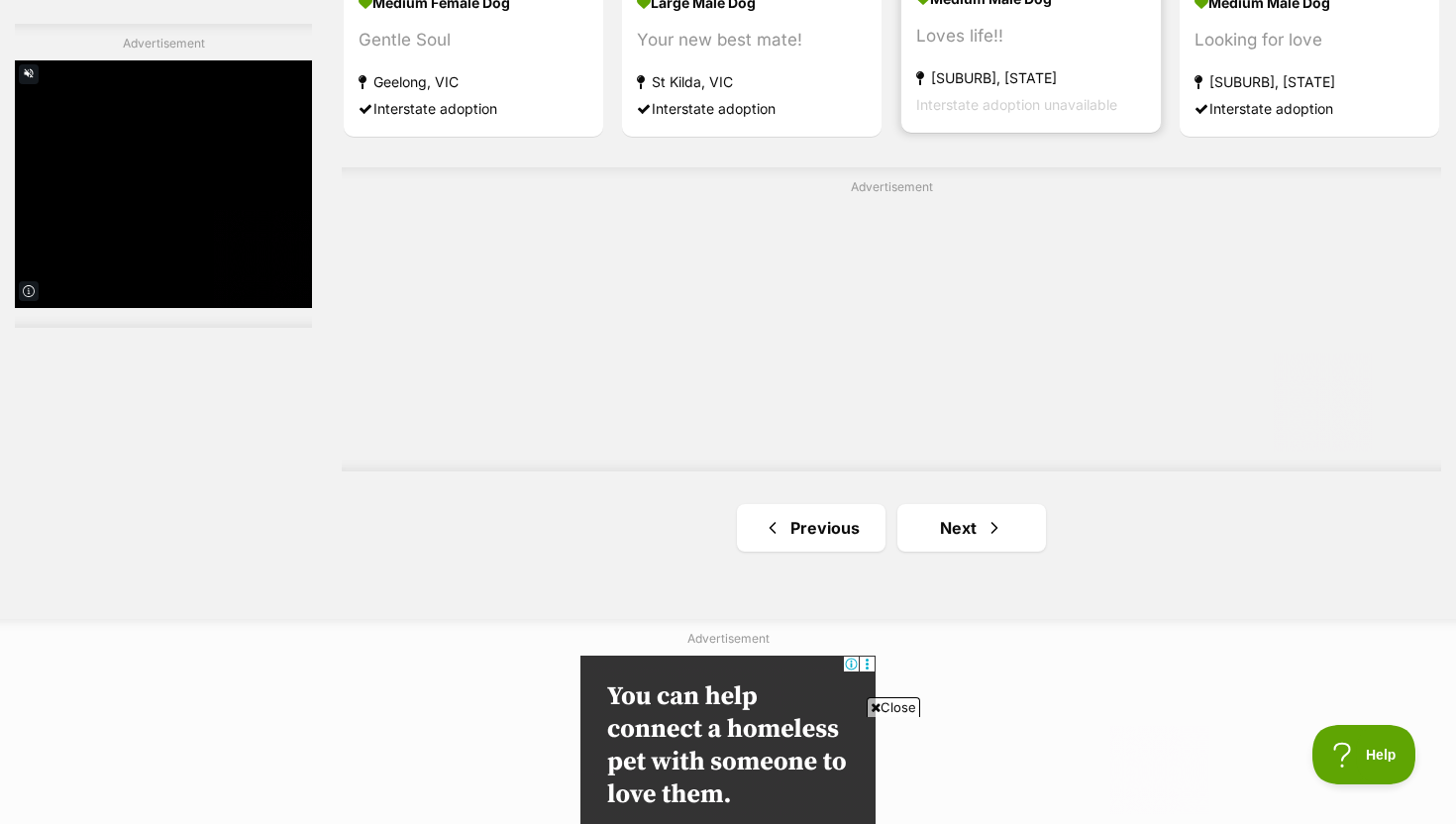 scroll, scrollTop: 3441, scrollLeft: 0, axis: vertical 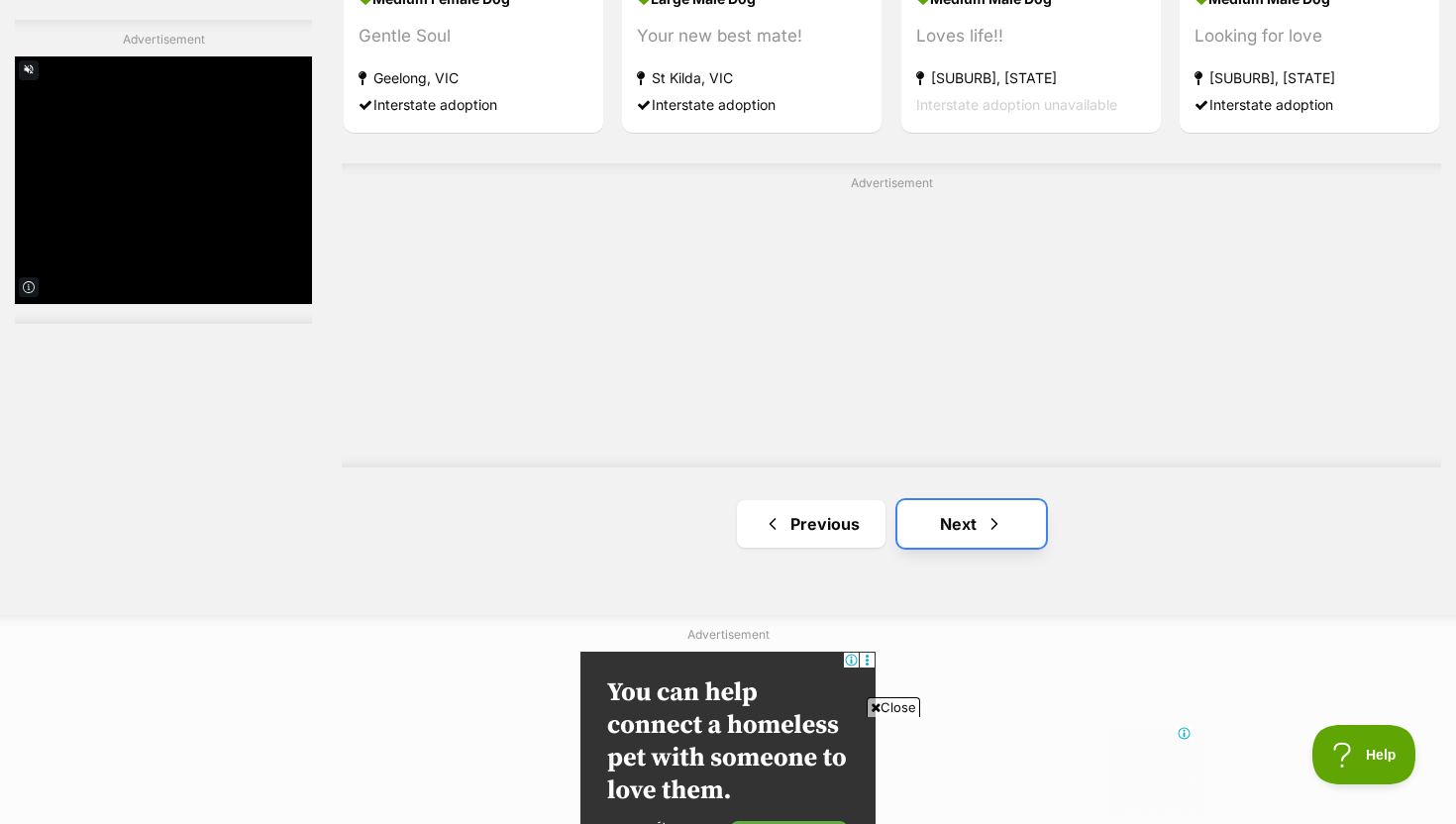 click on "Next" at bounding box center (972, 524) 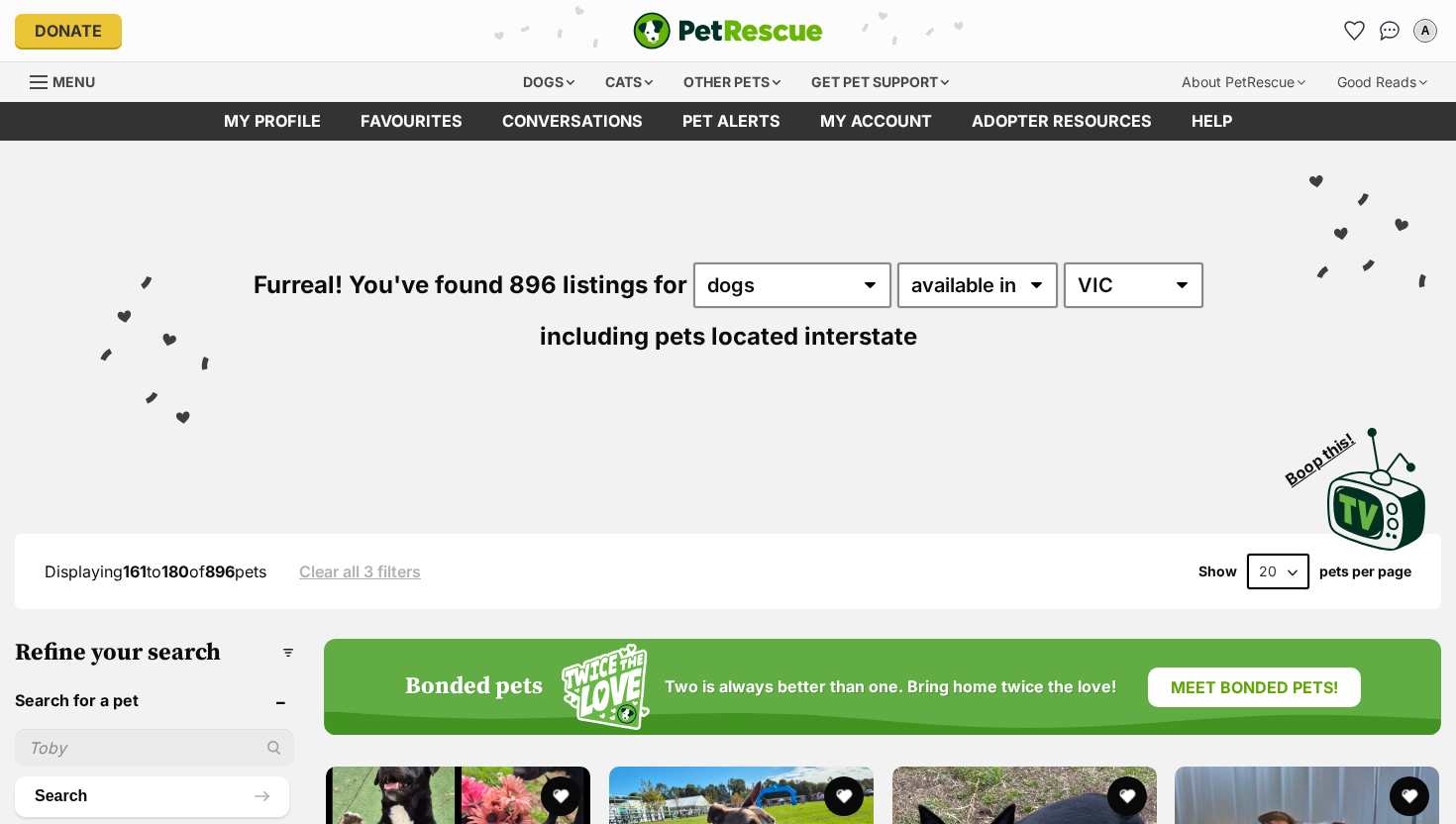 scroll, scrollTop: 0, scrollLeft: 0, axis: both 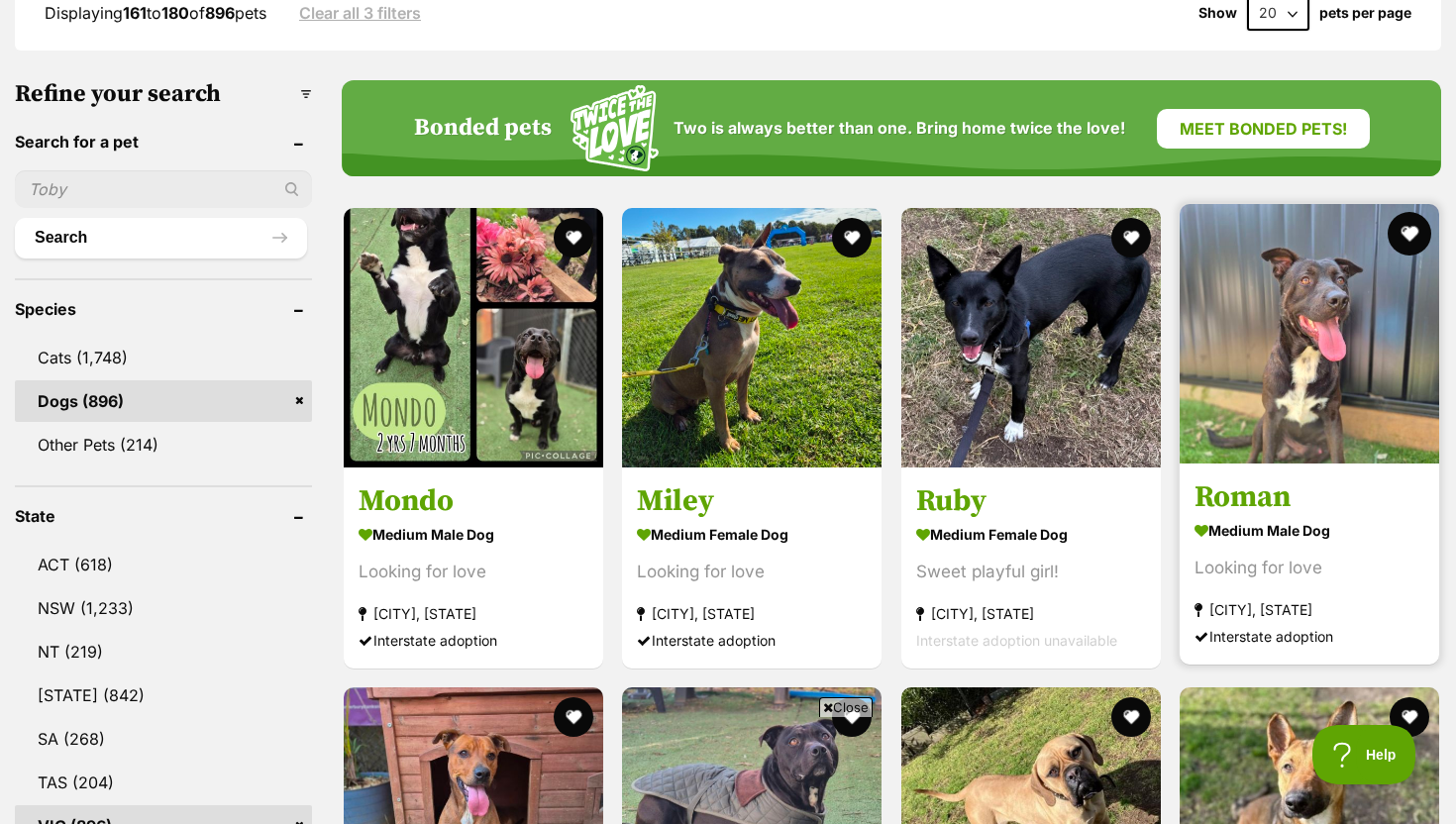 click at bounding box center [1409, 234] 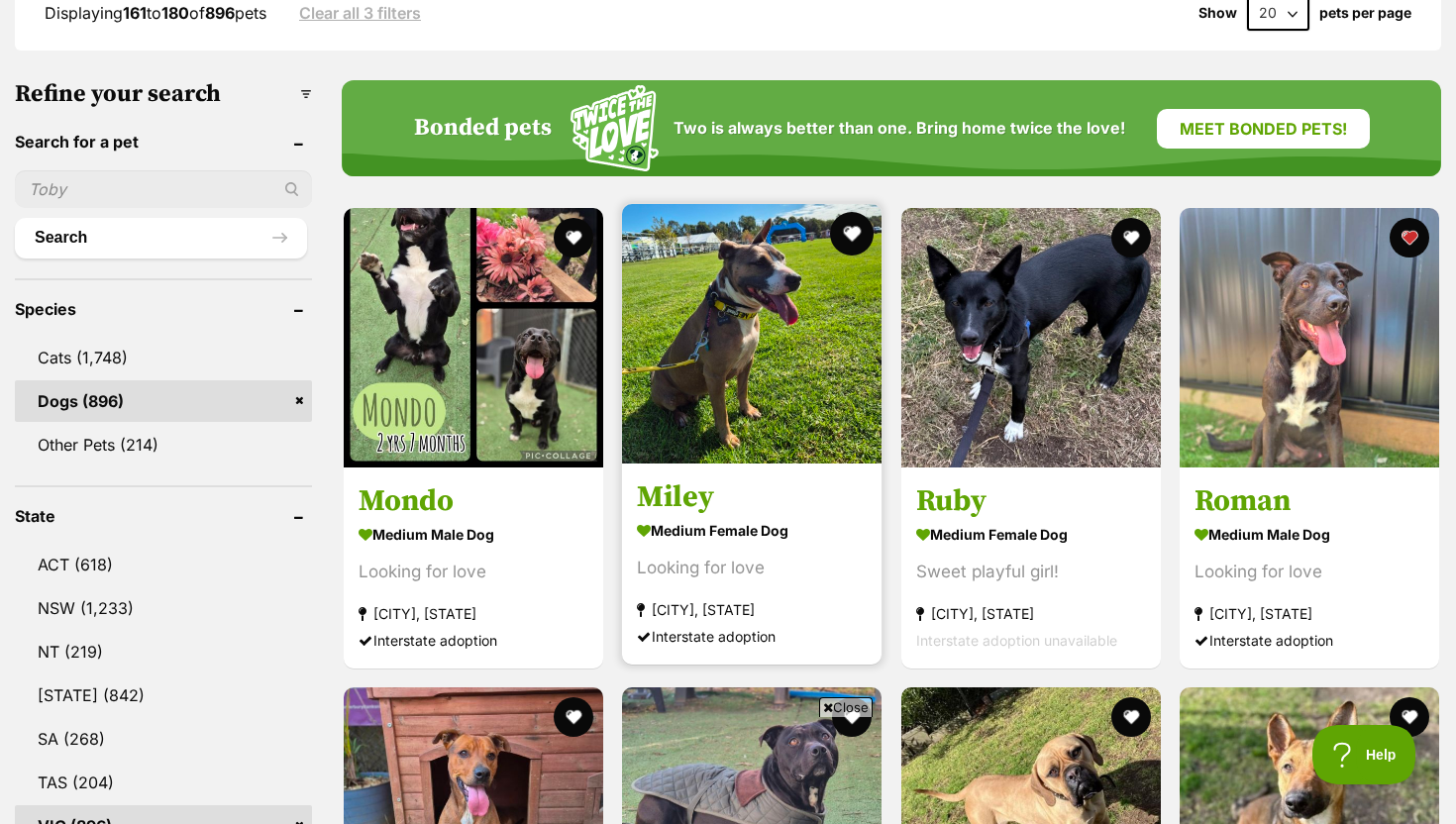 click at bounding box center [853, 234] 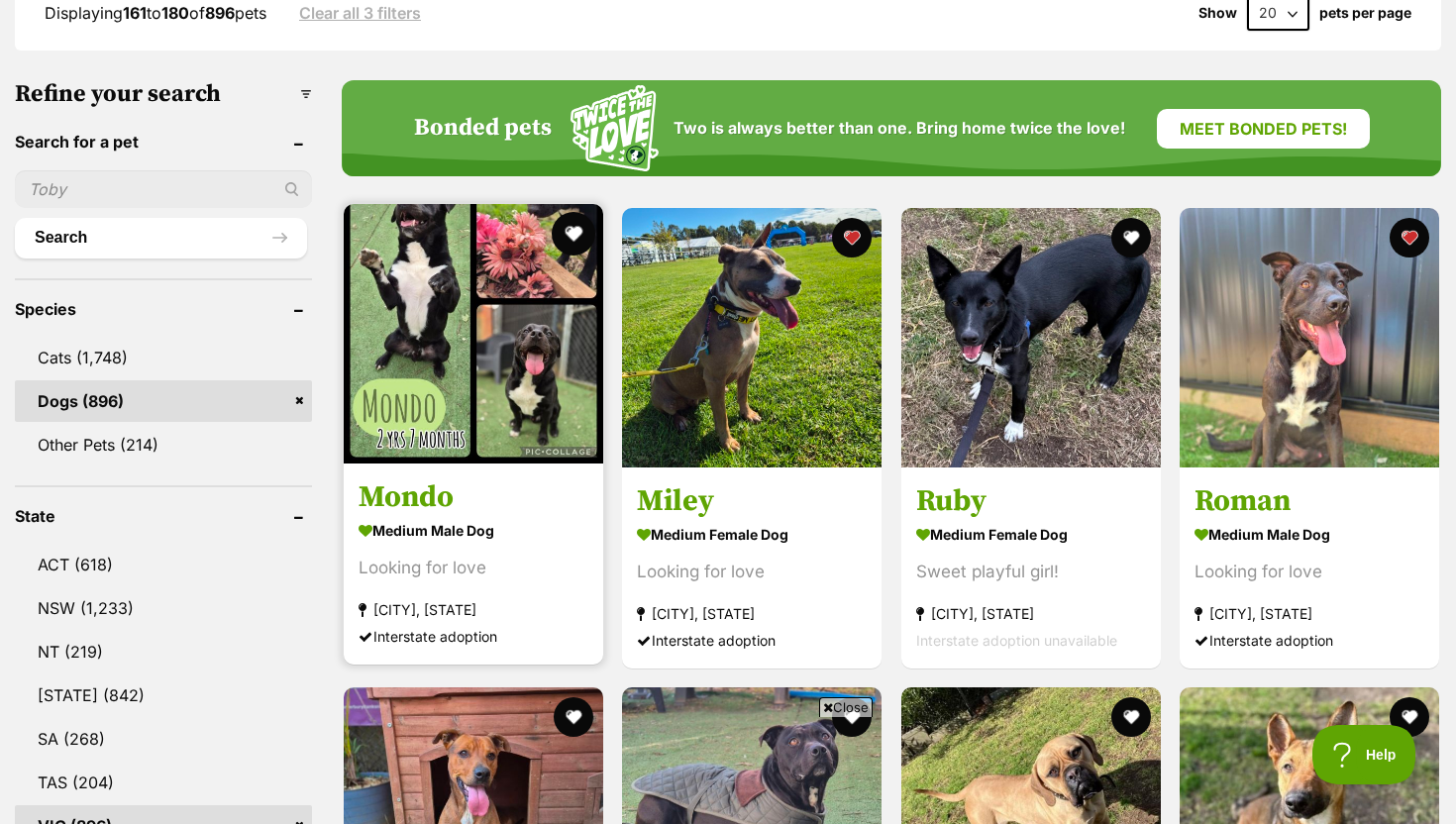 click at bounding box center (573, 234) 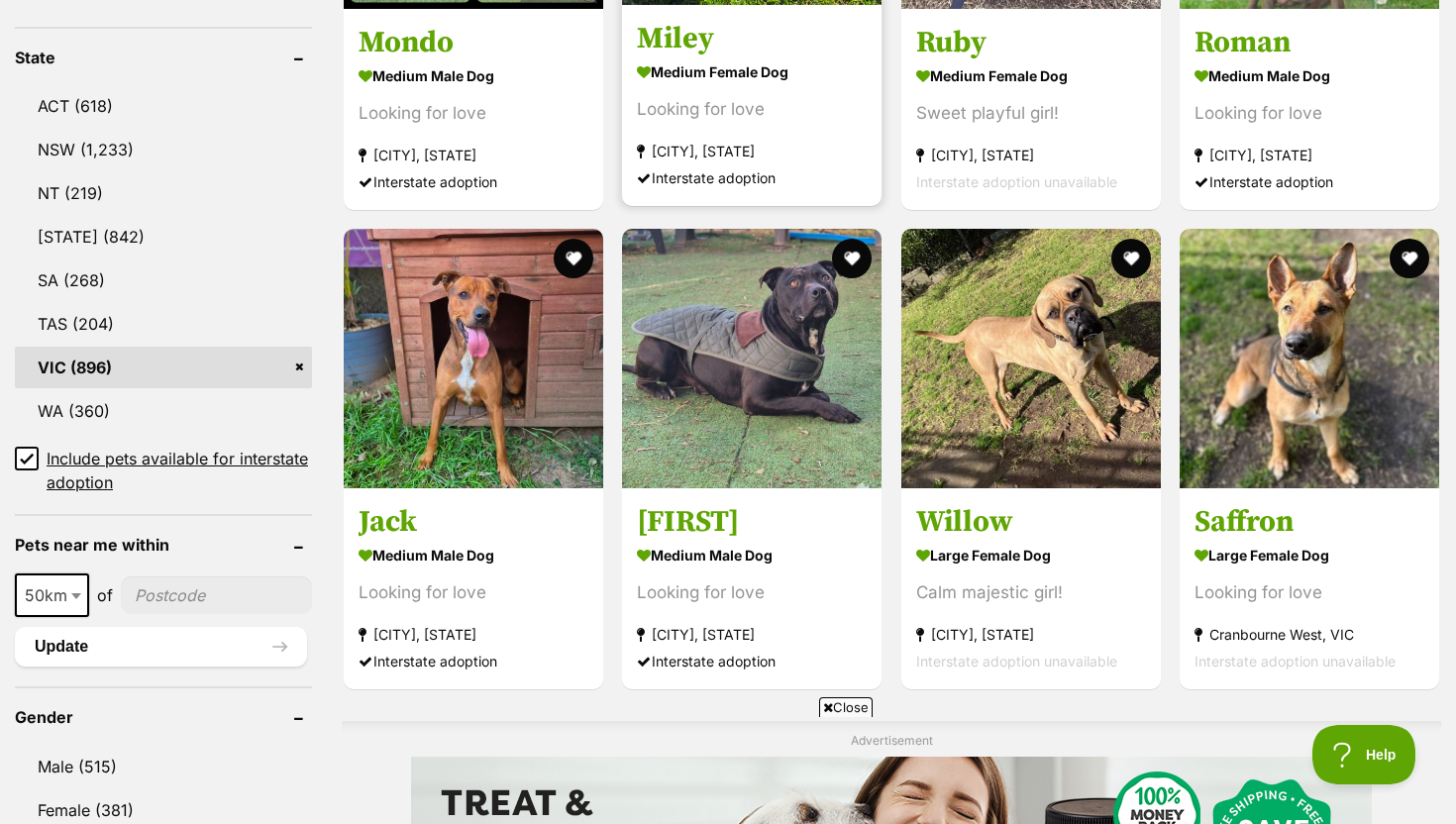 scroll, scrollTop: 1018, scrollLeft: 0, axis: vertical 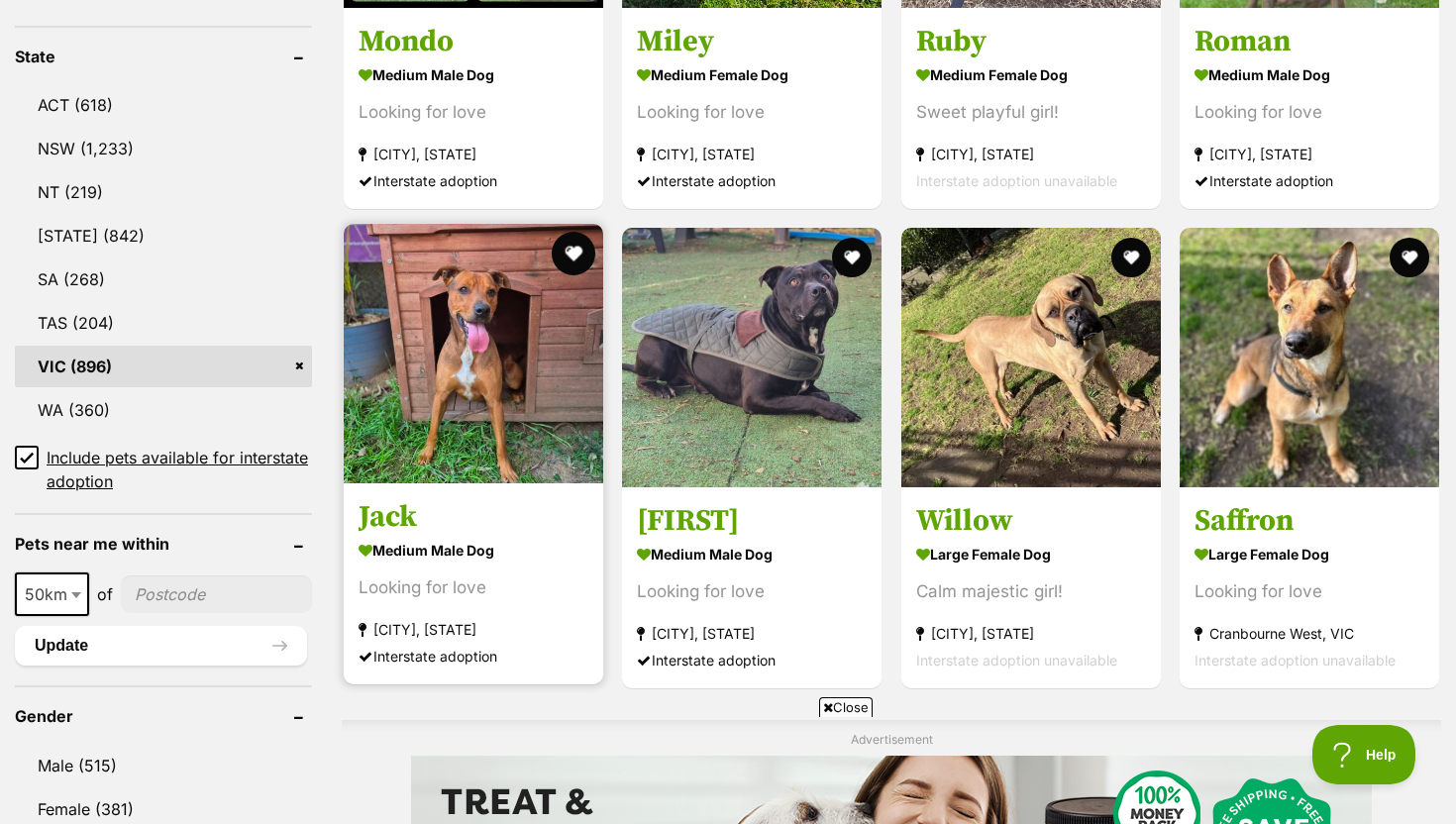 drag, startPoint x: 572, startPoint y: 251, endPoint x: 581, endPoint y: 252, distance: 9.055385 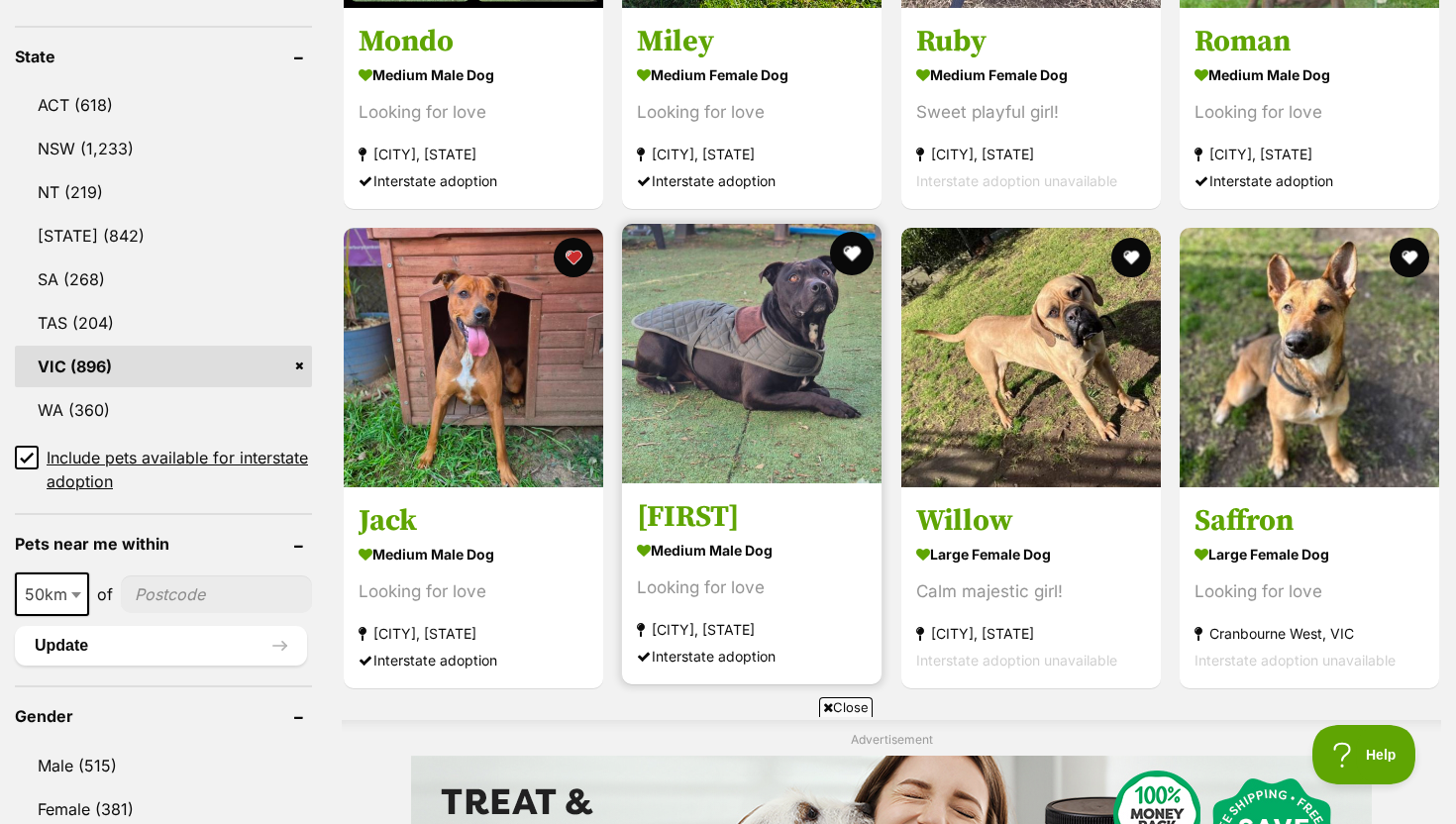 click at bounding box center [853, 254] 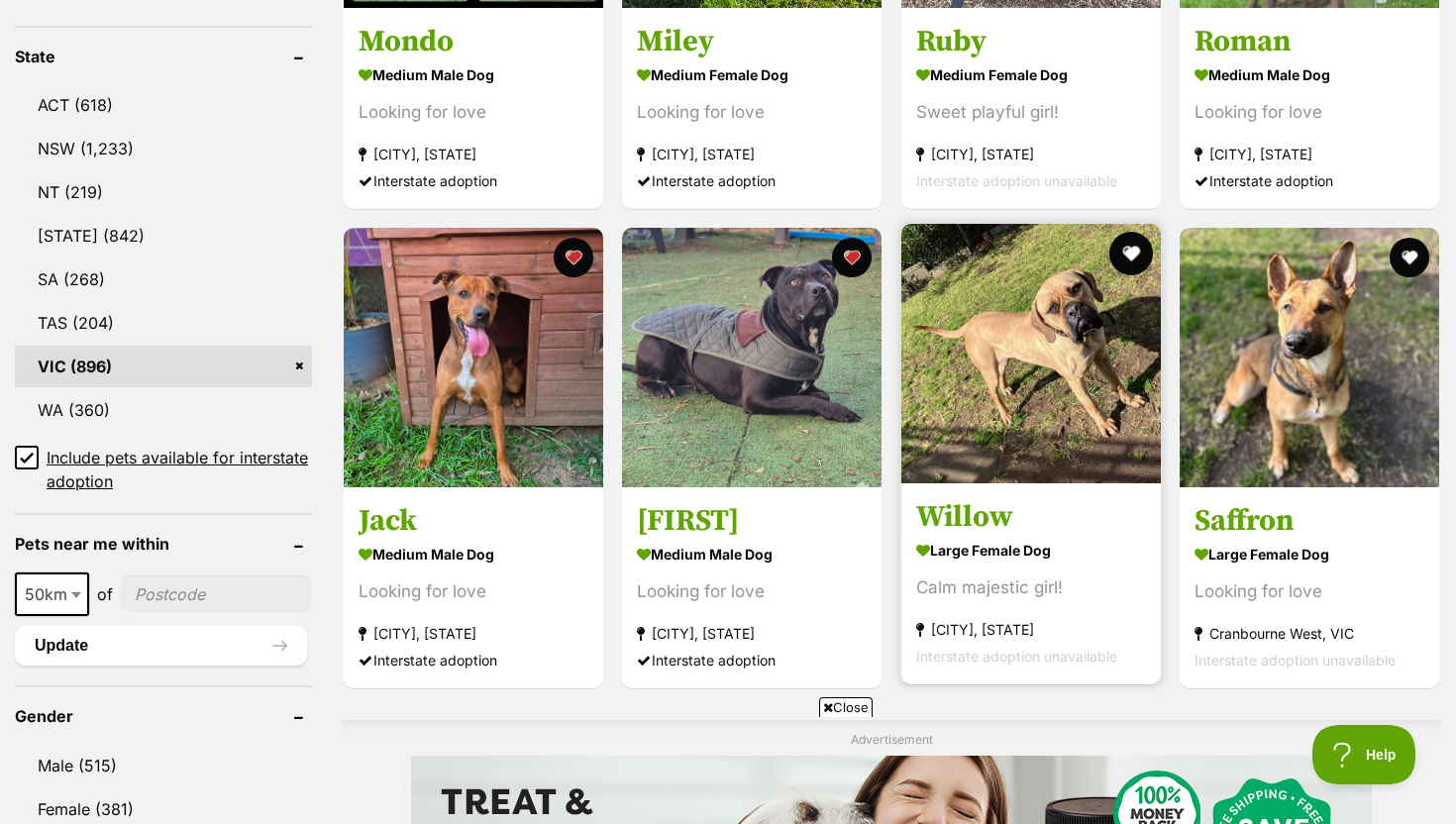 click at bounding box center [1131, 254] 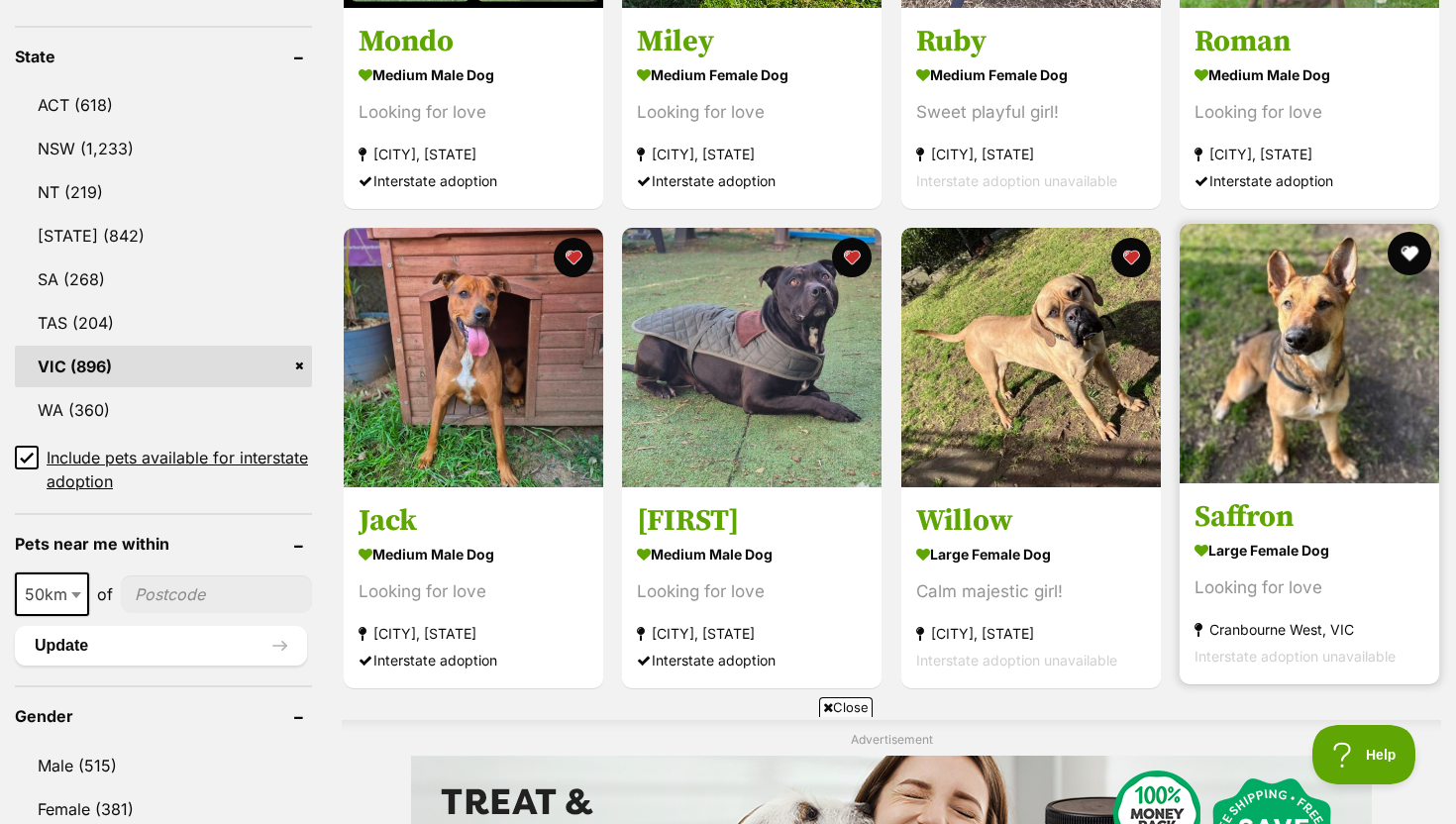 click at bounding box center [1409, 254] 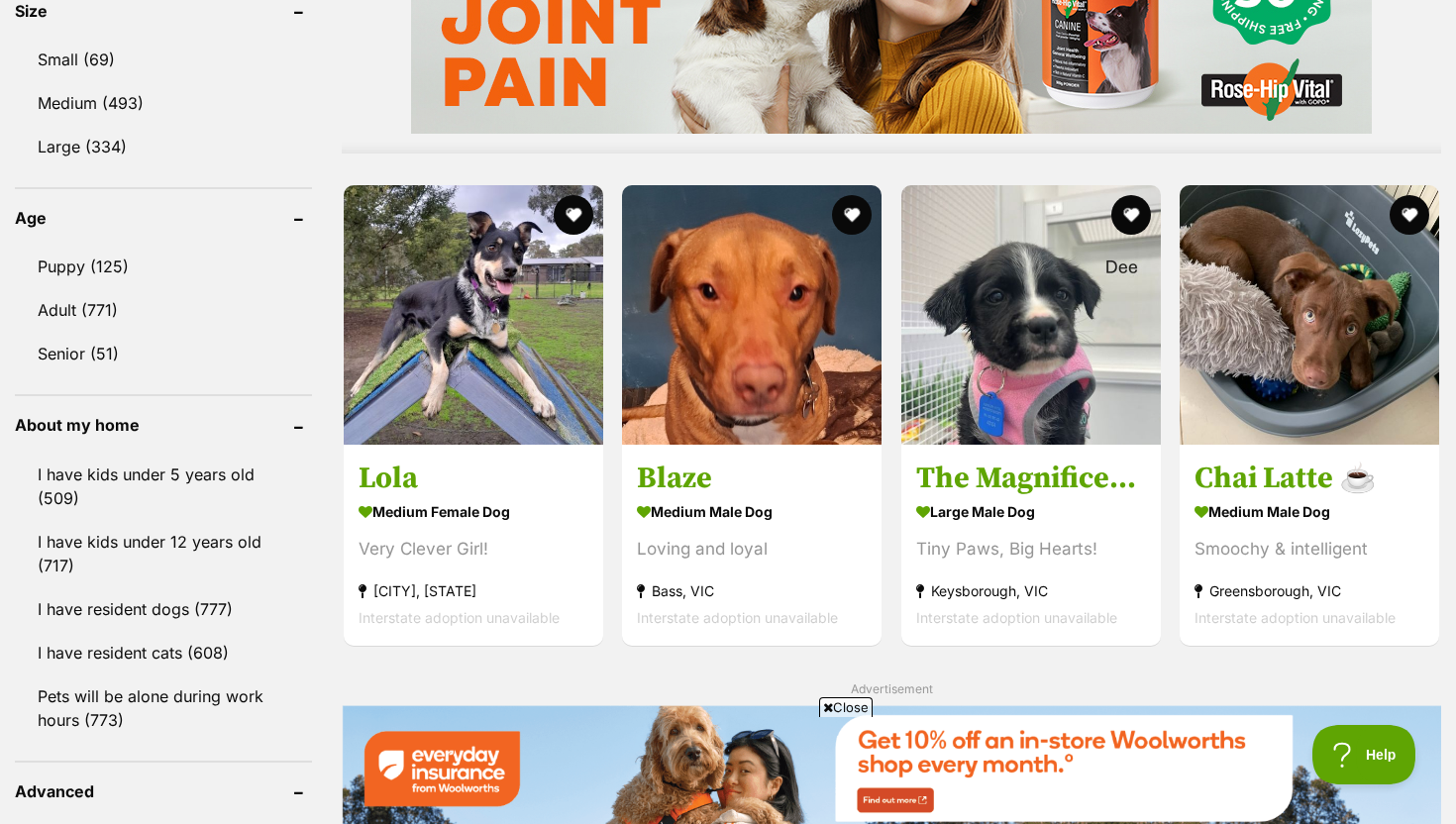 scroll, scrollTop: 1919, scrollLeft: 0, axis: vertical 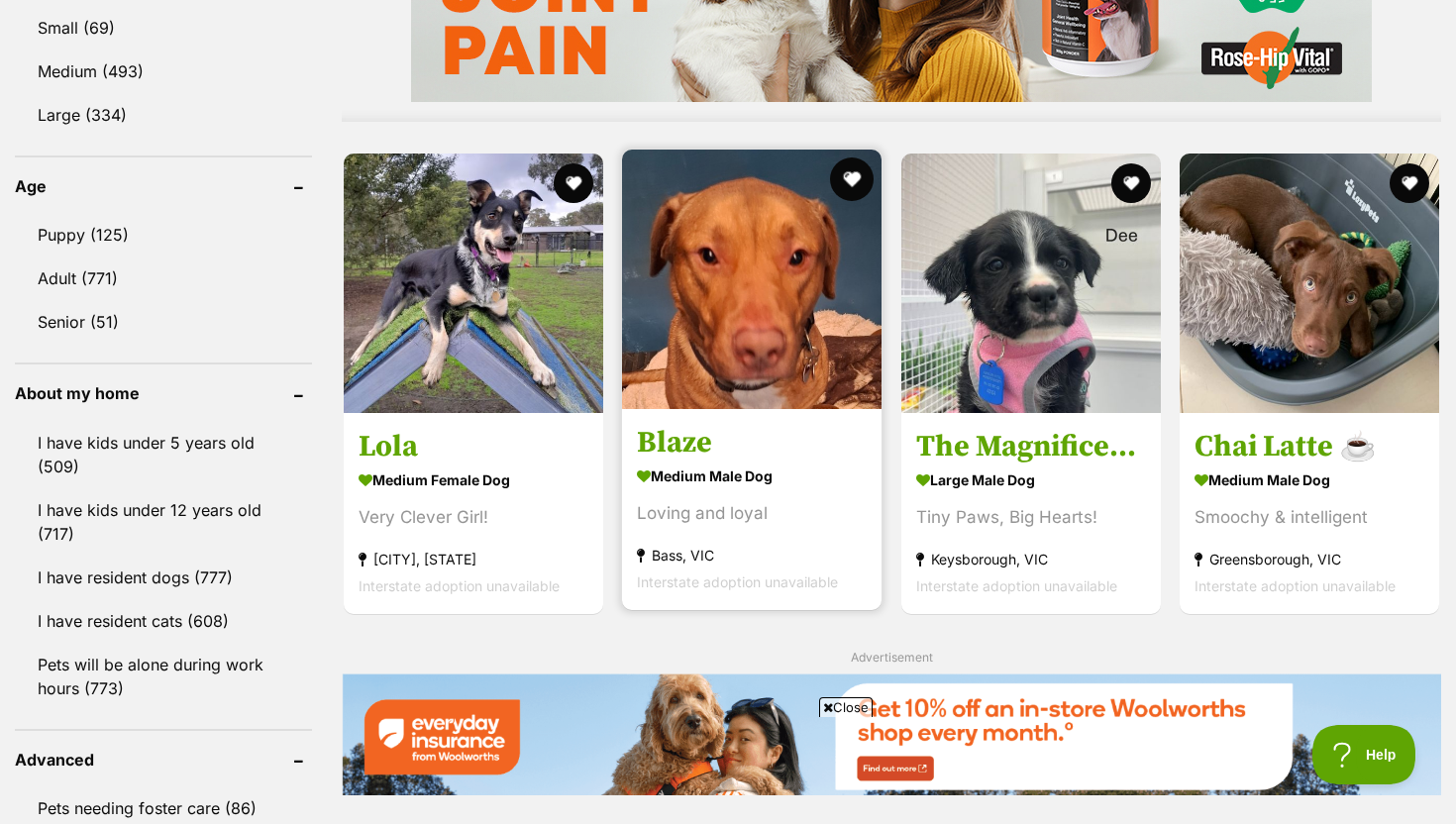 click at bounding box center [853, 179] 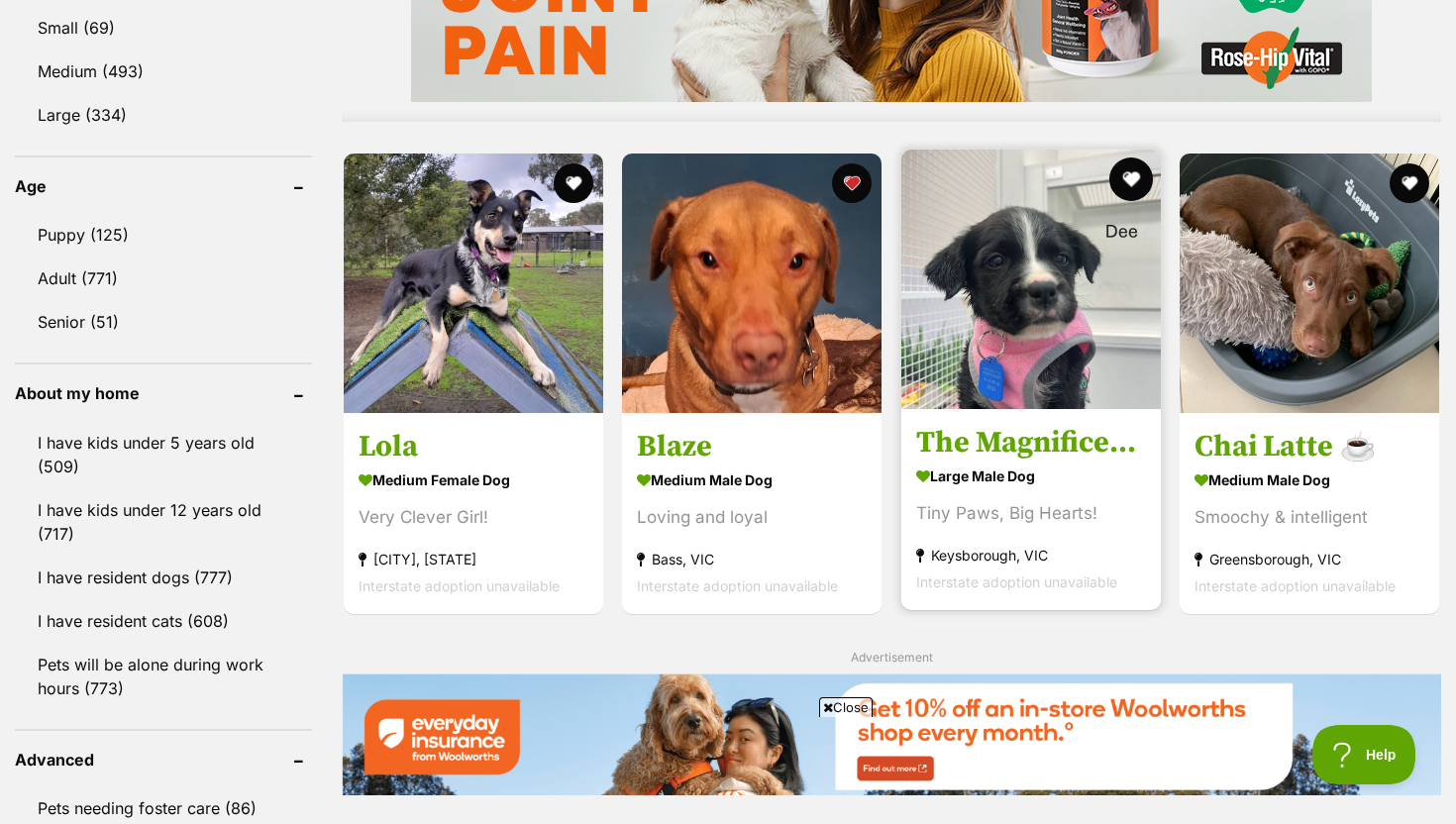 click at bounding box center [1131, 179] 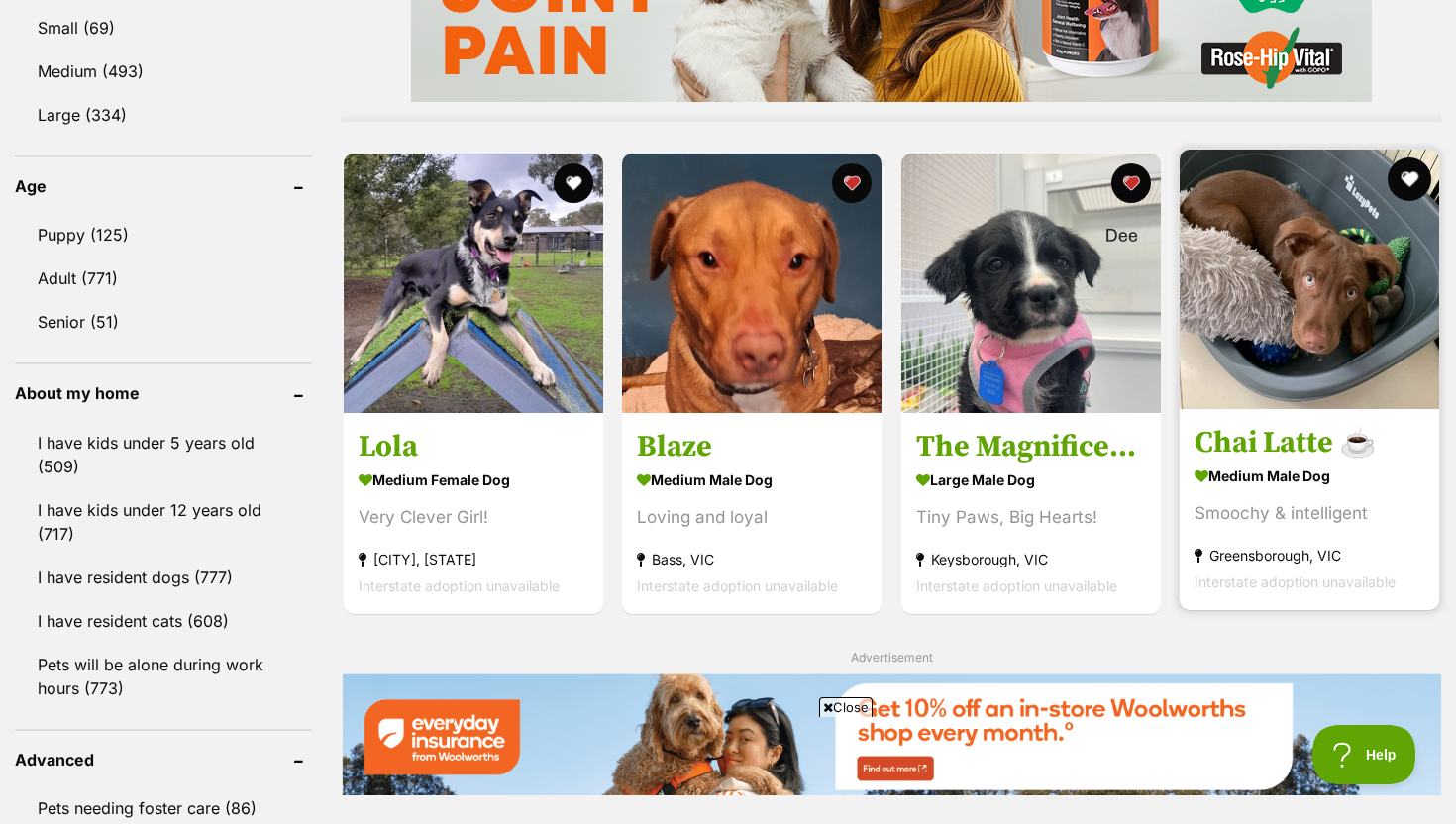 click at bounding box center [1409, 179] 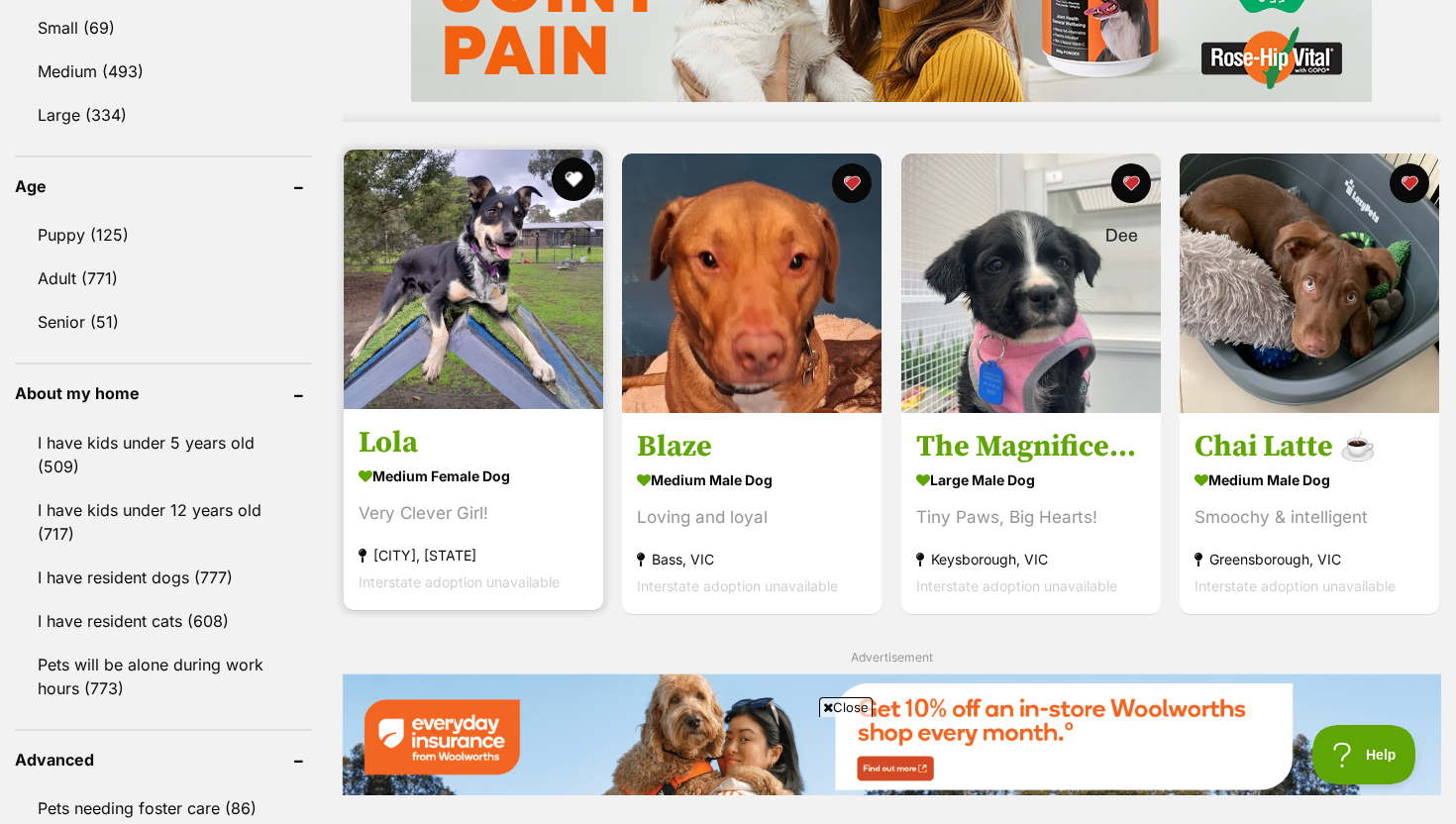 click at bounding box center [573, 179] 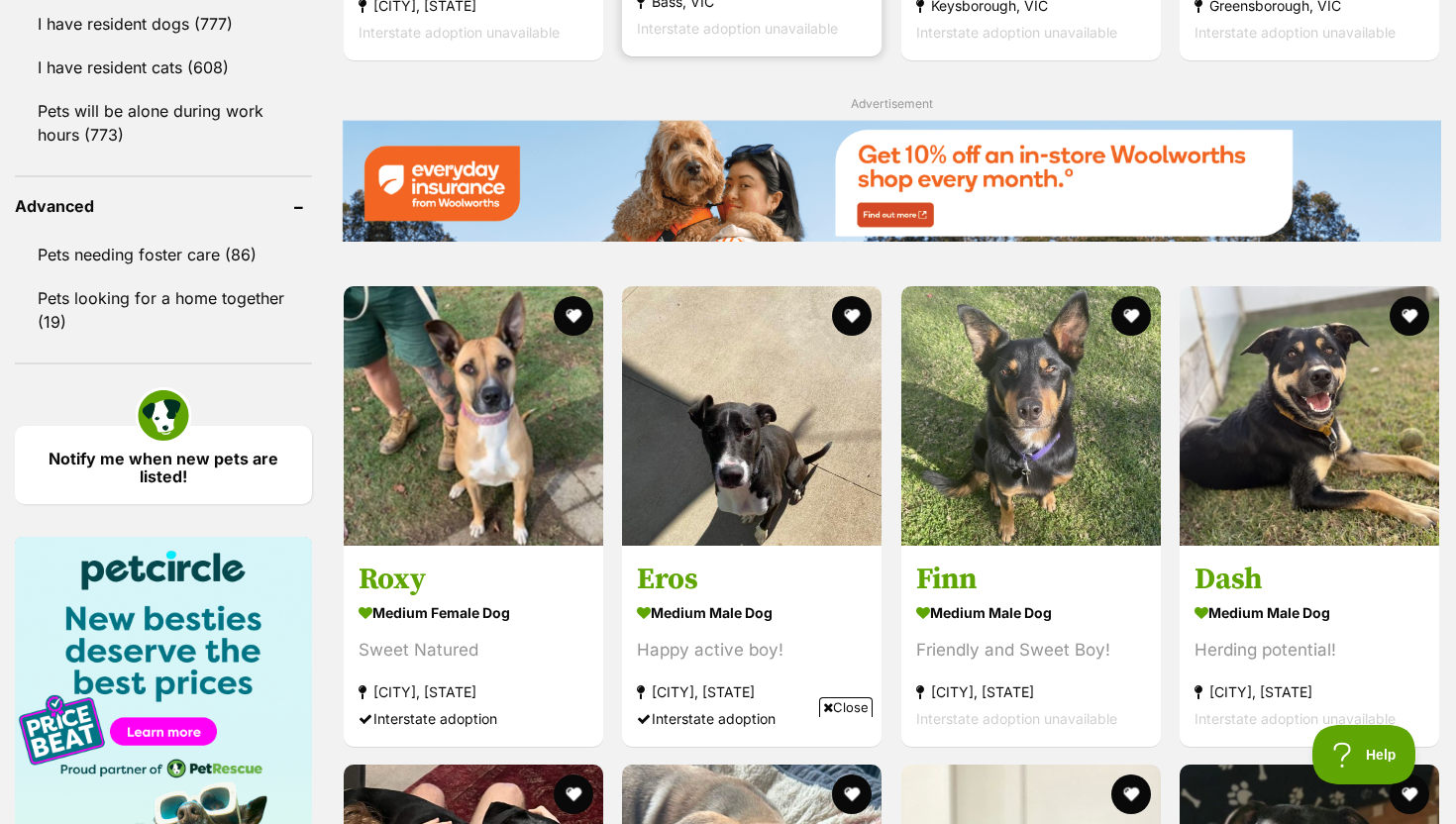 scroll, scrollTop: 2498, scrollLeft: 0, axis: vertical 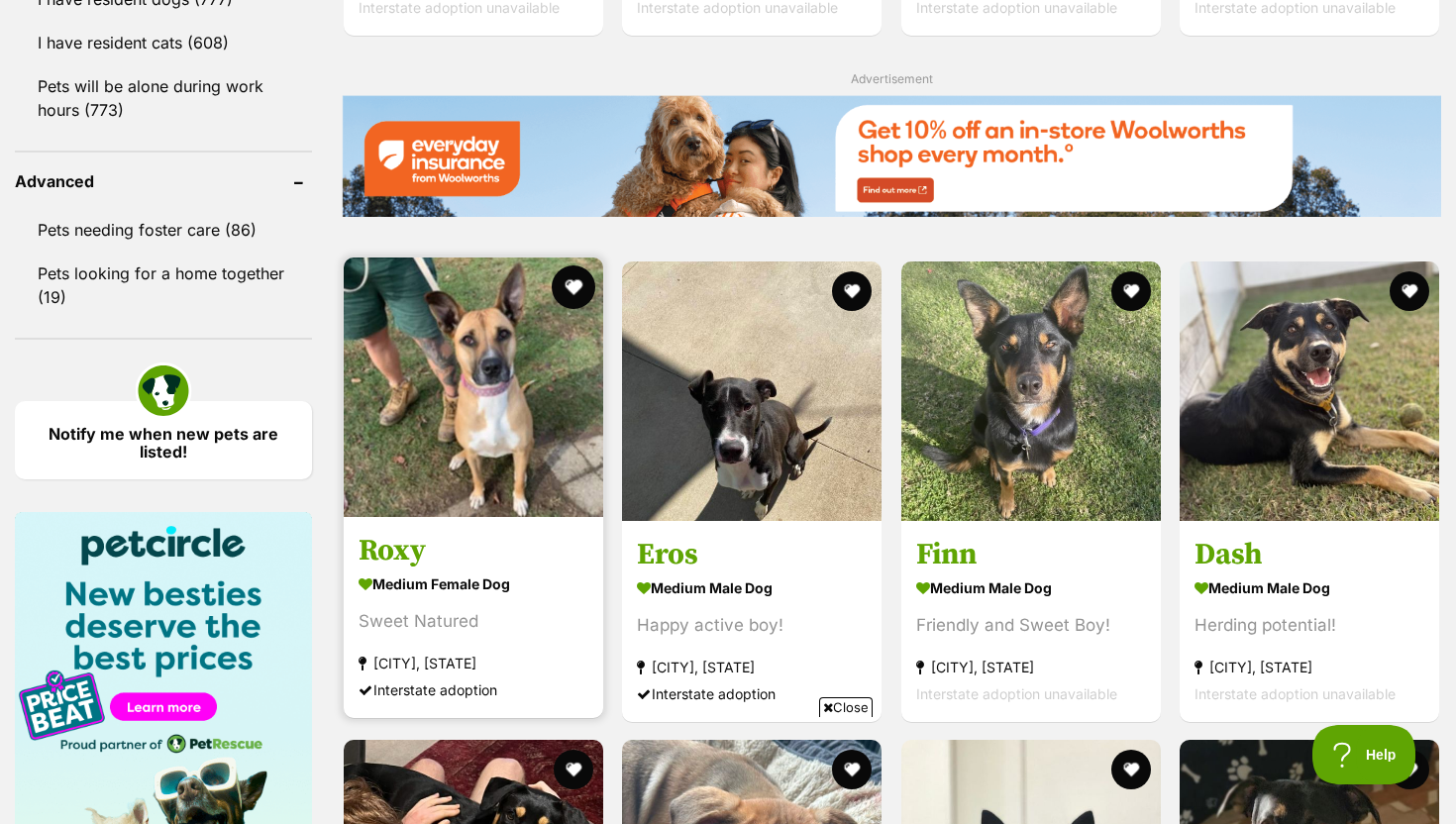 click at bounding box center [573, 287] 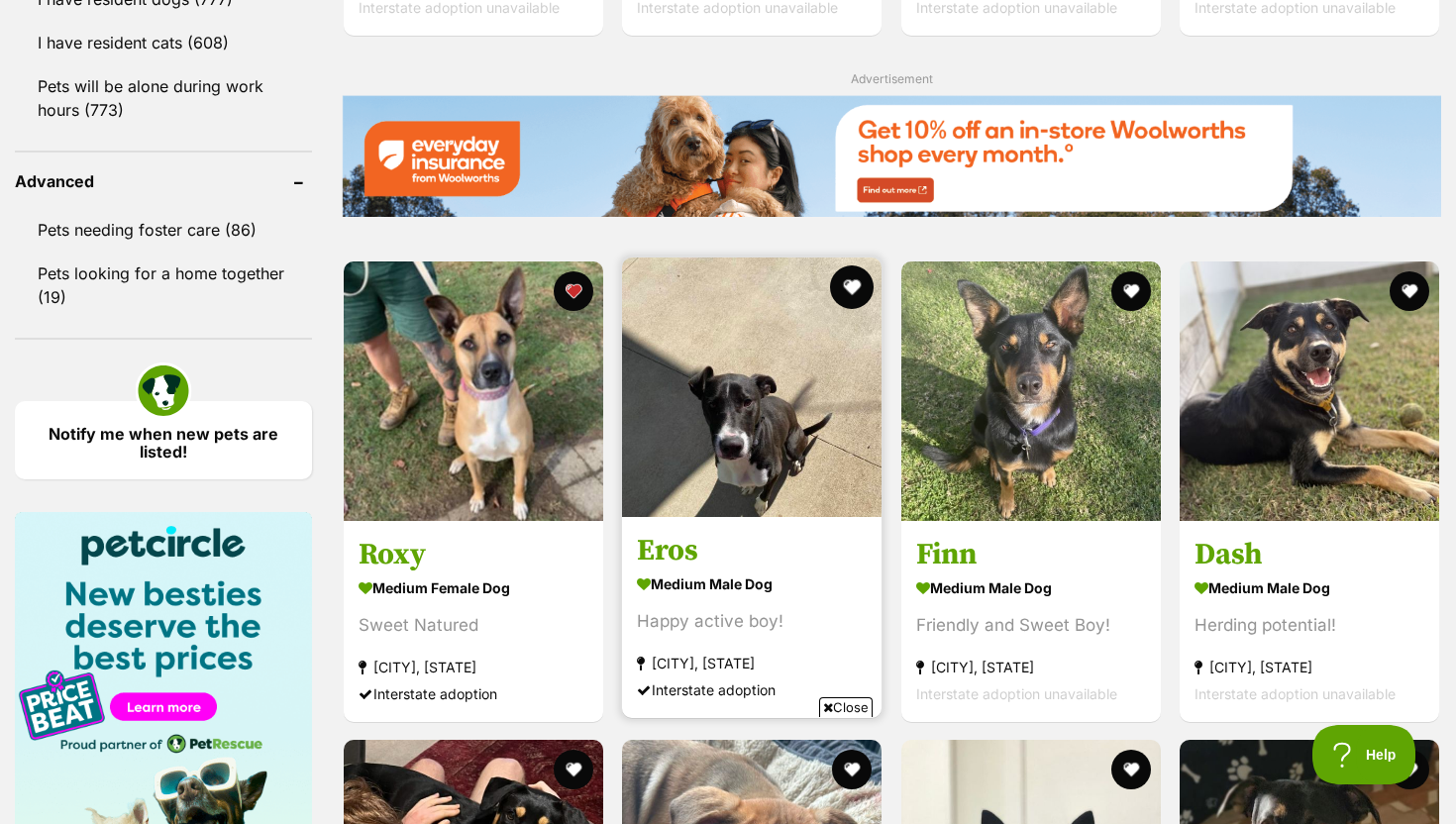 click at bounding box center [853, 287] 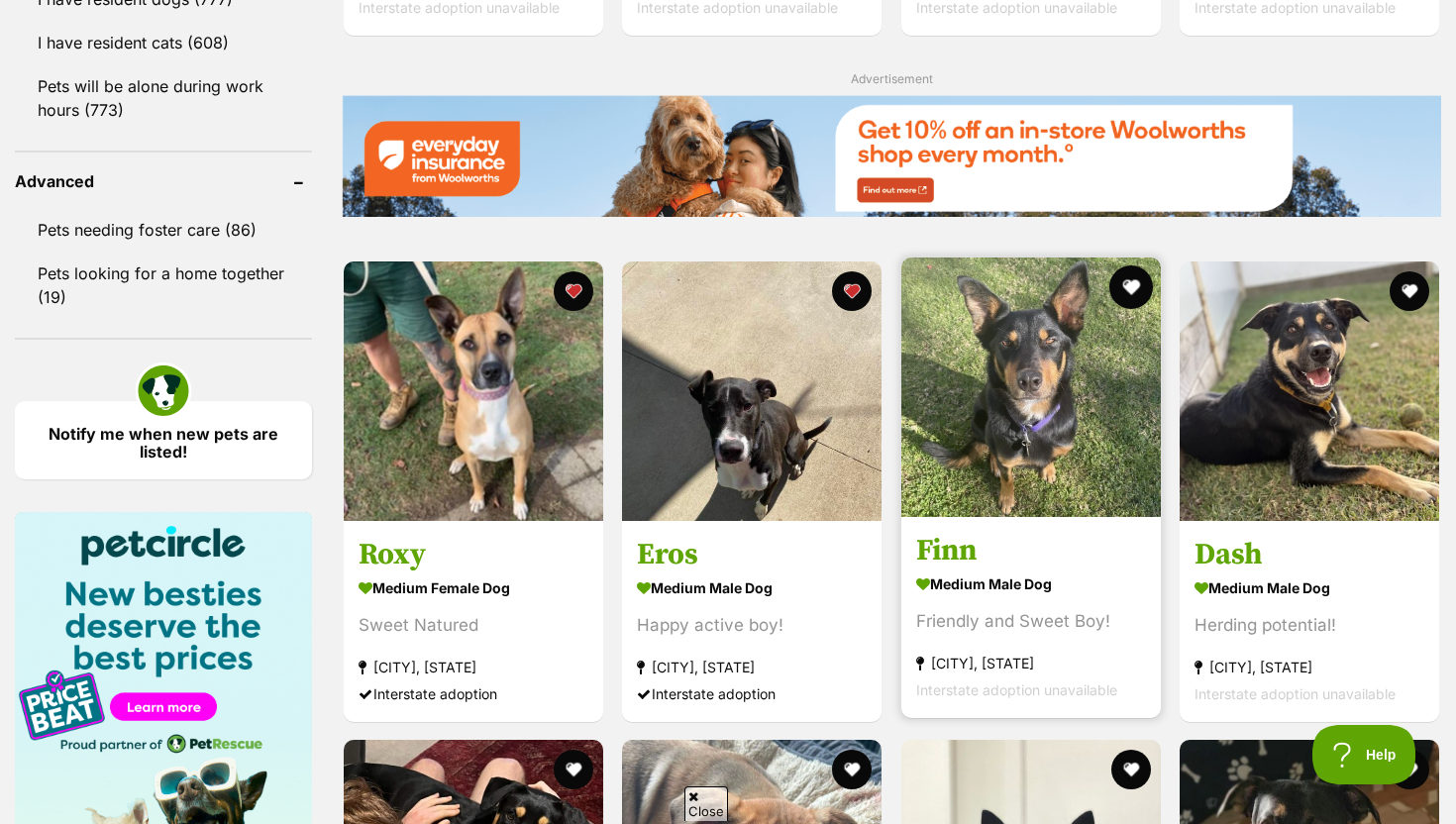 click at bounding box center (1131, 287) 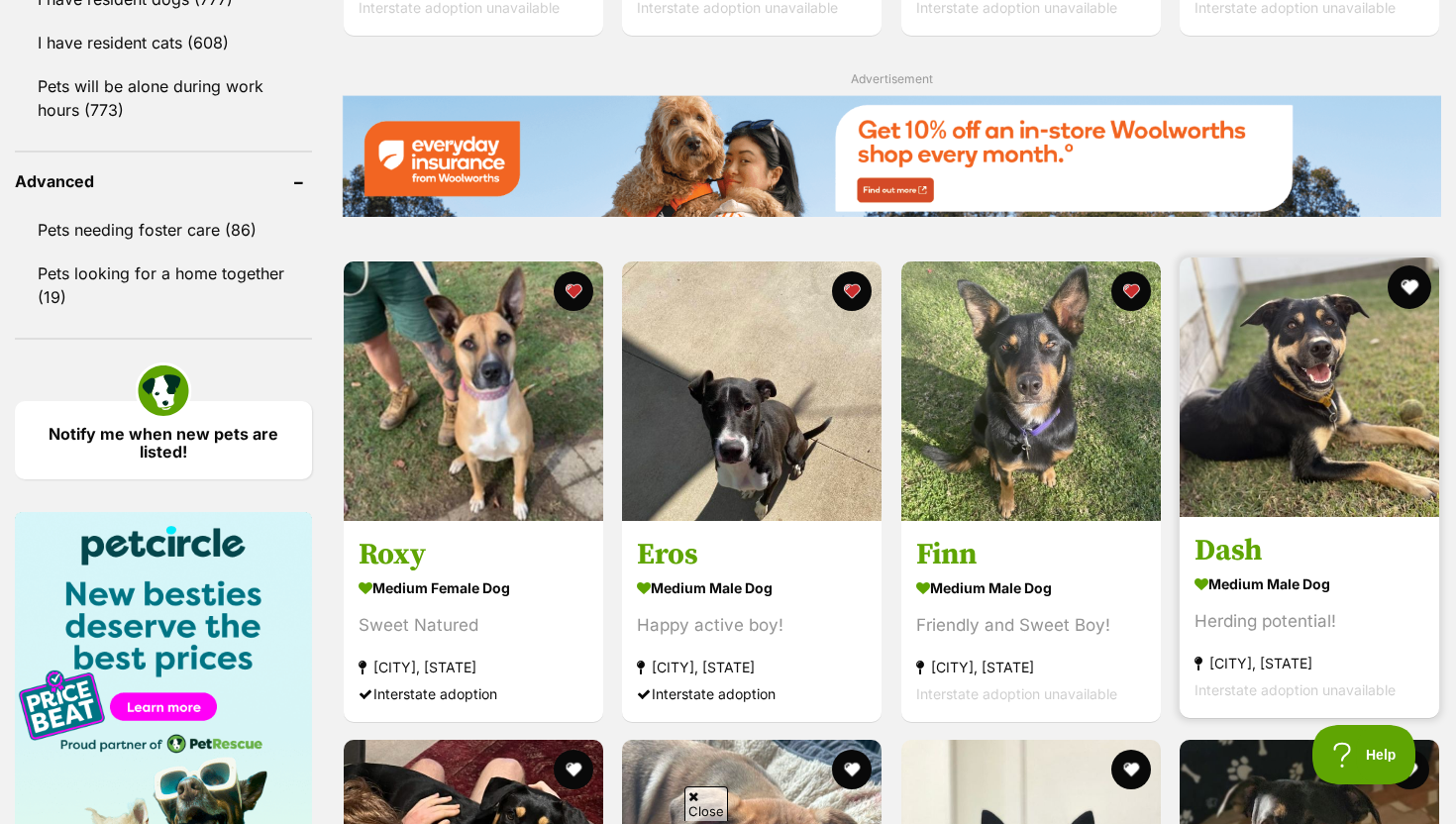 click at bounding box center (1409, 287) 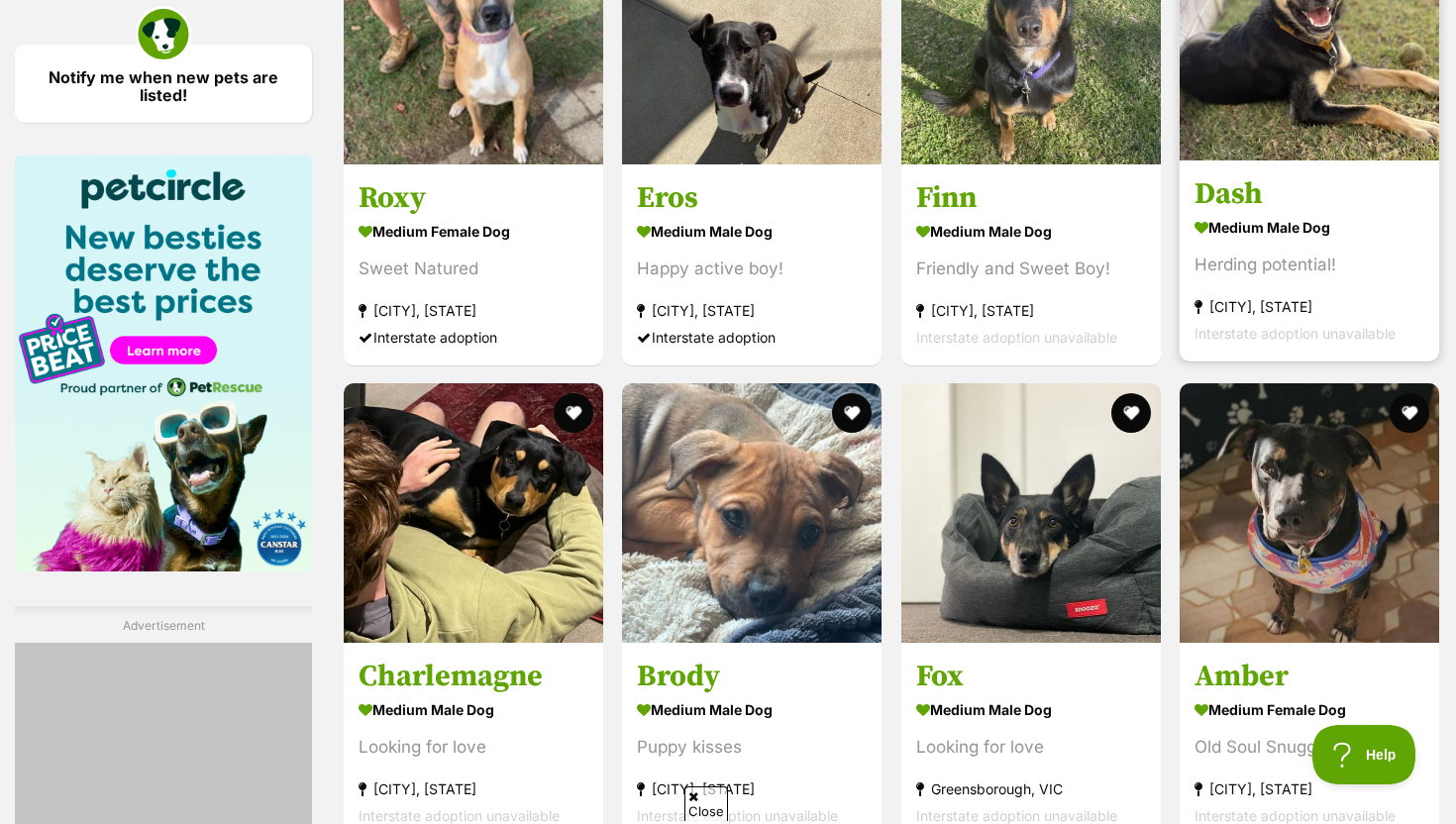 scroll, scrollTop: 2871, scrollLeft: 0, axis: vertical 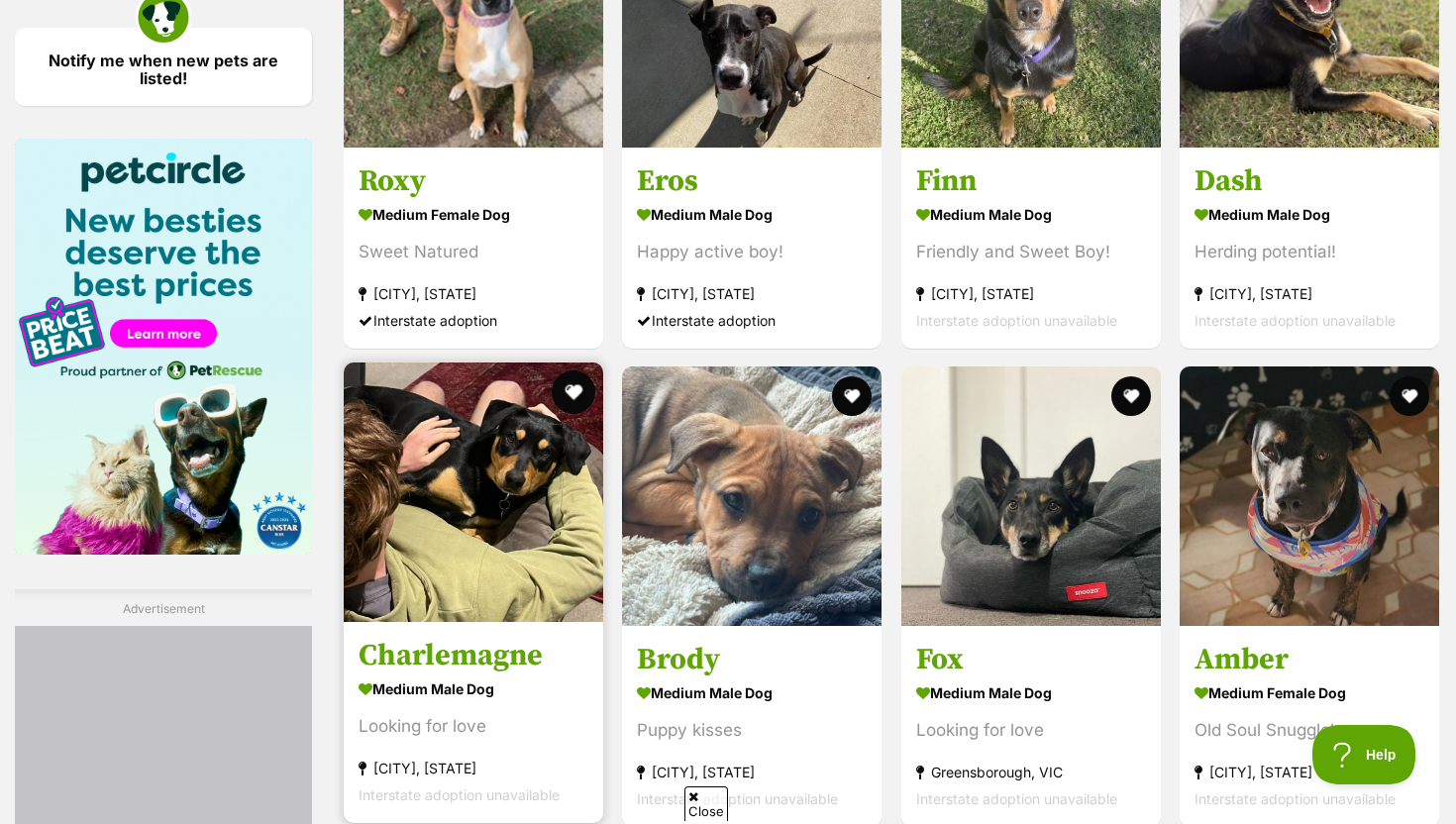 click at bounding box center (573, 392) 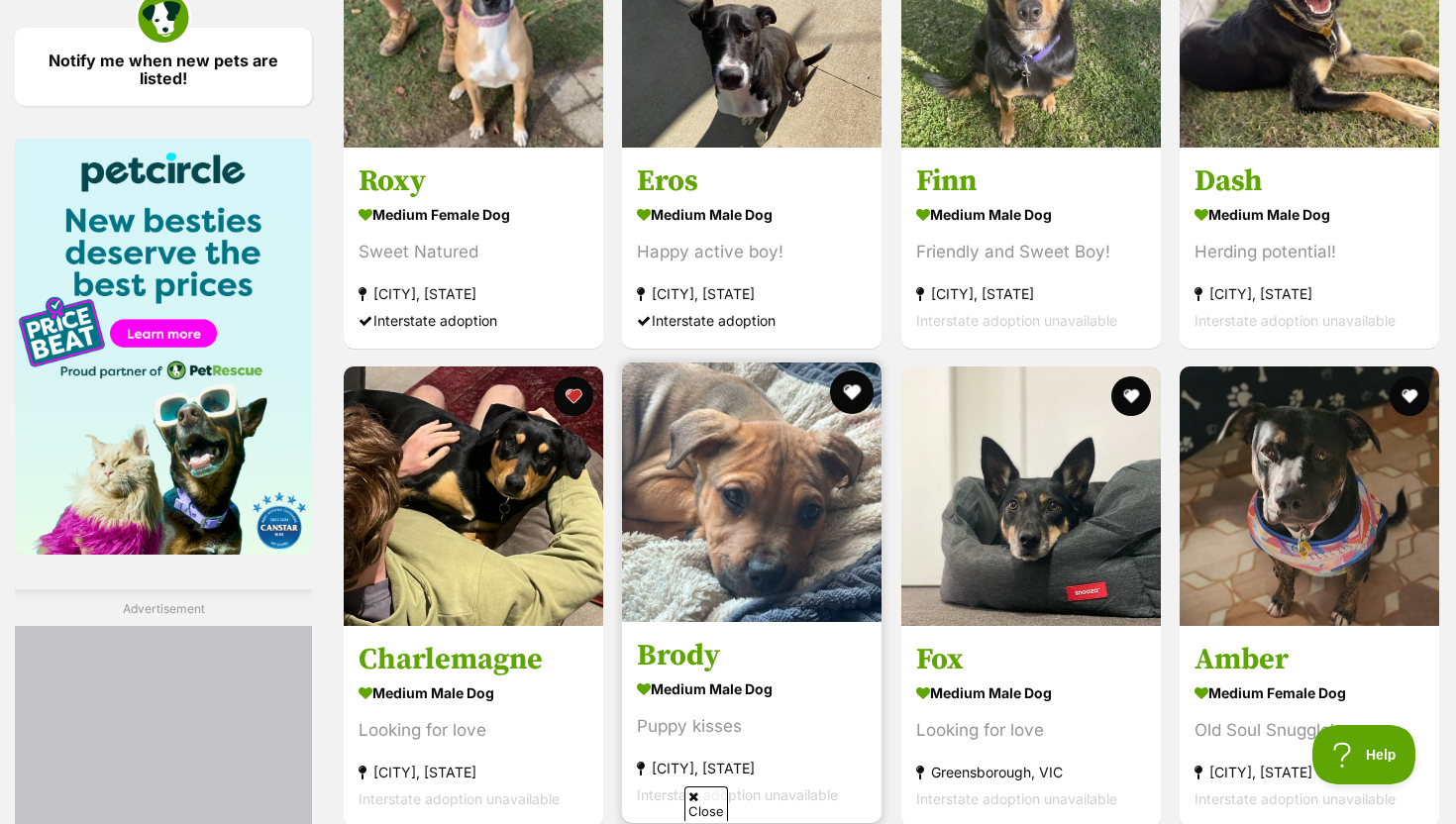 click at bounding box center (853, 392) 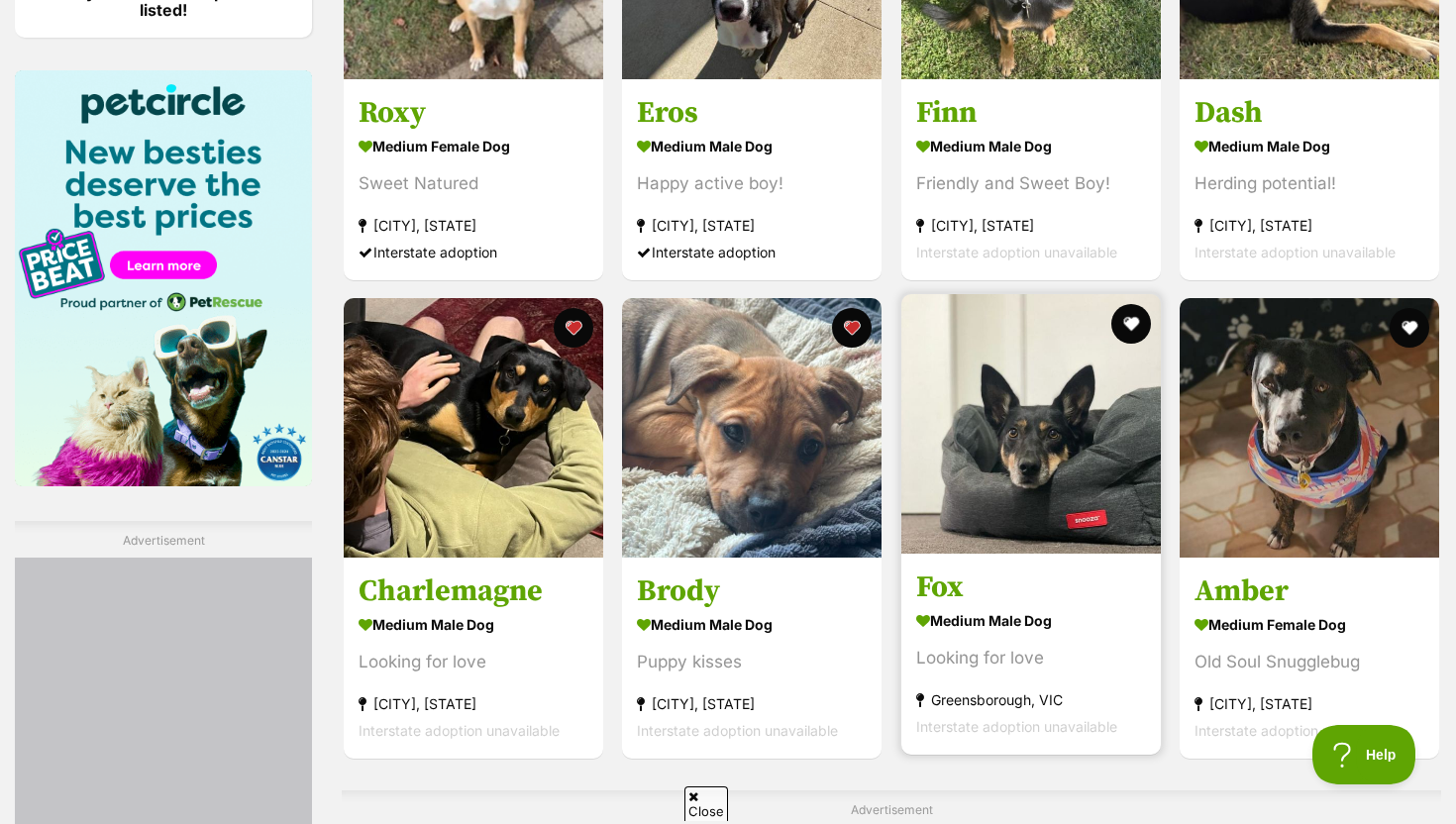 scroll, scrollTop: 2944, scrollLeft: 0, axis: vertical 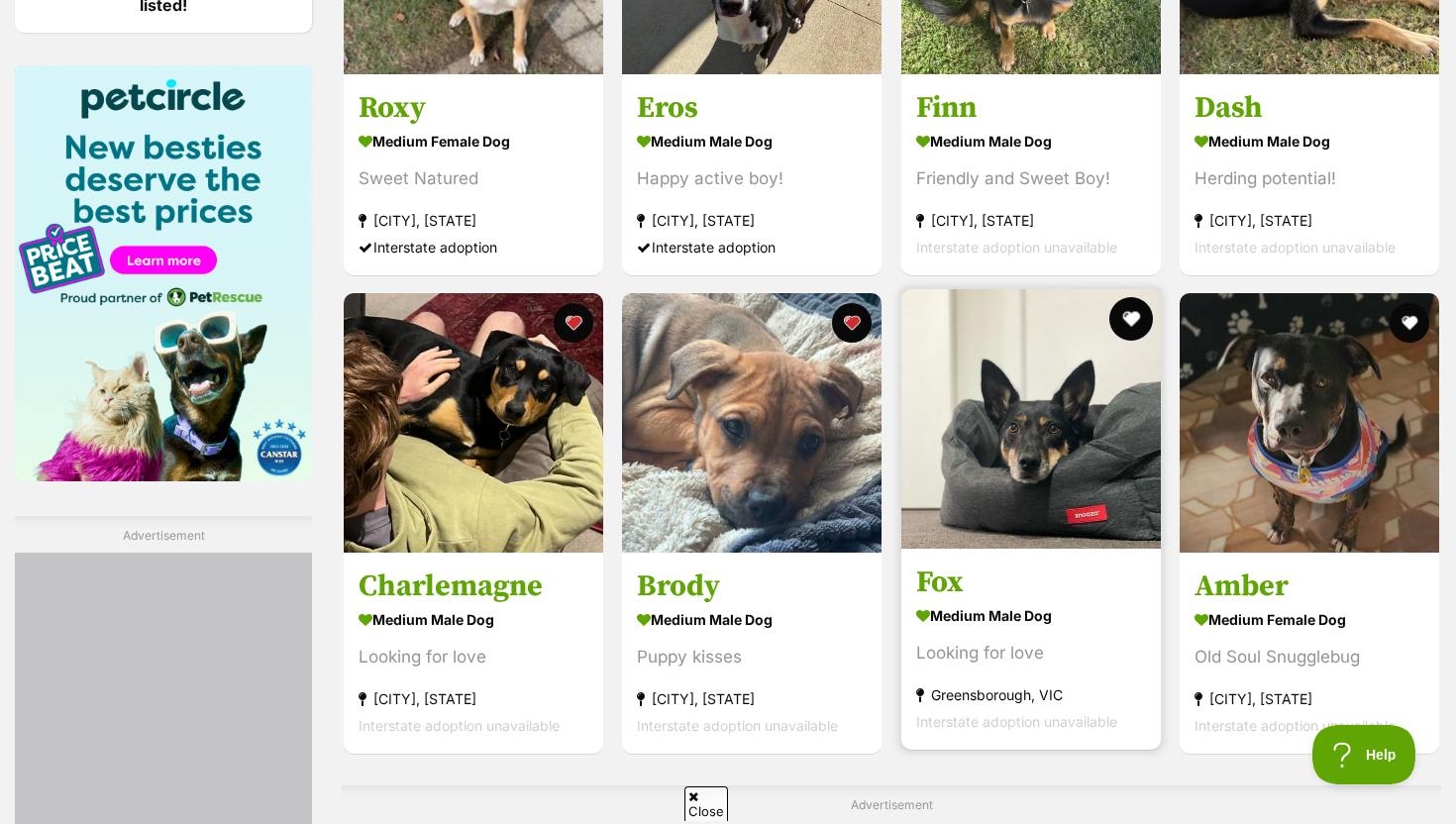 click at bounding box center (1131, 319) 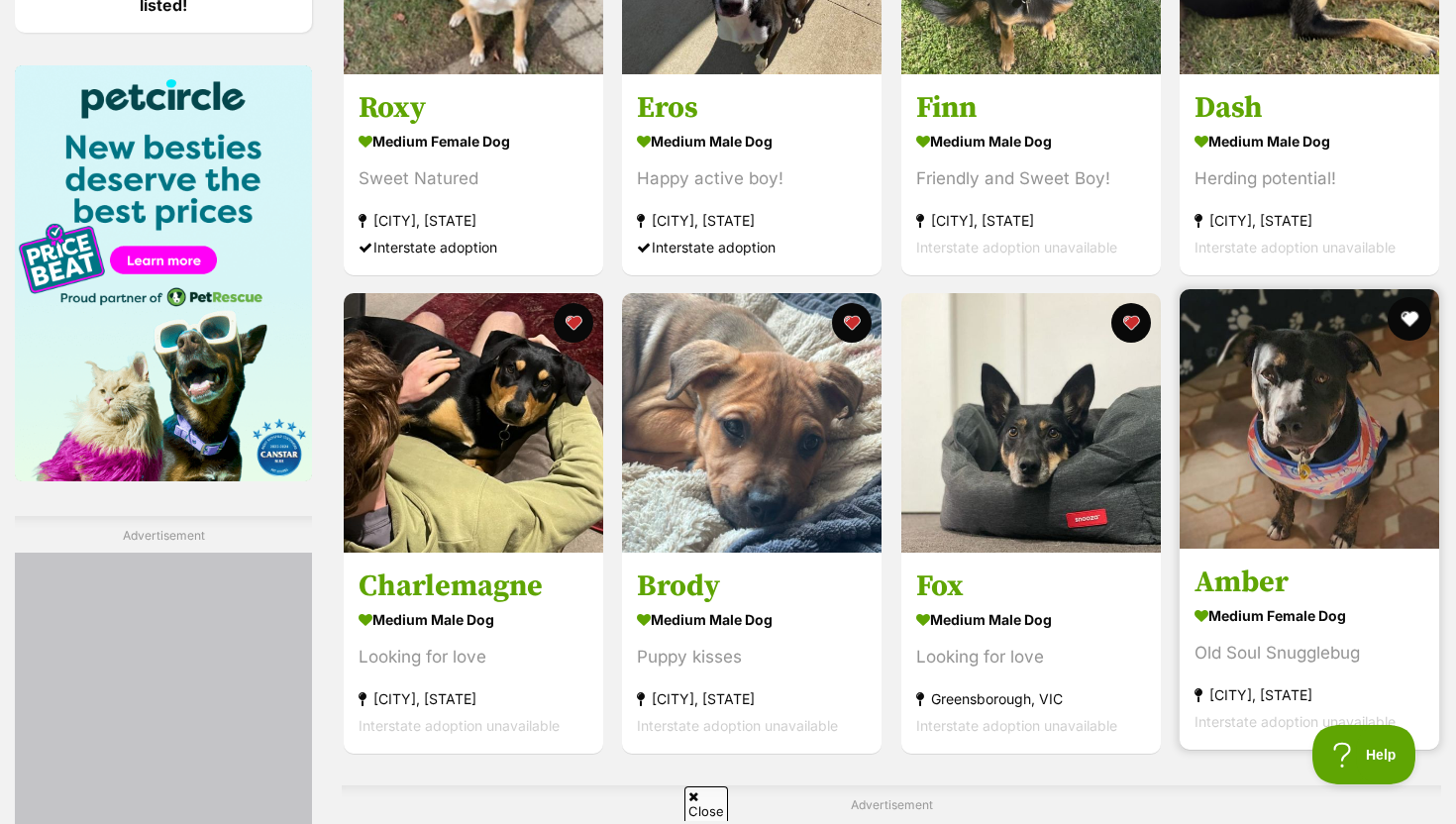 click at bounding box center (1409, 319) 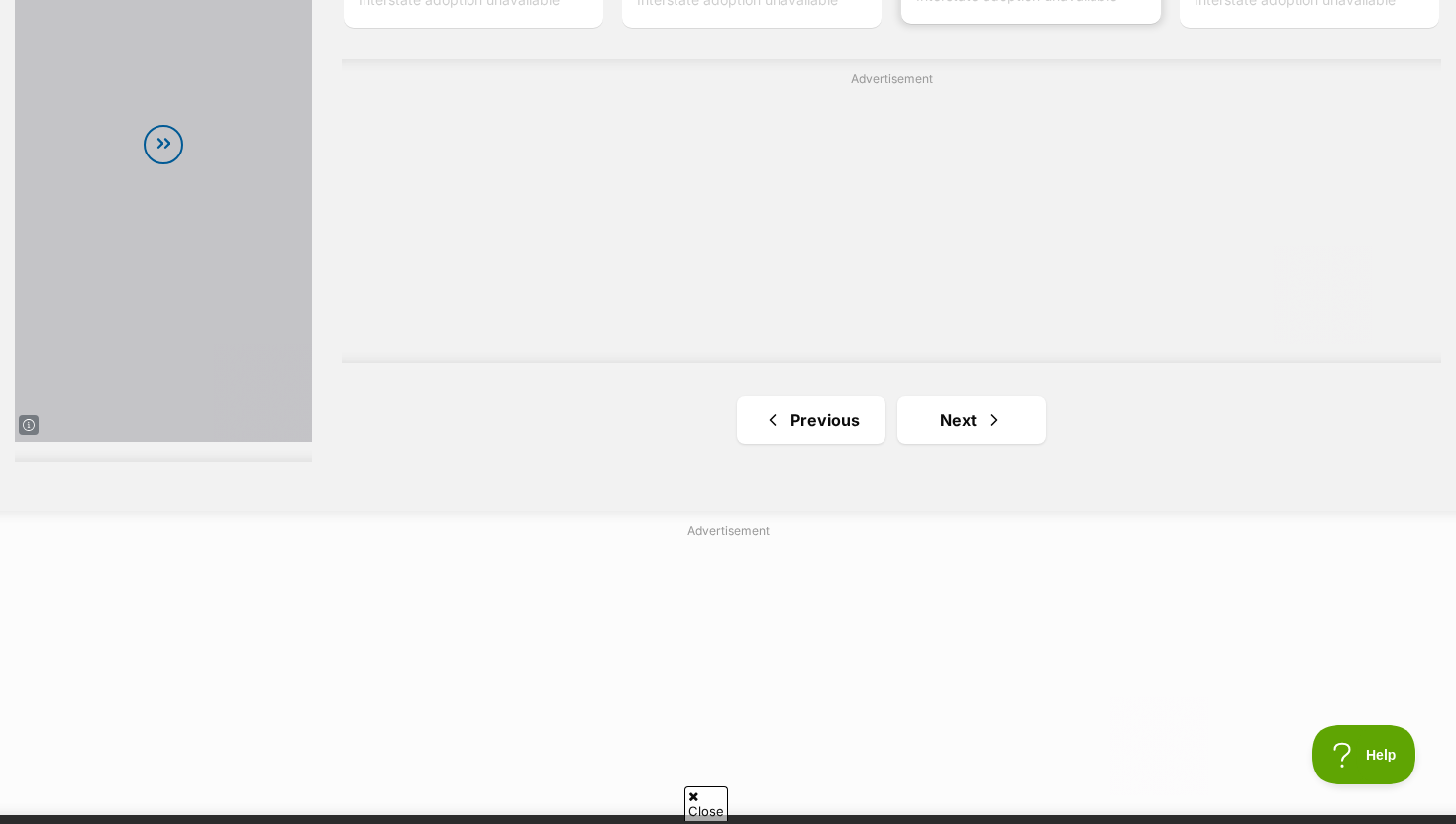scroll, scrollTop: 3707, scrollLeft: 0, axis: vertical 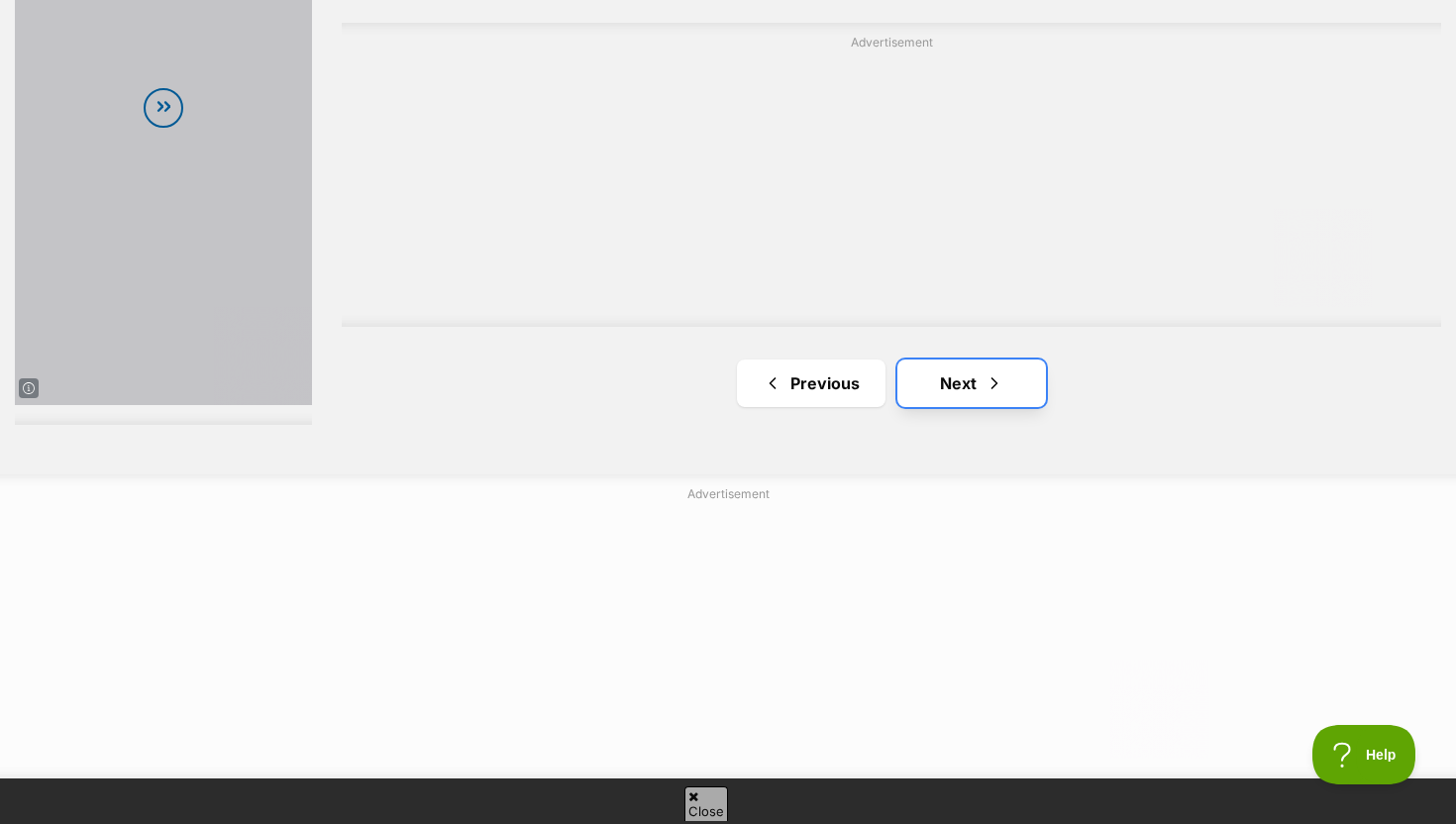 click on "Next" at bounding box center [972, 383] 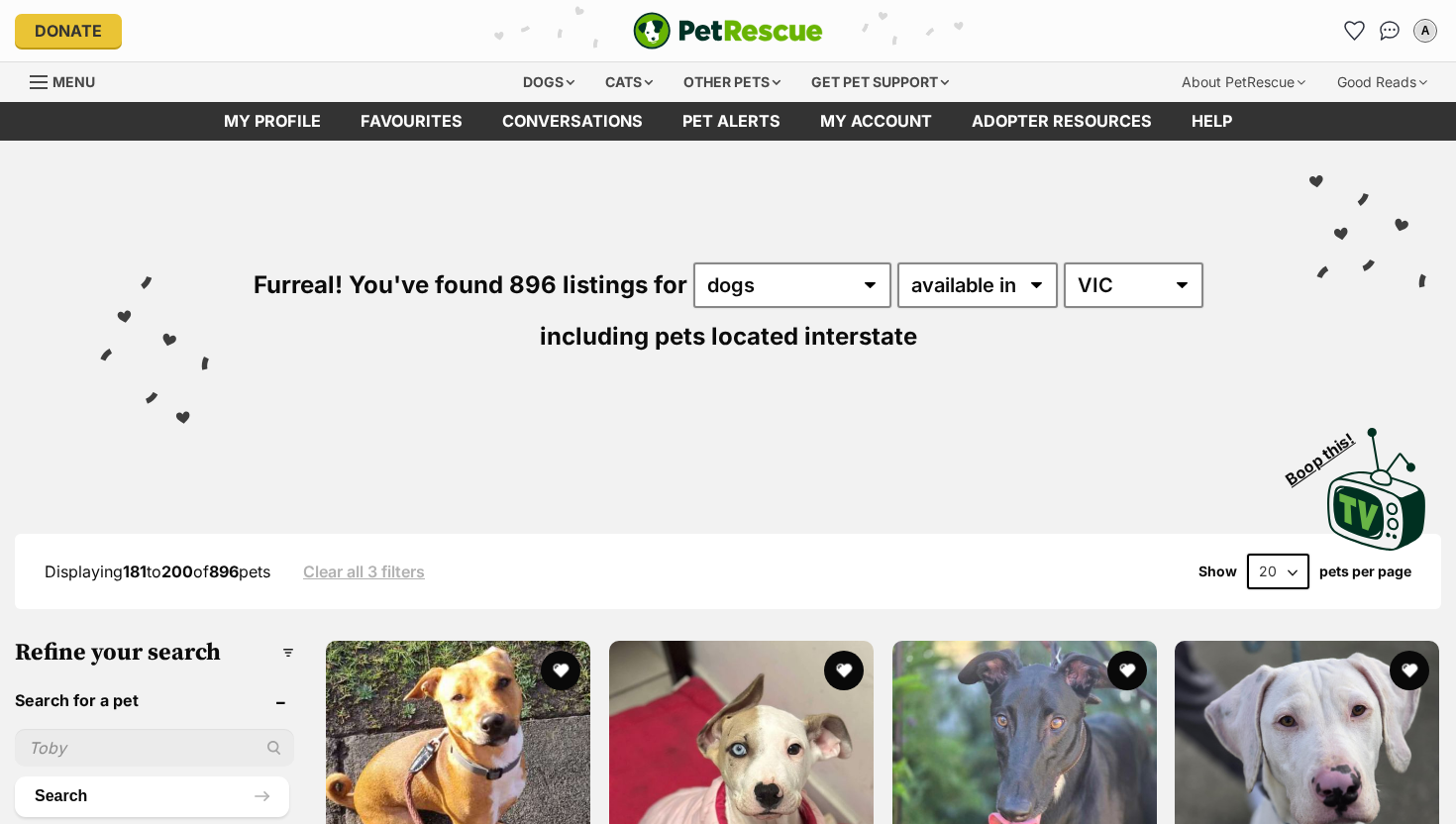 scroll, scrollTop: 0, scrollLeft: 0, axis: both 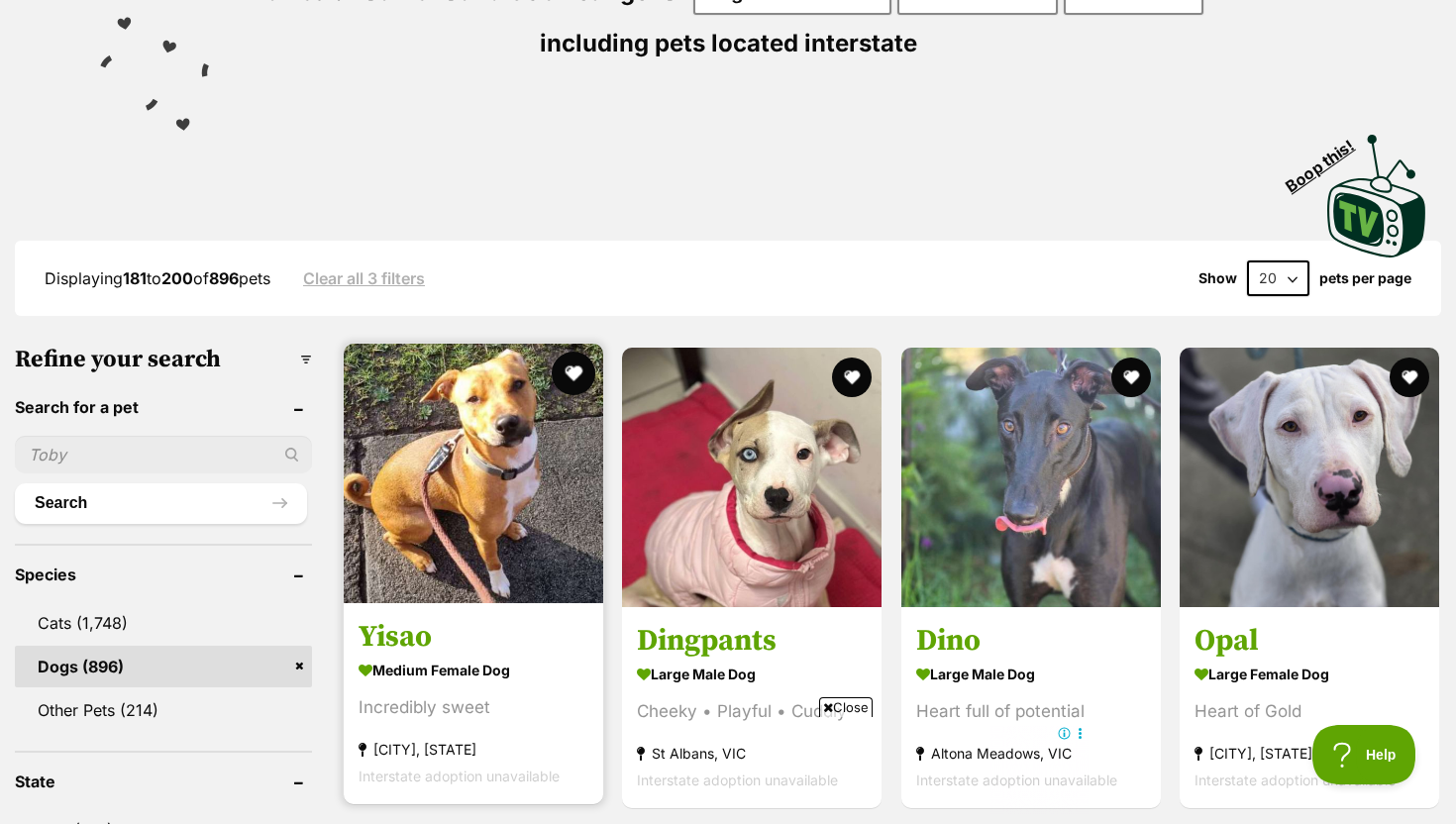 click at bounding box center [573, 373] 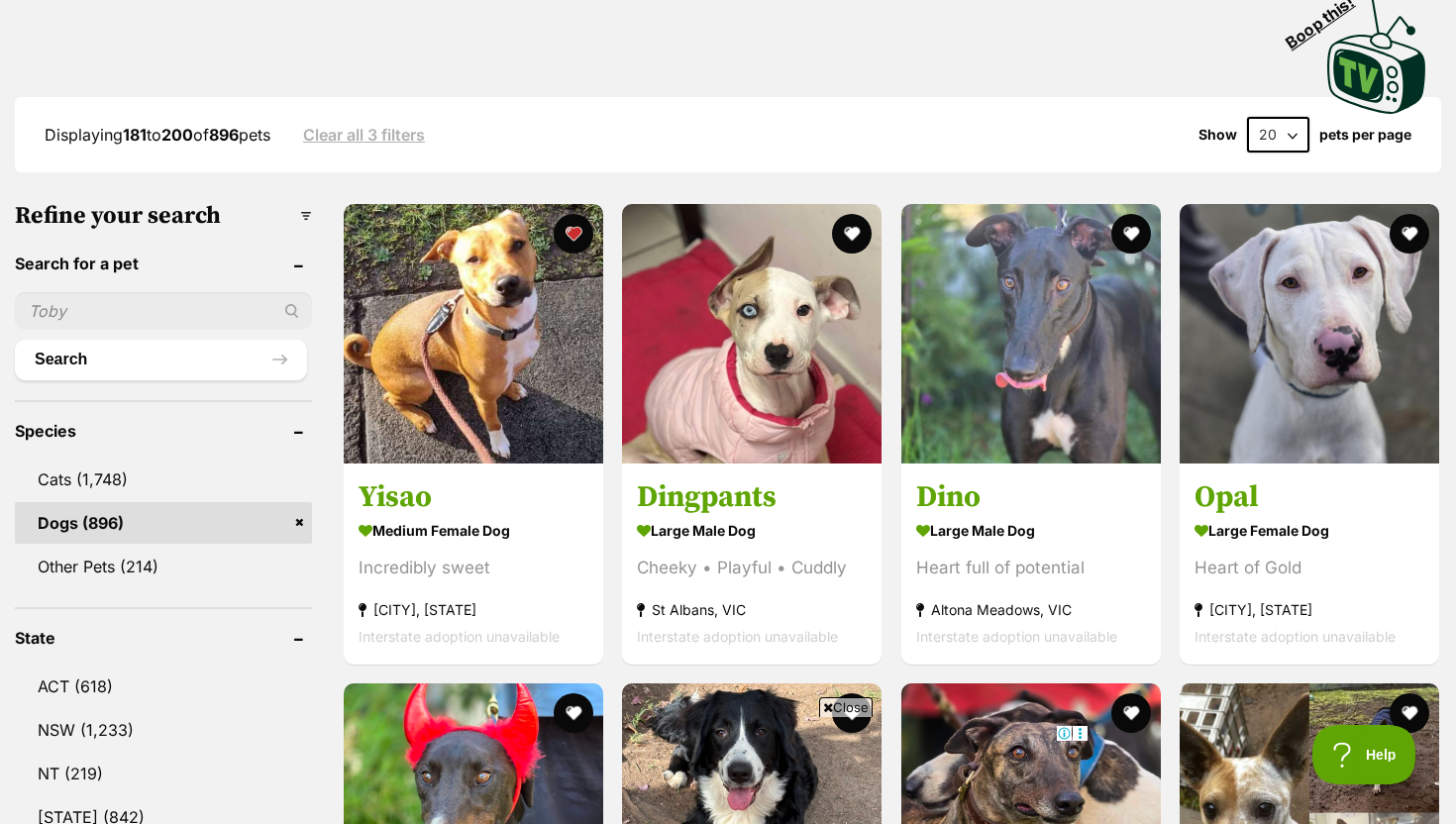scroll, scrollTop: 441, scrollLeft: 0, axis: vertical 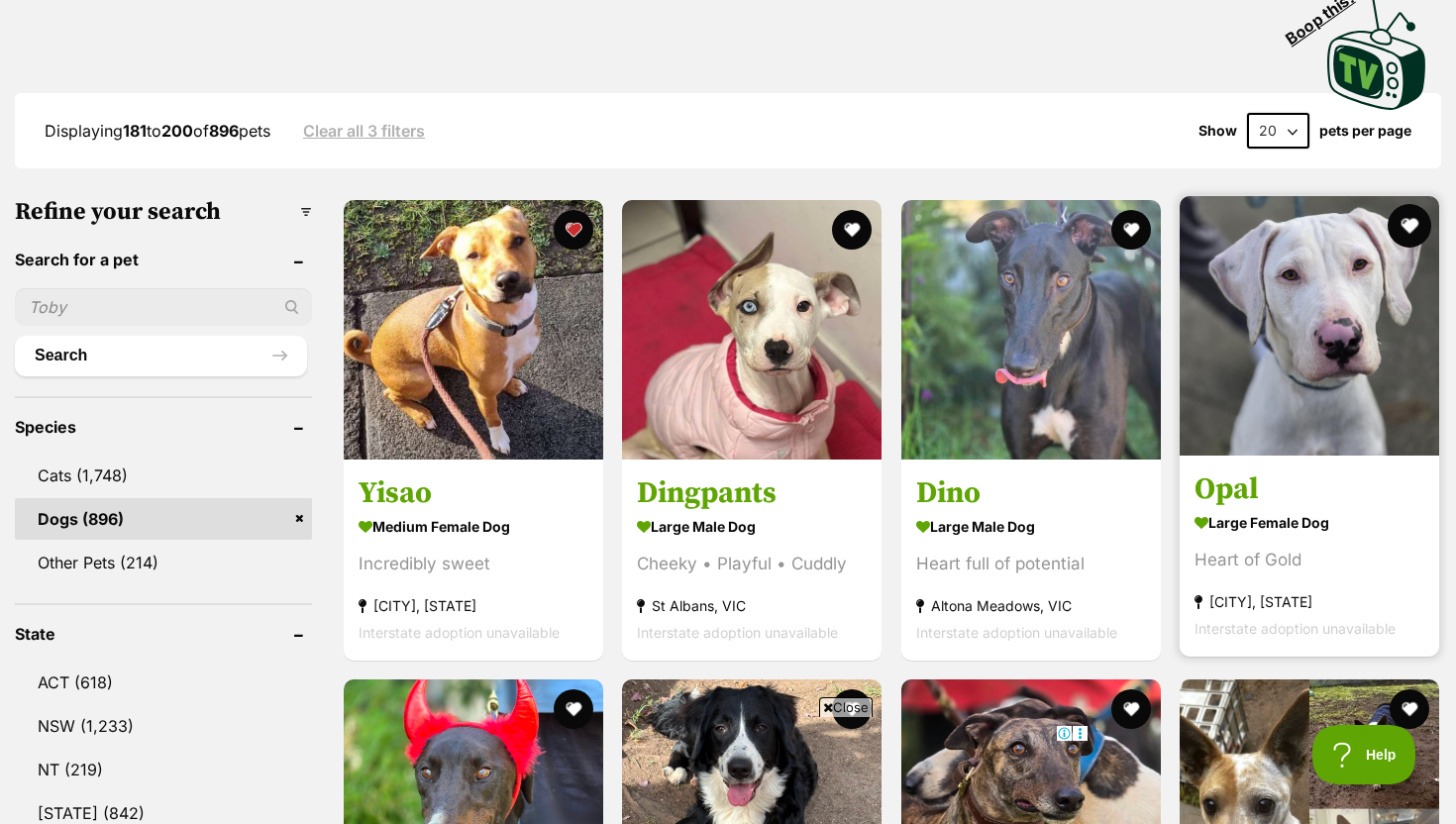 click at bounding box center [1409, 226] 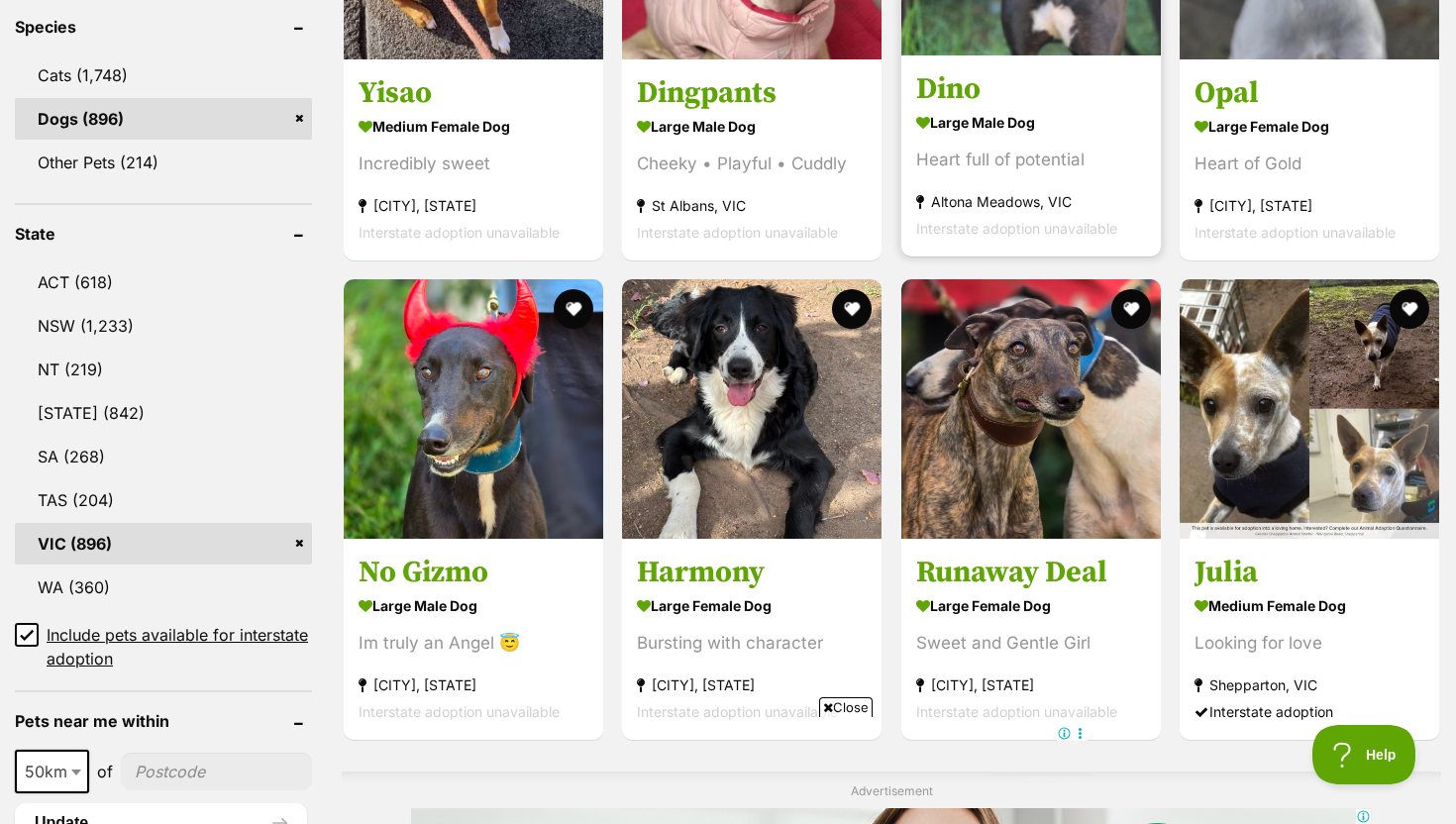 scroll, scrollTop: 856, scrollLeft: 0, axis: vertical 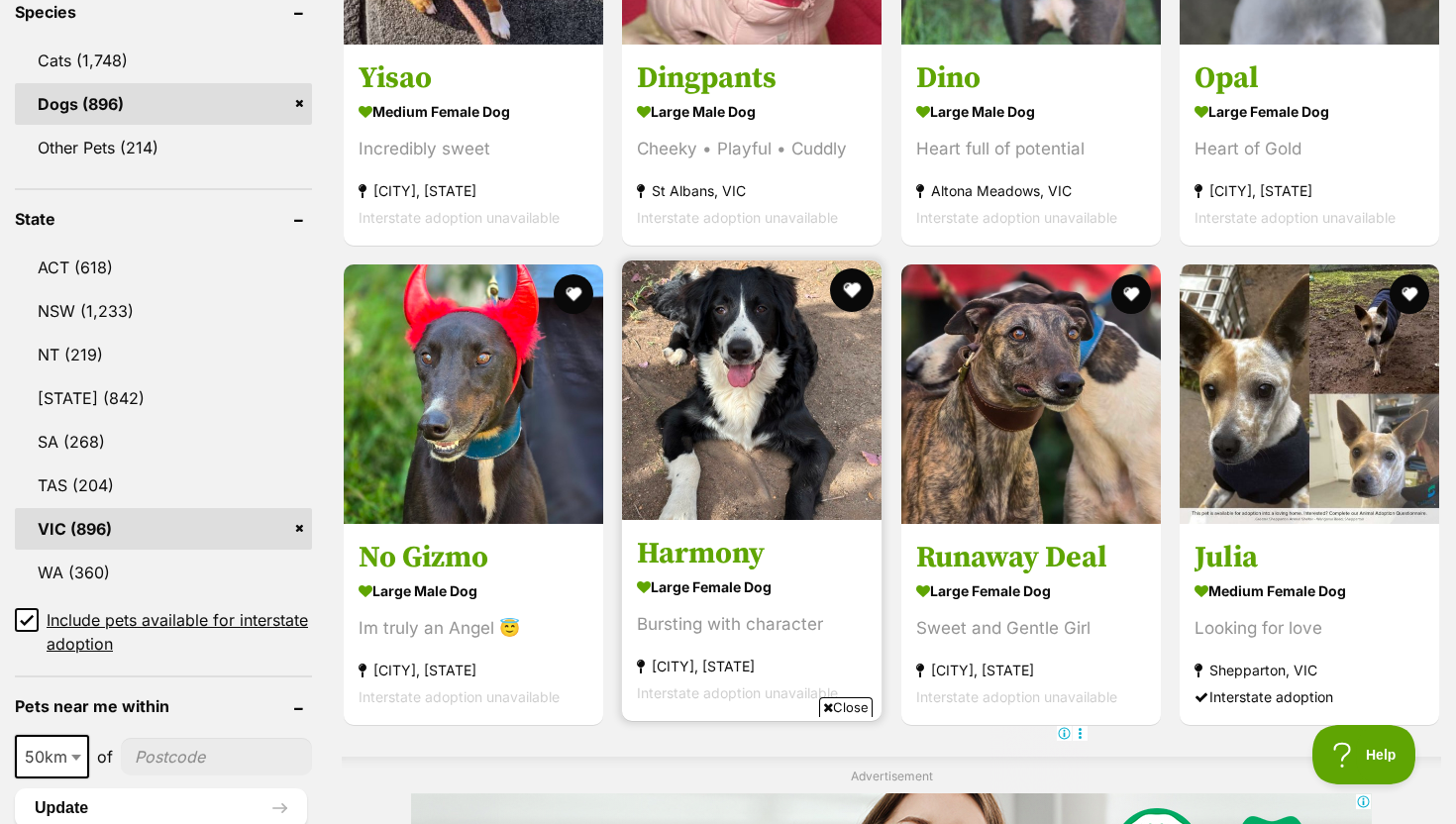 click at bounding box center [853, 290] 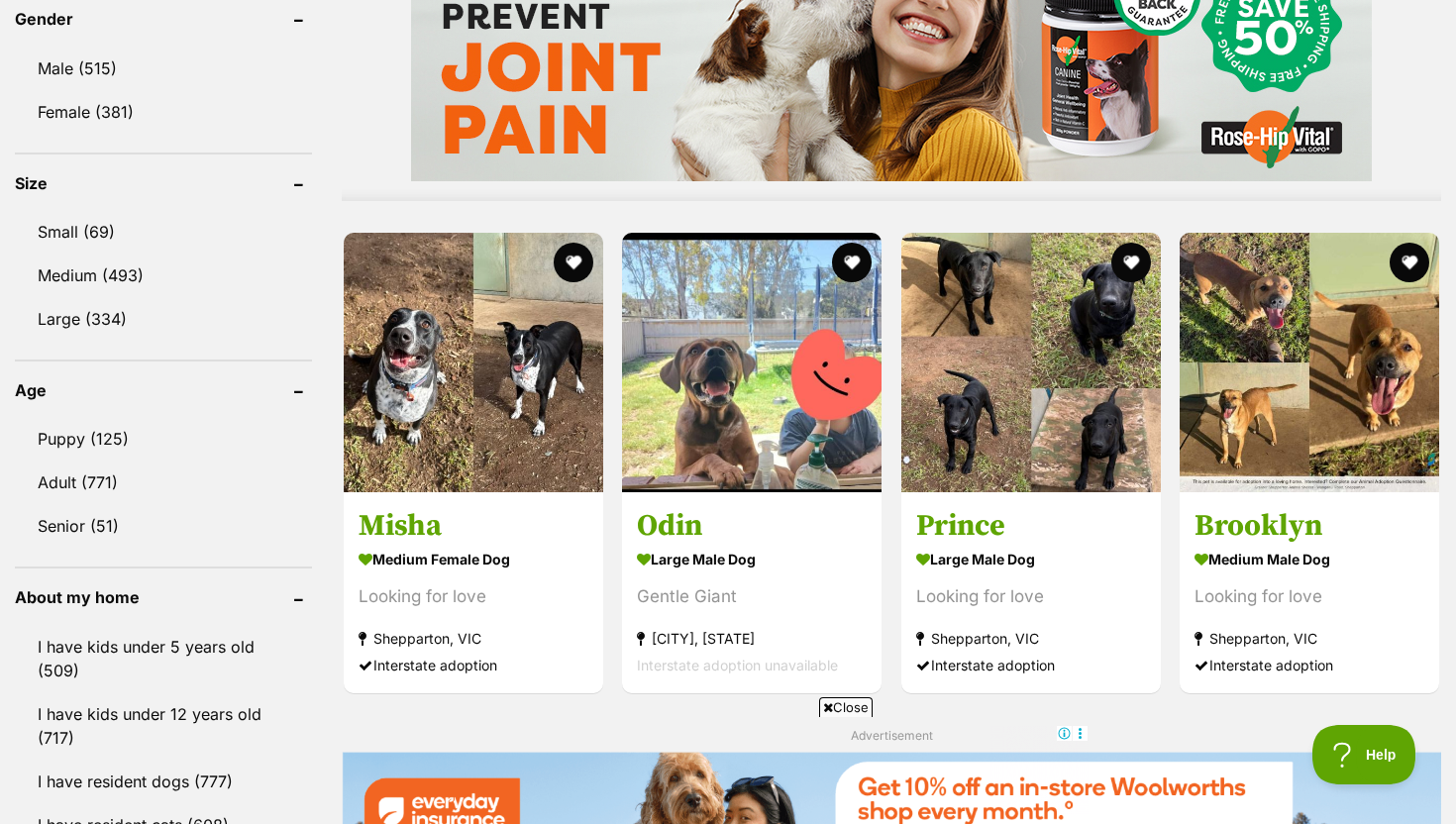 scroll, scrollTop: 1716, scrollLeft: 0, axis: vertical 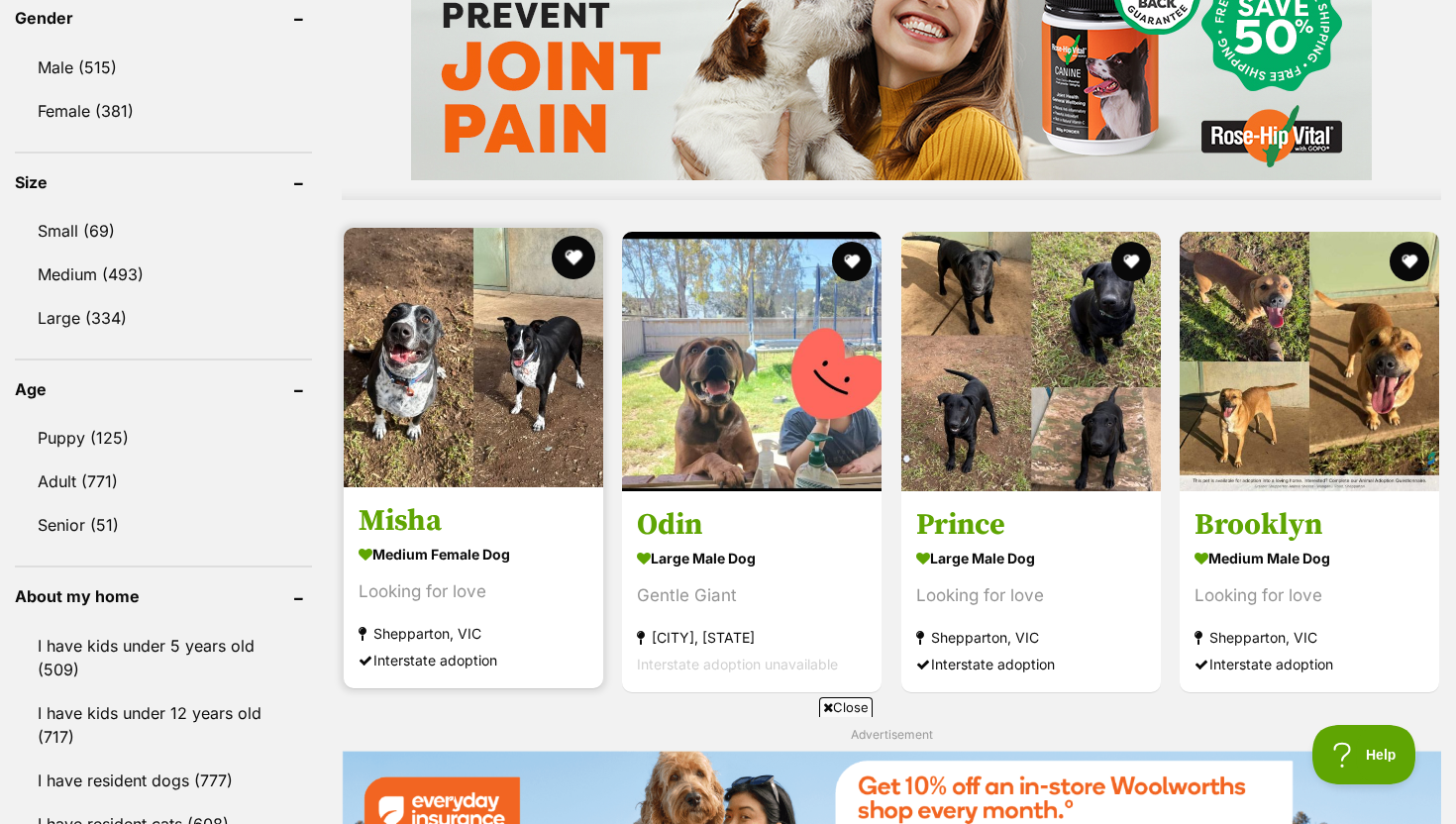 click at bounding box center (573, 258) 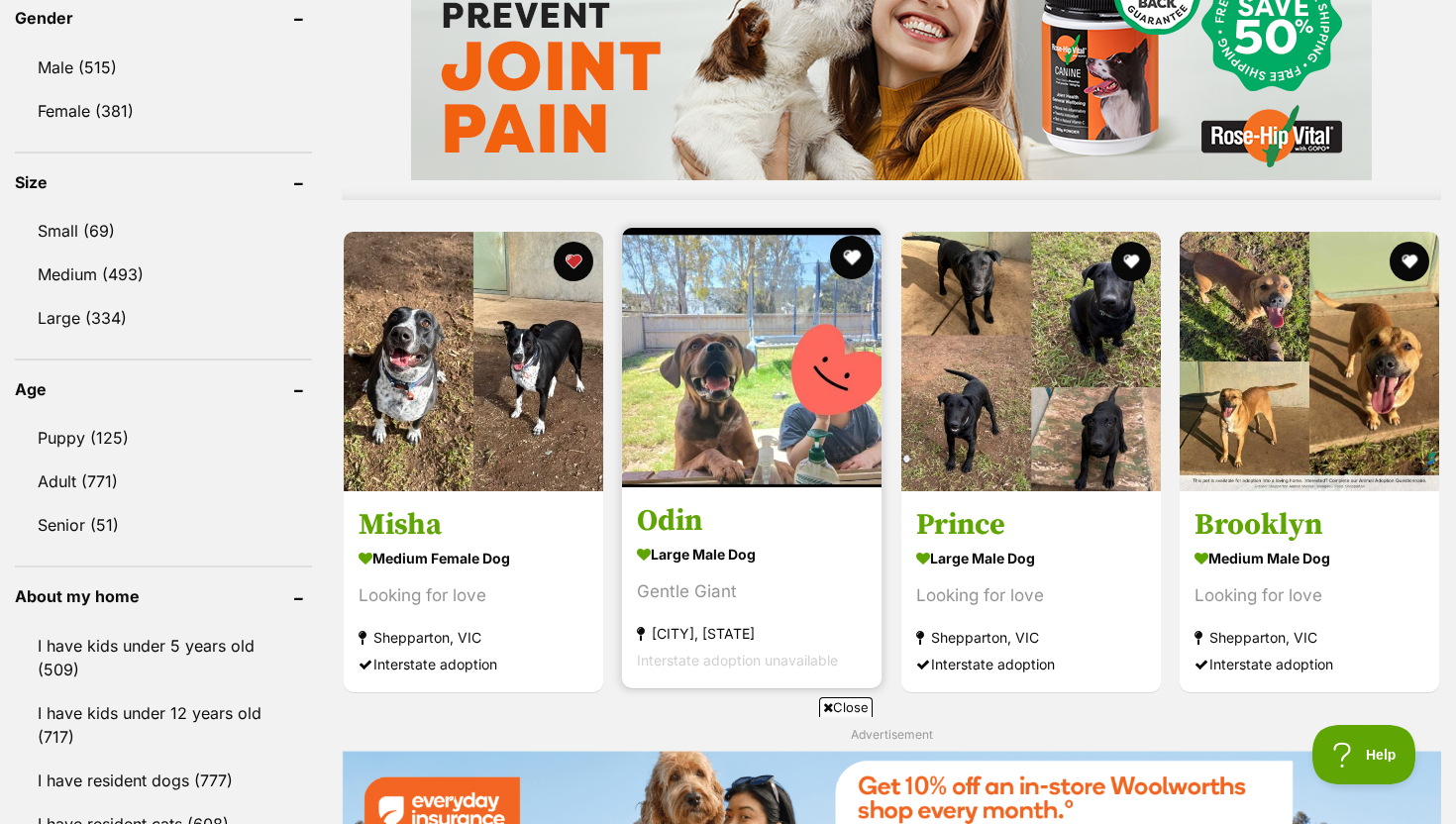 click at bounding box center (853, 258) 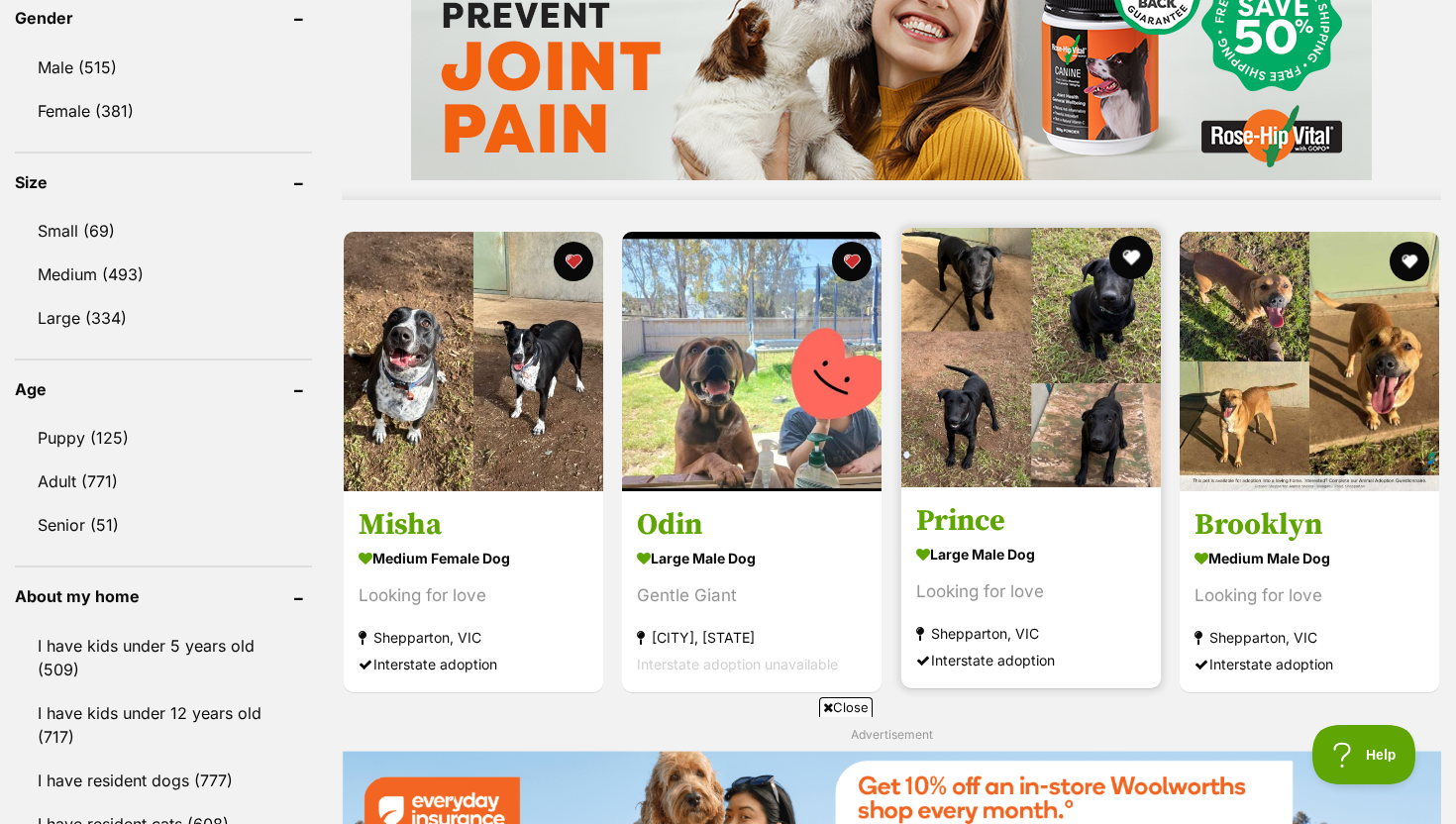 click at bounding box center (1131, 258) 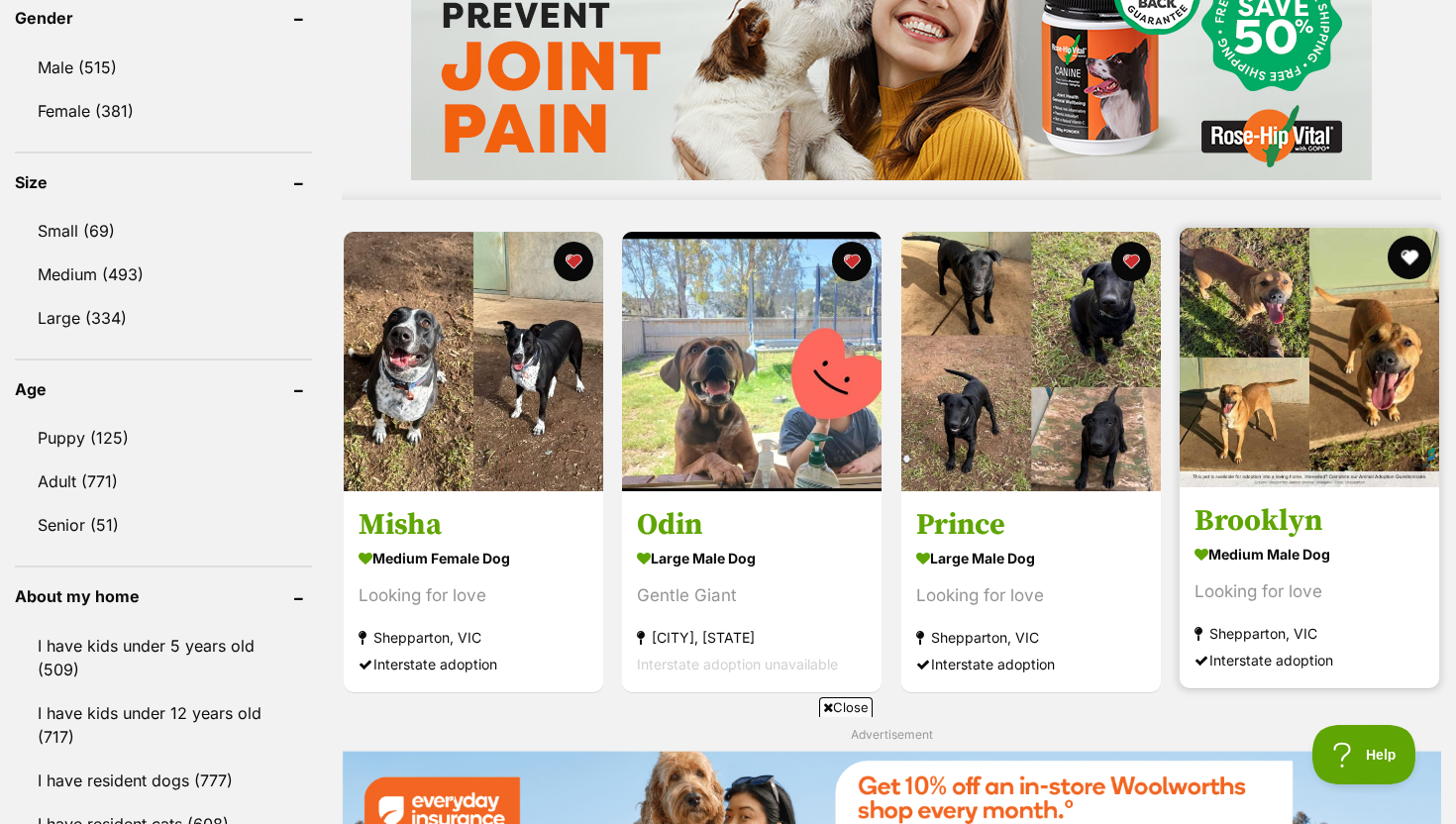 click at bounding box center [1409, 258] 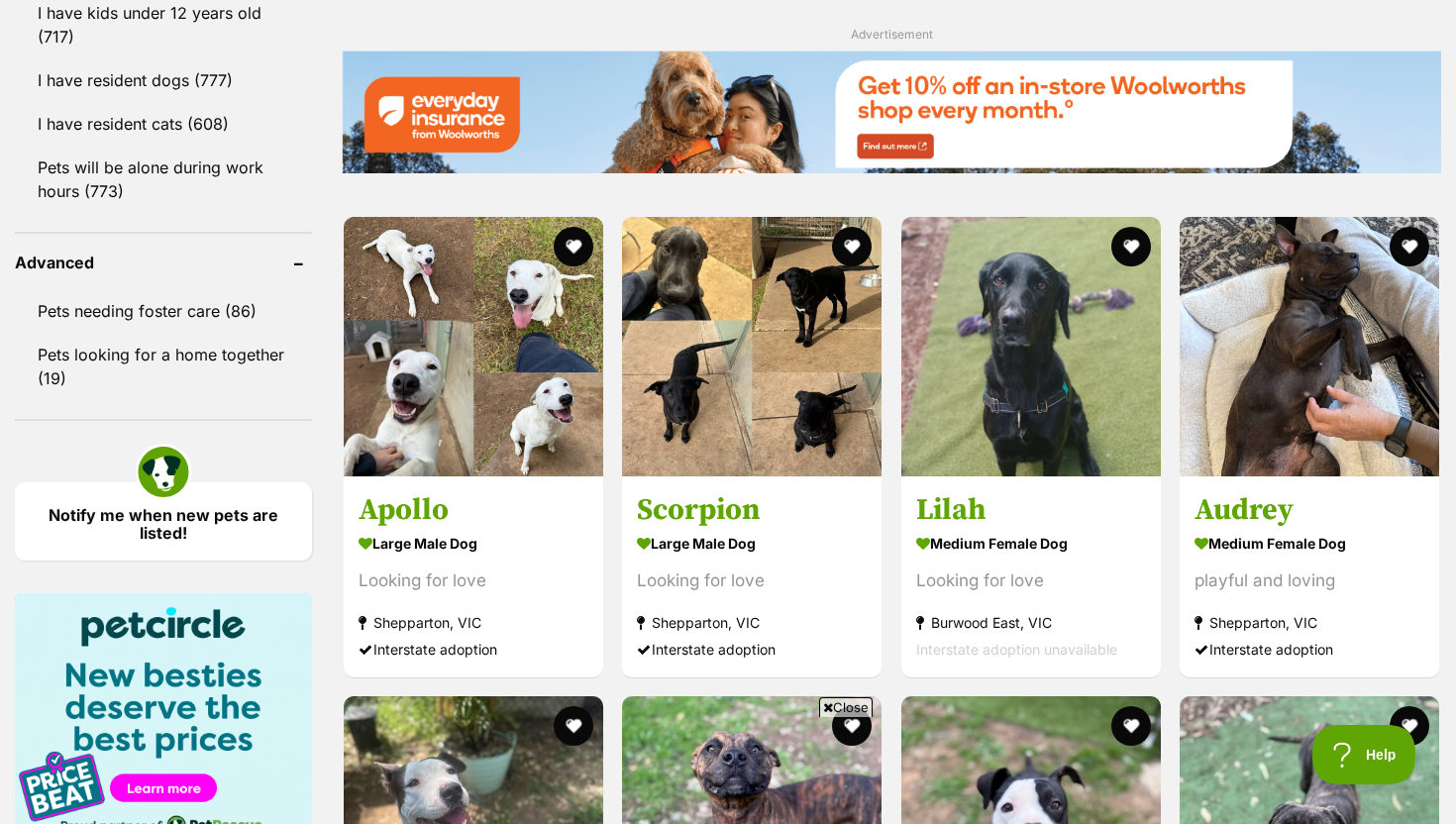 scroll, scrollTop: 2420, scrollLeft: 0, axis: vertical 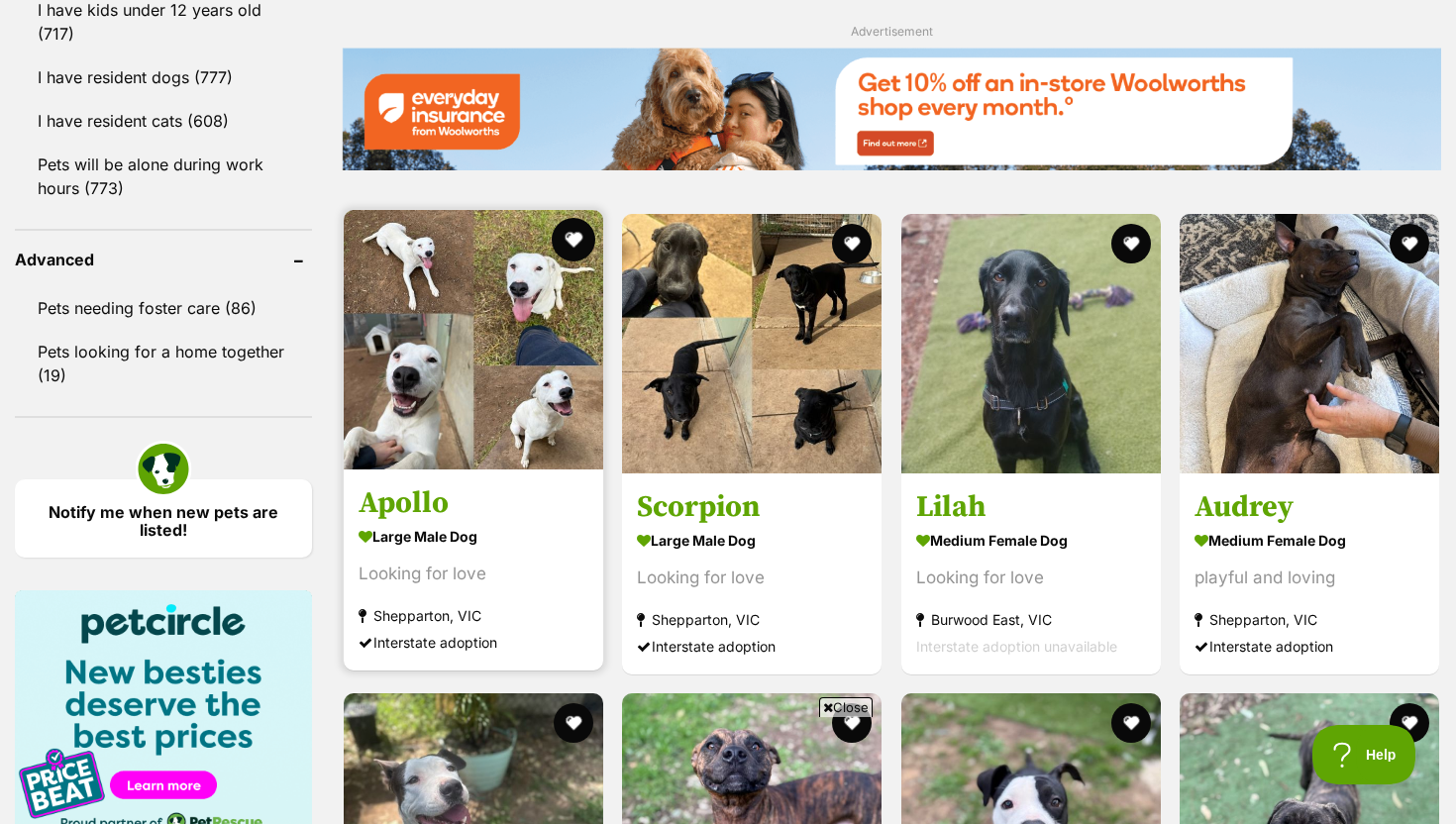 click at bounding box center [573, 240] 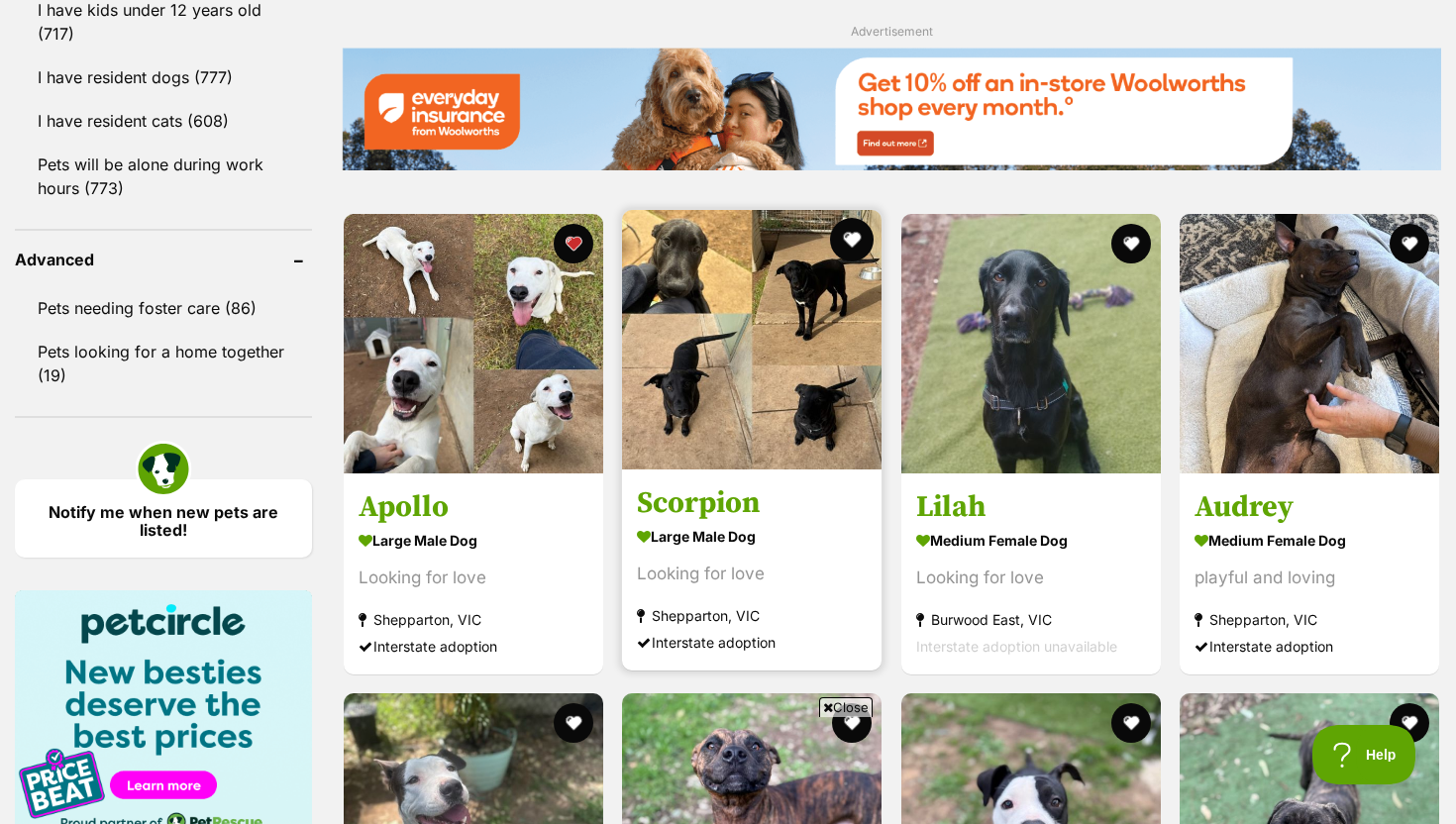 click at bounding box center [853, 240] 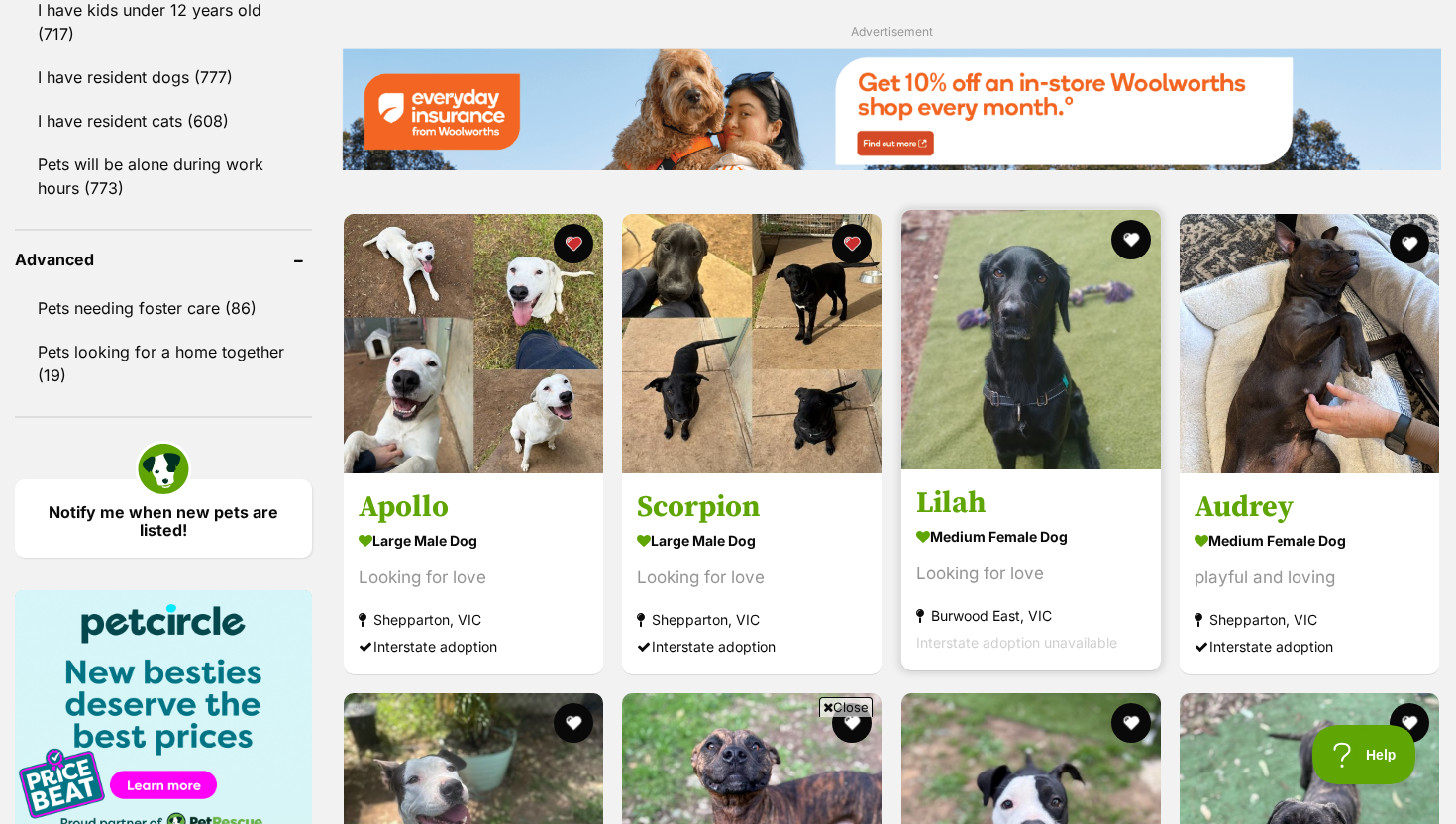 click at bounding box center [1031, 340] 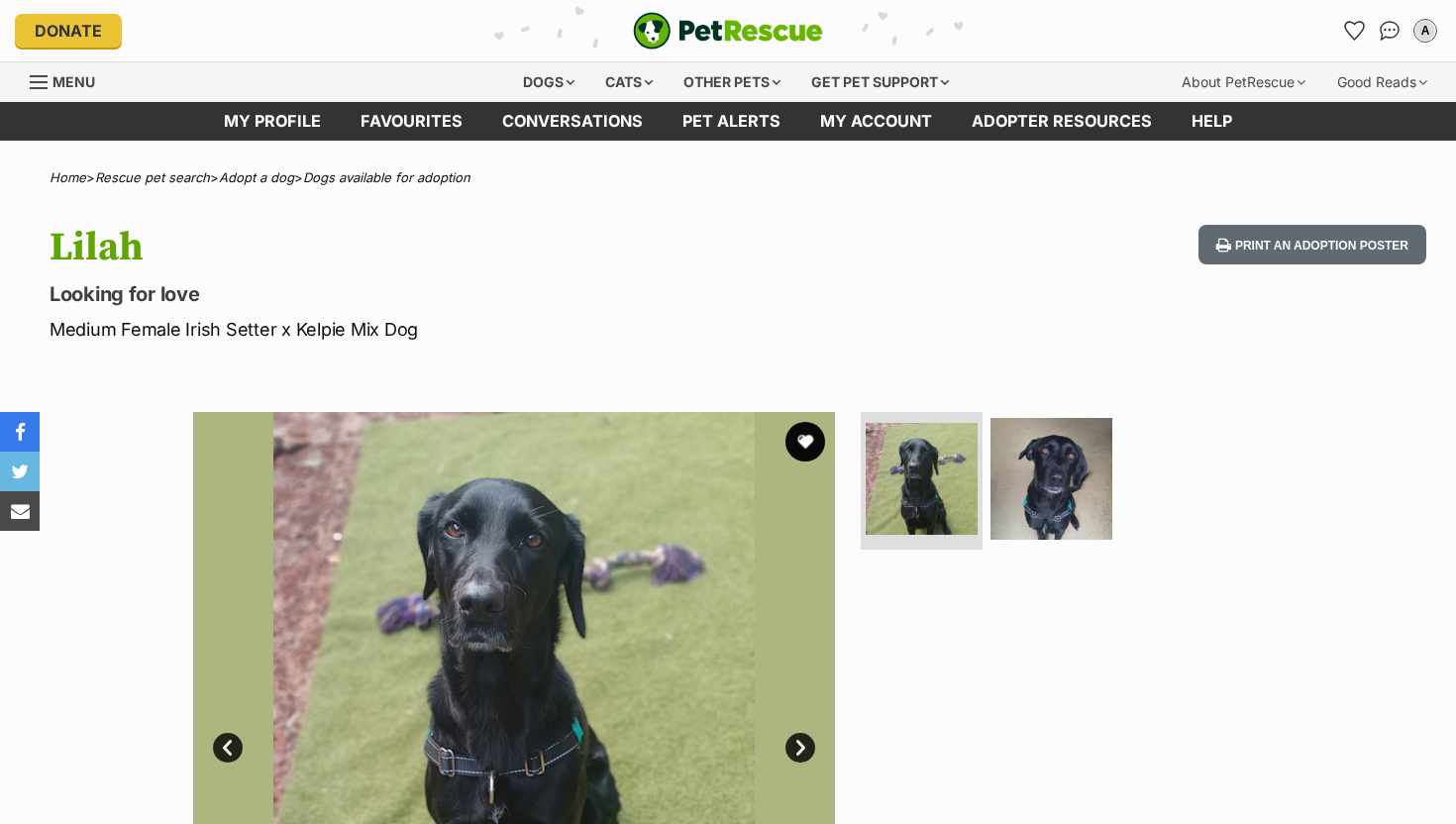 scroll, scrollTop: 0, scrollLeft: 0, axis: both 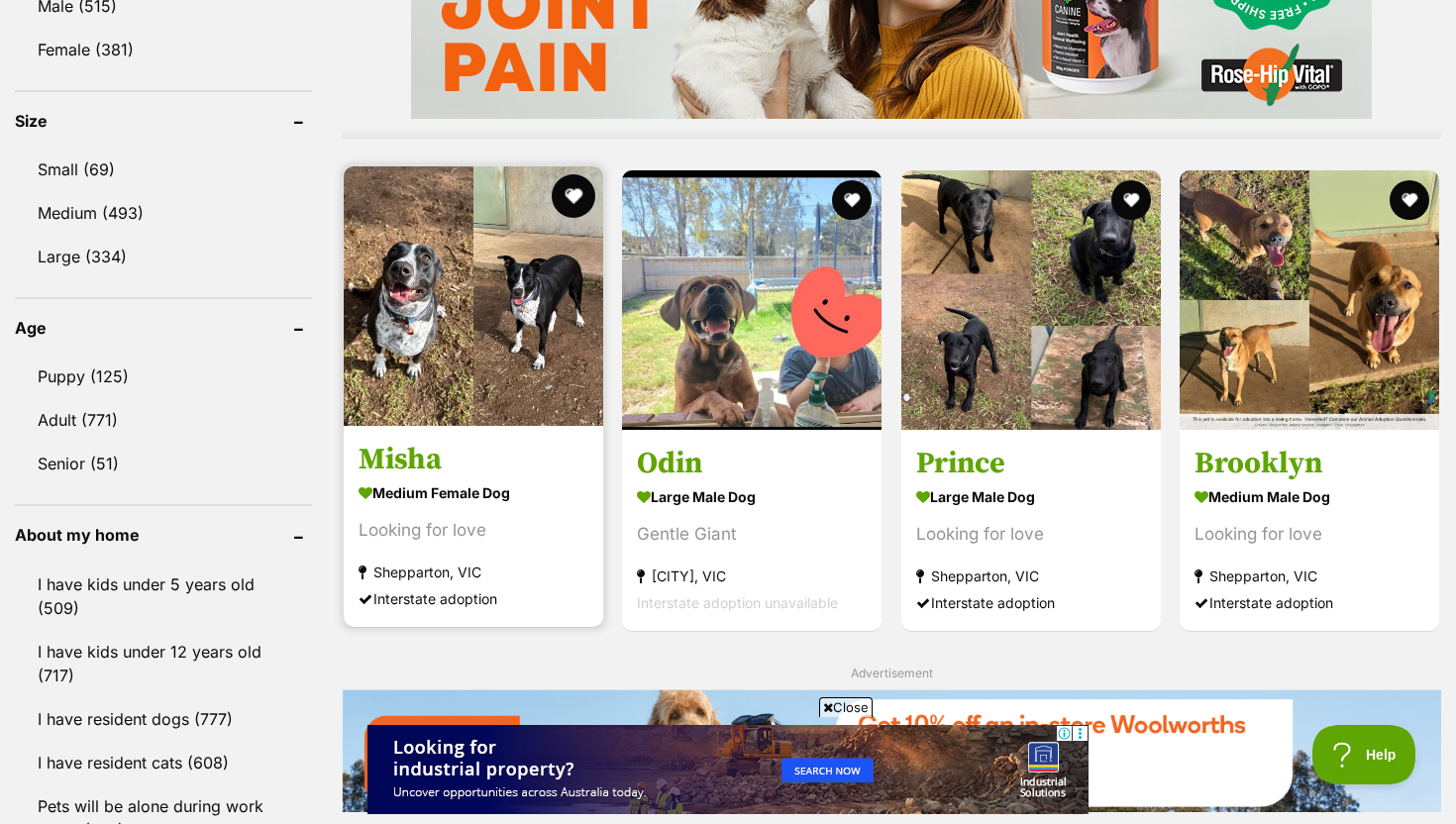 click at bounding box center [573, 196] 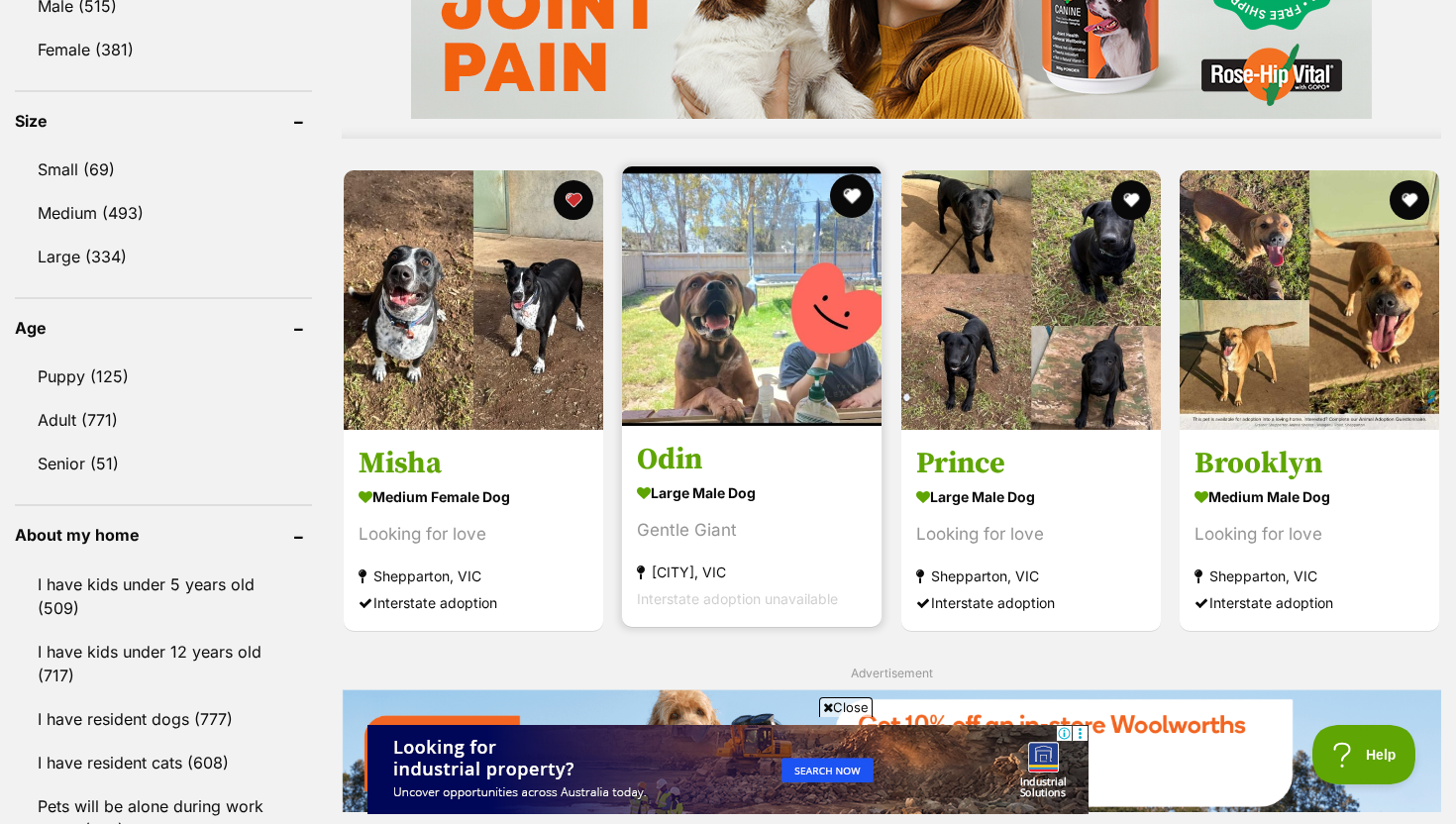 click at bounding box center (853, 196) 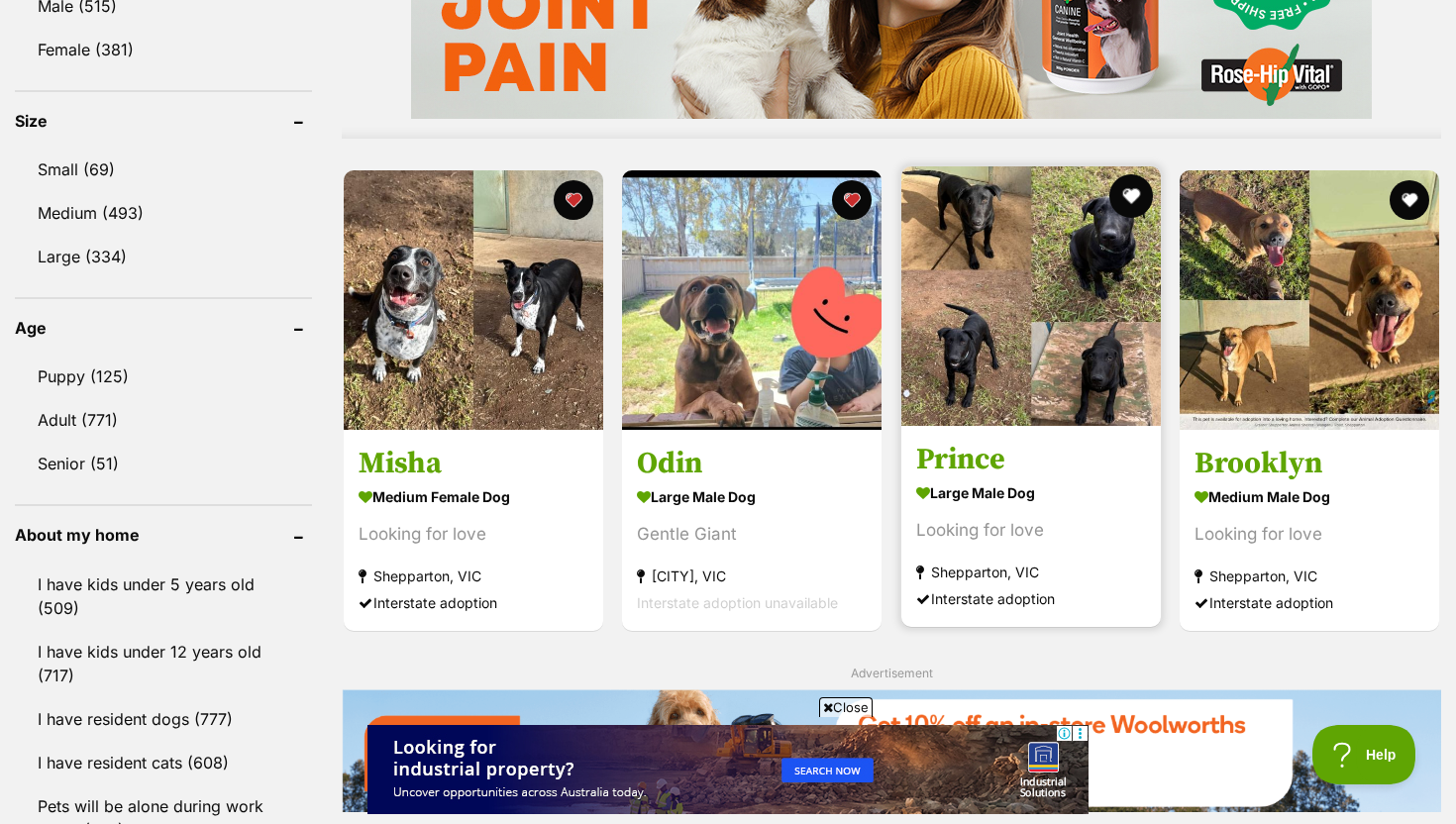 click at bounding box center (1131, 196) 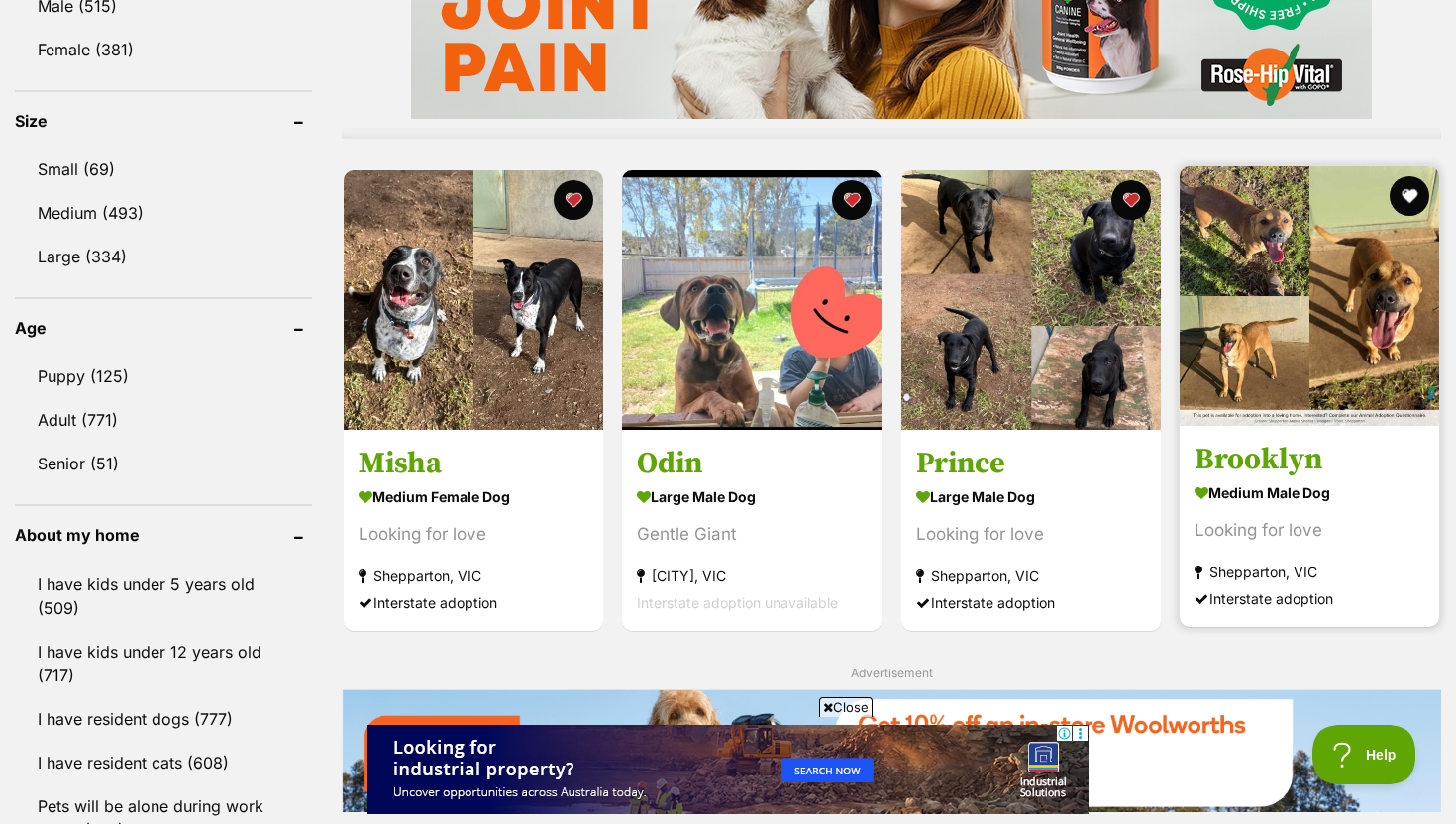 scroll, scrollTop: 0, scrollLeft: 0, axis: both 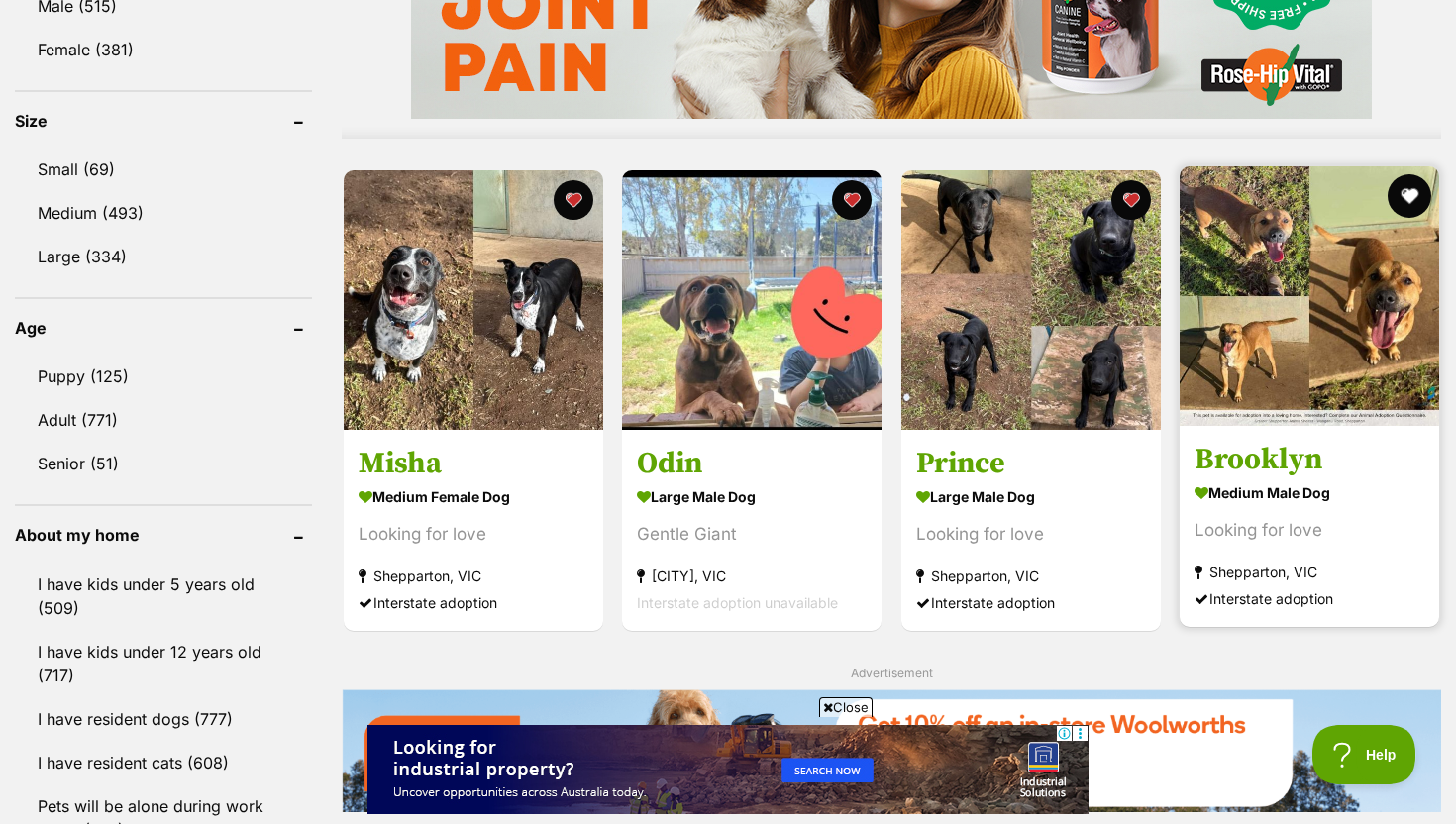 click at bounding box center [1409, 196] 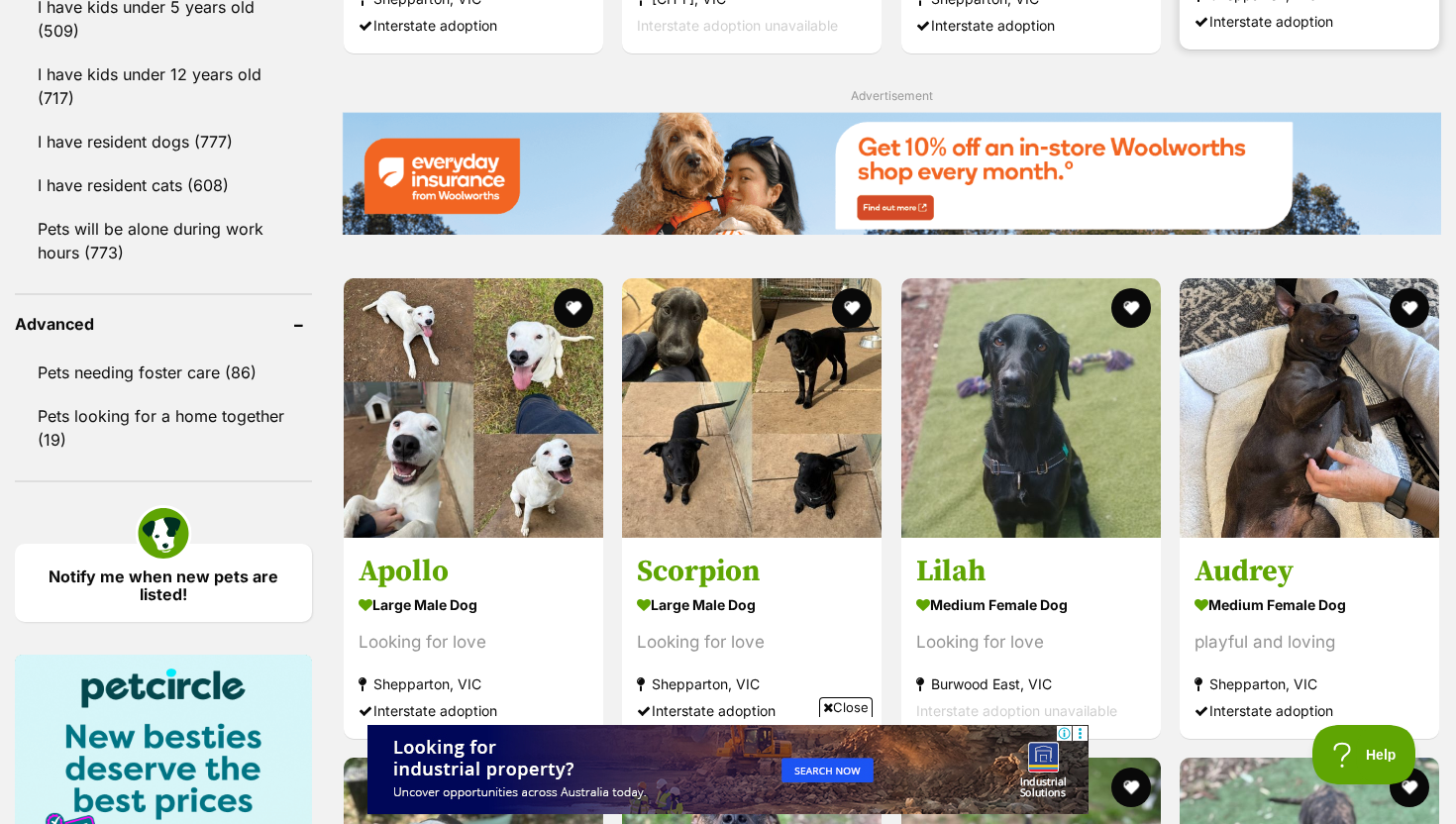 scroll, scrollTop: 2377, scrollLeft: 0, axis: vertical 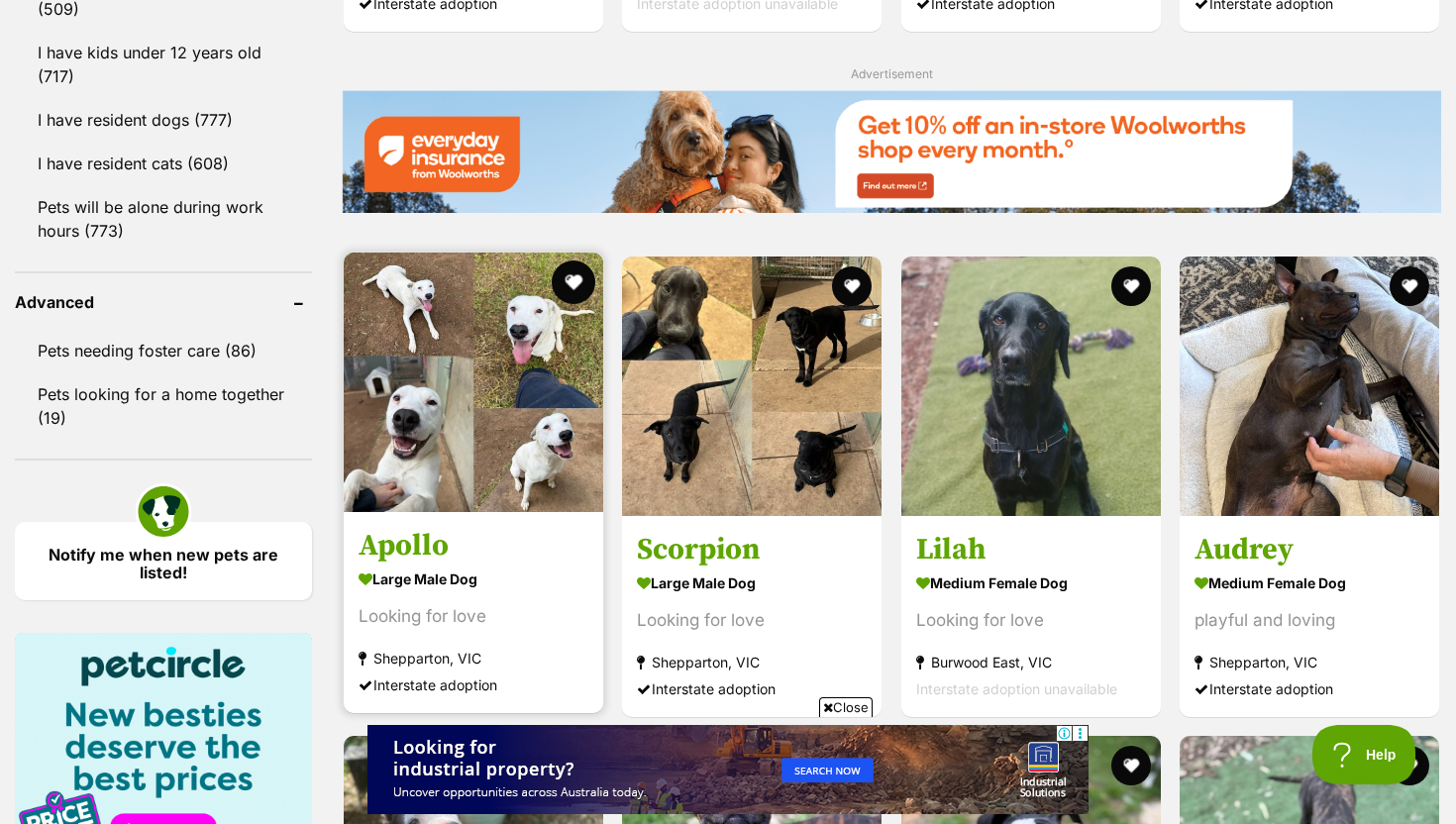 click at bounding box center (573, 282) 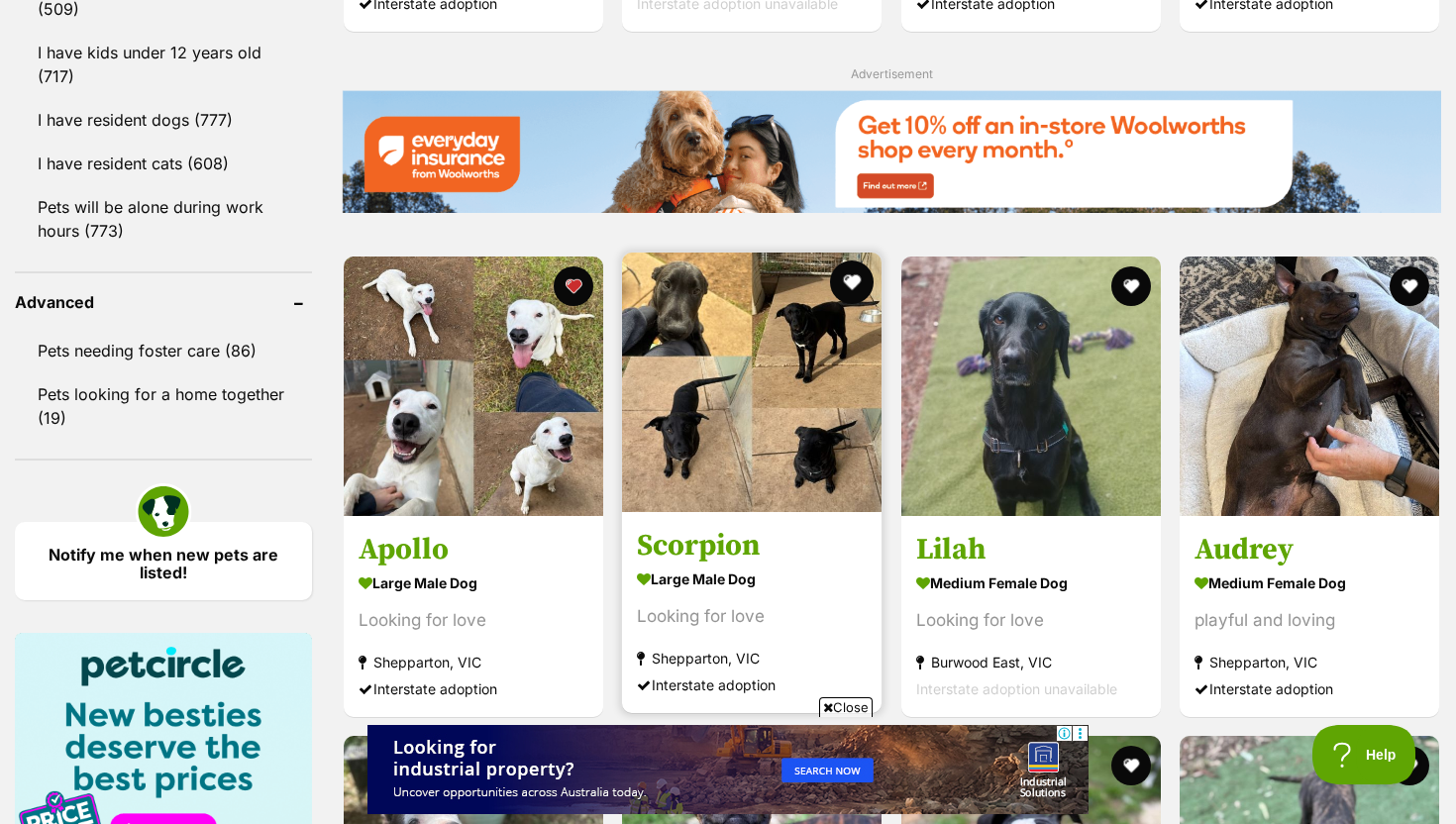 click at bounding box center (853, 282) 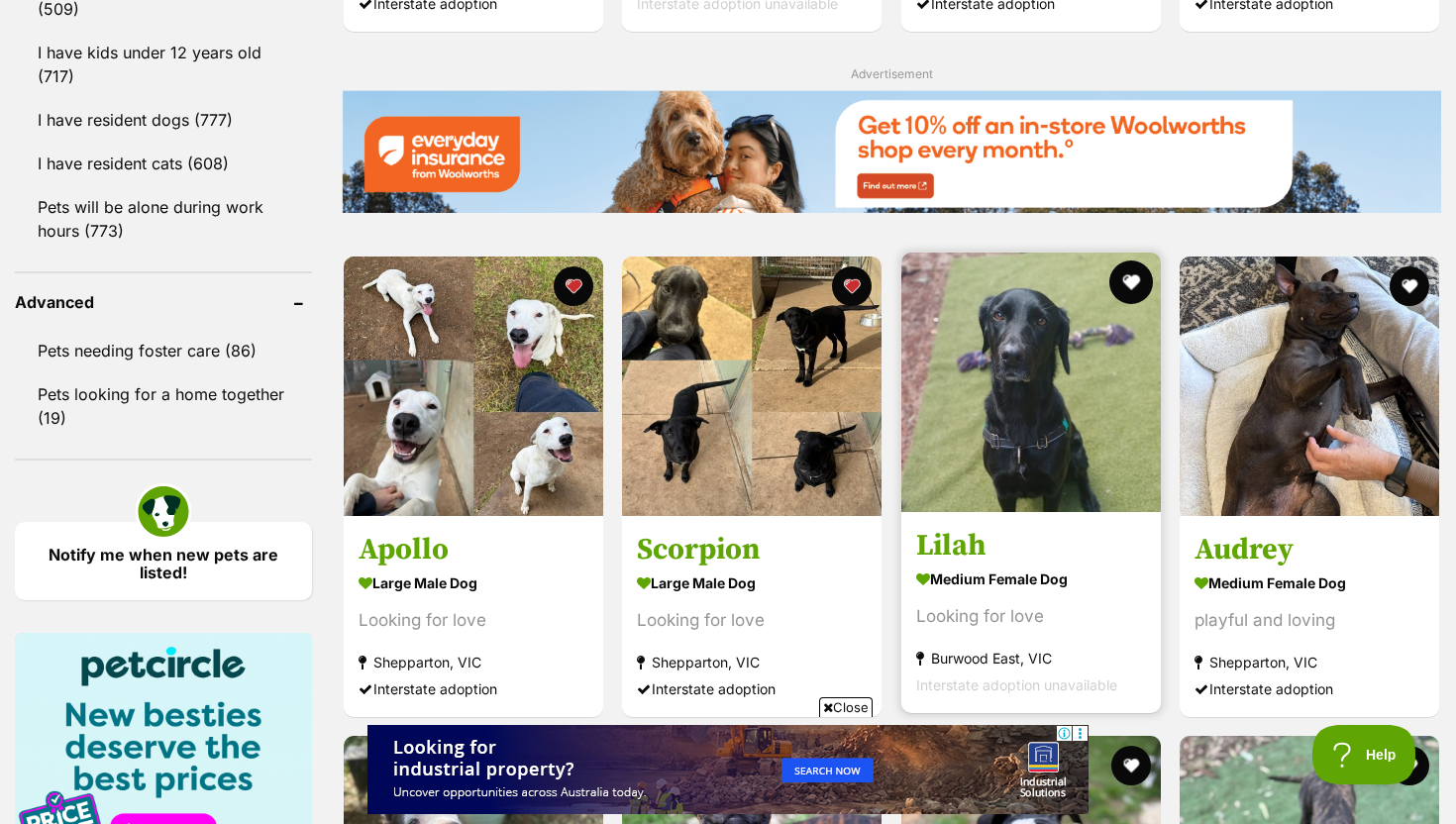 click at bounding box center (1131, 282) 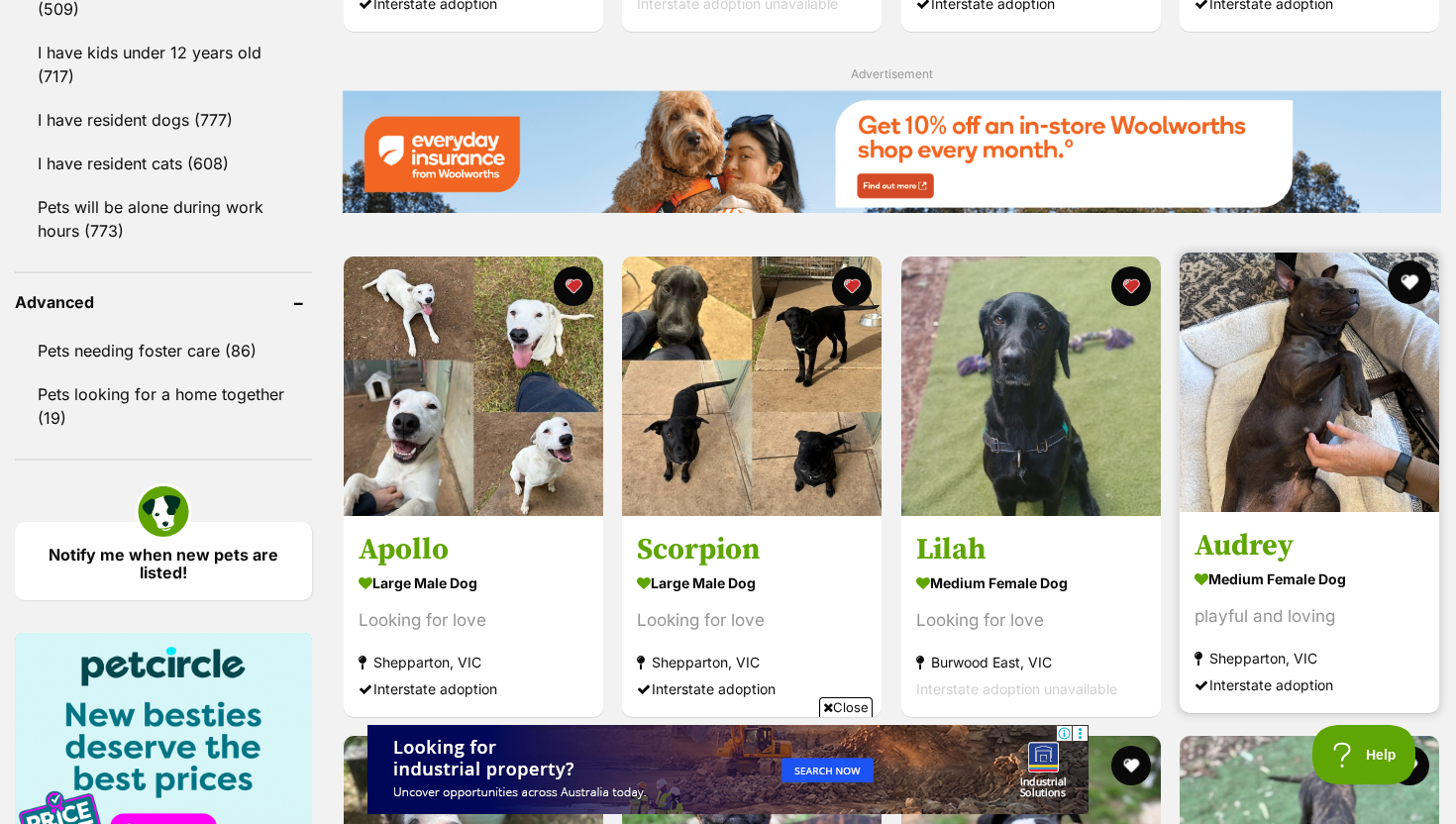 click at bounding box center [1409, 282] 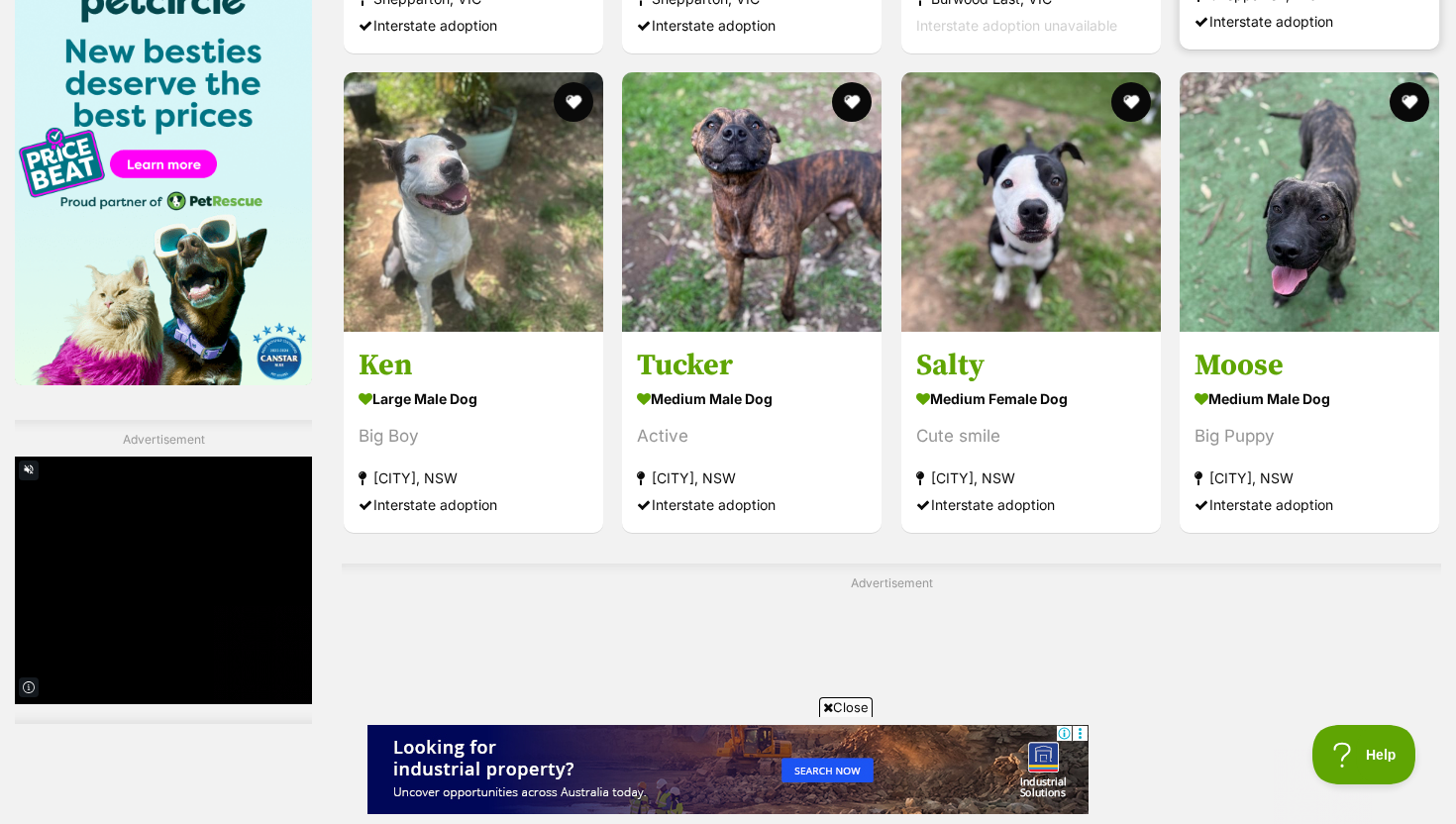 scroll, scrollTop: 3044, scrollLeft: 0, axis: vertical 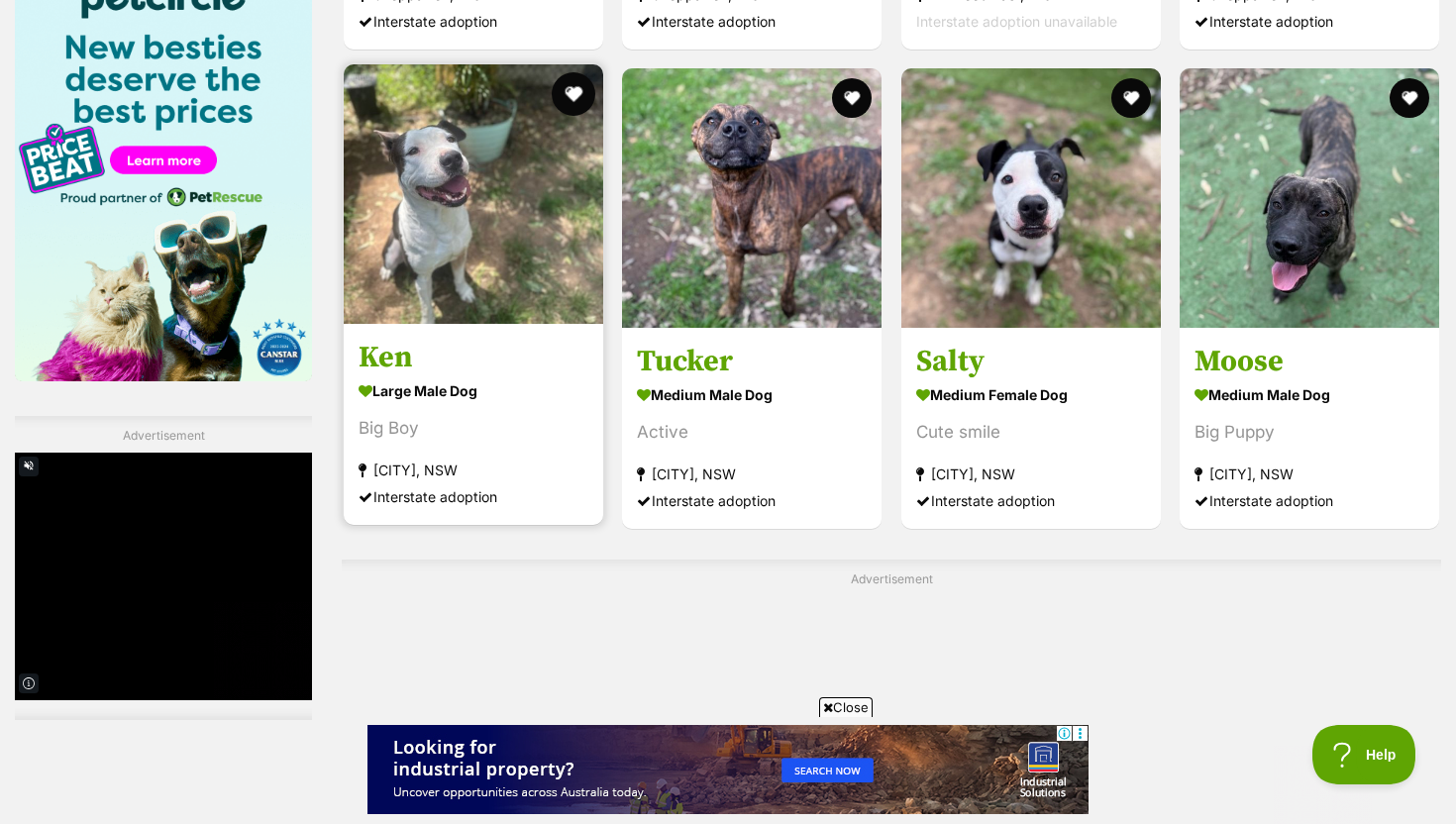 click at bounding box center (573, 94) 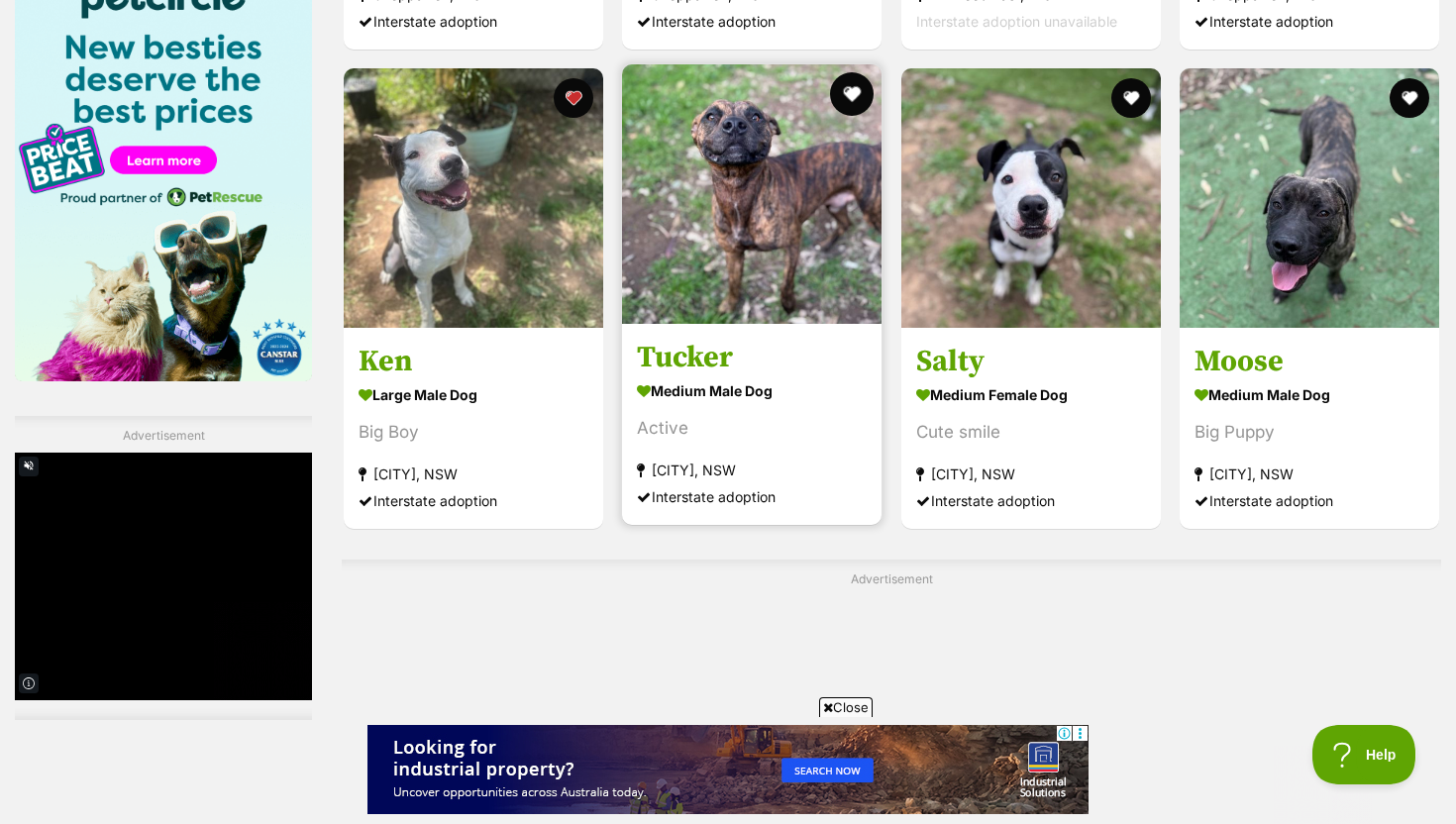 click at bounding box center [853, 94] 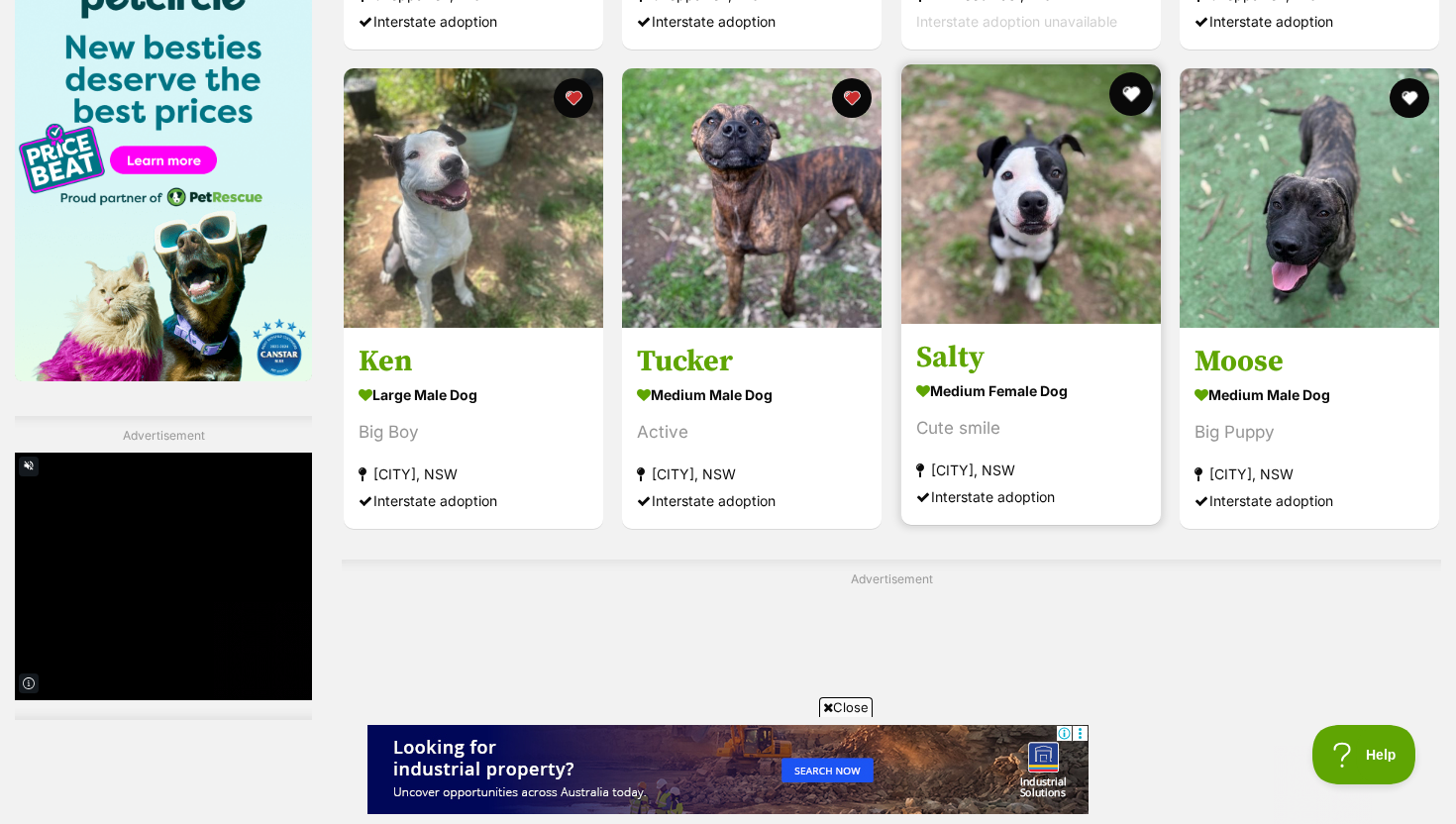 click at bounding box center [1131, 94] 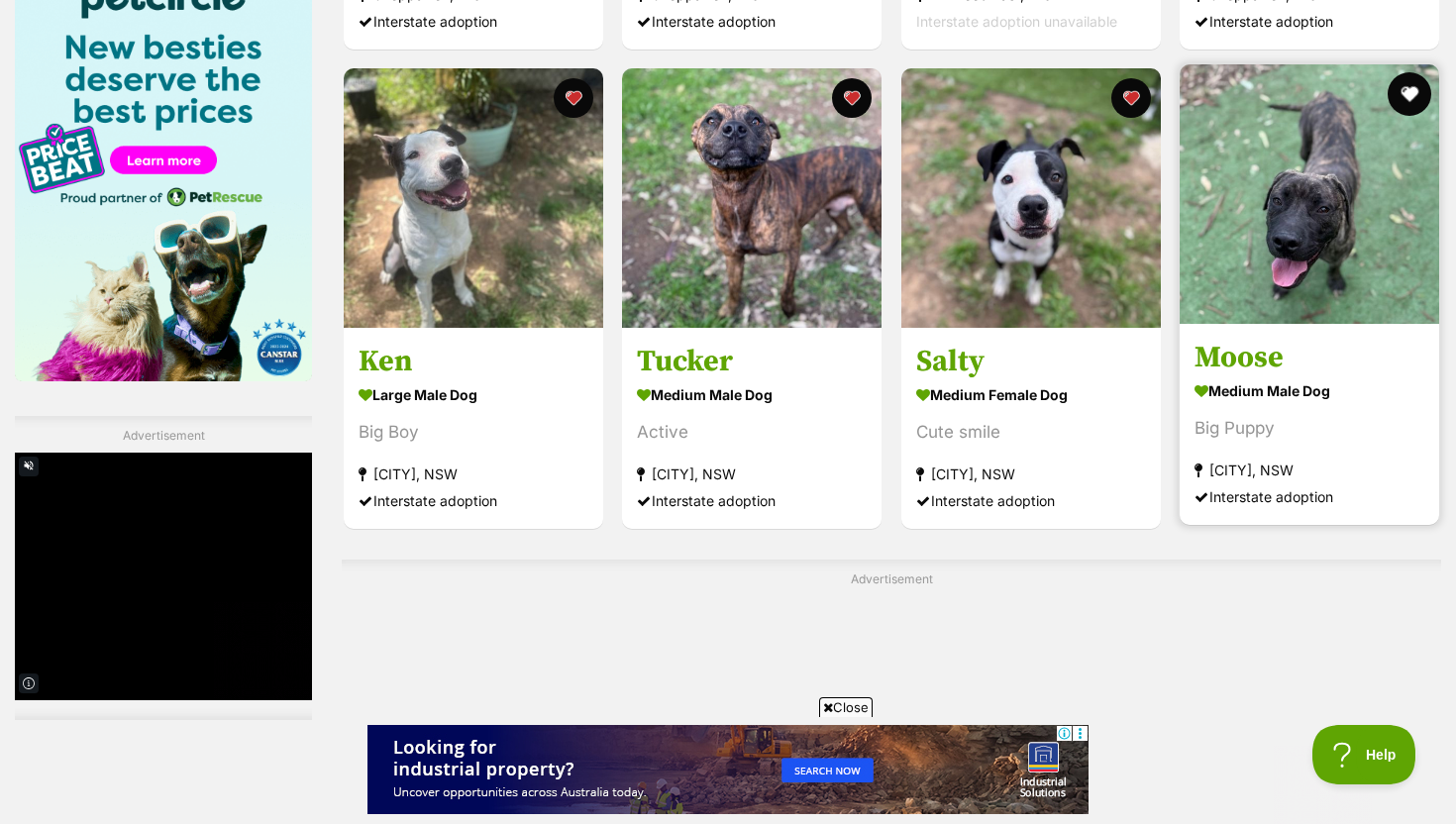 click at bounding box center [1409, 94] 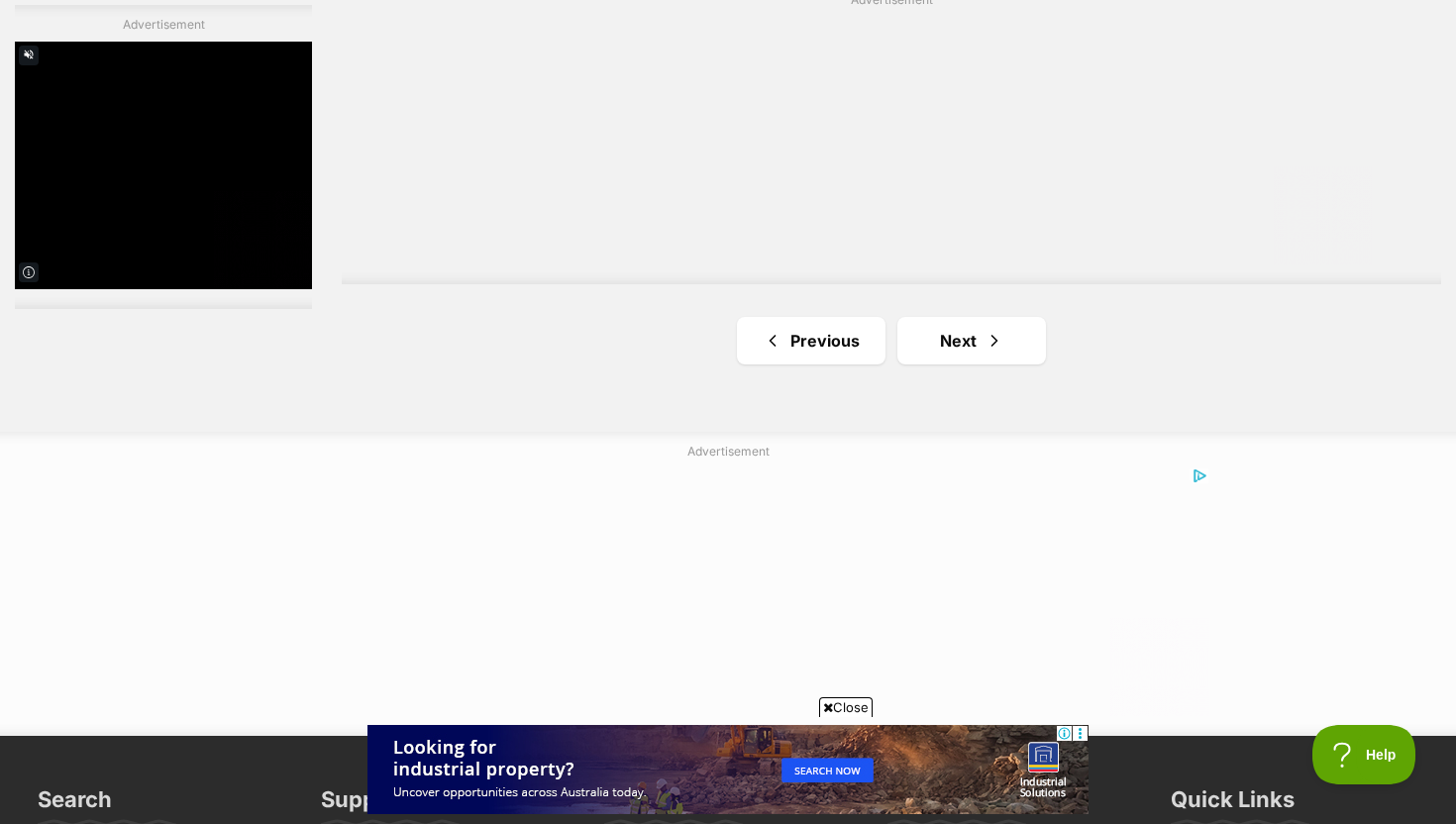 scroll, scrollTop: 3628, scrollLeft: 0, axis: vertical 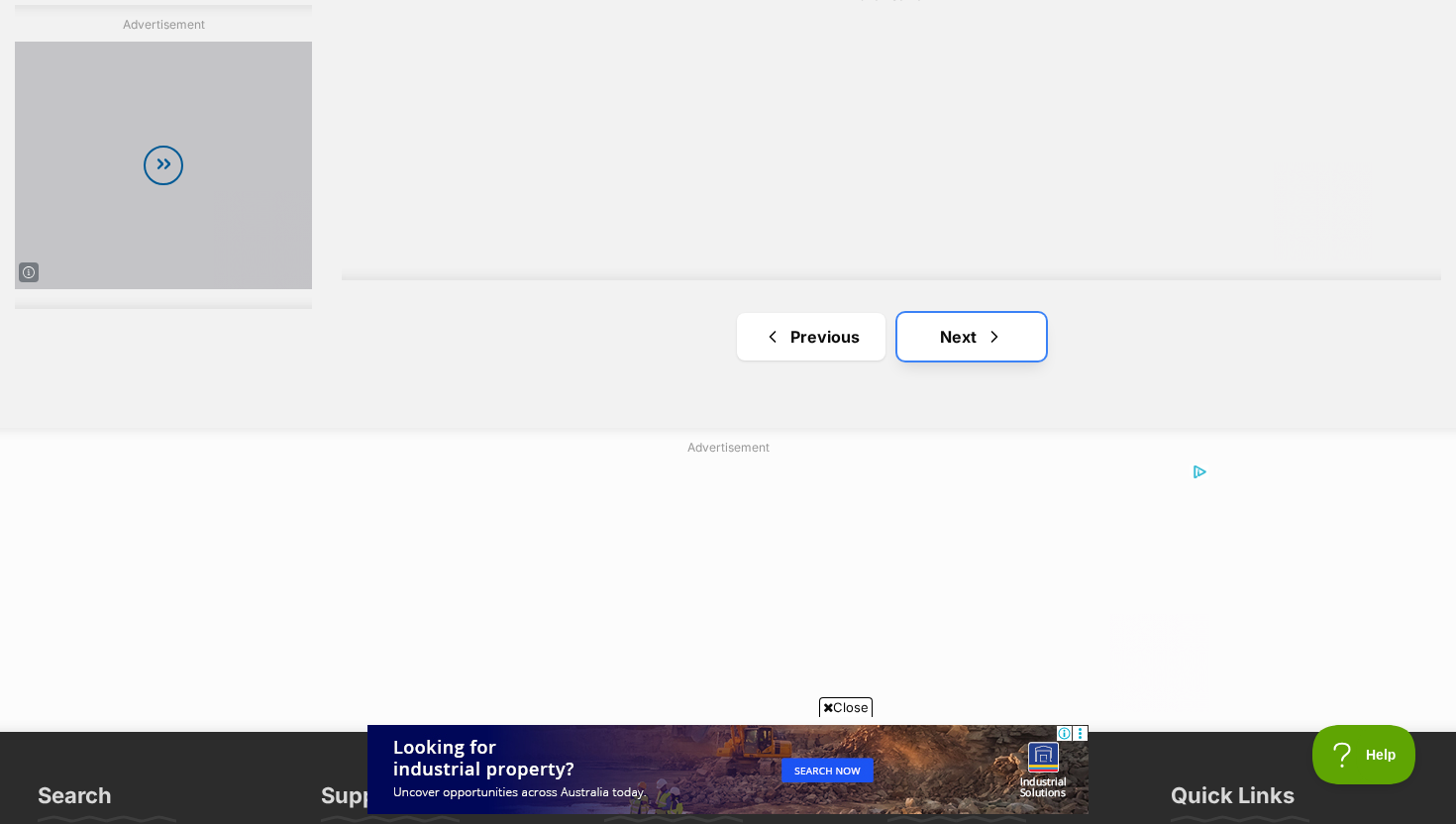 click on "Next" at bounding box center [972, 337] 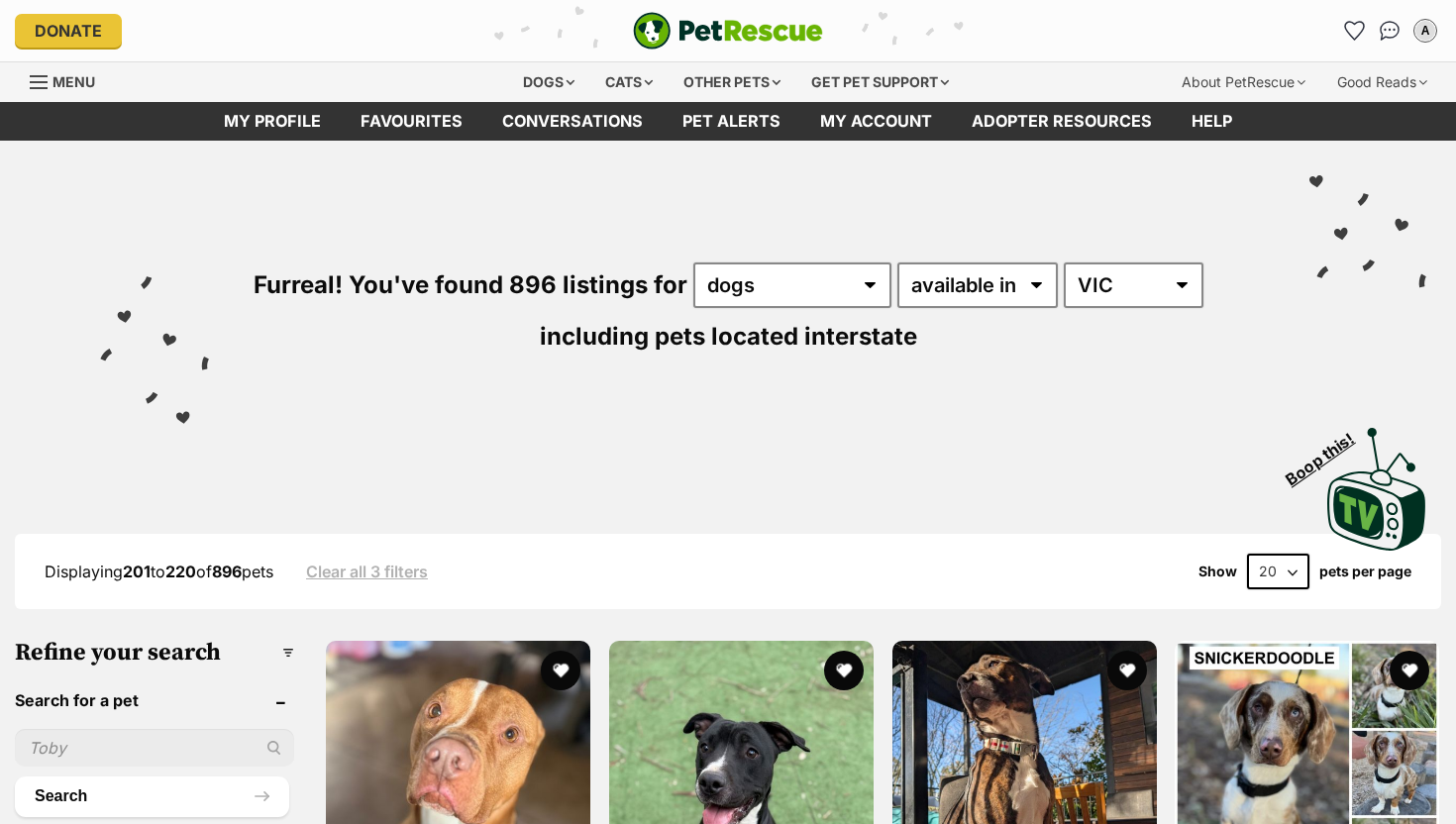 scroll, scrollTop: 0, scrollLeft: 0, axis: both 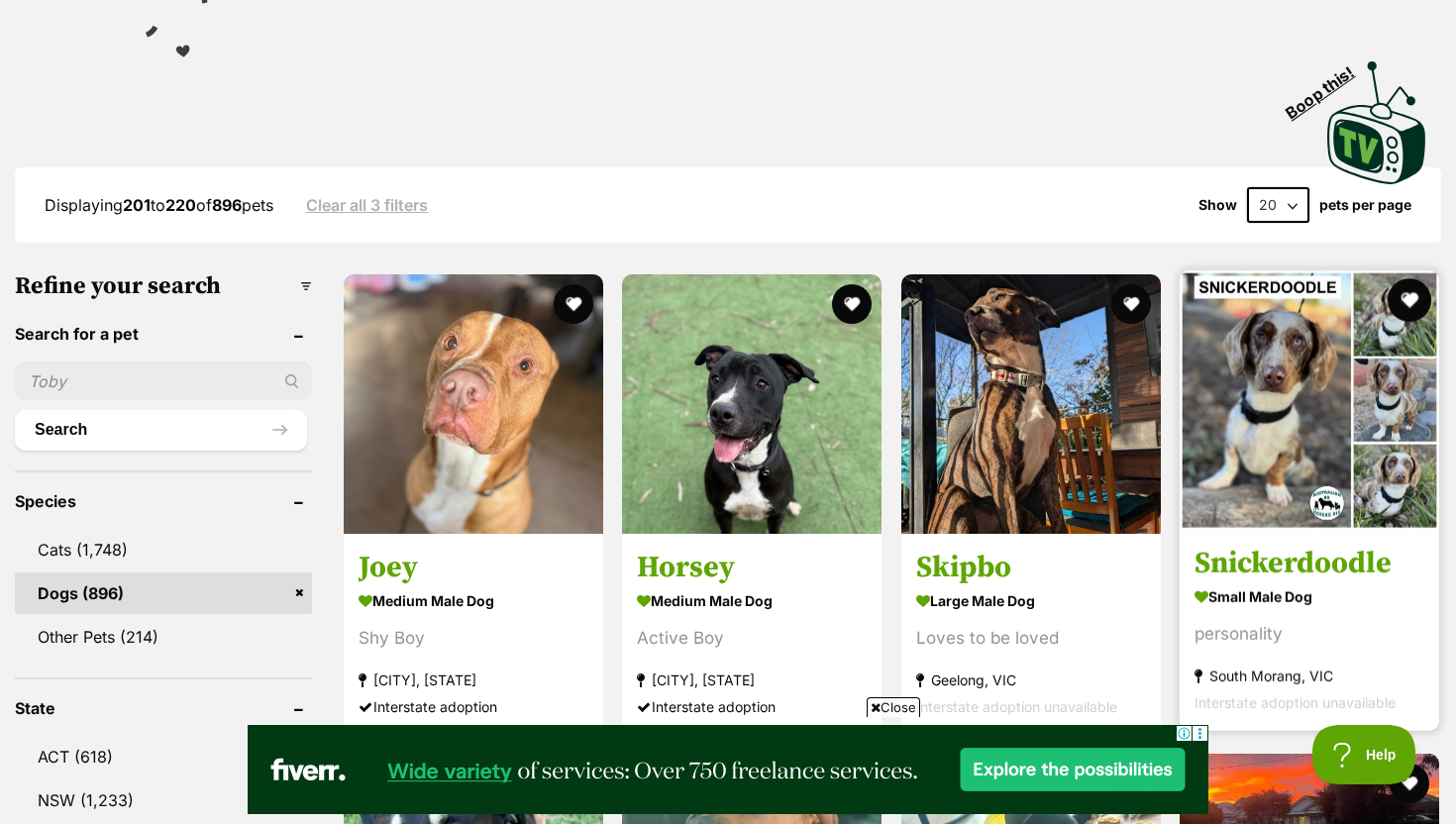 click at bounding box center [1409, 300] 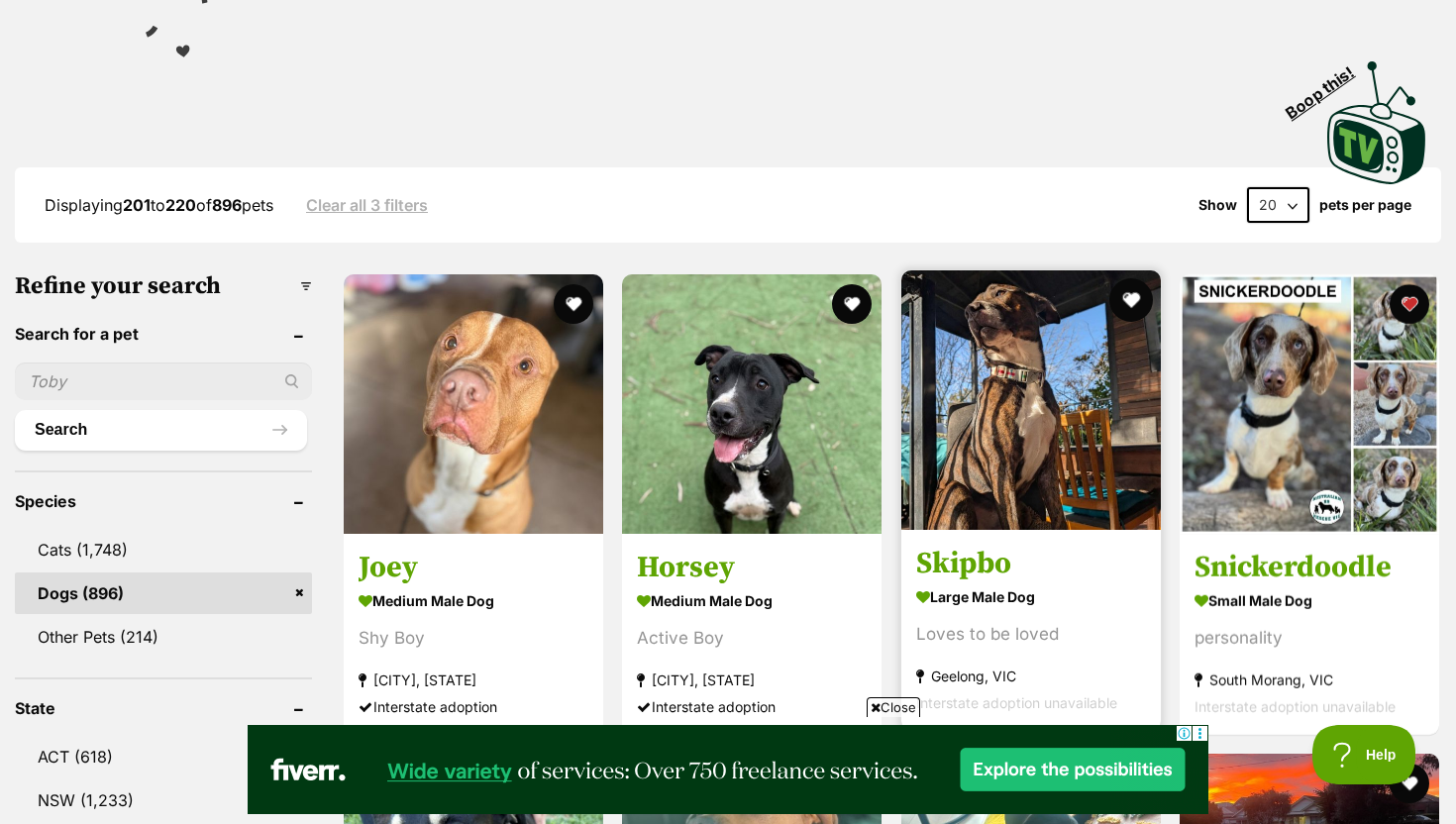 click at bounding box center [1131, 300] 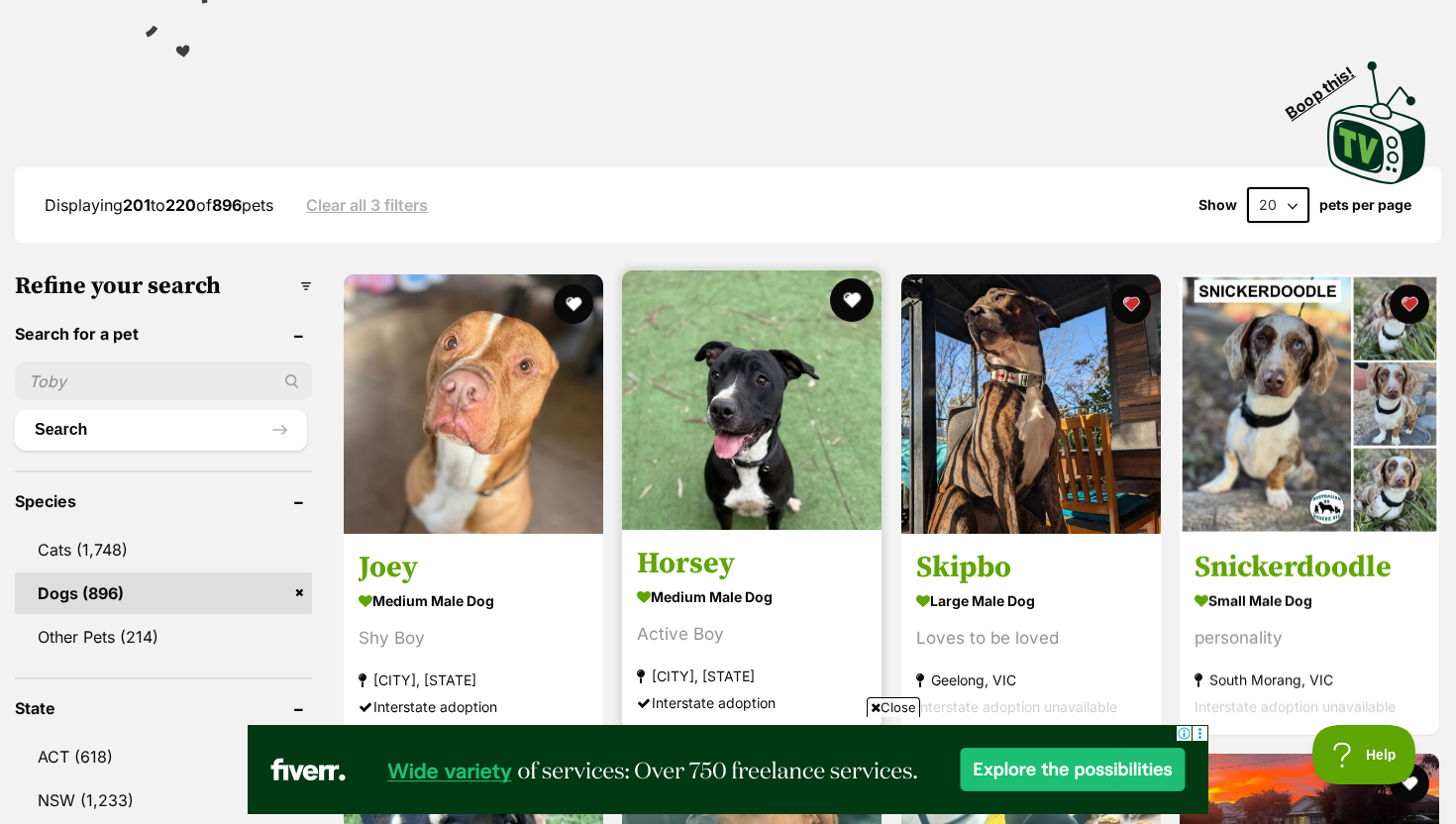 click at bounding box center (853, 300) 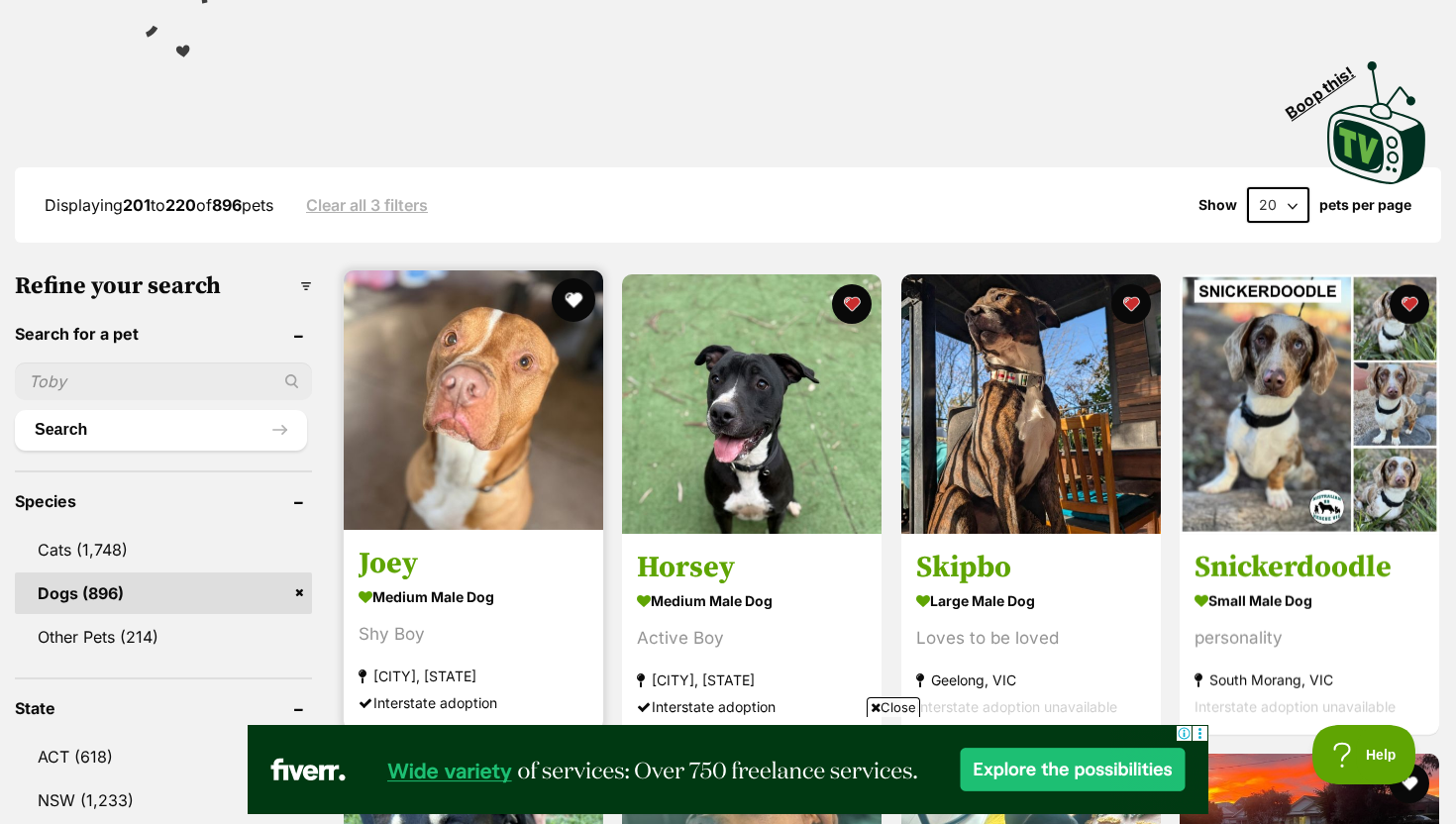 click at bounding box center (573, 300) 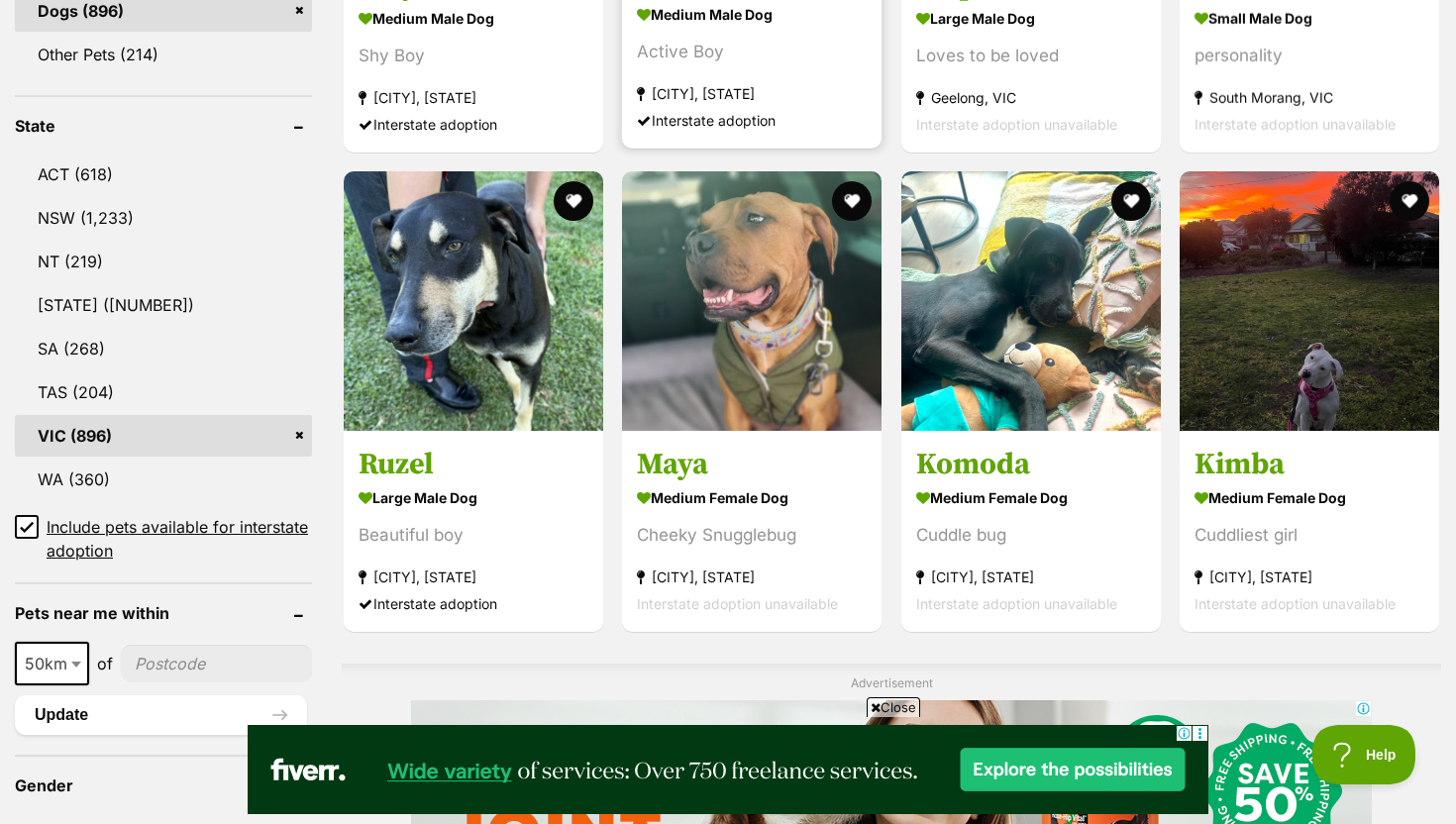 scroll, scrollTop: 961, scrollLeft: 0, axis: vertical 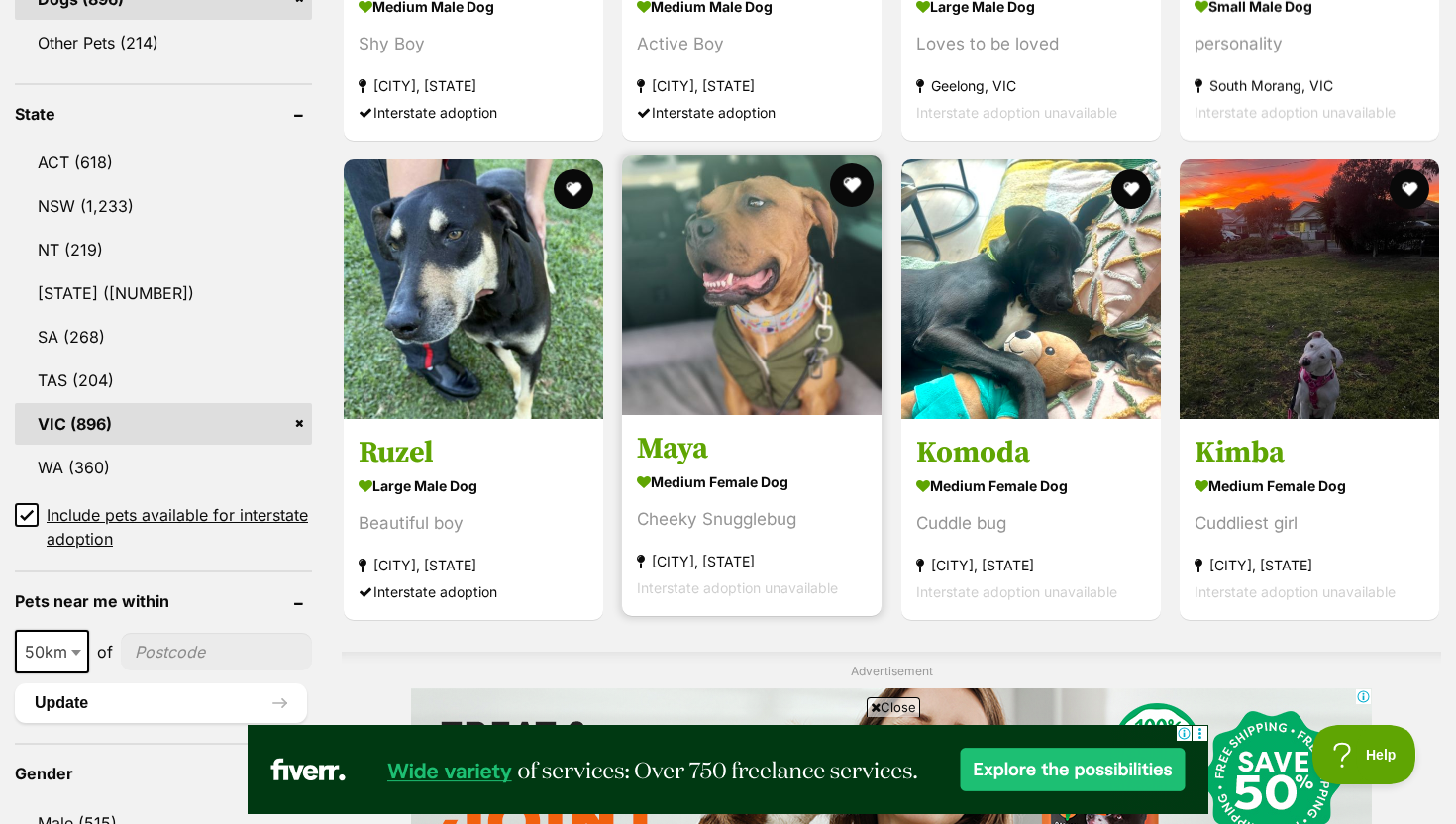 click at bounding box center [853, 185] 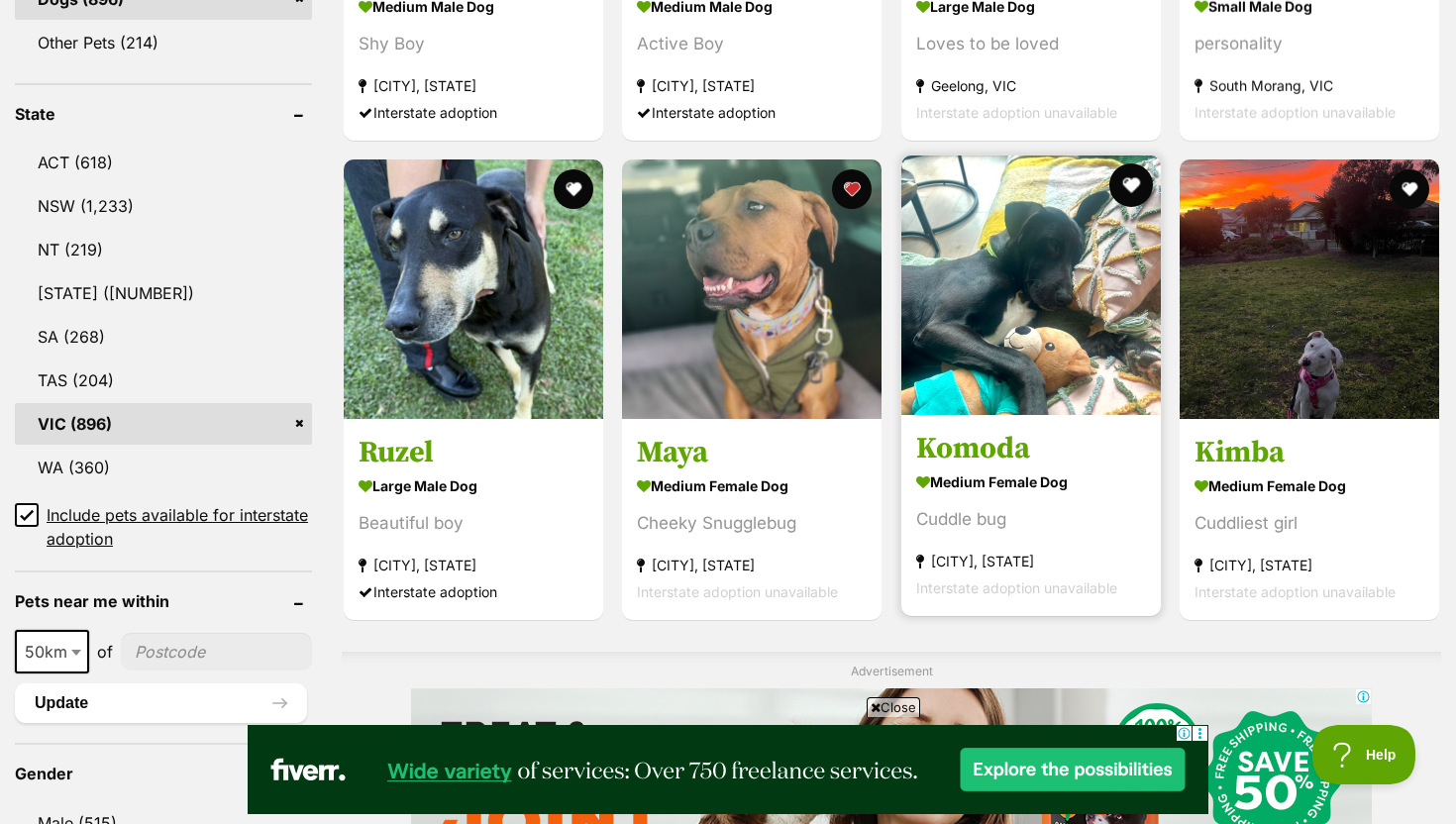 click at bounding box center (1131, 185) 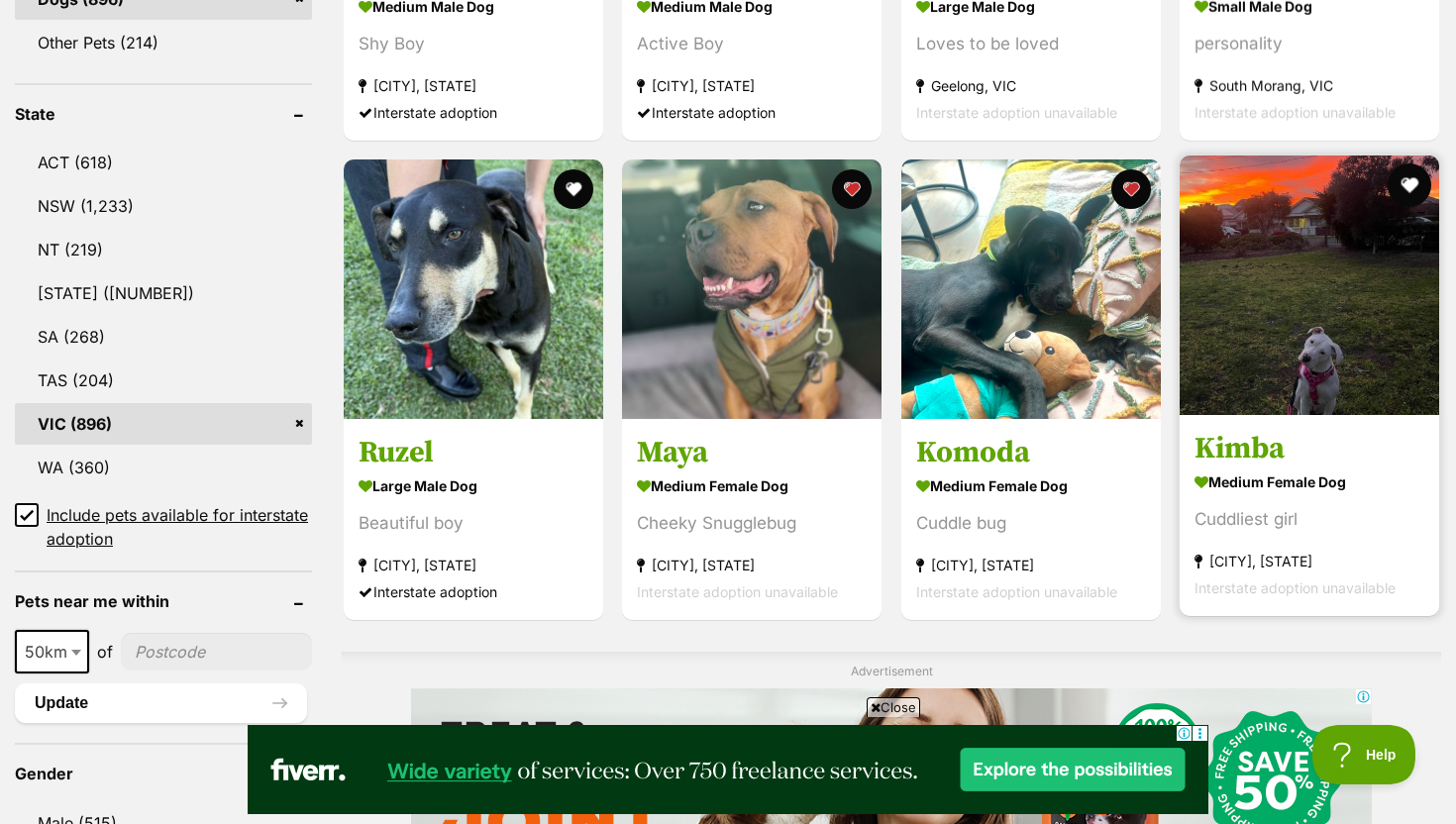 click at bounding box center (1409, 185) 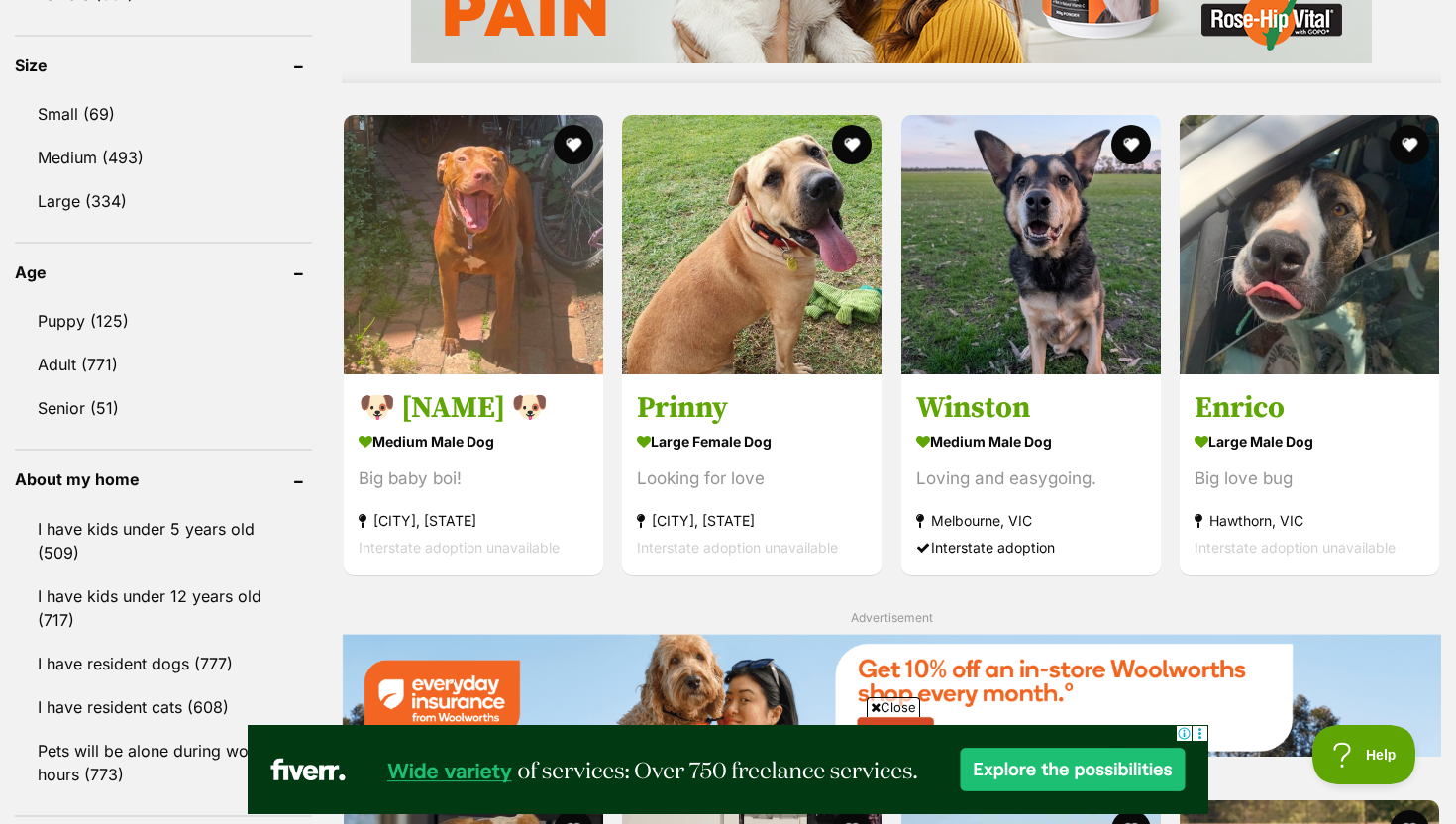 scroll, scrollTop: 1841, scrollLeft: 0, axis: vertical 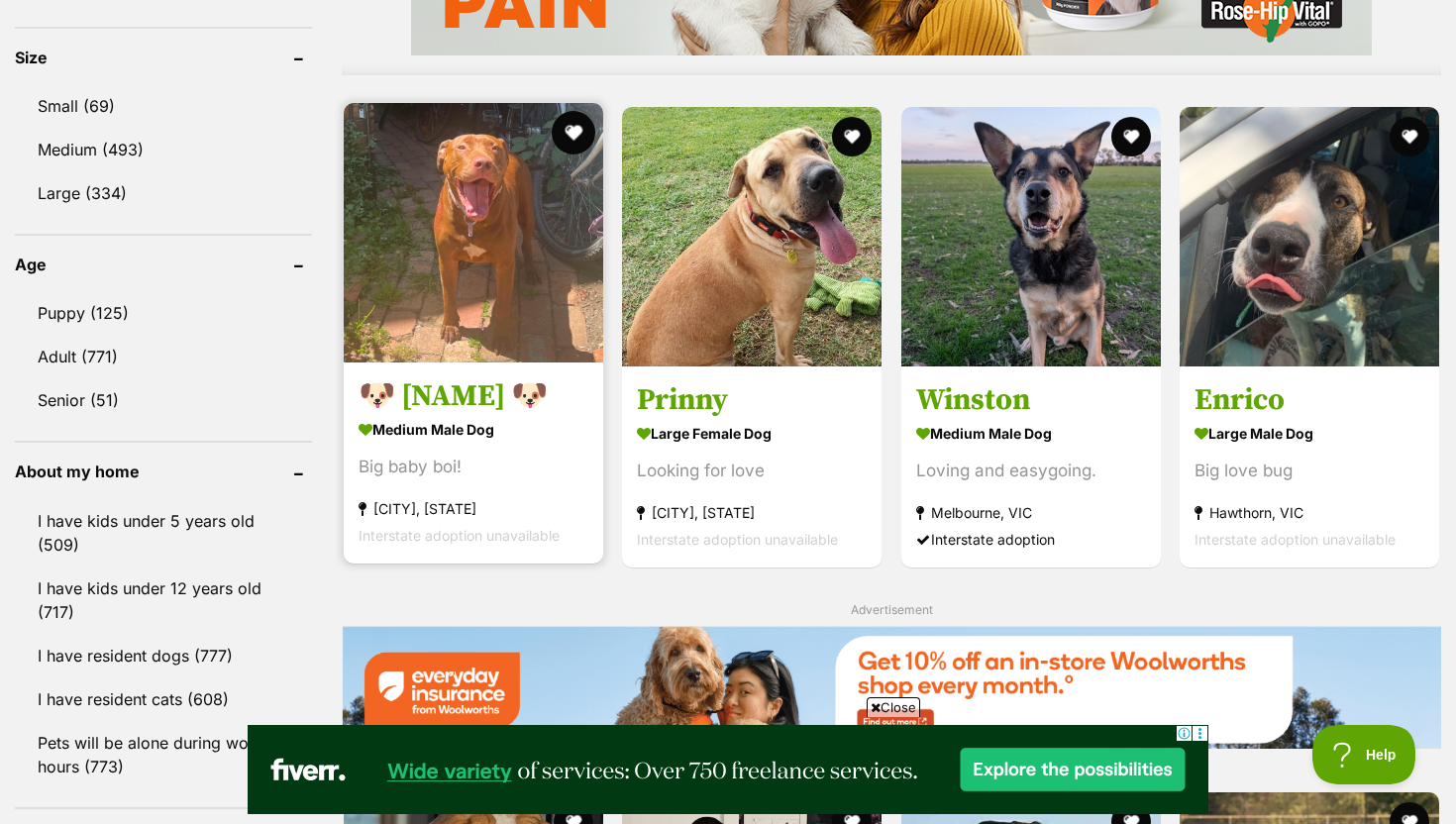 click at bounding box center [573, 133] 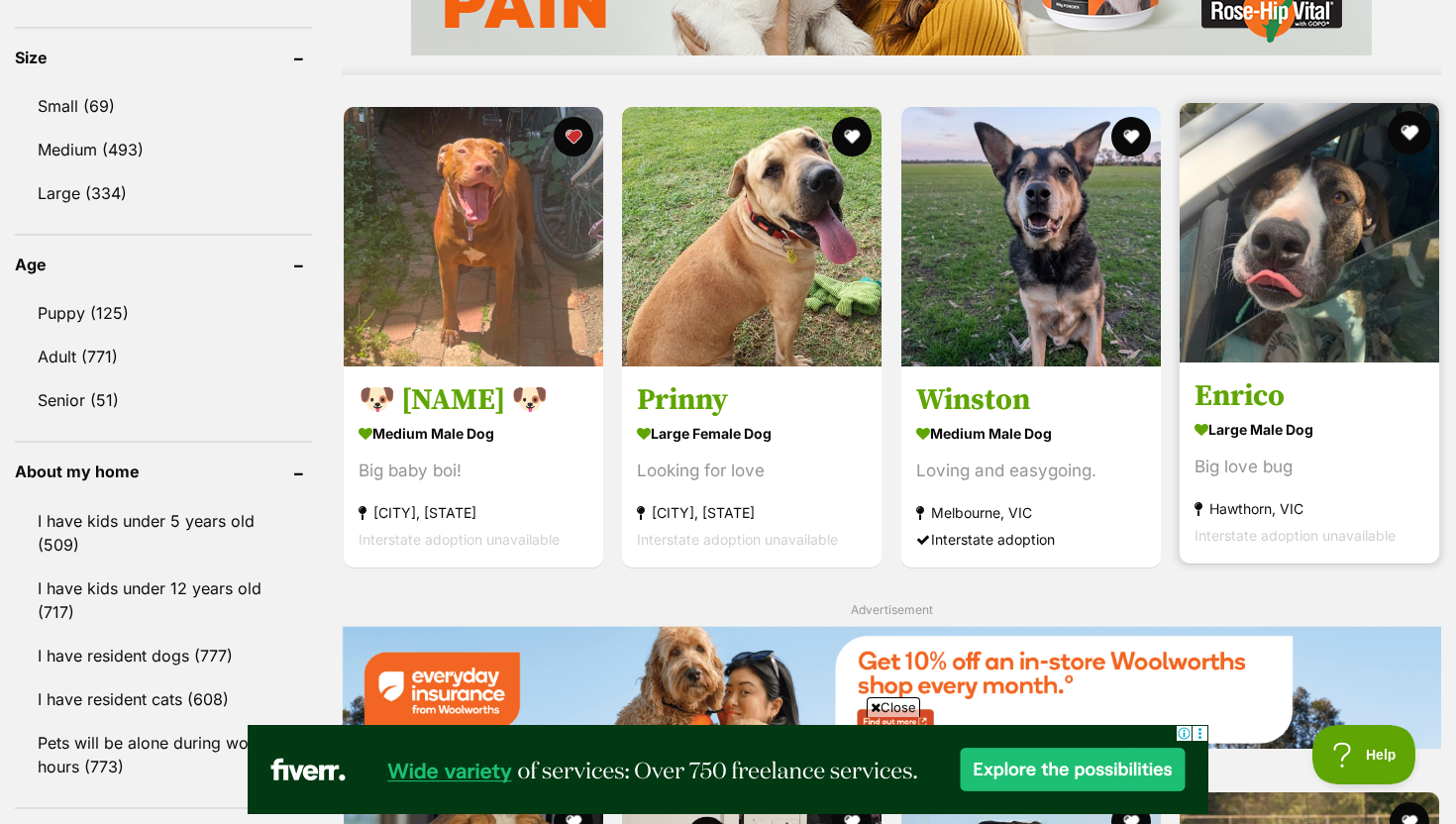 click at bounding box center [1409, 133] 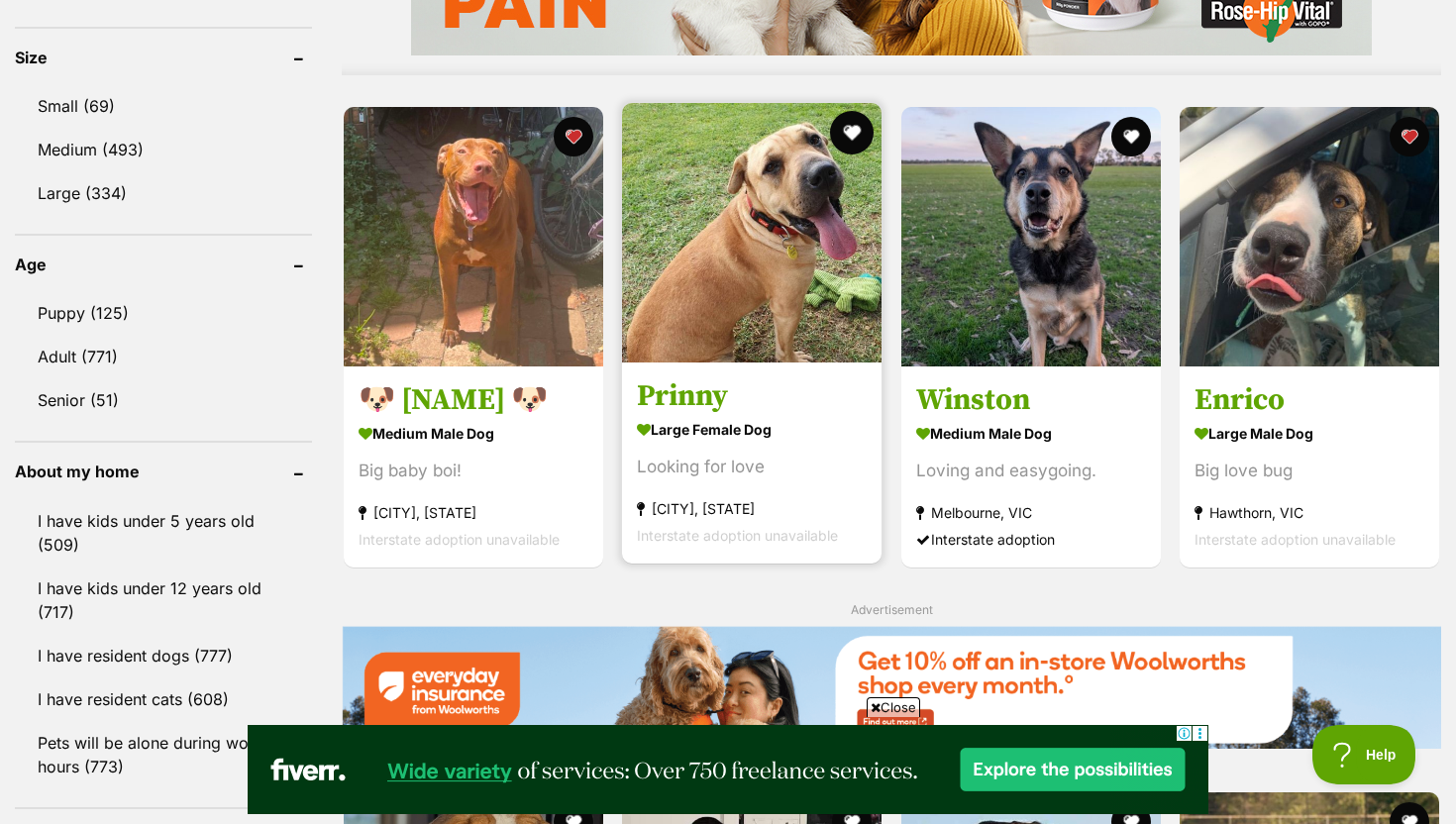 click at bounding box center (853, 133) 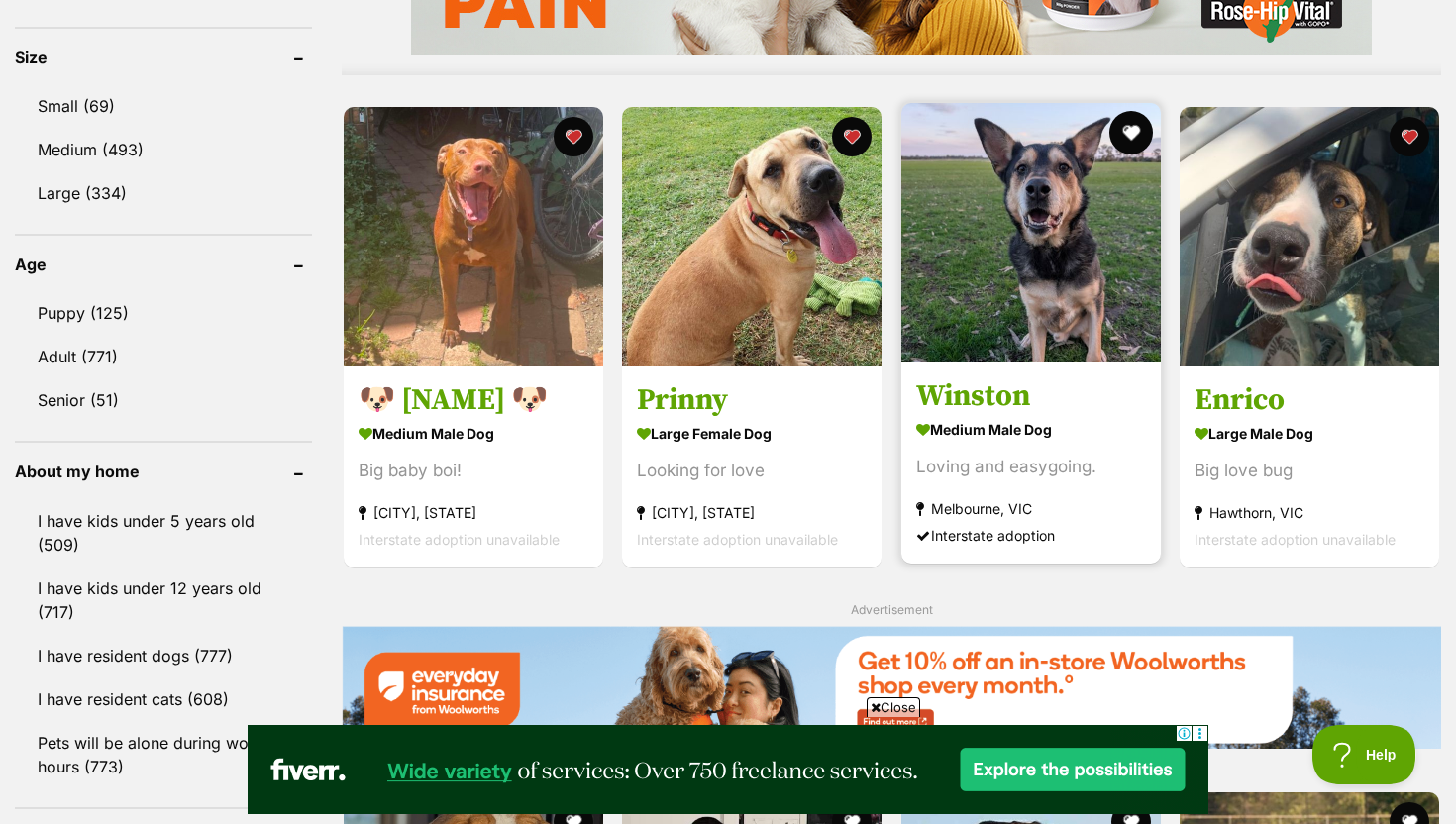 click at bounding box center (1131, 133) 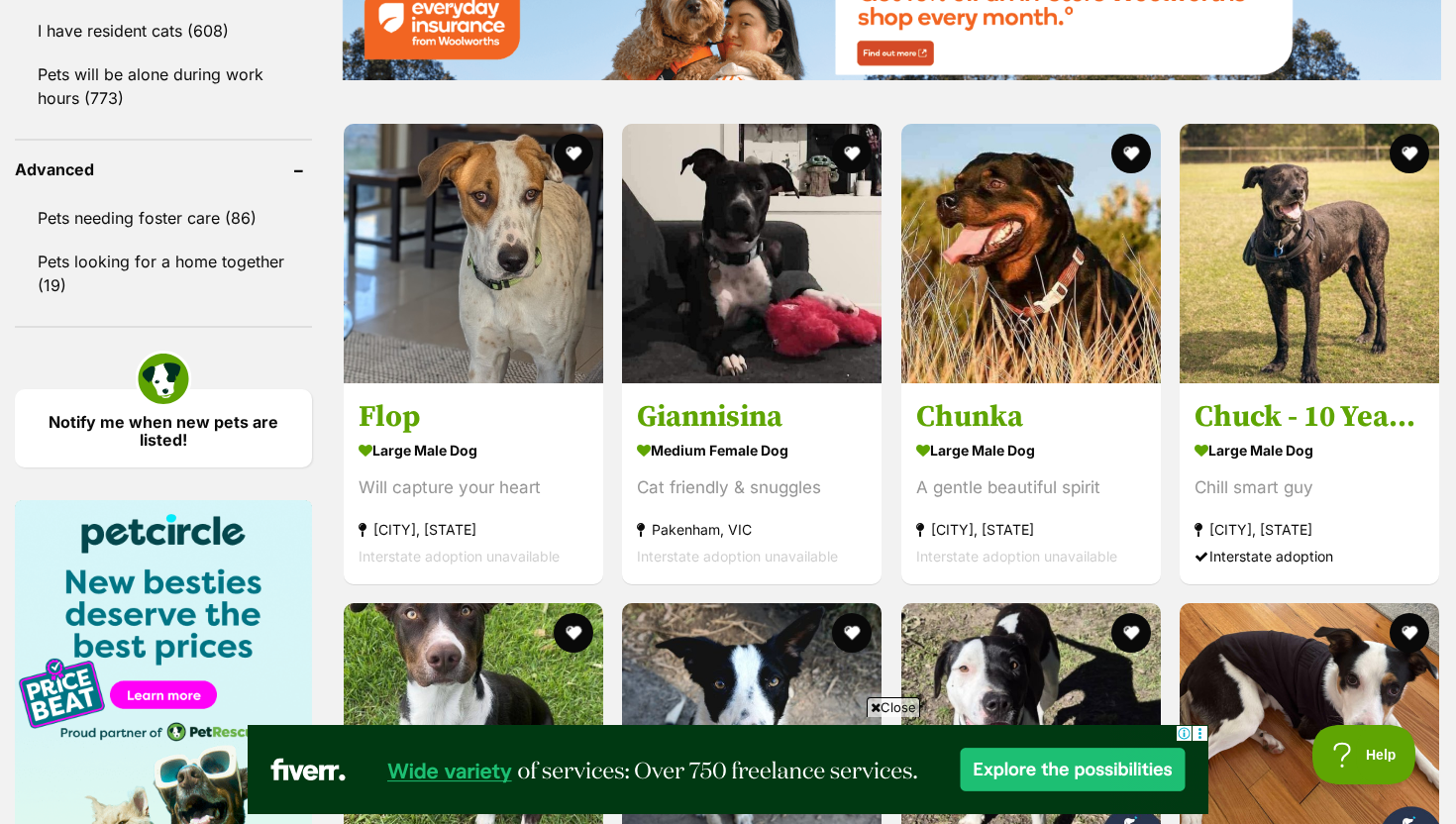 scroll, scrollTop: 2517, scrollLeft: 0, axis: vertical 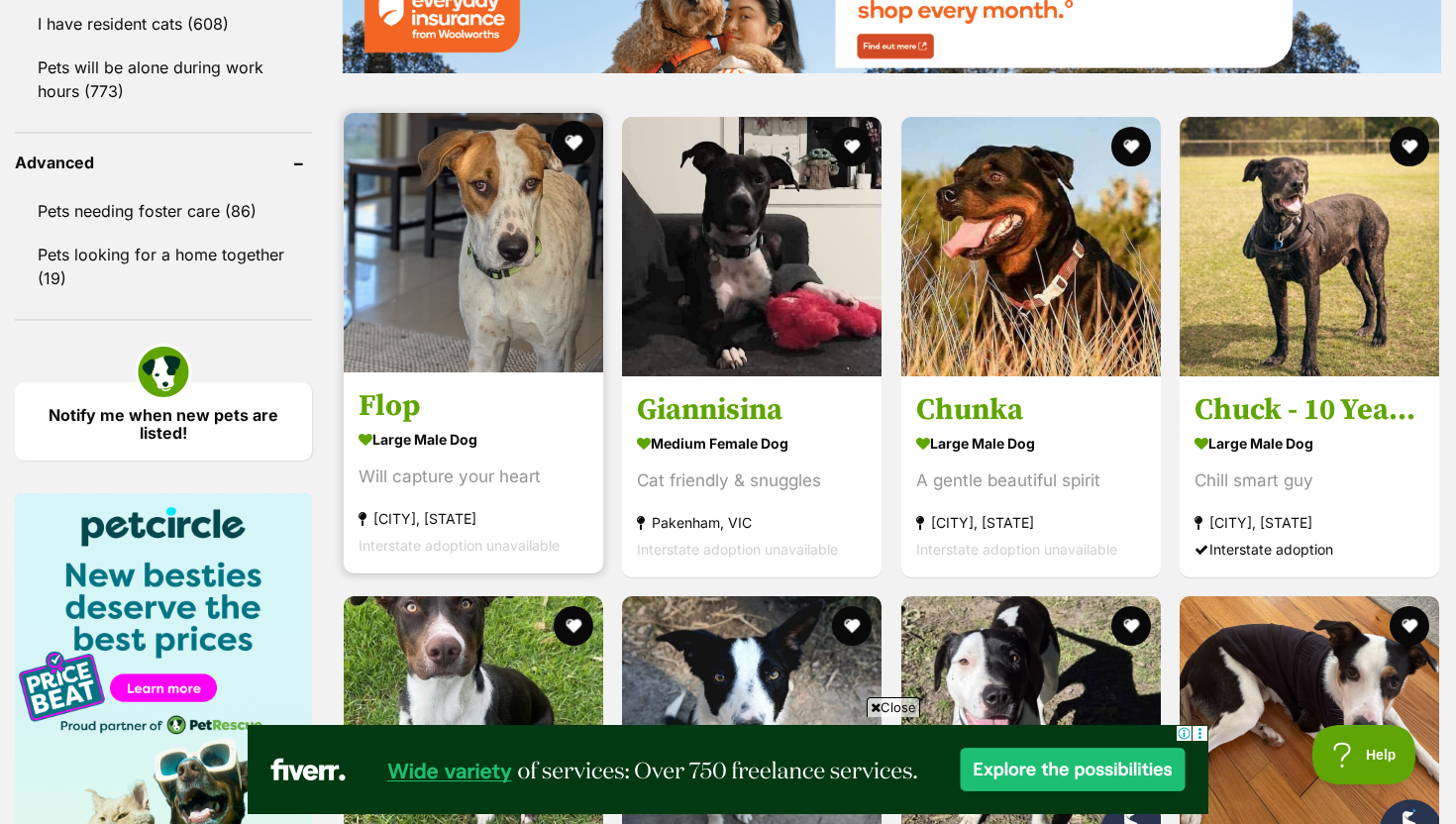 click at bounding box center (573, 143) 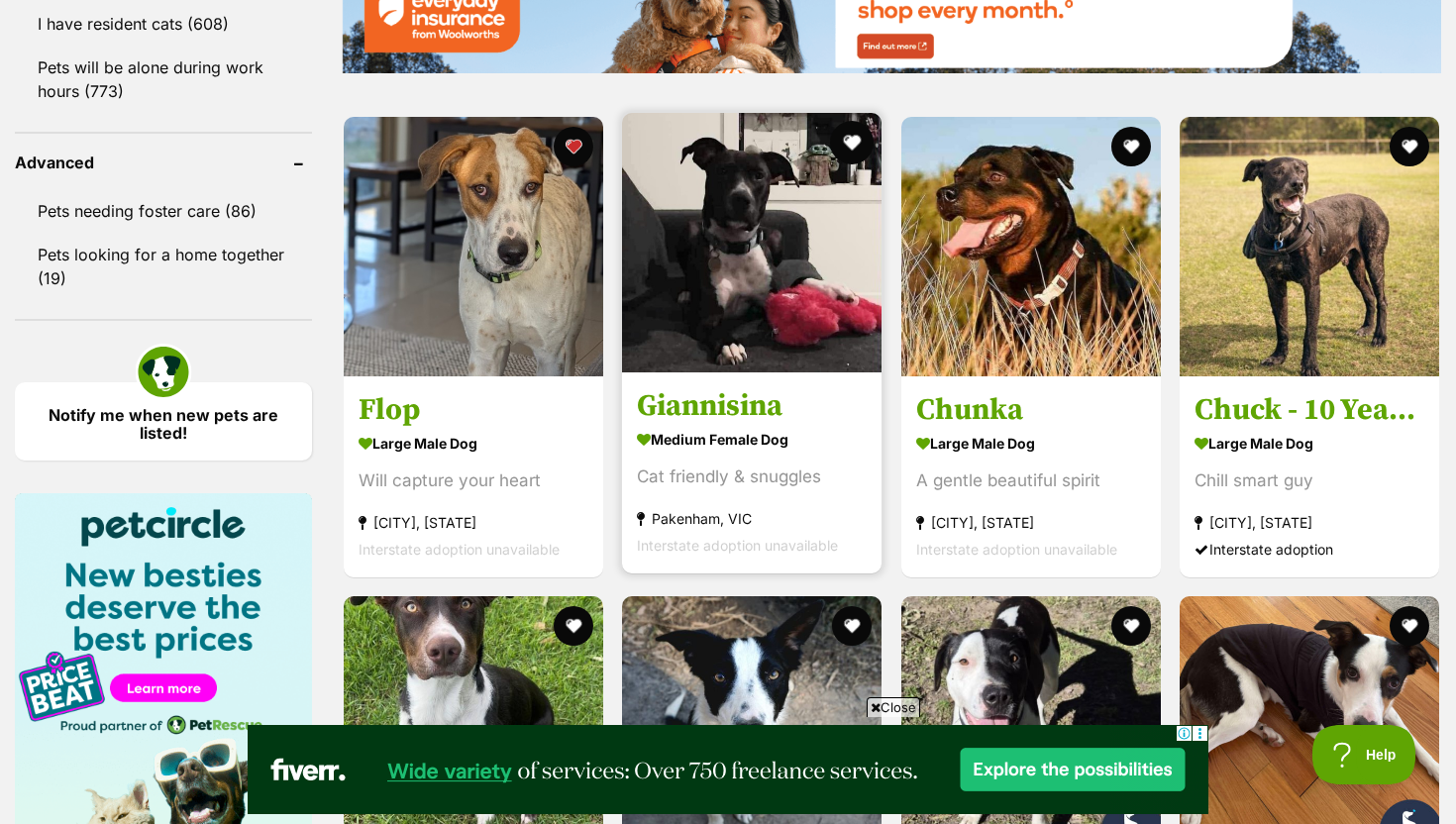 click at bounding box center (853, 143) 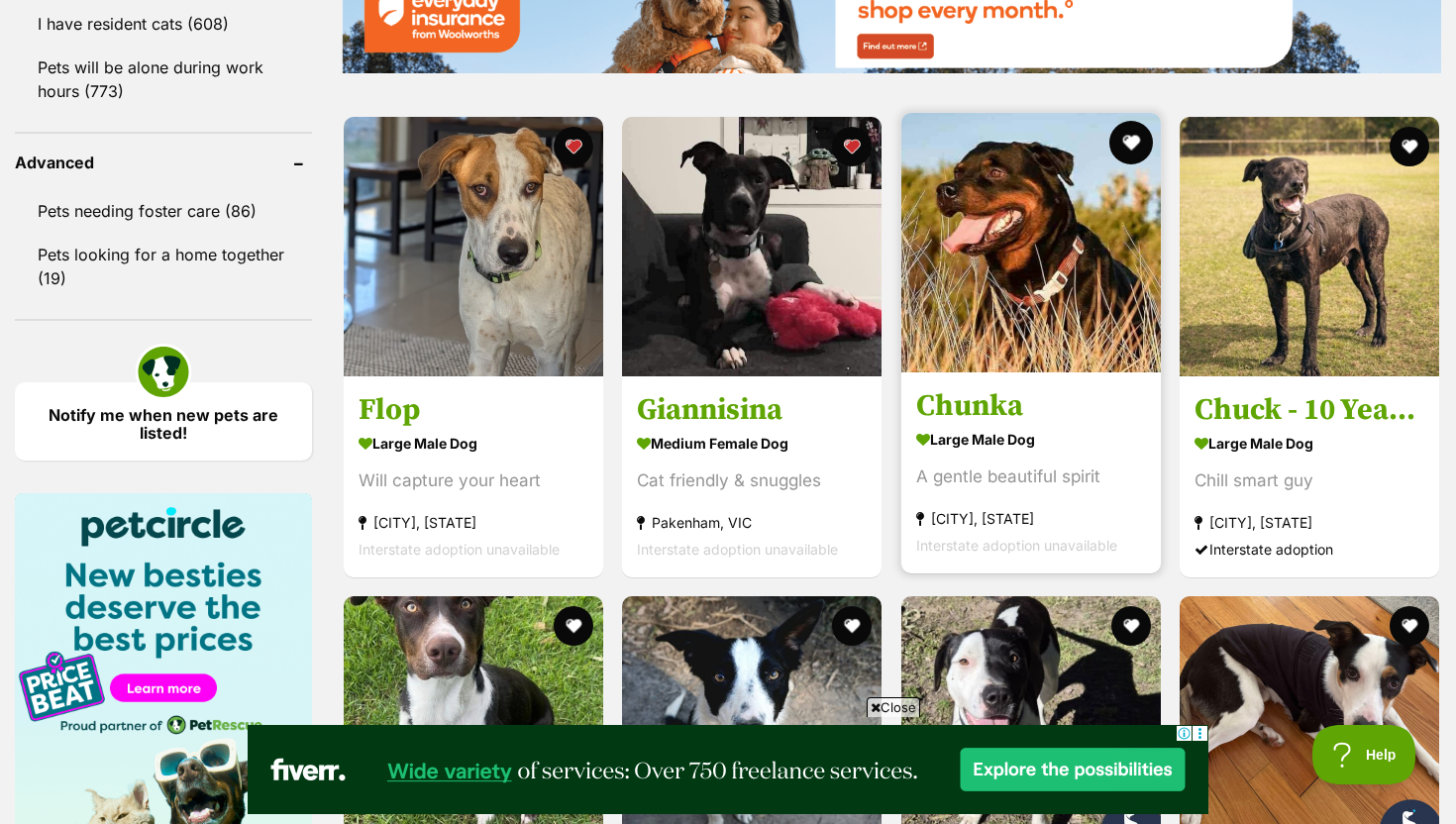 click at bounding box center [1131, 143] 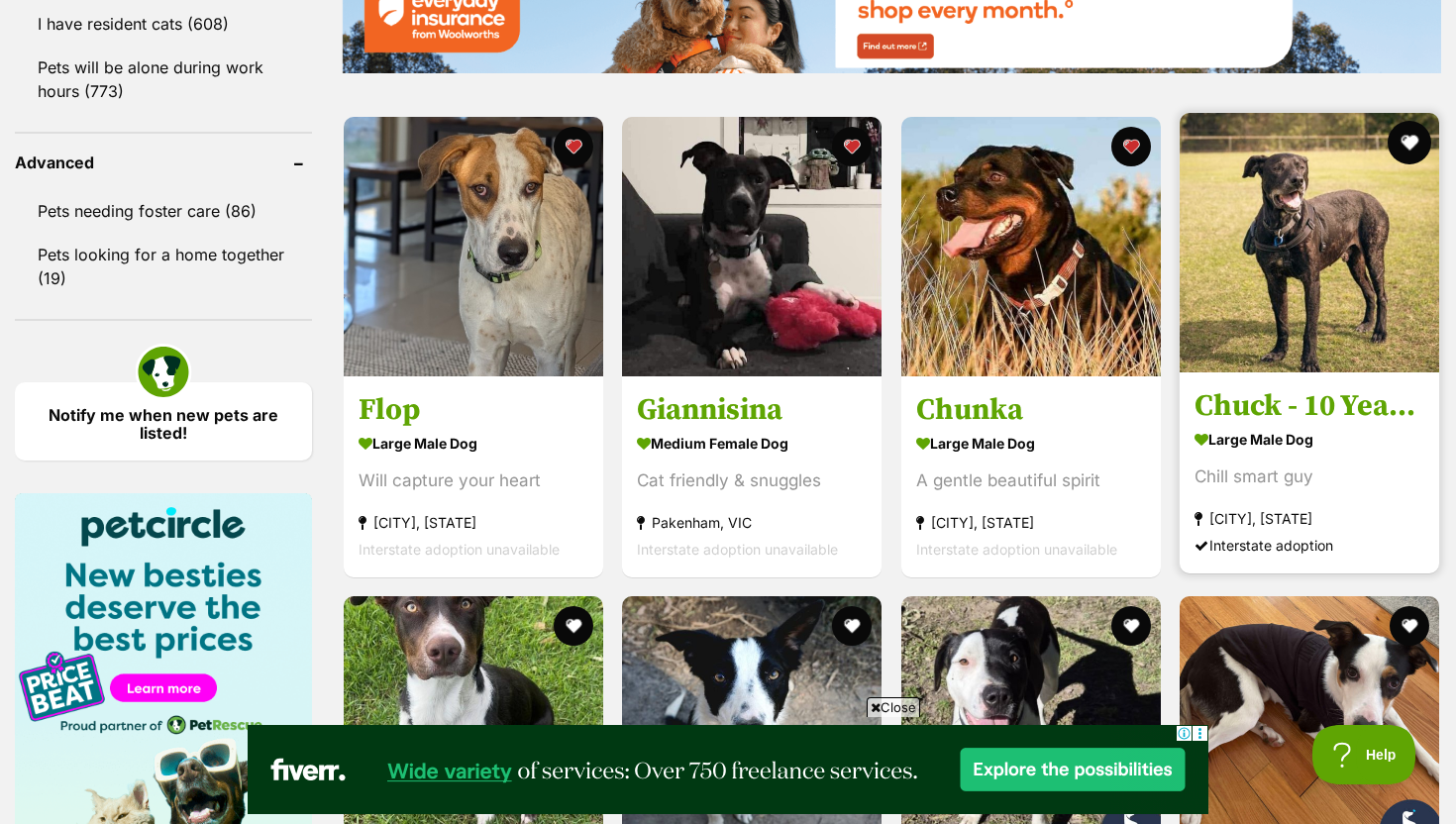 click at bounding box center (1409, 143) 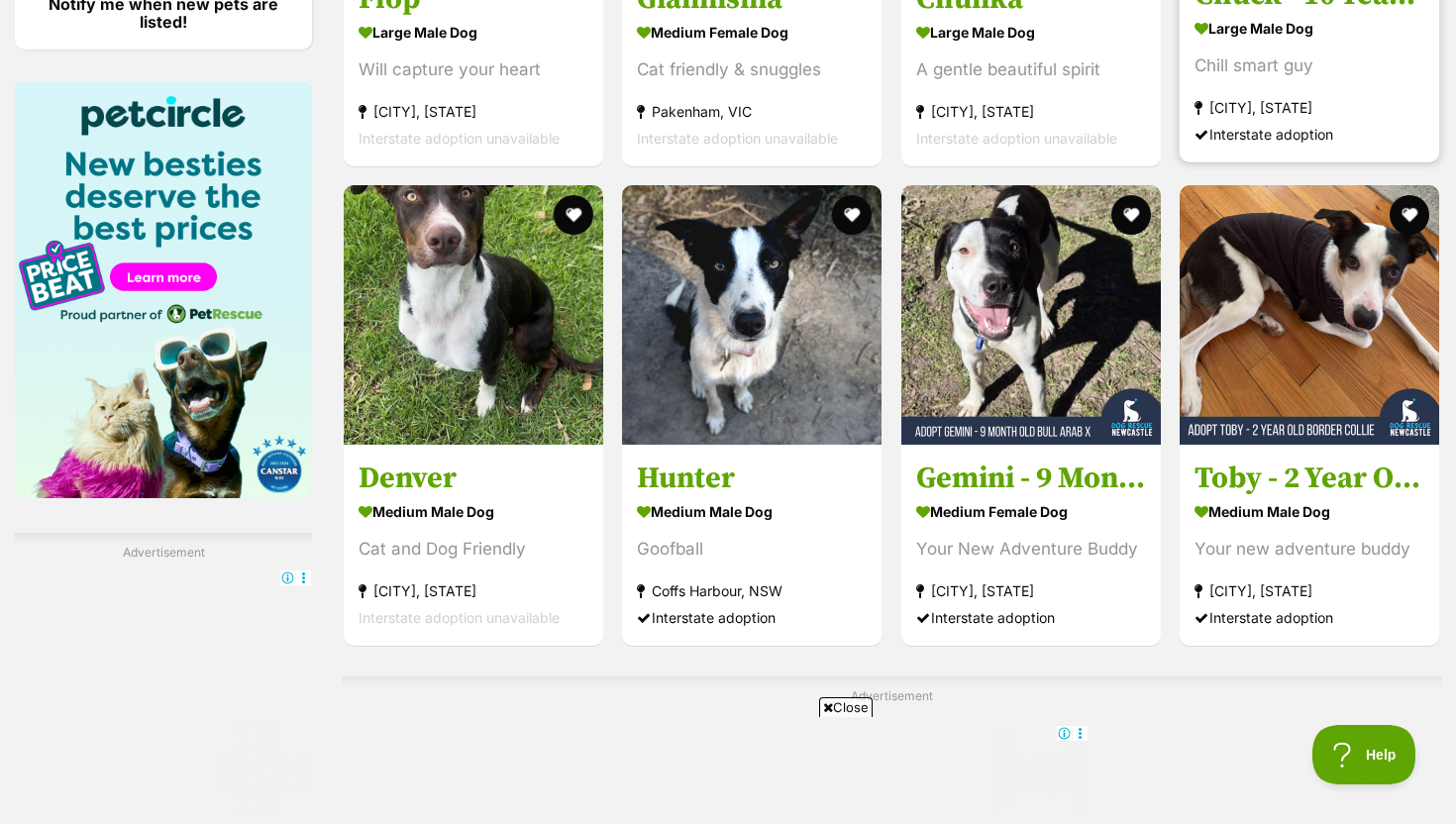 scroll, scrollTop: 2927, scrollLeft: 0, axis: vertical 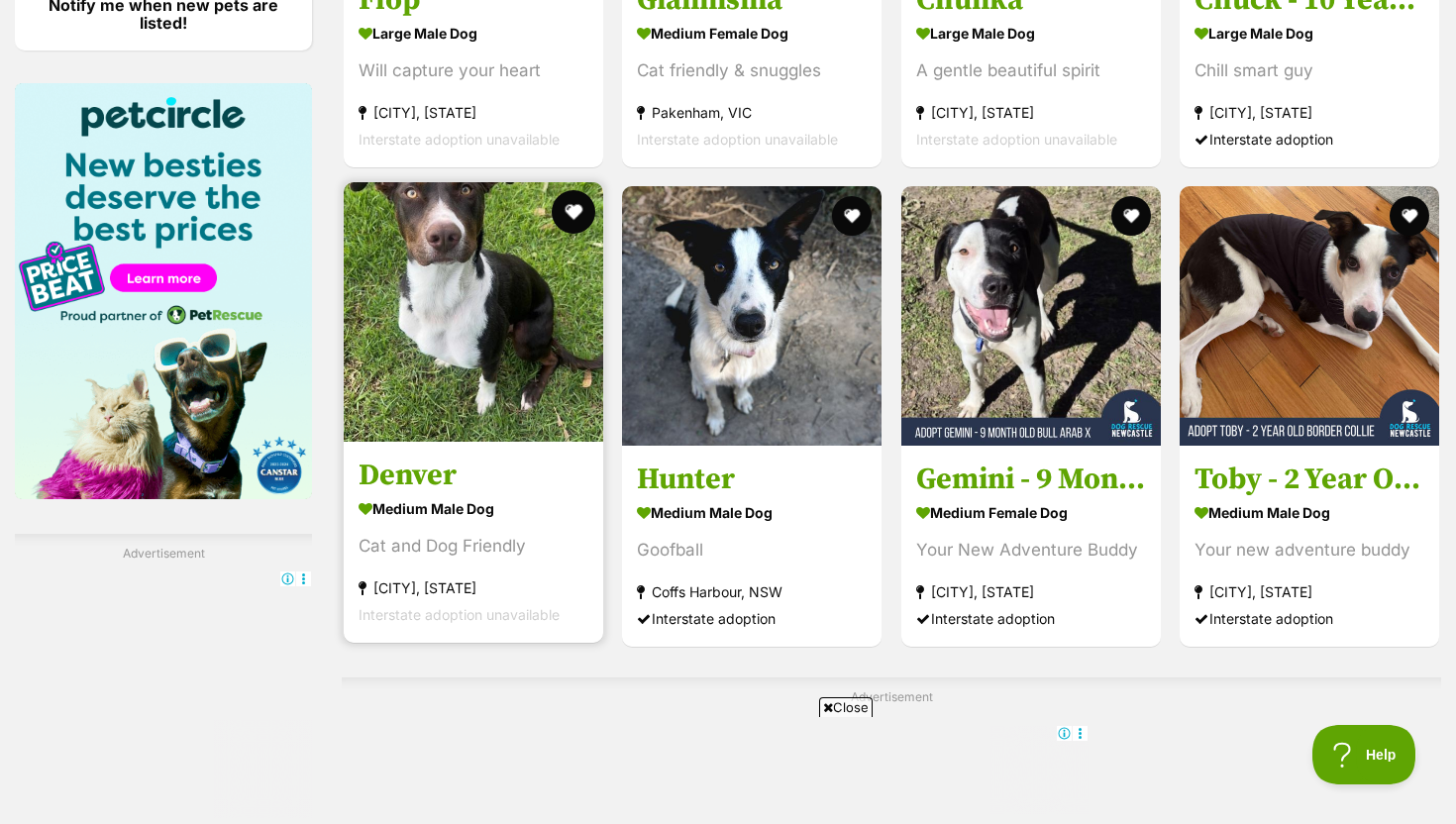 click at bounding box center [573, 212] 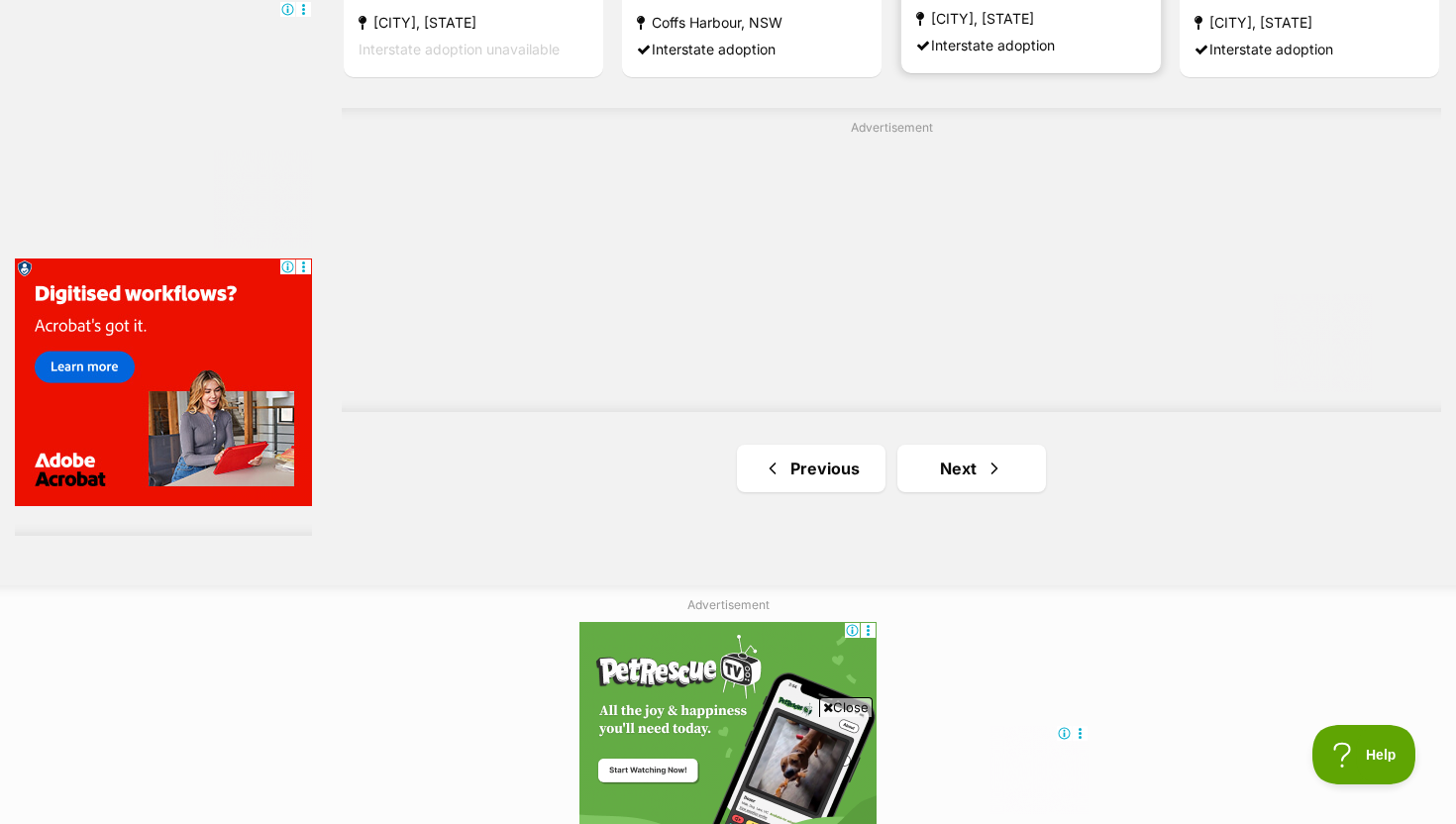 scroll, scrollTop: 3499, scrollLeft: 0, axis: vertical 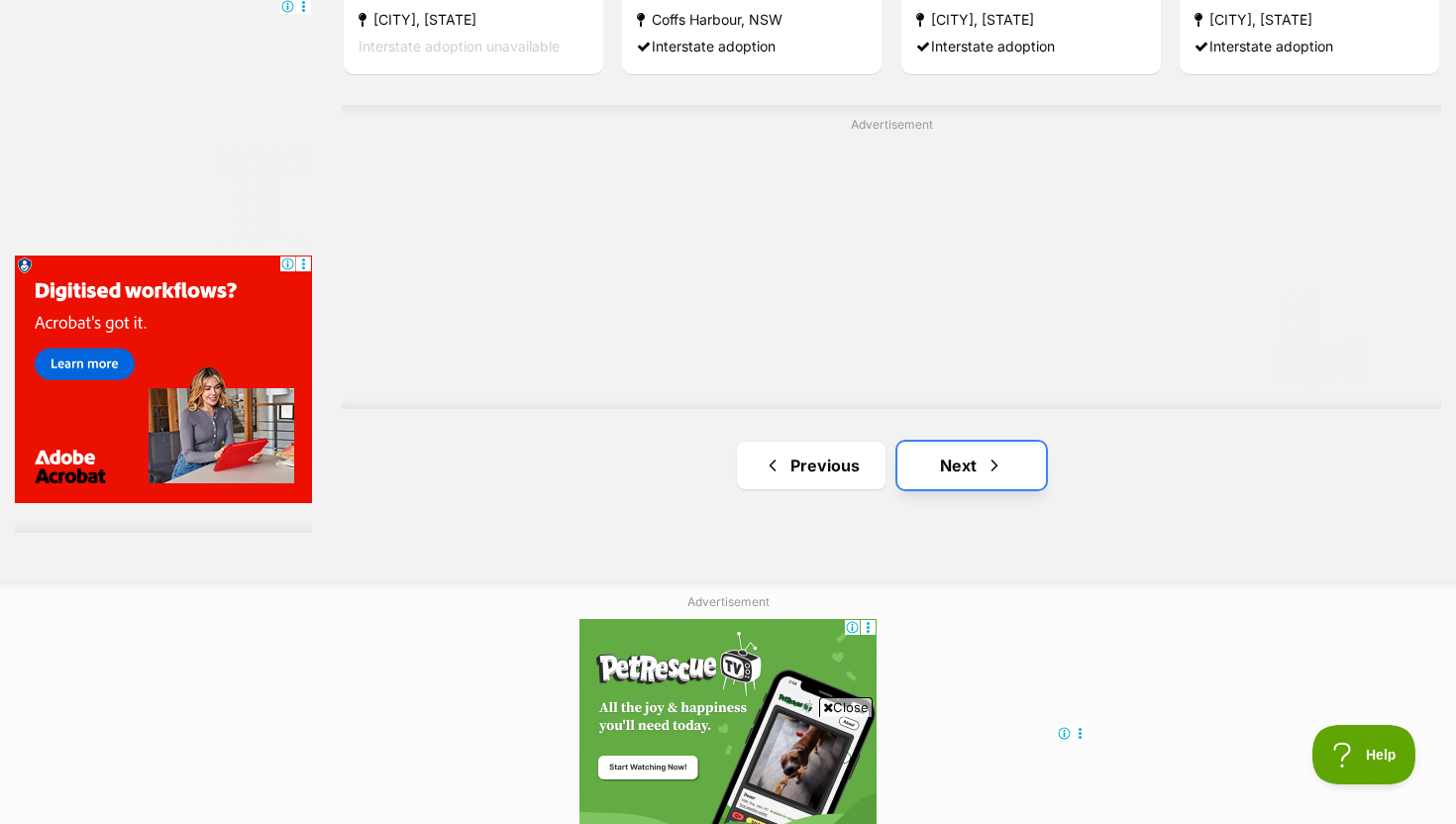 click at bounding box center [994, 465] 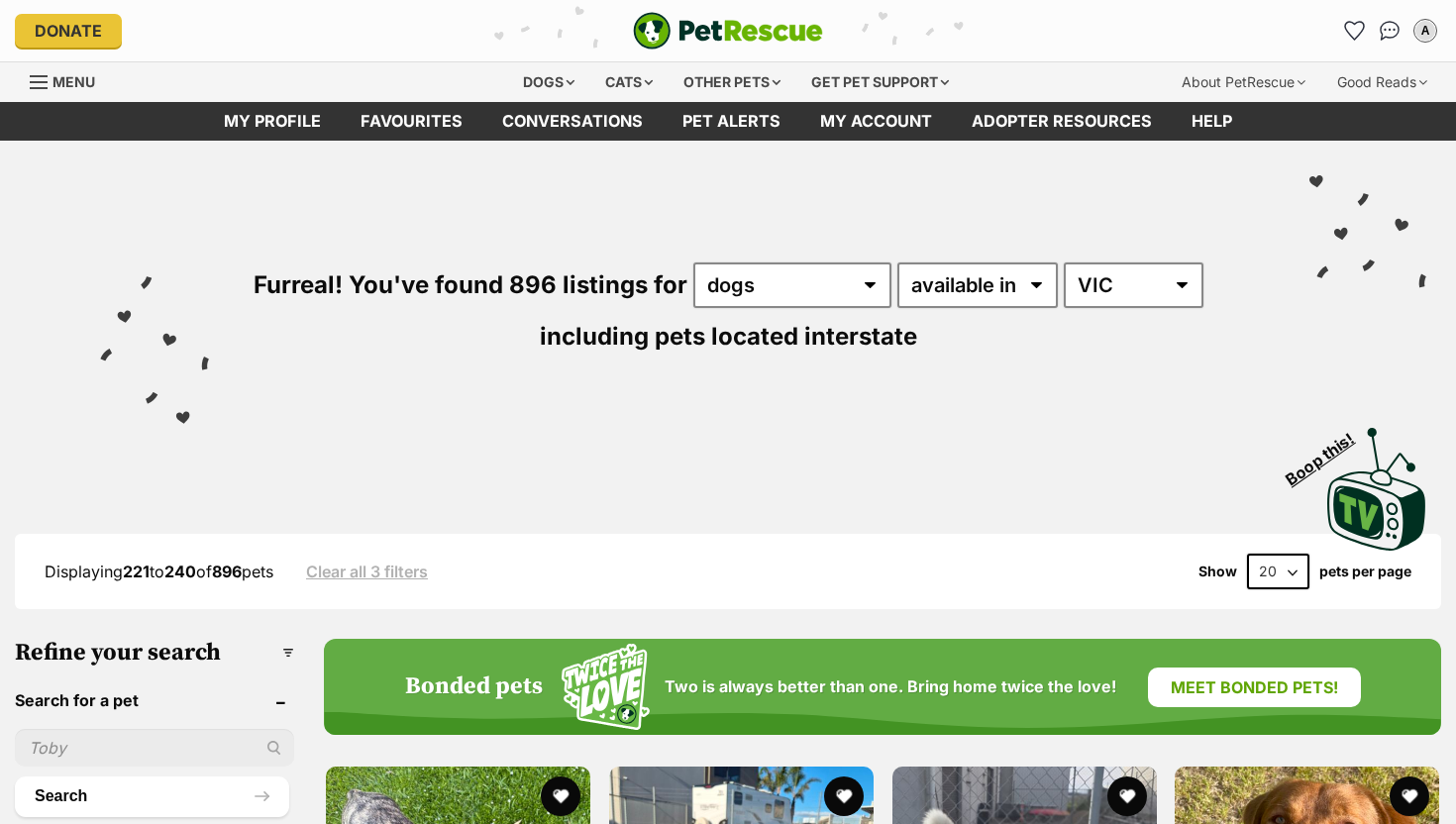 scroll, scrollTop: 0, scrollLeft: 0, axis: both 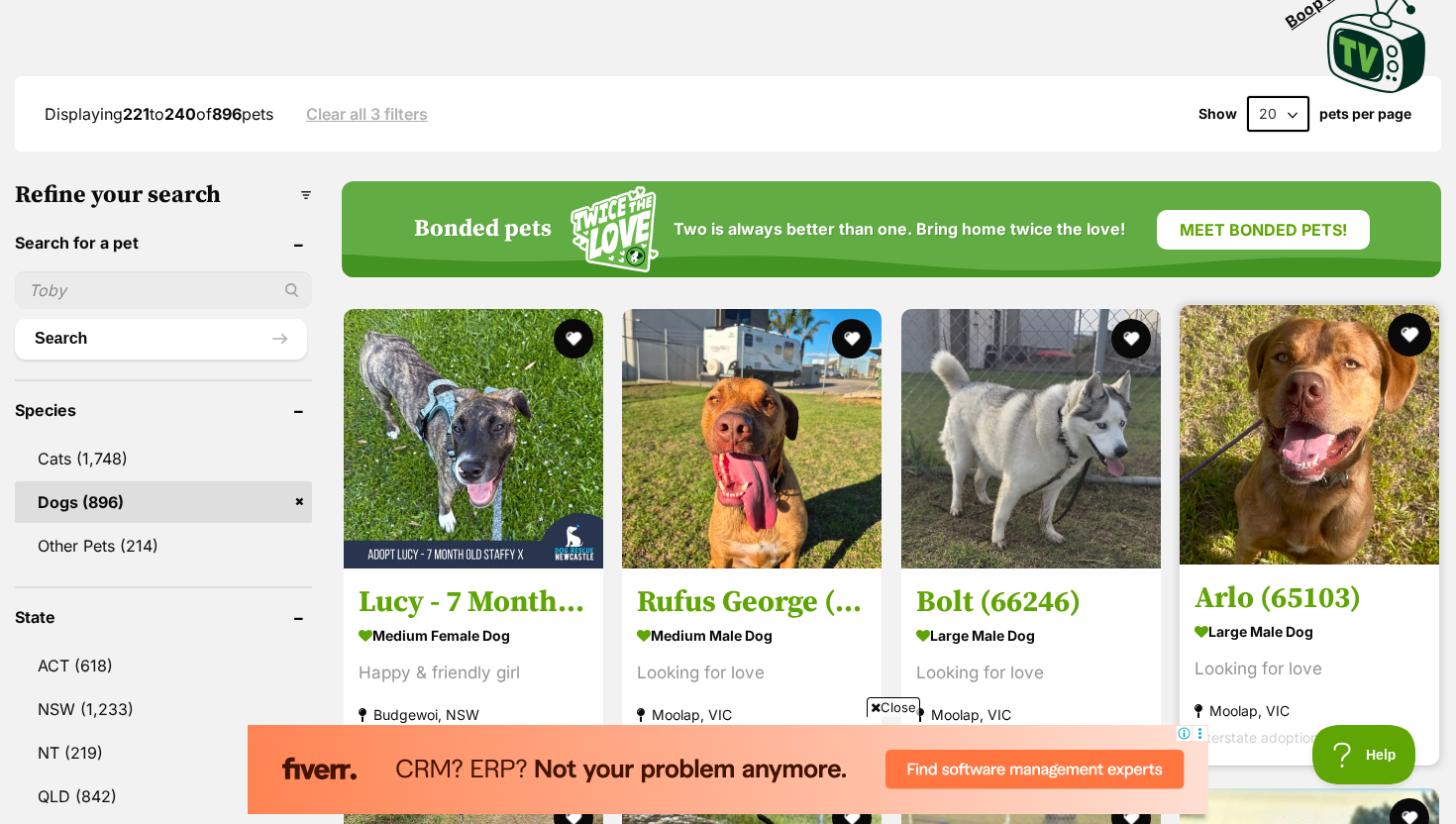 click at bounding box center (1409, 335) 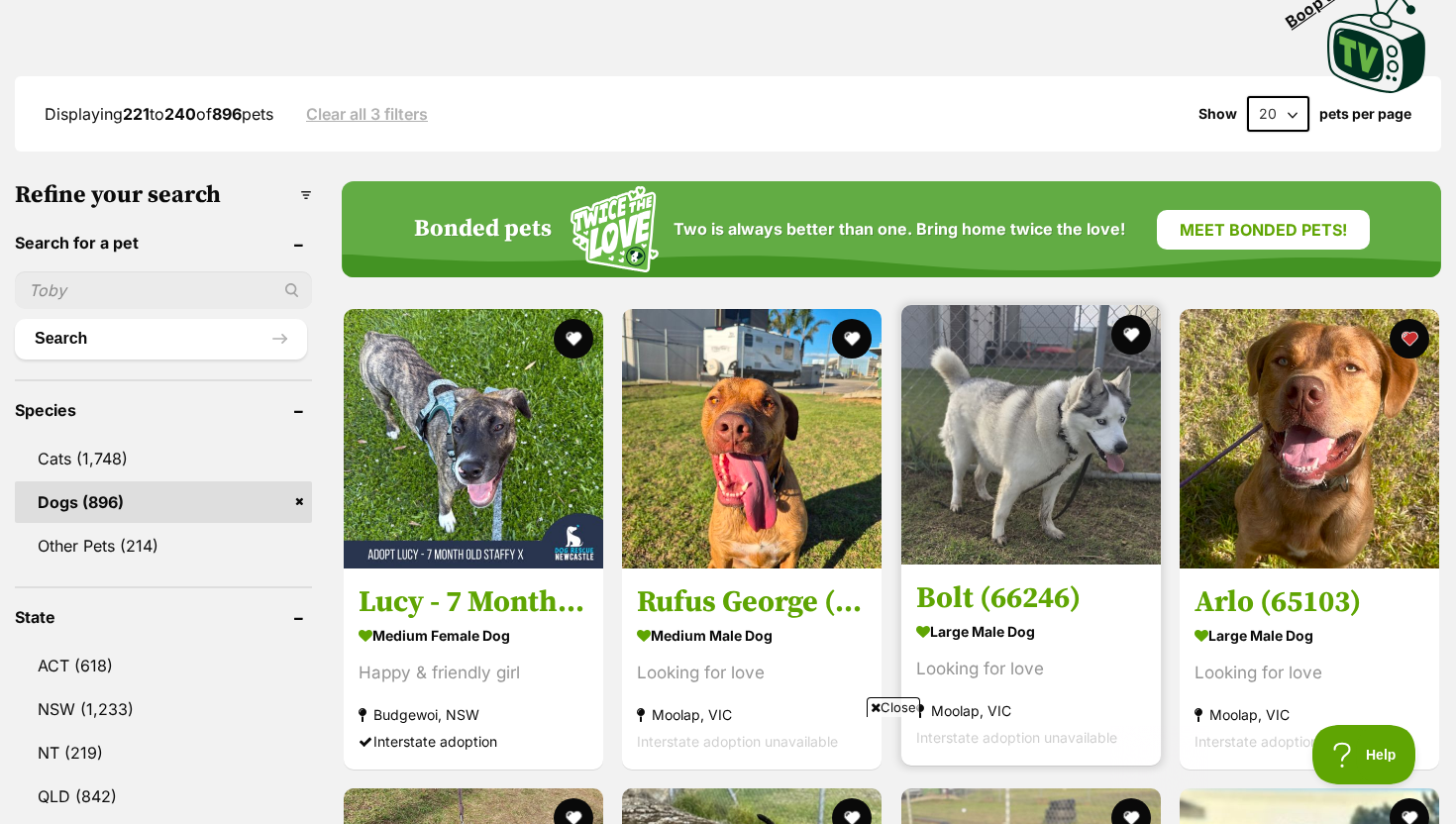 scroll, scrollTop: 0, scrollLeft: 0, axis: both 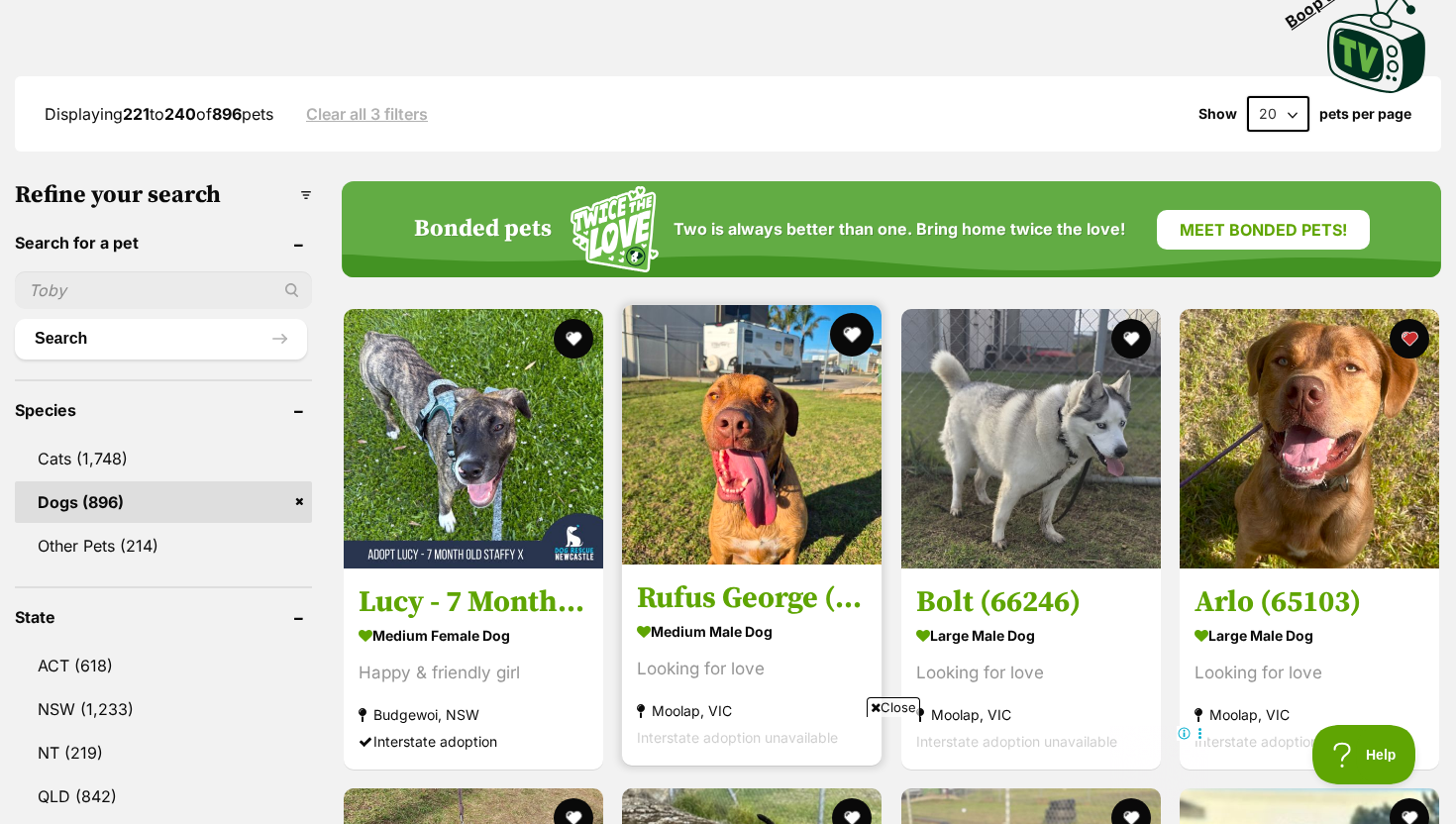 click at bounding box center [853, 335] 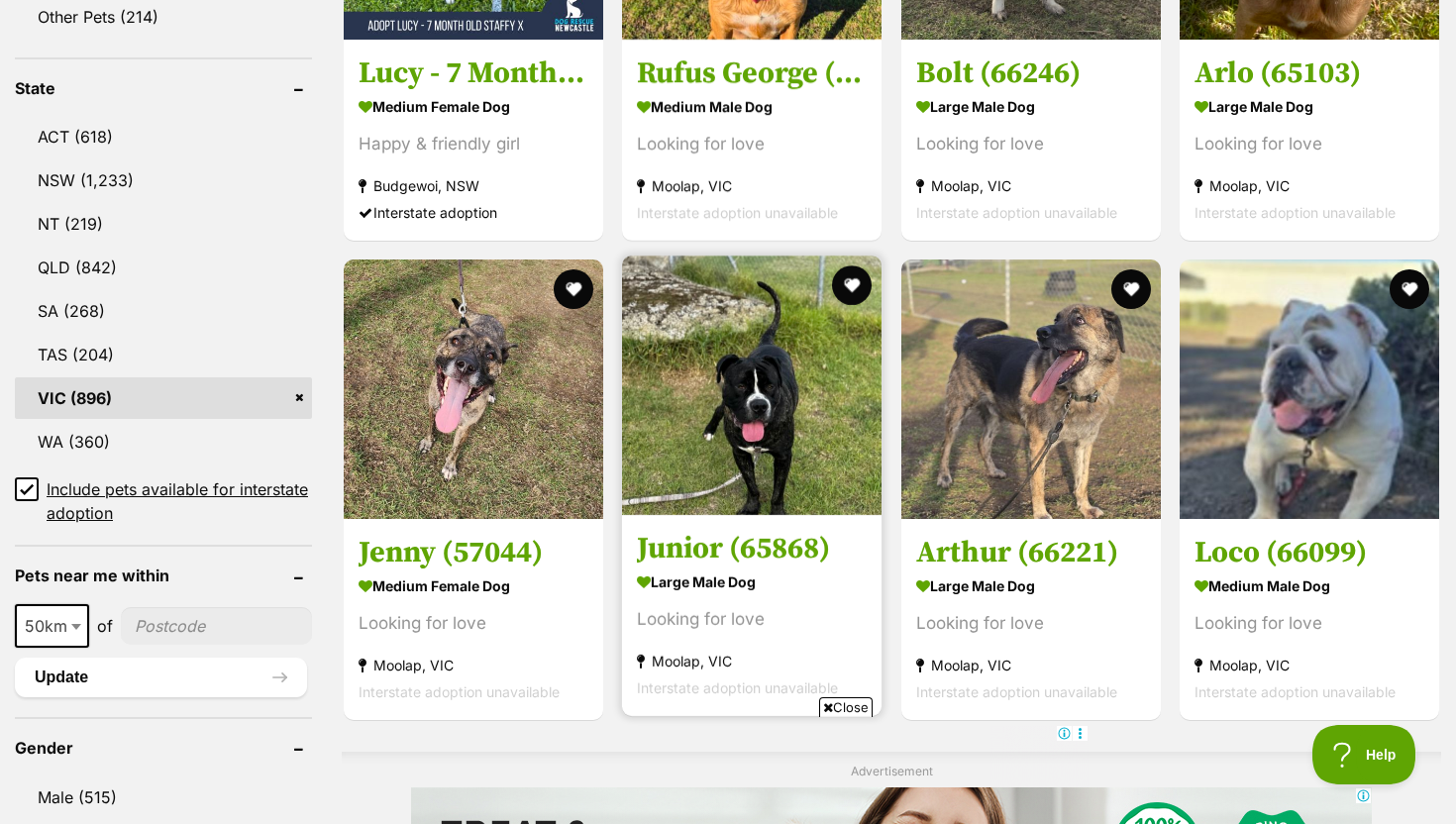 scroll, scrollTop: 1000, scrollLeft: 0, axis: vertical 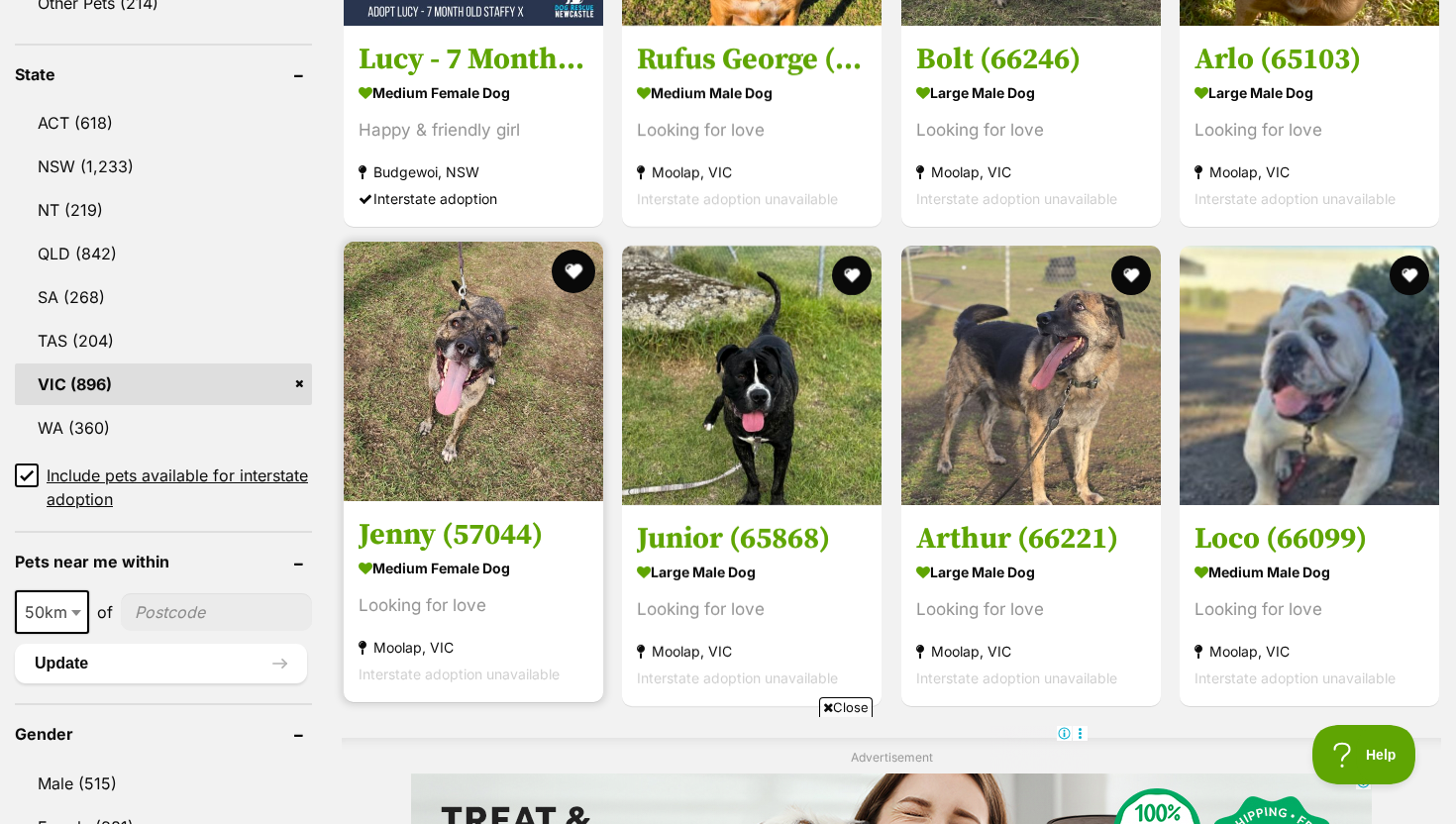click at bounding box center [573, 271] 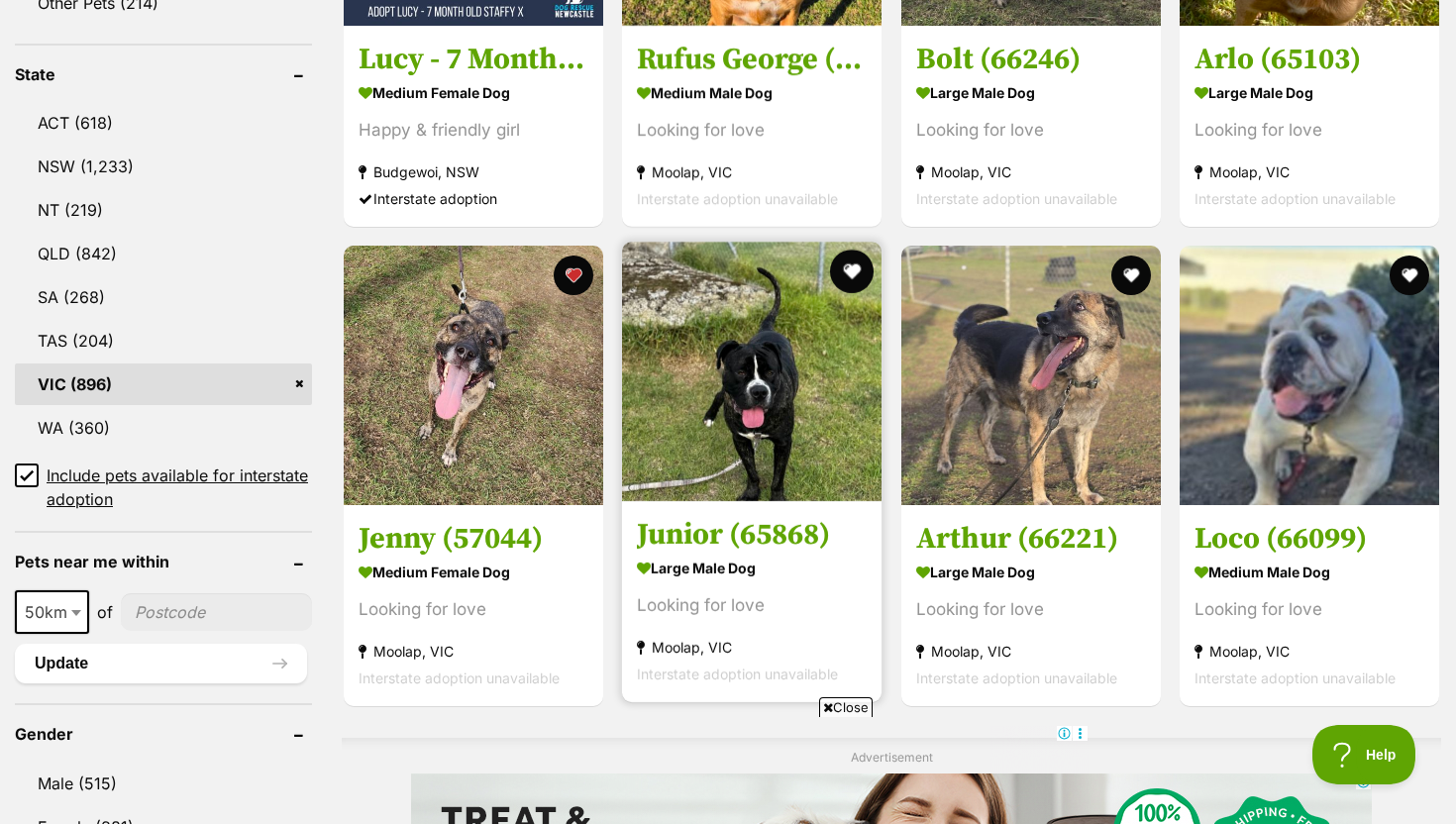 click at bounding box center (853, 271) 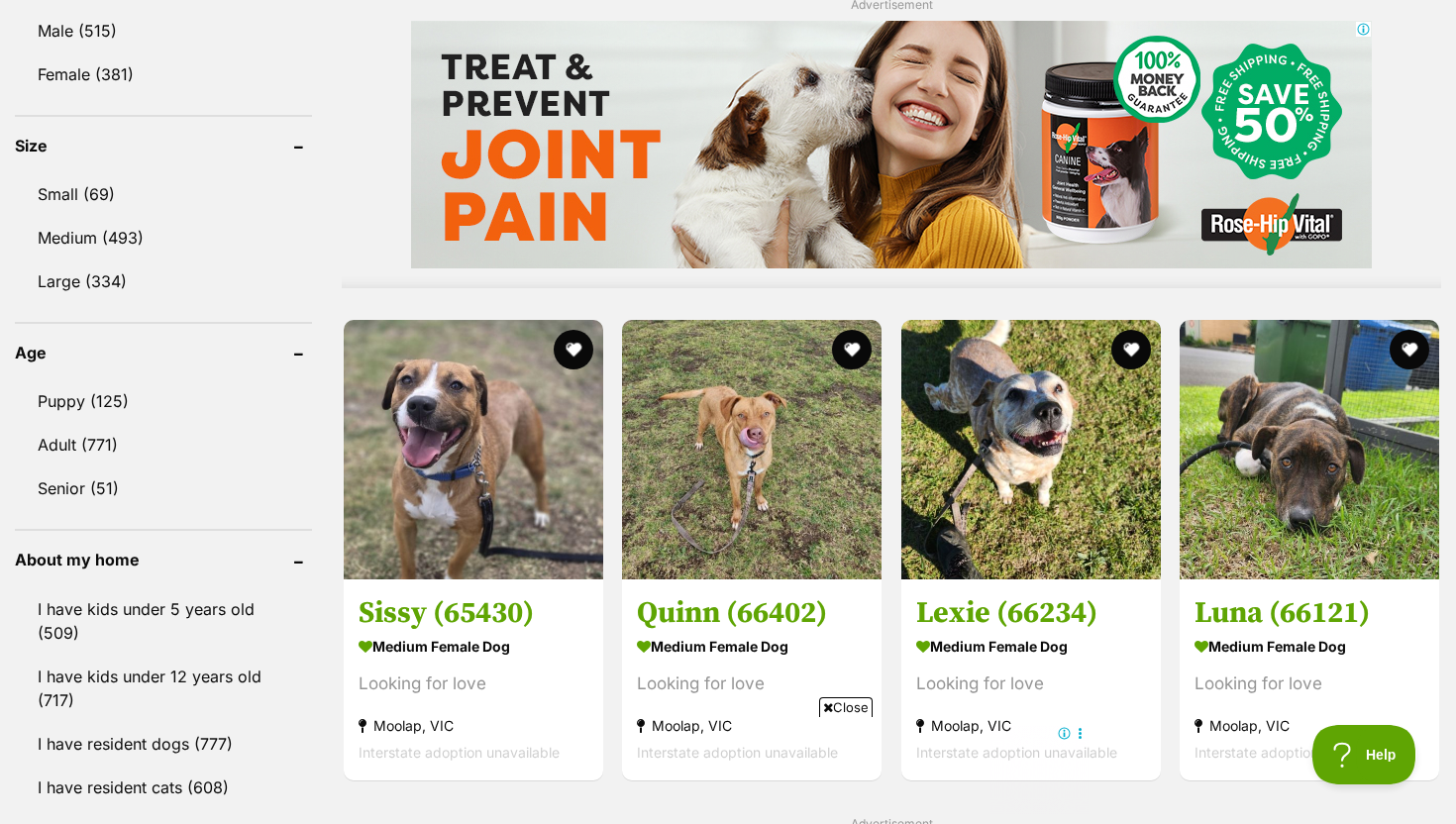 scroll, scrollTop: 1763, scrollLeft: 0, axis: vertical 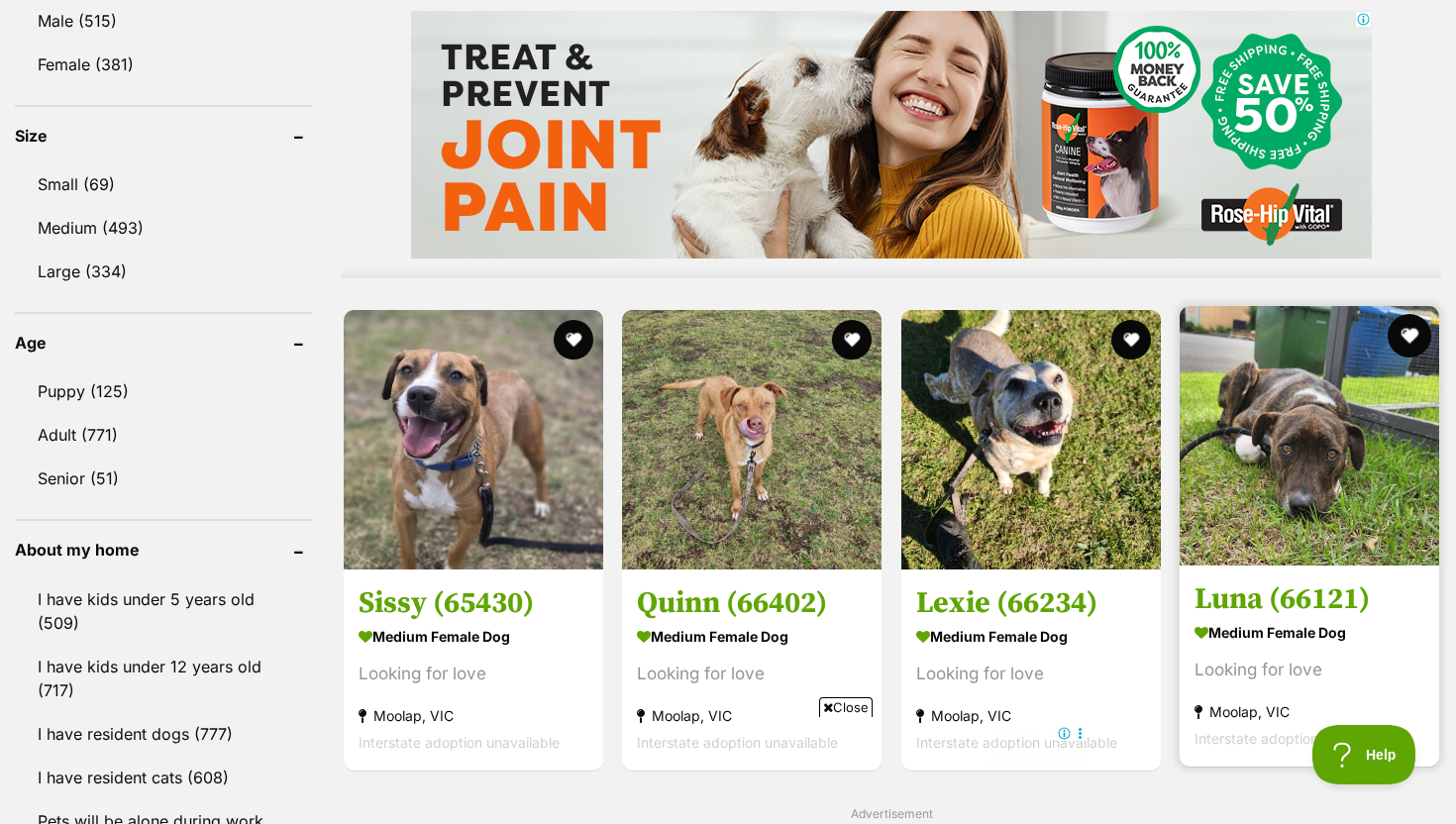 click at bounding box center (1409, 336) 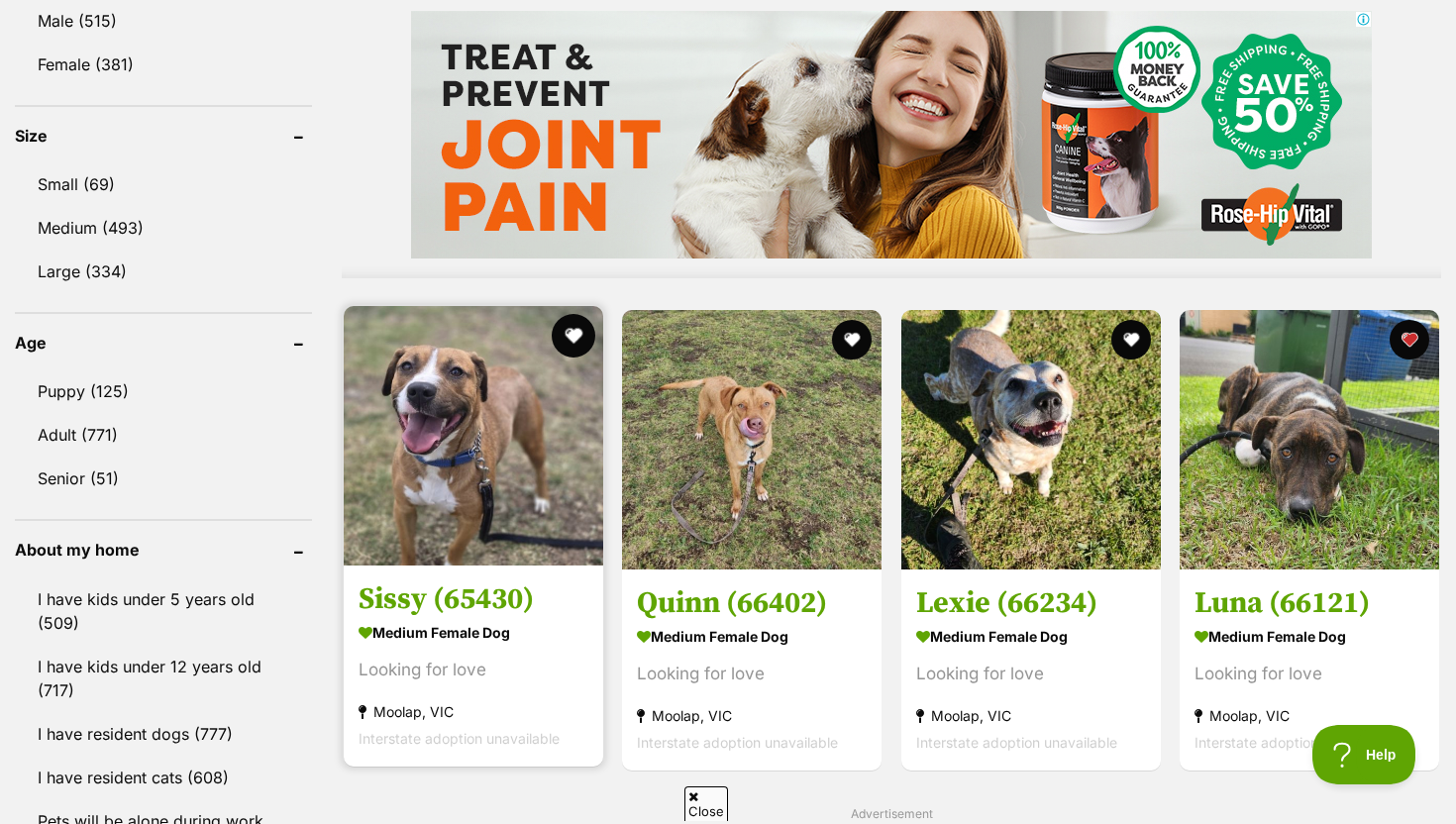 click at bounding box center (573, 336) 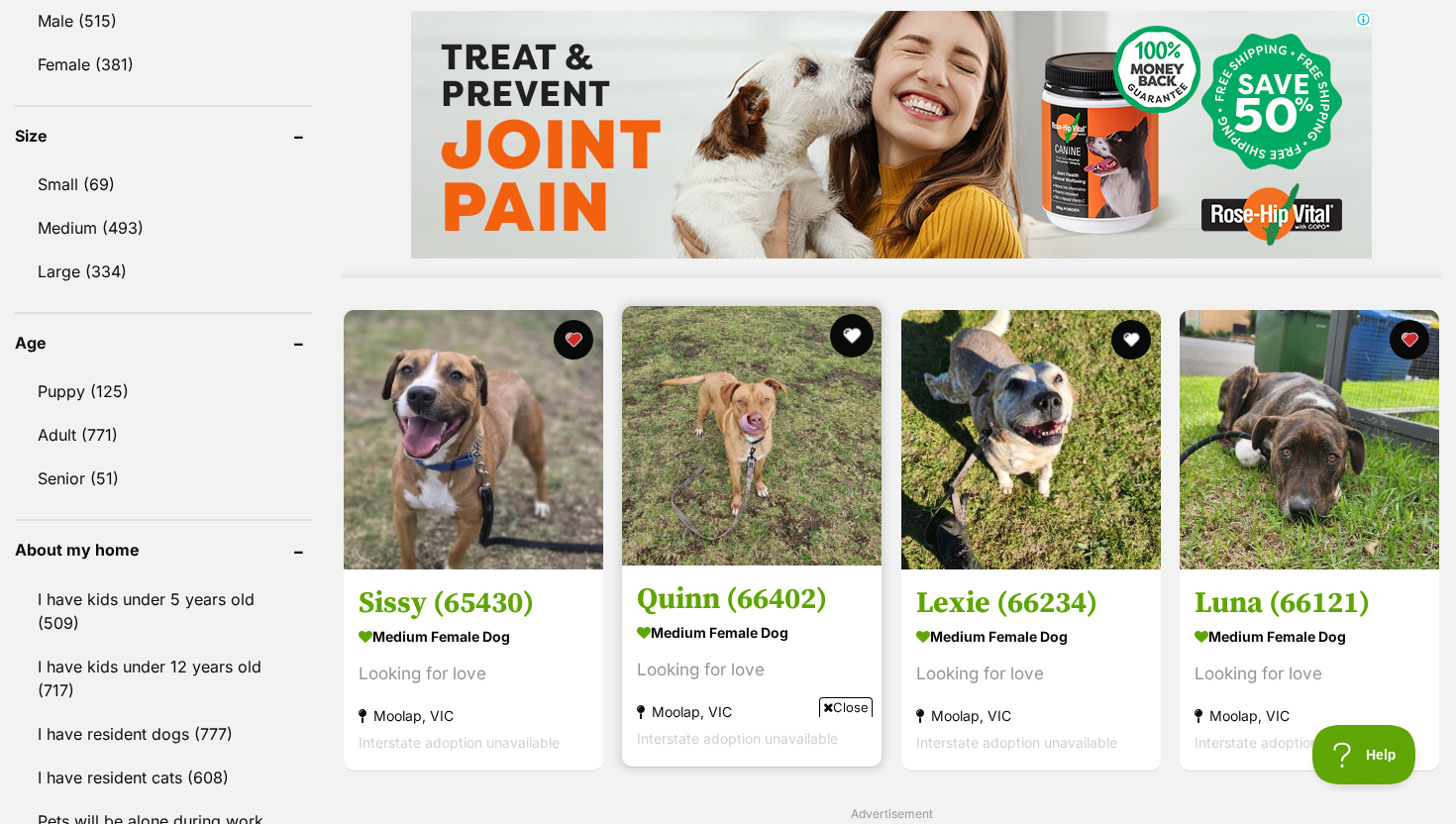 click at bounding box center (853, 336) 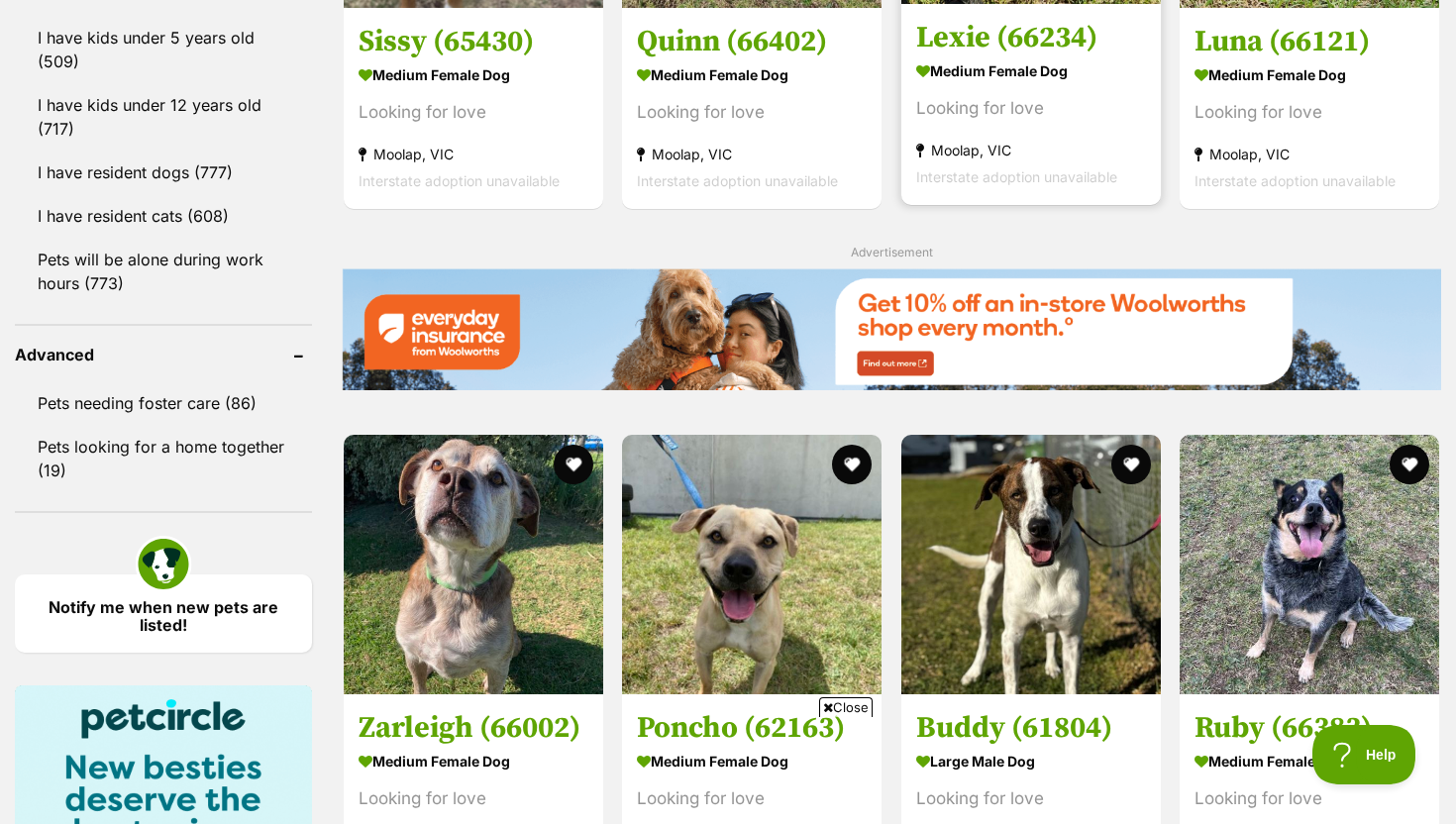 scroll, scrollTop: 2340, scrollLeft: 0, axis: vertical 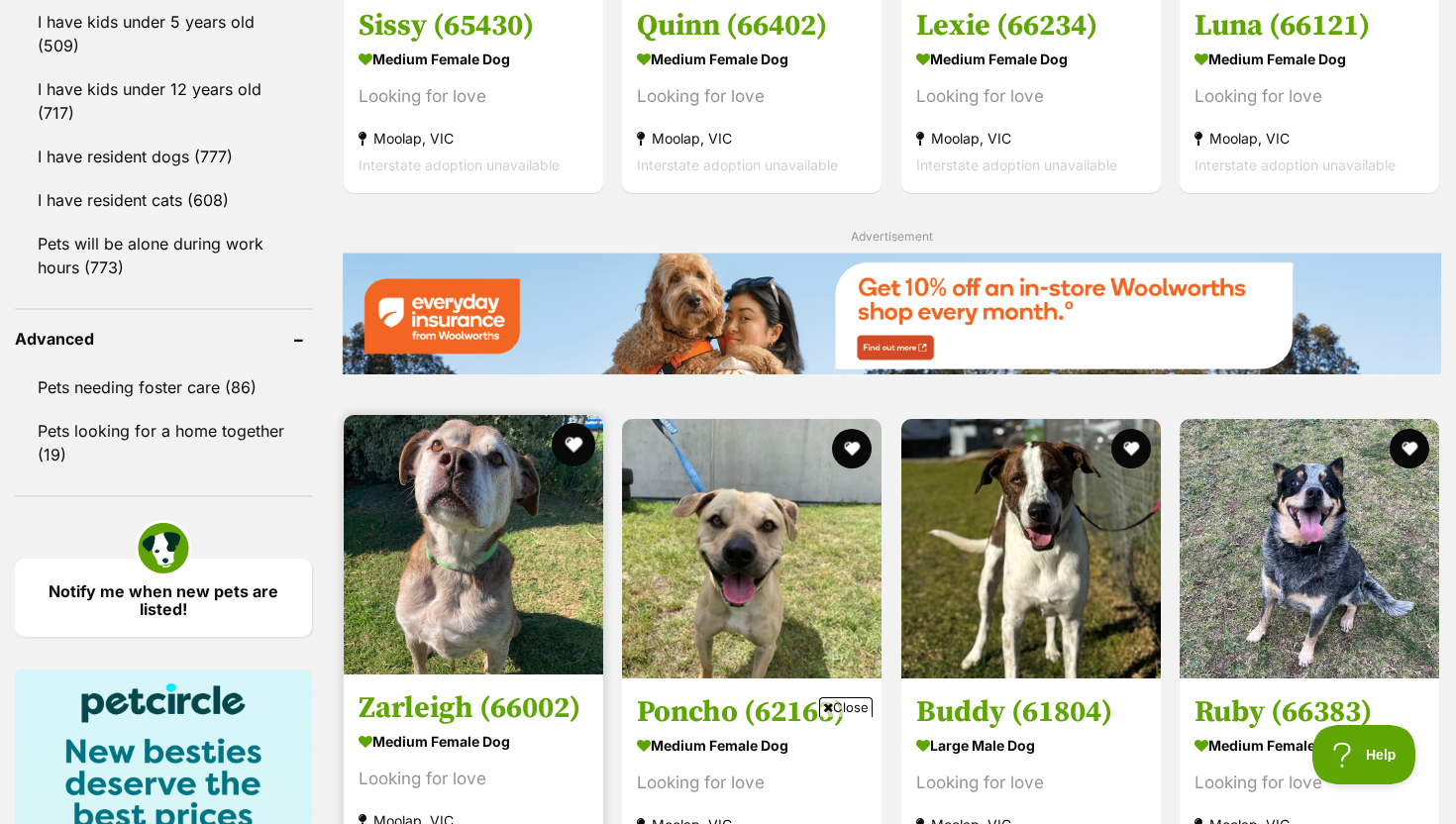 click at bounding box center (573, 445) 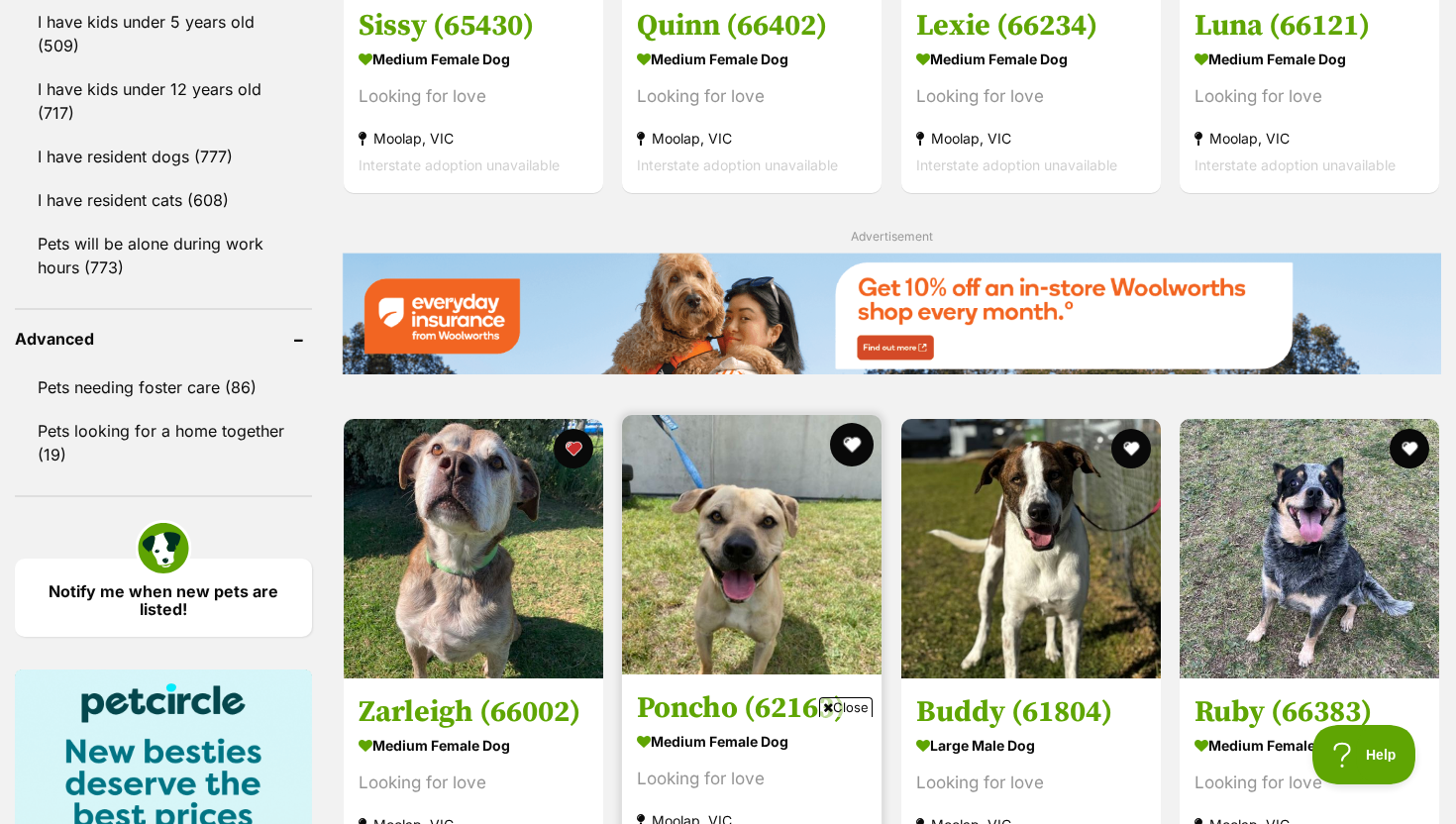 click at bounding box center [853, 445] 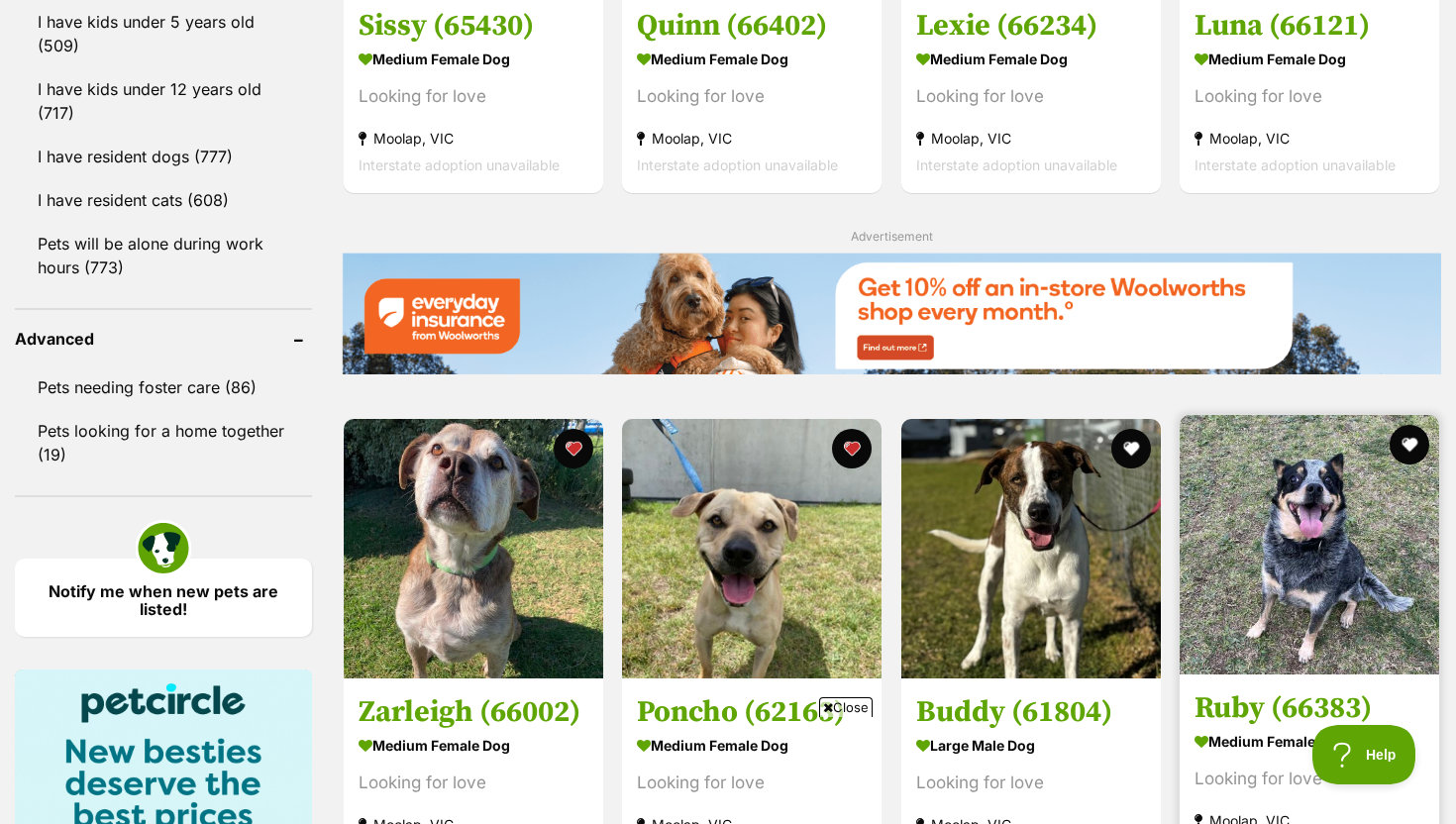 click at bounding box center [1309, 545] 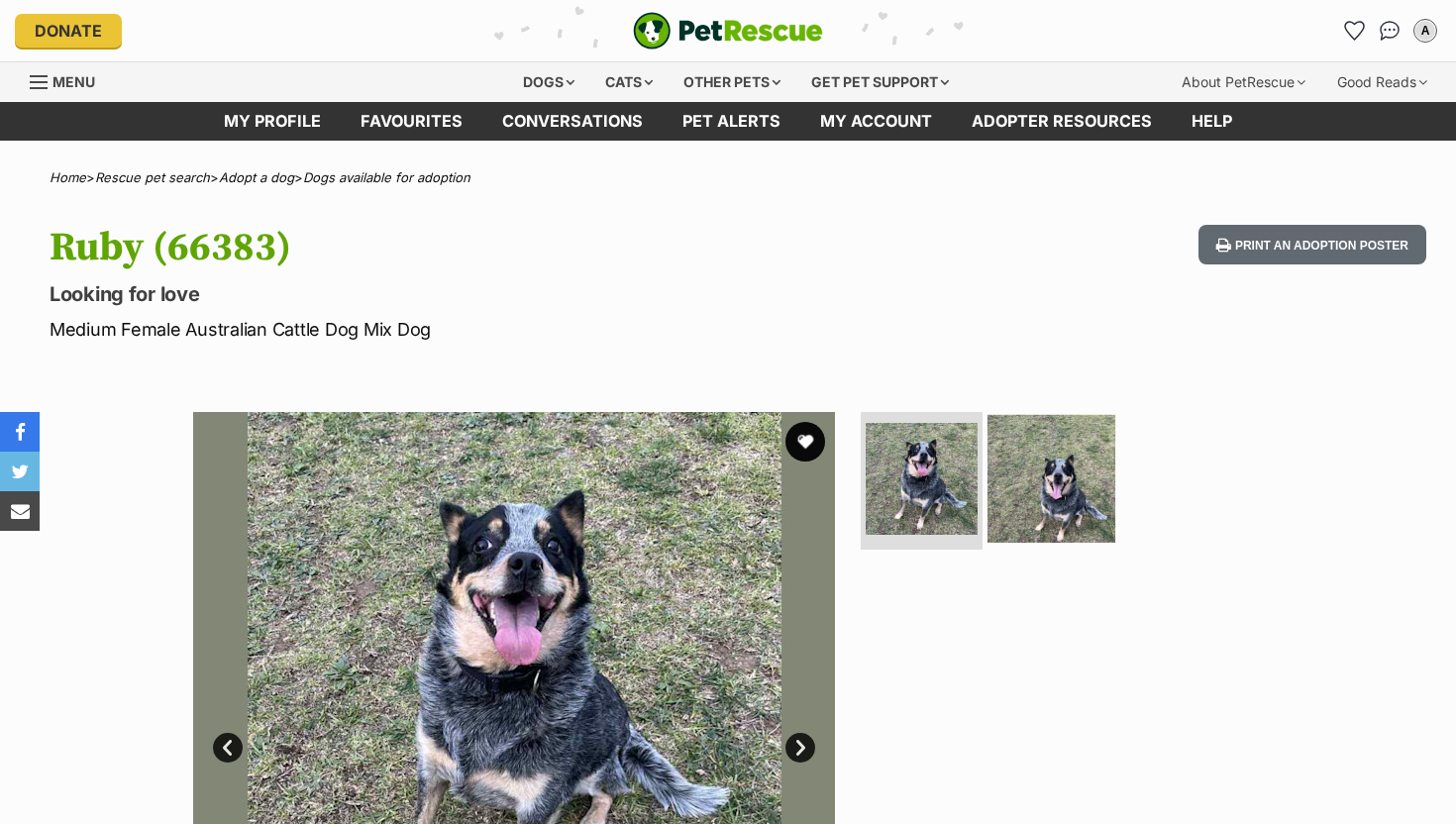 scroll, scrollTop: 0, scrollLeft: 0, axis: both 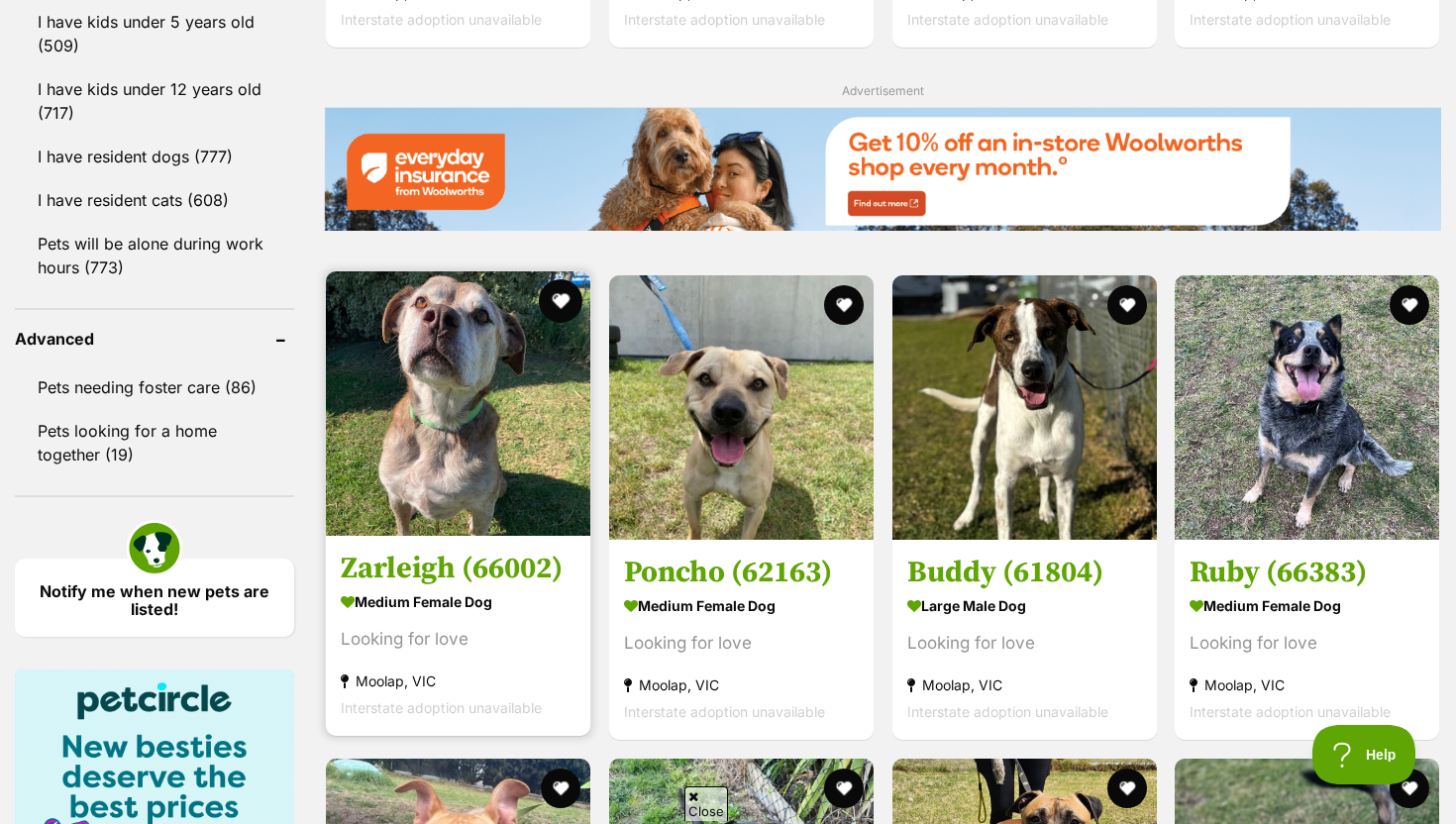 click at bounding box center (561, 301) 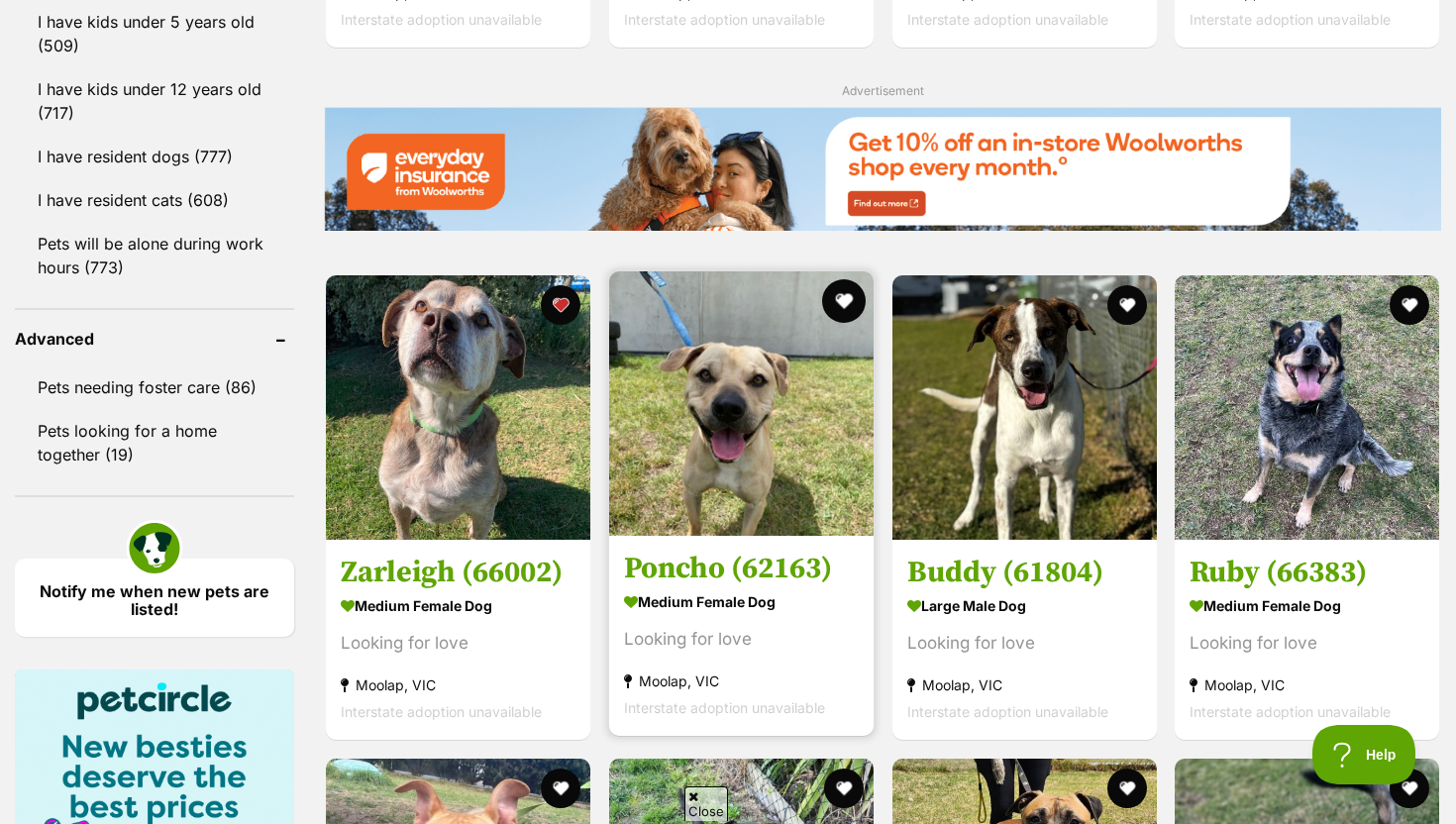 click at bounding box center [844, 301] 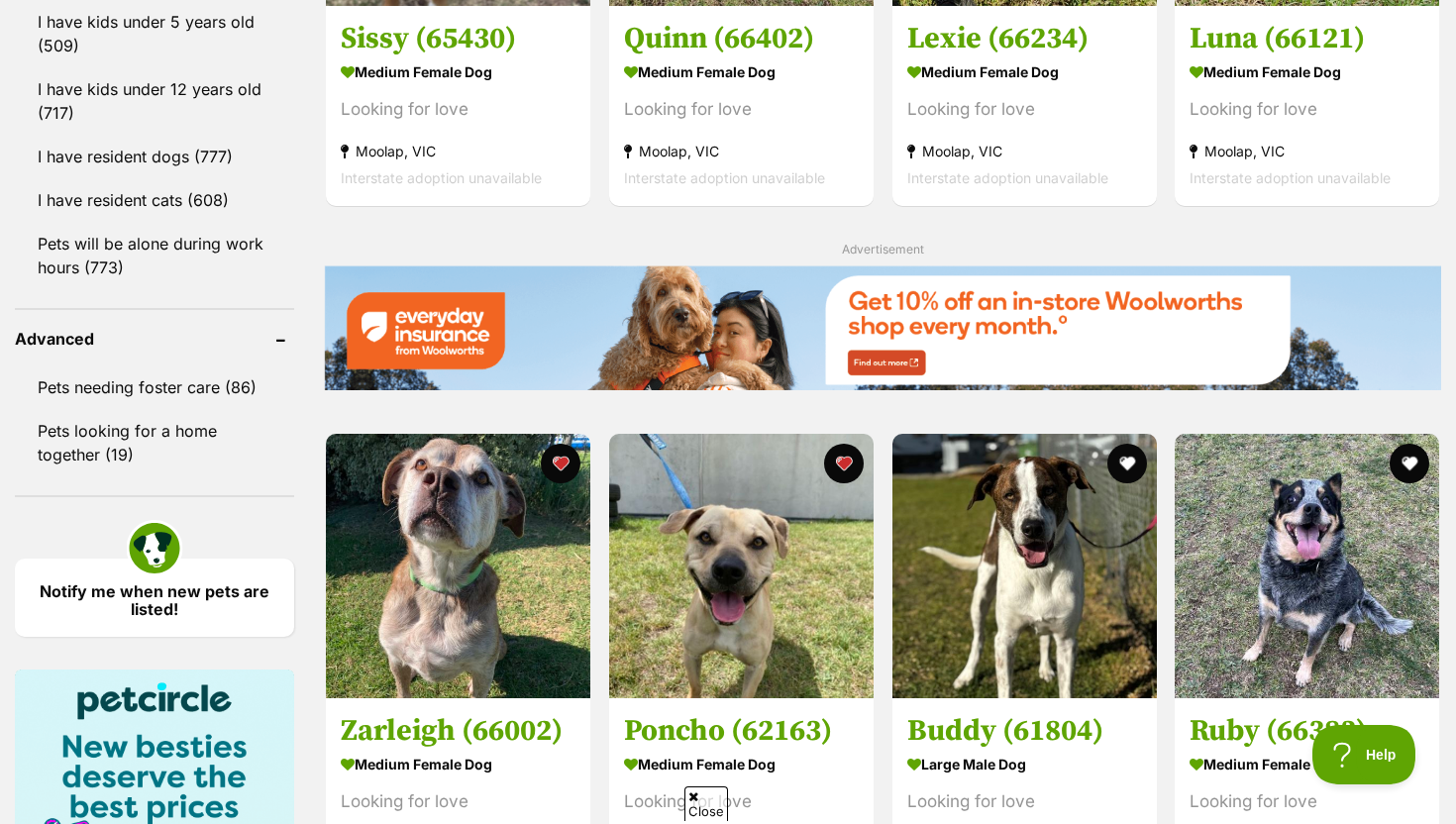 scroll, scrollTop: 0, scrollLeft: 0, axis: both 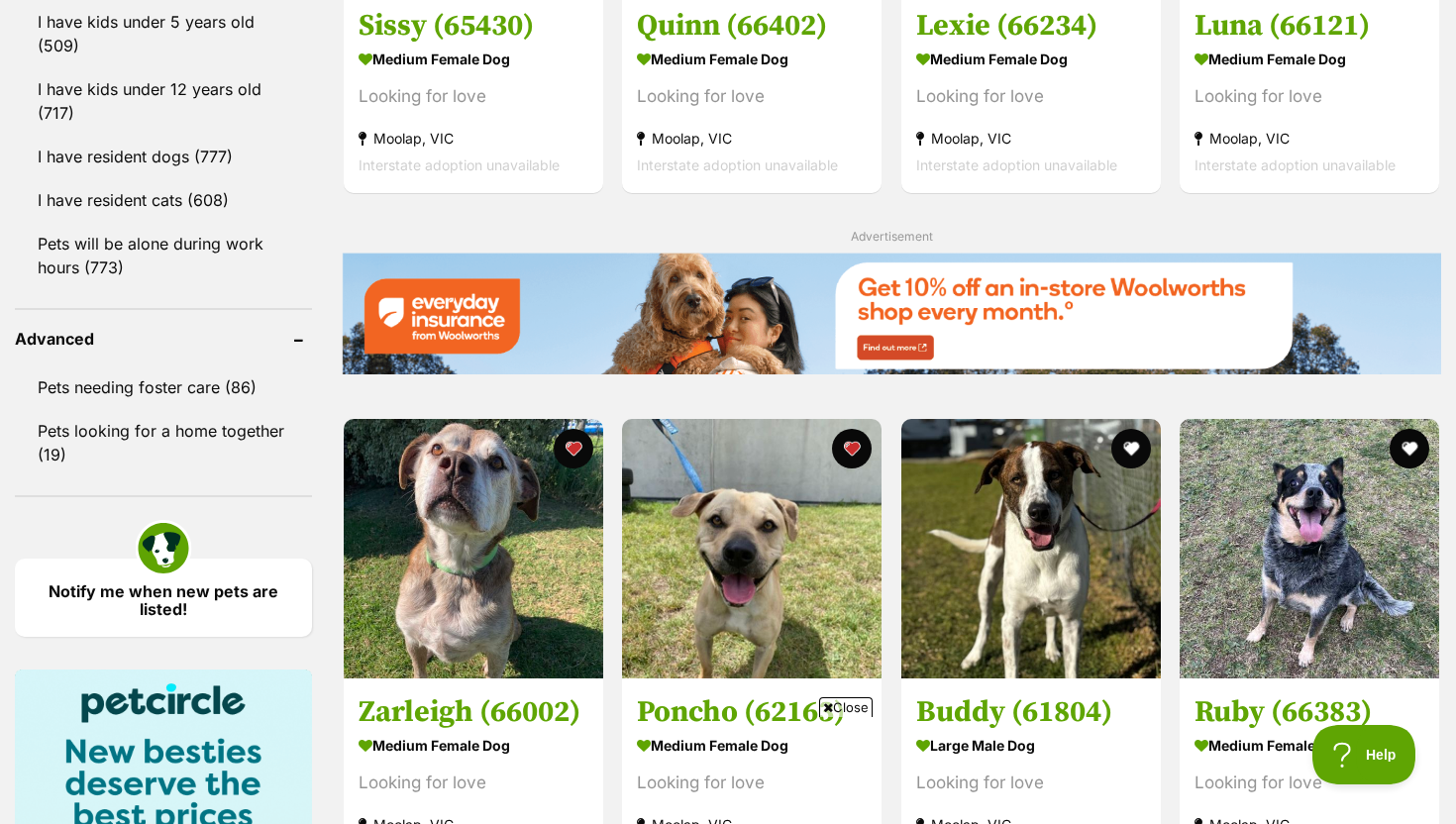 click at bounding box center [891, 313] 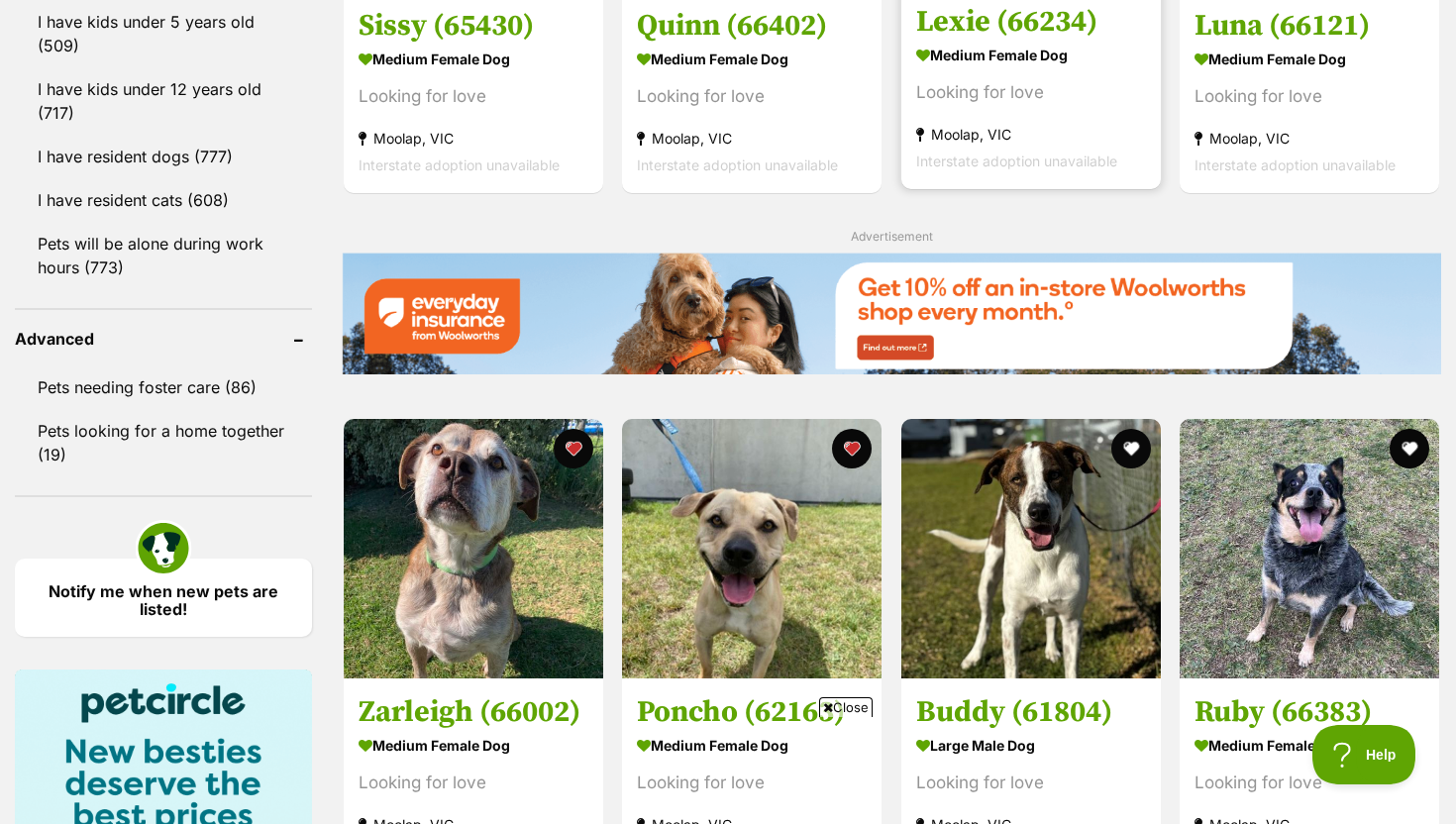 scroll, scrollTop: 0, scrollLeft: 0, axis: both 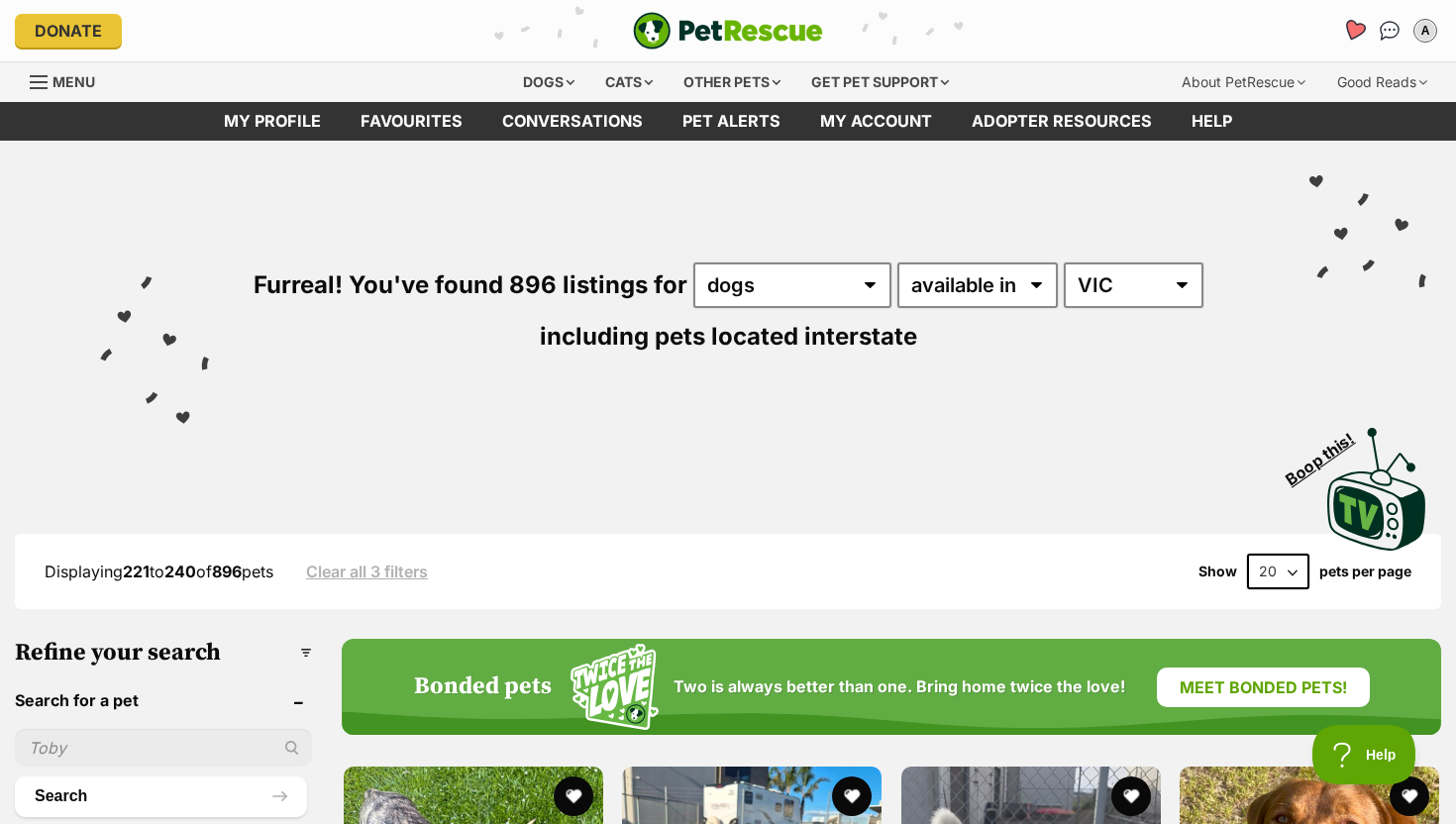 click 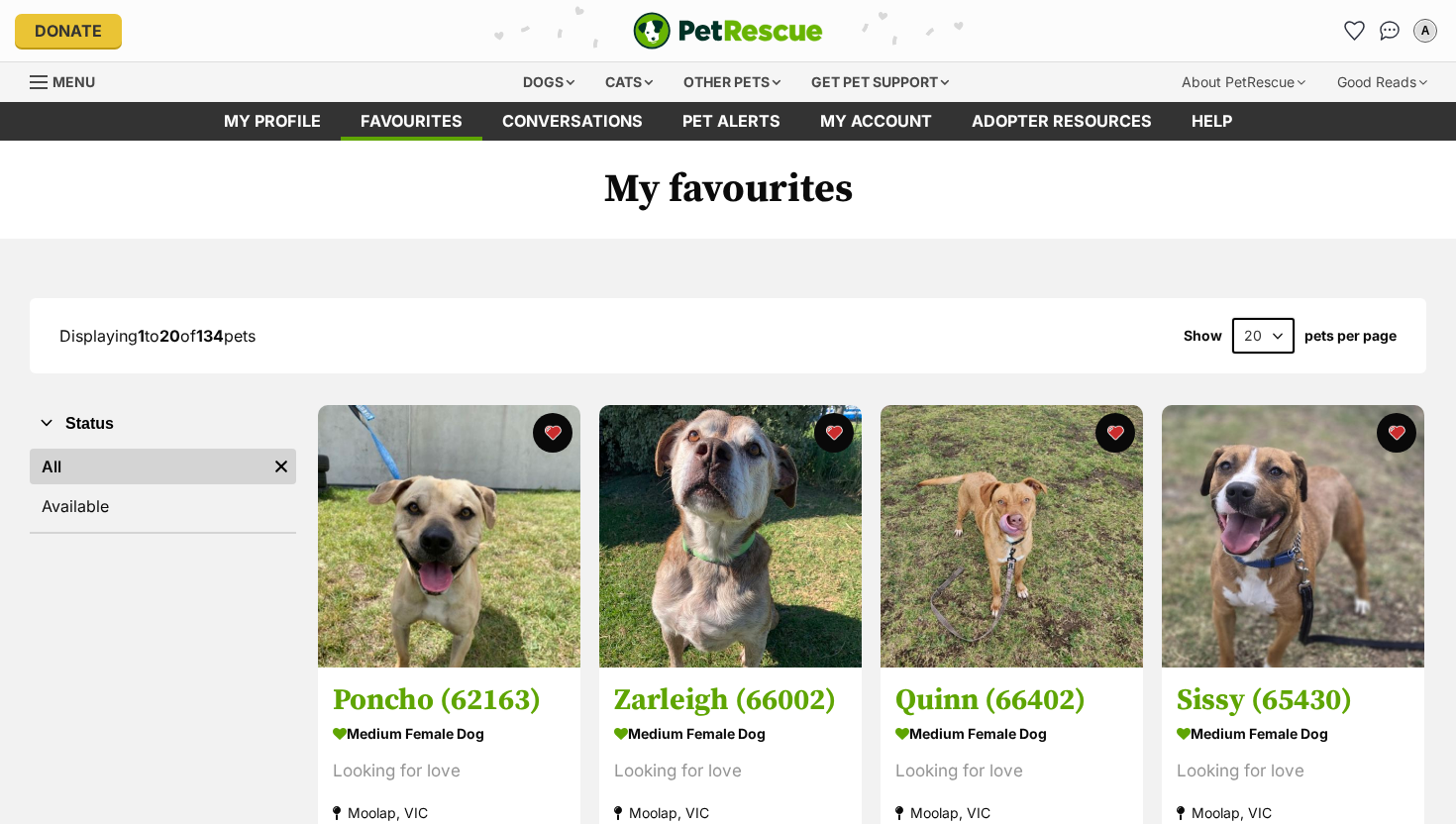 scroll, scrollTop: 0, scrollLeft: 0, axis: both 